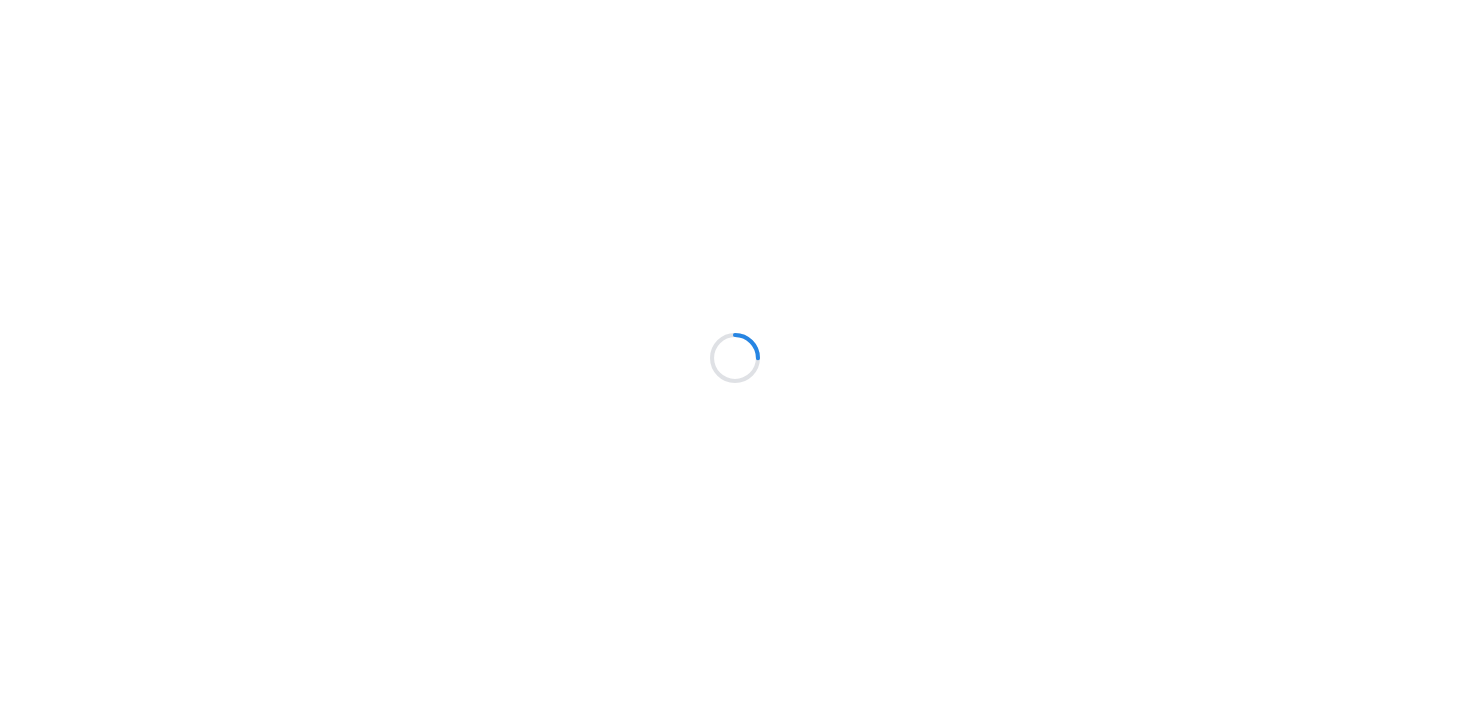 scroll, scrollTop: 0, scrollLeft: 0, axis: both 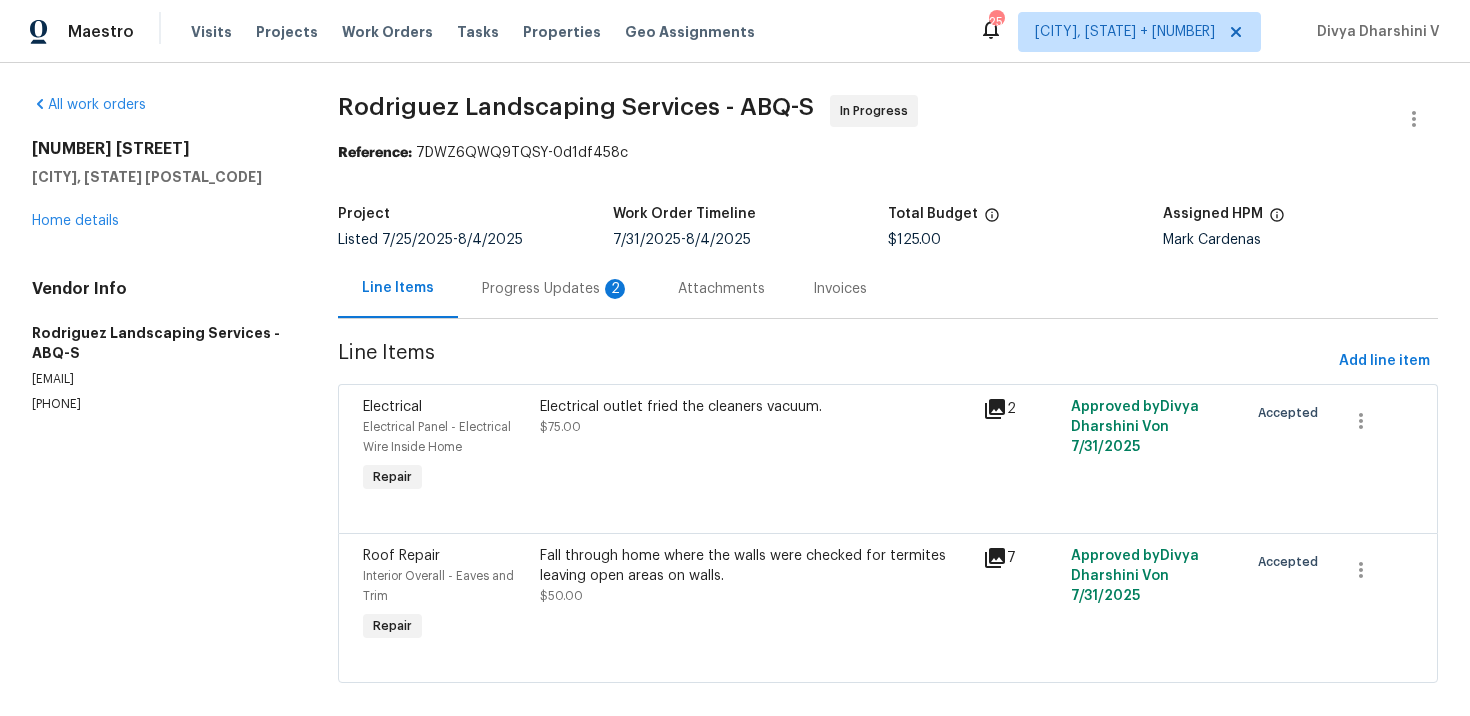 click on "Progress Updates 2" at bounding box center [556, 288] 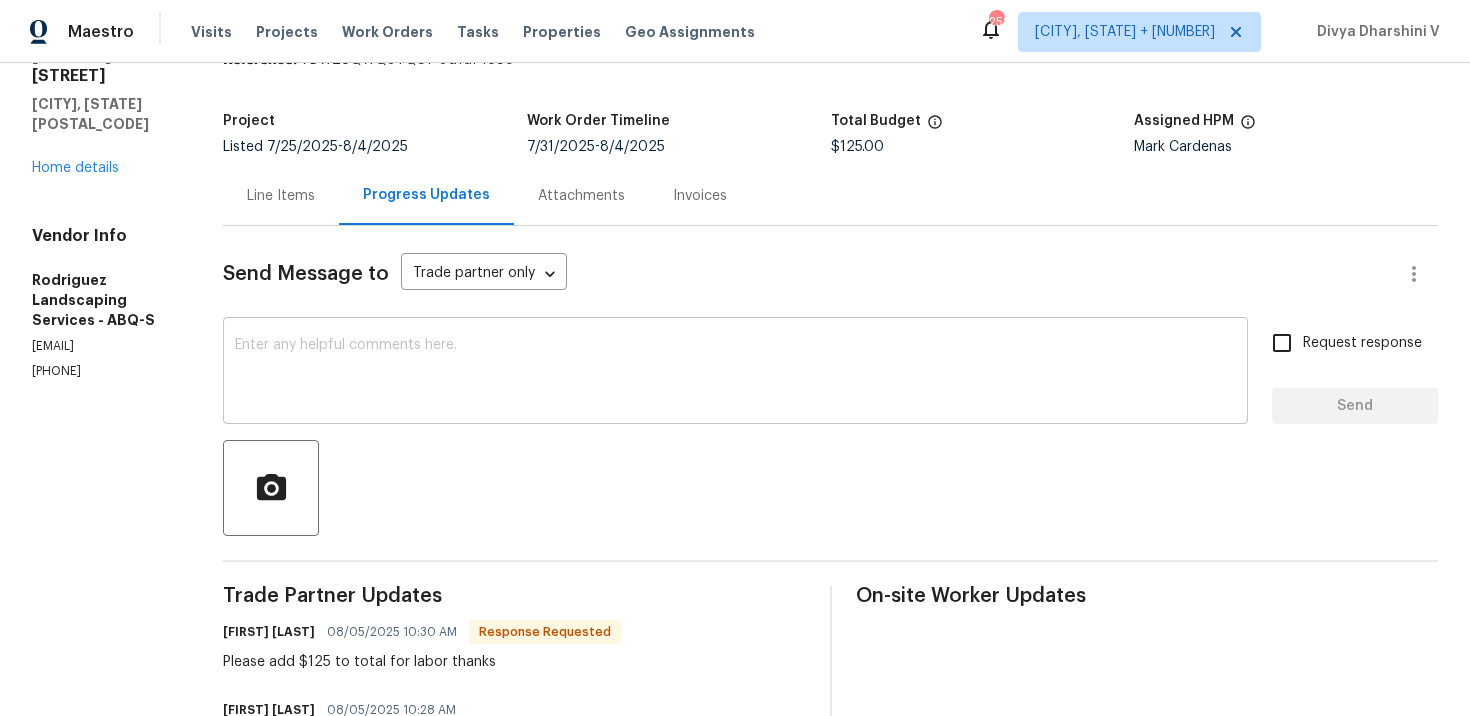 scroll, scrollTop: 80, scrollLeft: 0, axis: vertical 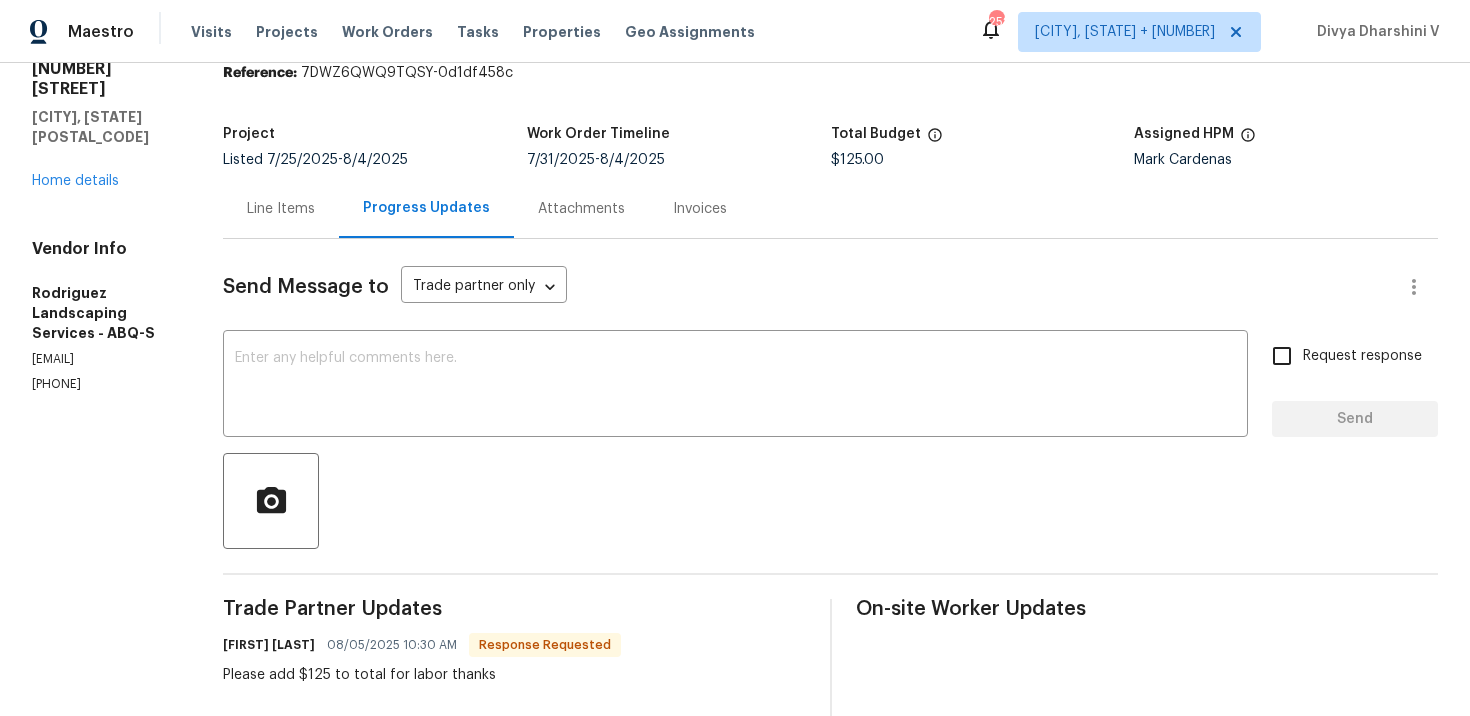 click on "Line Items" at bounding box center [281, 208] 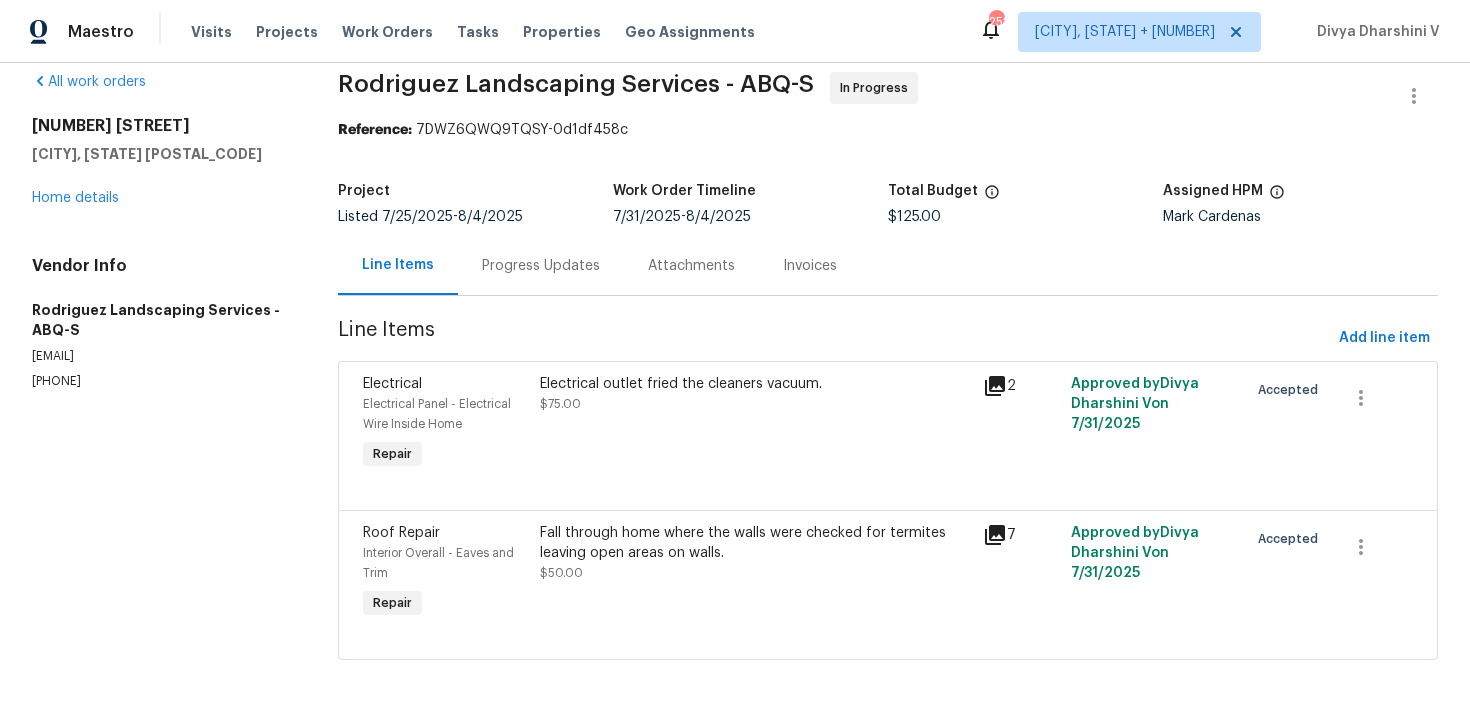 click on "Electrical outlet fried the cleaners vacuum." at bounding box center [755, 384] 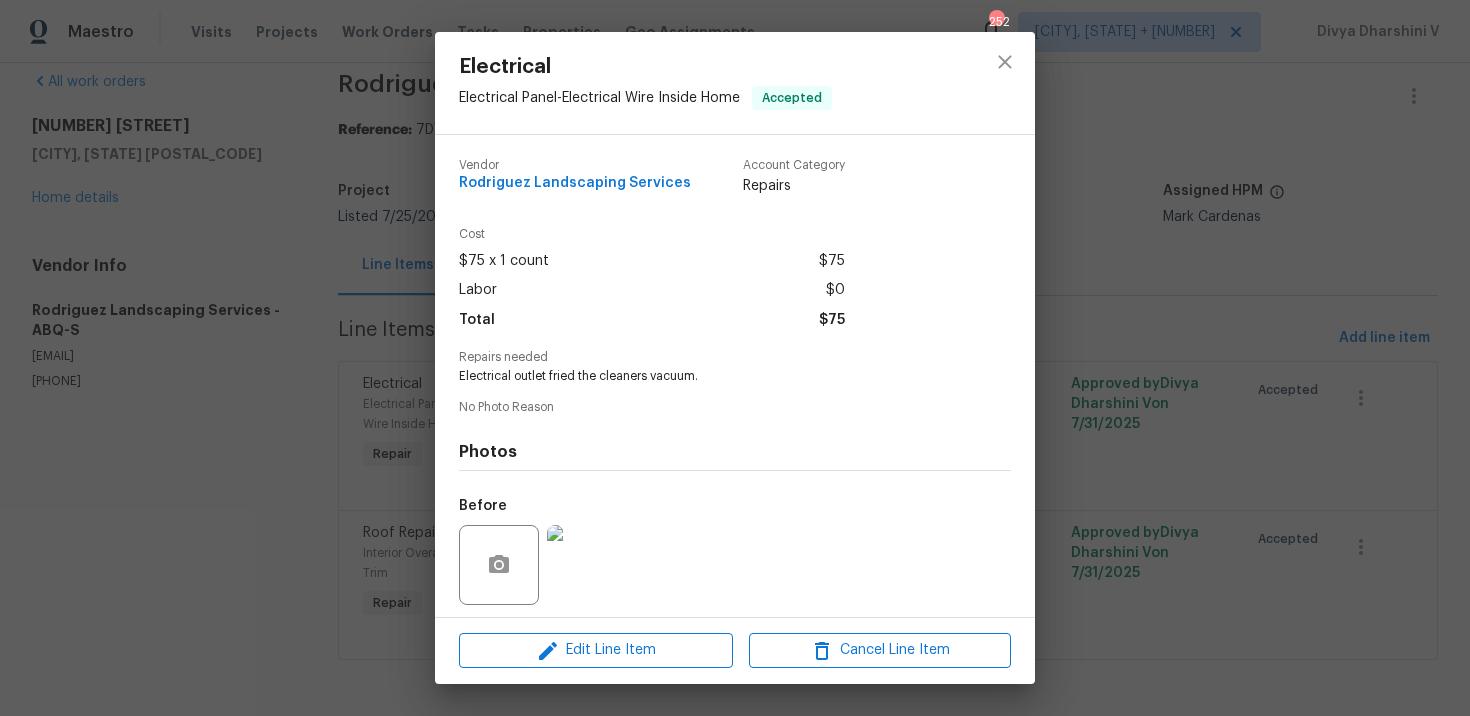 click on "Electrical Electrical Panel  -  Electrical Wire Inside Home Accepted Vendor Rodriguez Landscaping Services Account Category Repairs Cost $75 x 1 count $75 Labor $0 Total $75 Repairs needed Electrical outlet fried the cleaners vacuum. No Photo Reason   Photos Before After  Edit Line Item  Cancel Line Item" at bounding box center (735, 358) 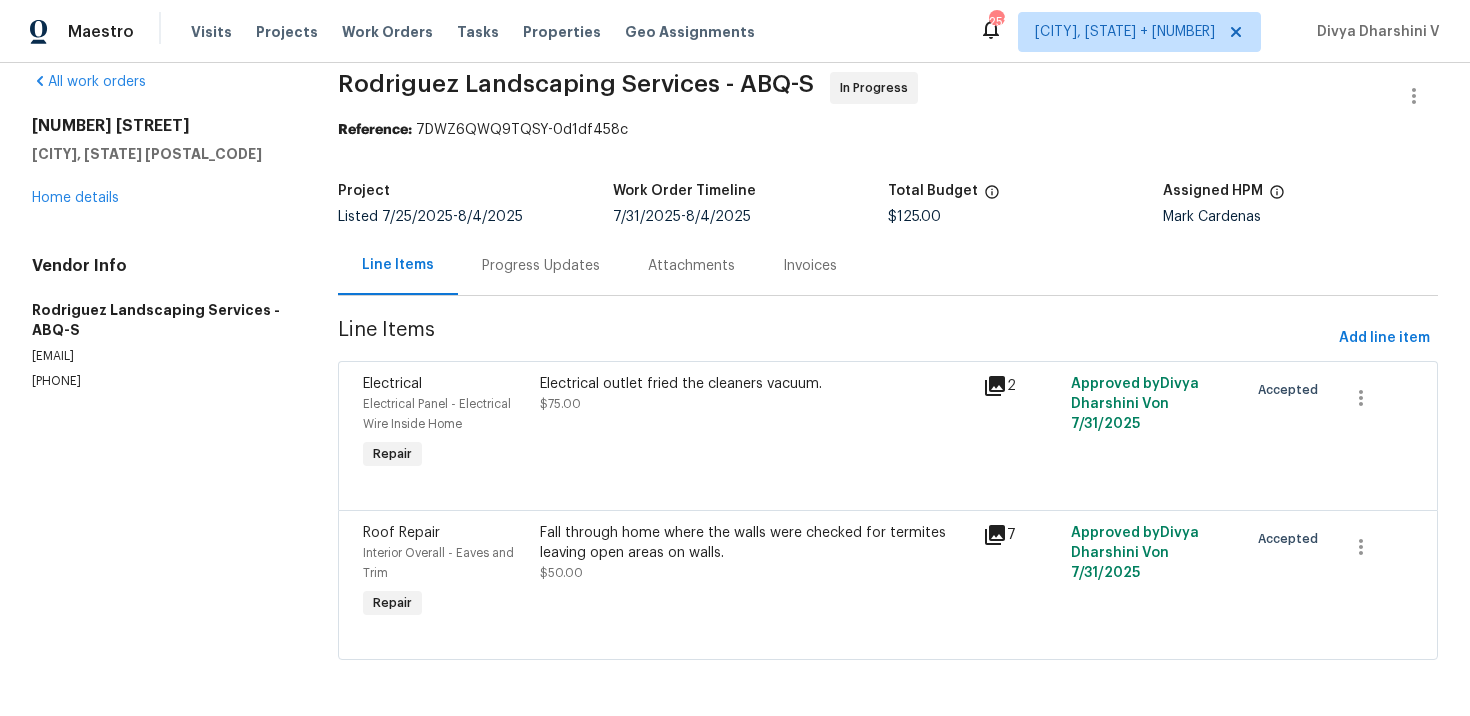 click on "Progress Updates" at bounding box center (541, 266) 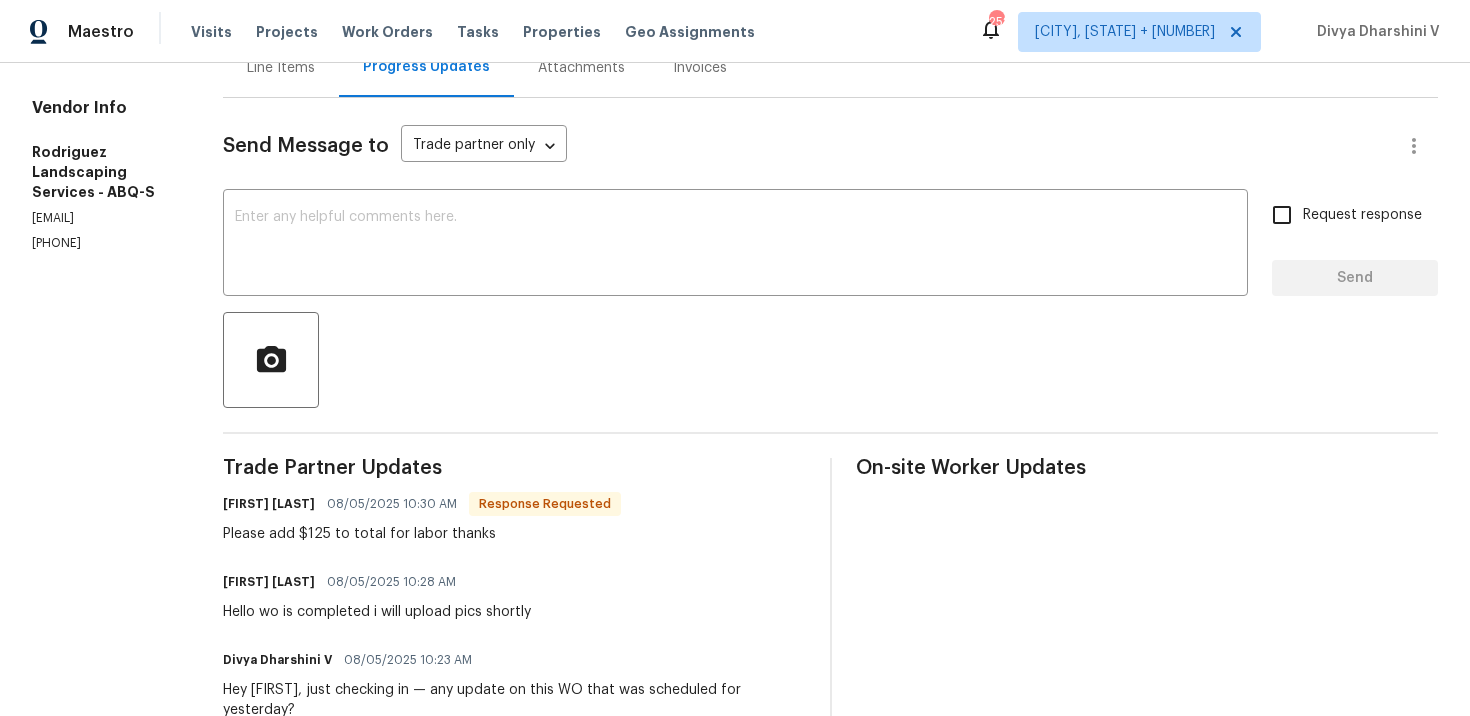 scroll, scrollTop: 0, scrollLeft: 0, axis: both 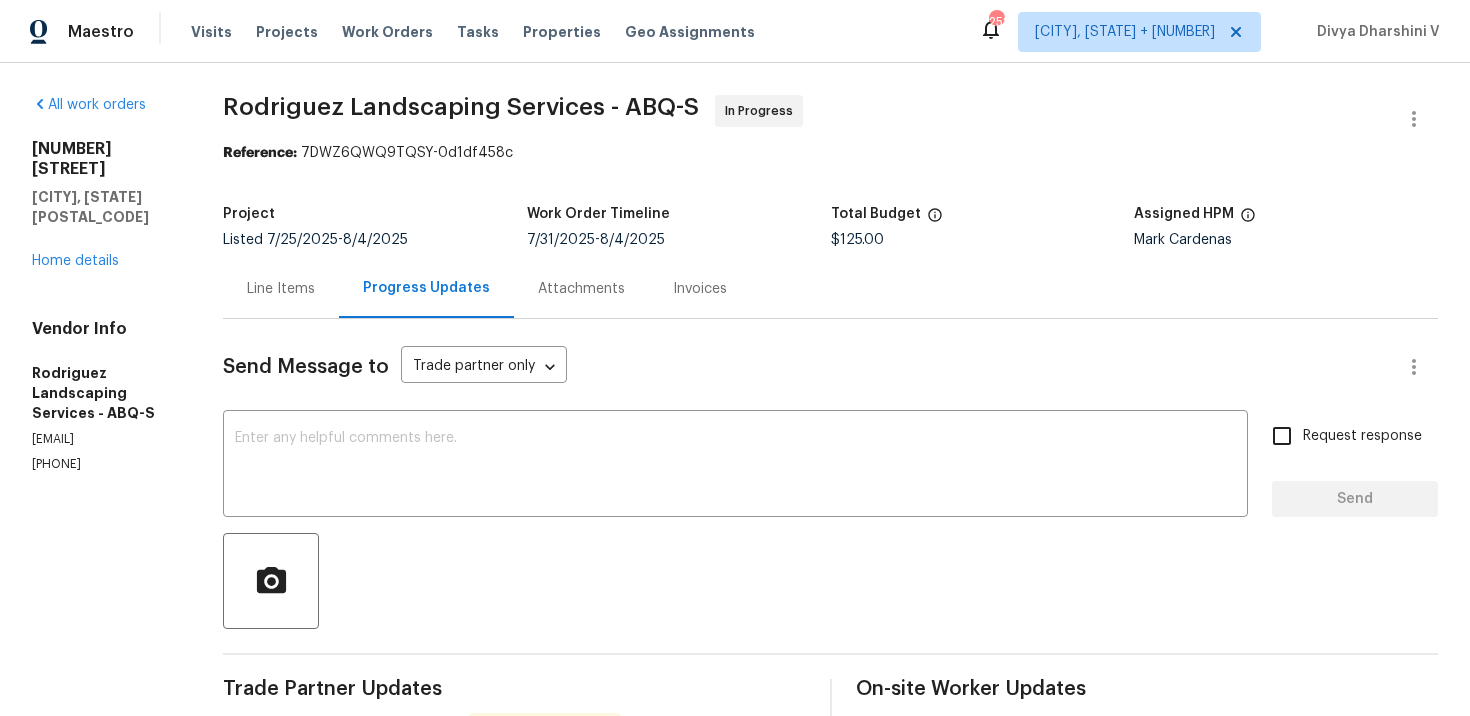 click on "Line Items" at bounding box center (281, 288) 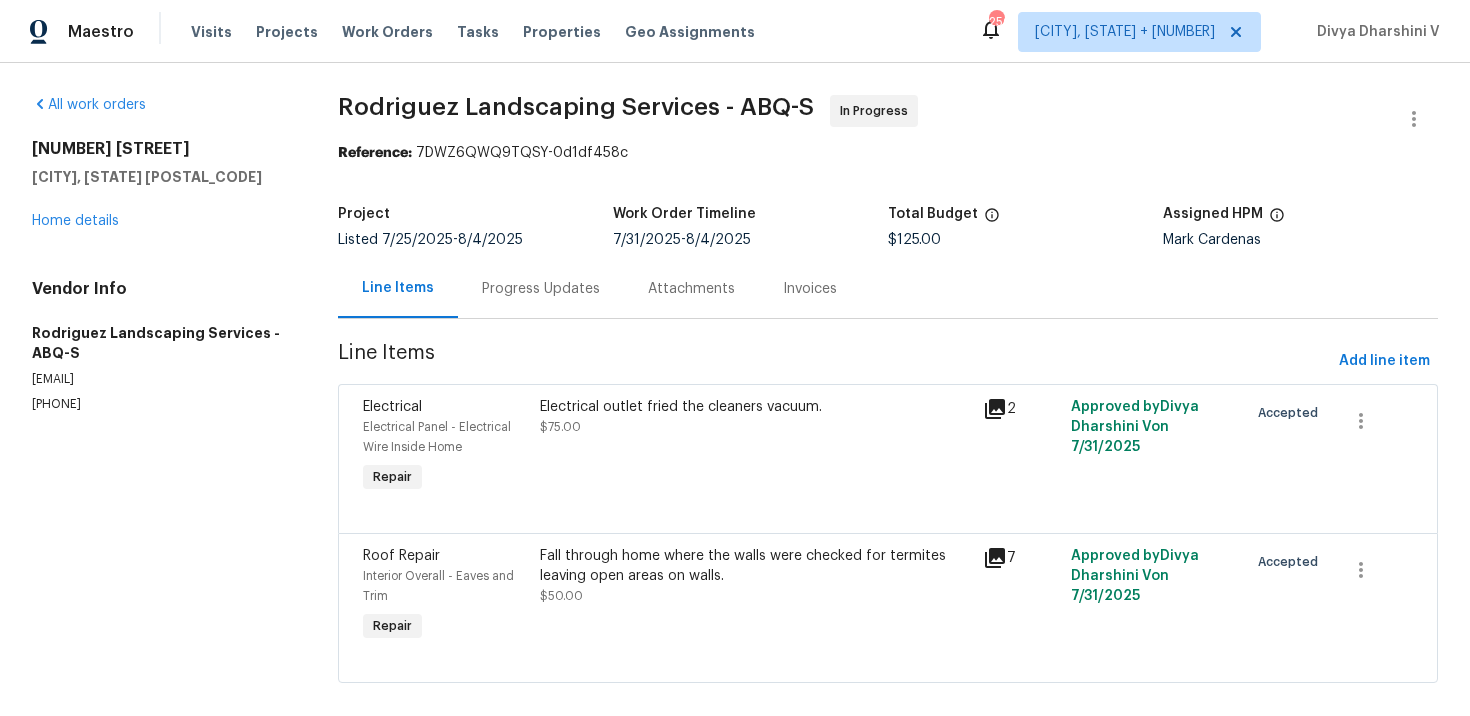 scroll, scrollTop: 25, scrollLeft: 0, axis: vertical 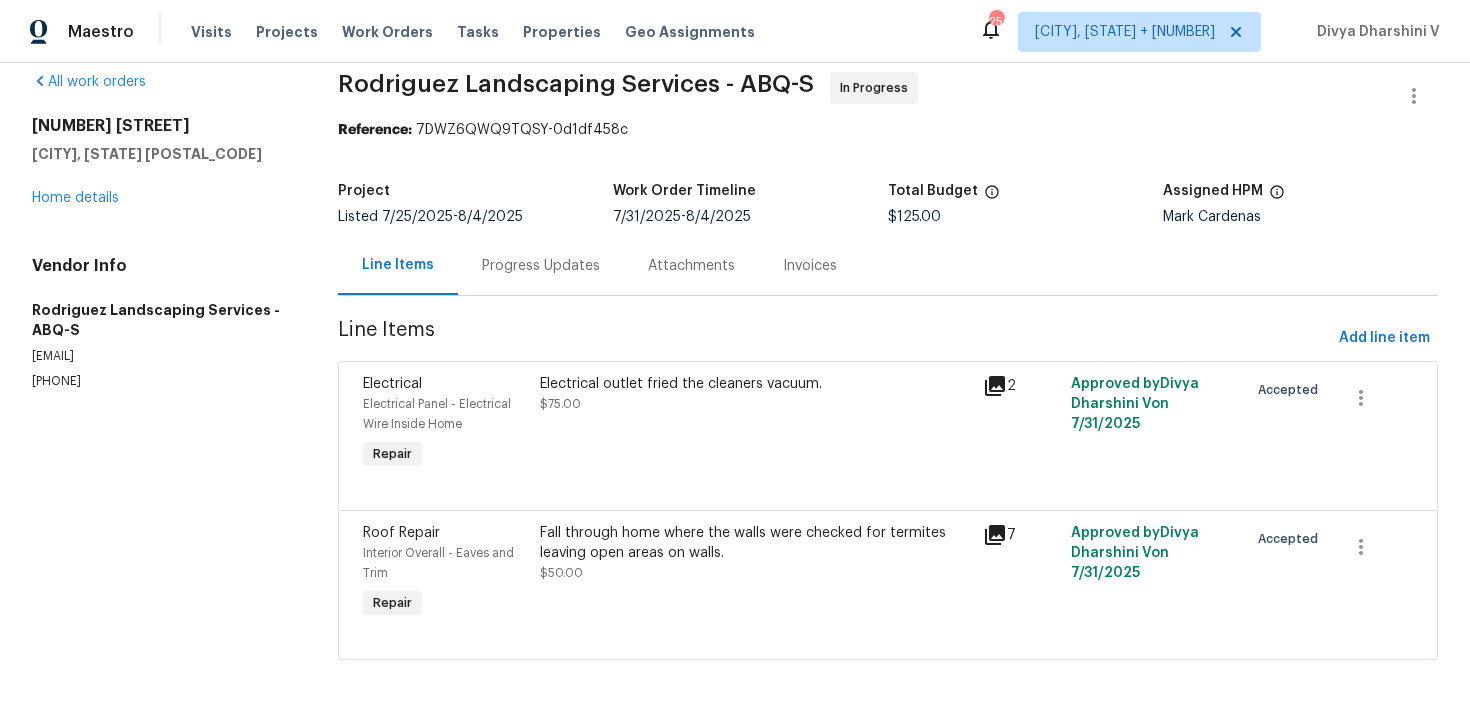 click on "Electrical outlet fried the cleaners vacuum. $75.00" at bounding box center (755, 424) 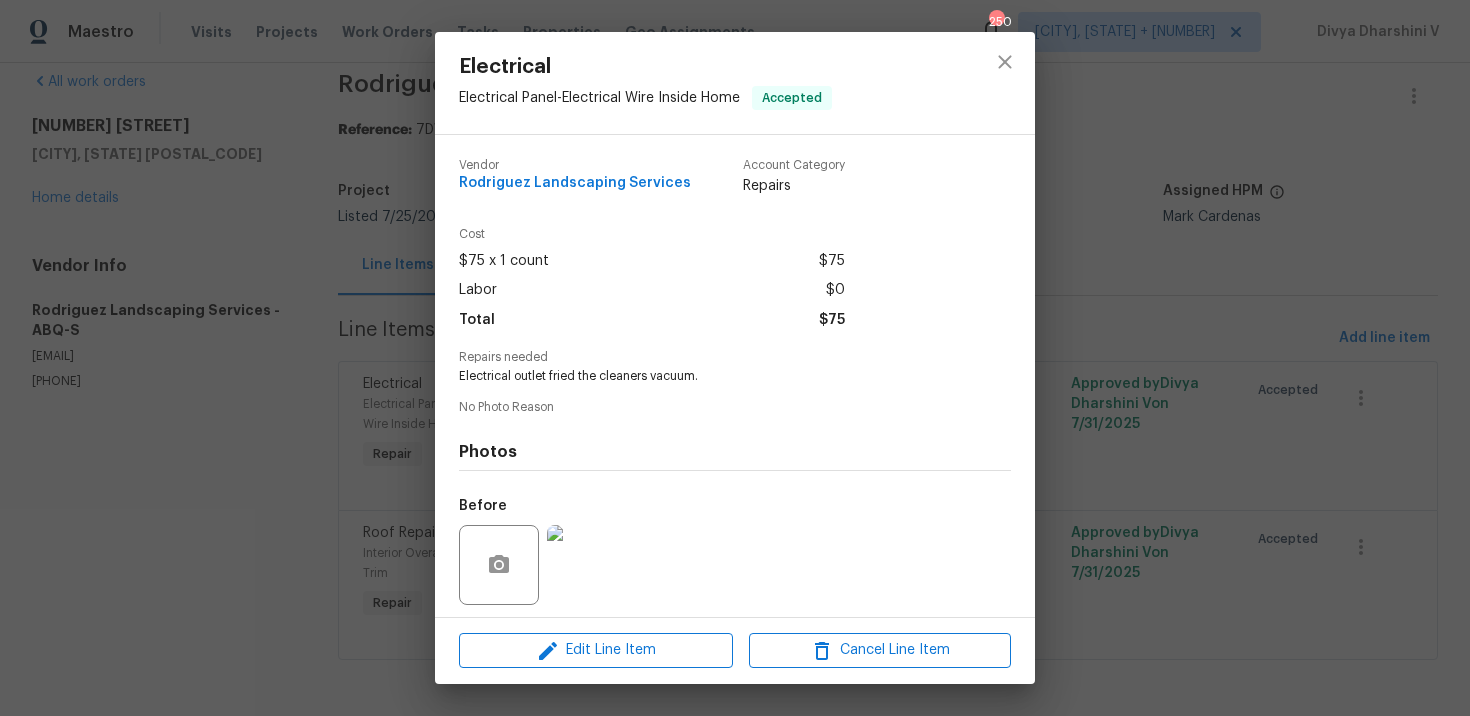 scroll, scrollTop: 138, scrollLeft: 0, axis: vertical 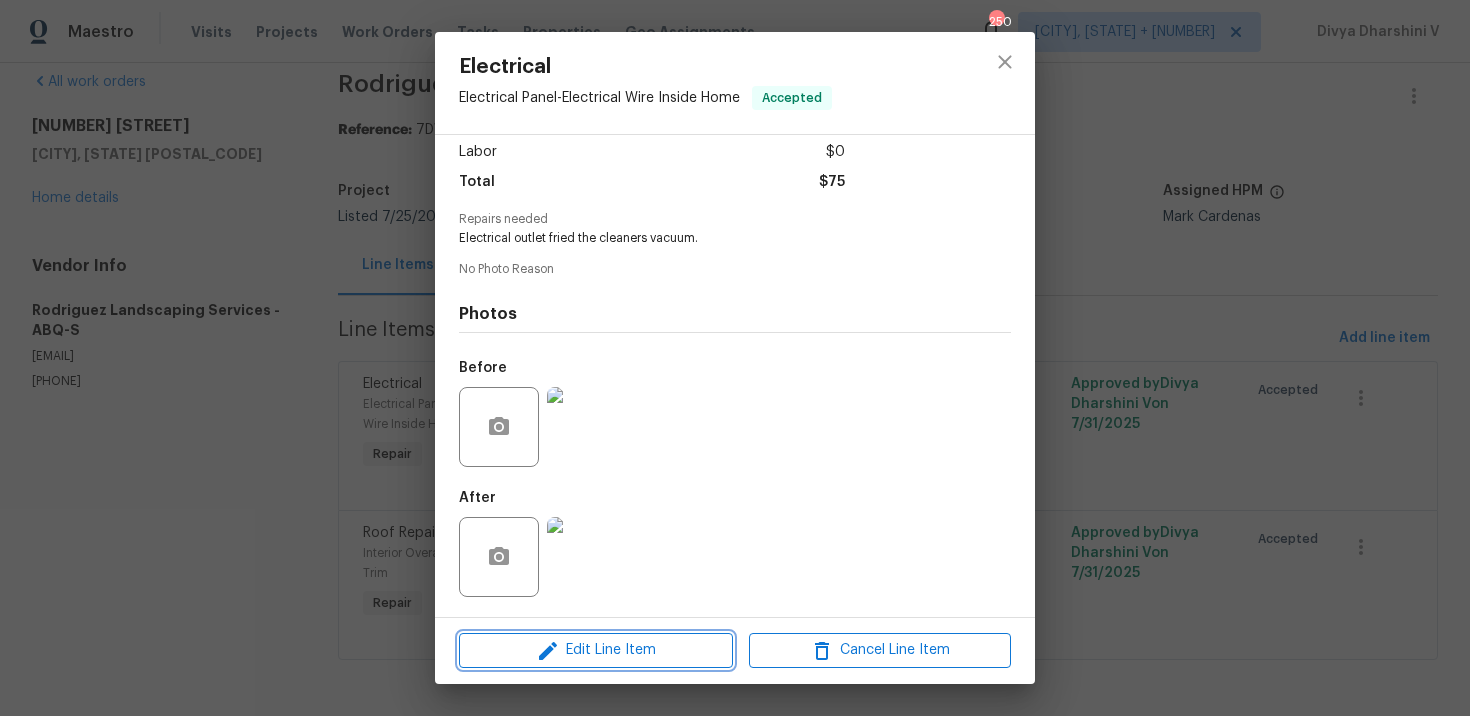 click on "Edit Line Item" at bounding box center (596, 650) 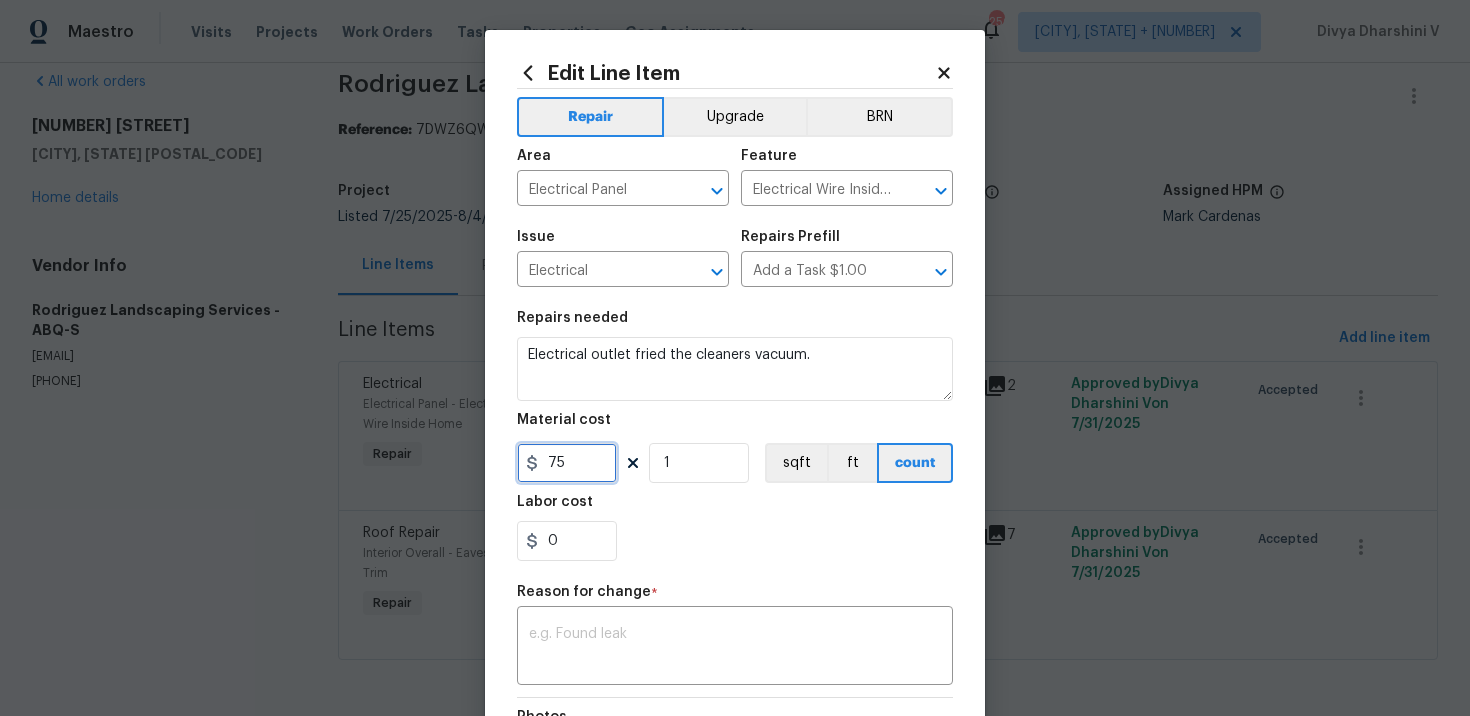 click on "75" at bounding box center [567, 463] 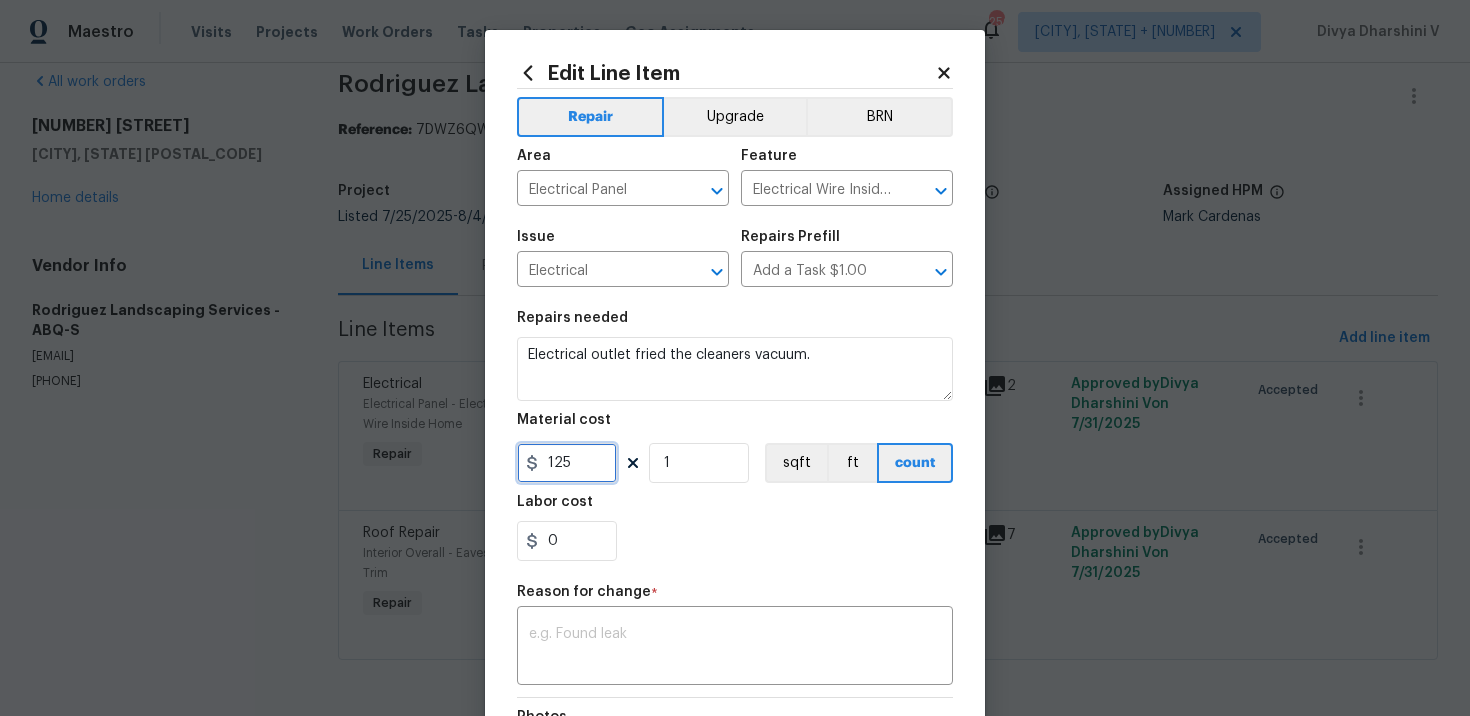 type on "125" 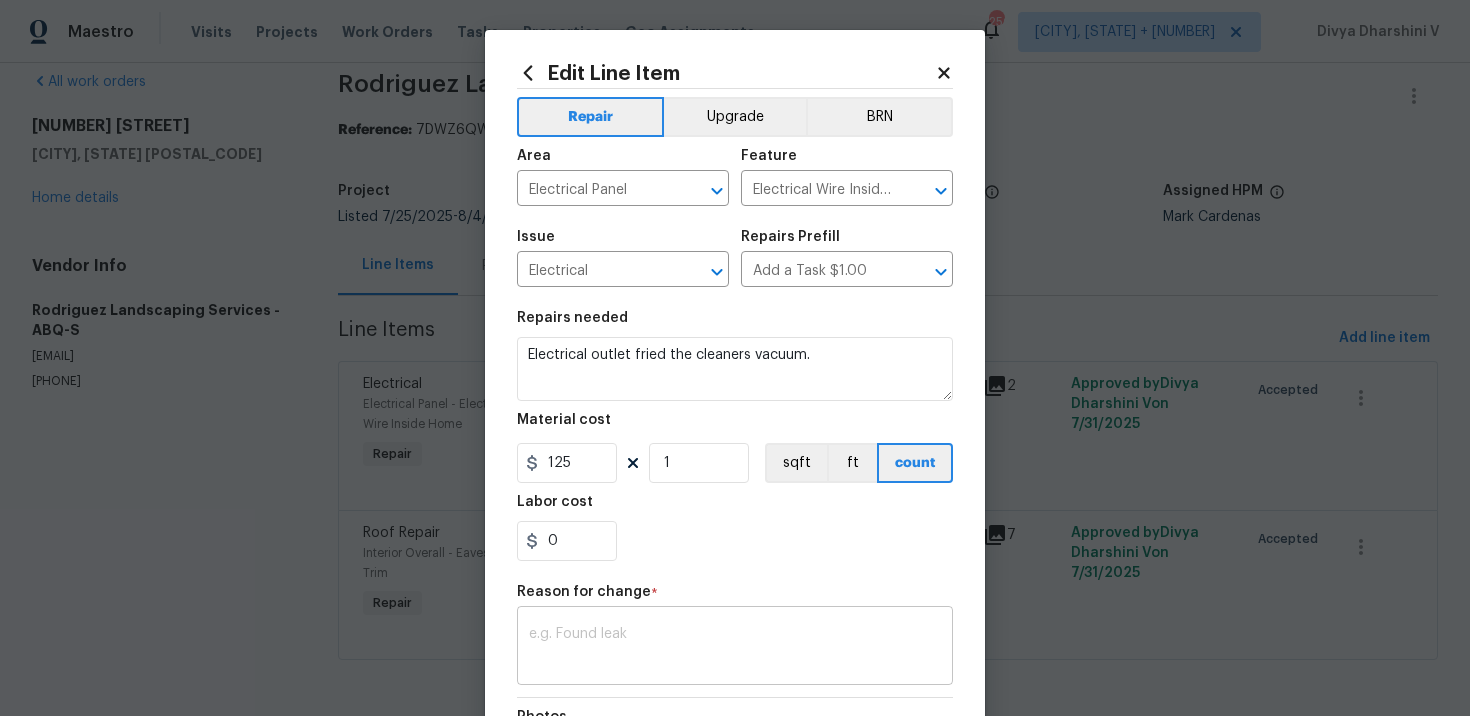 click at bounding box center (735, 648) 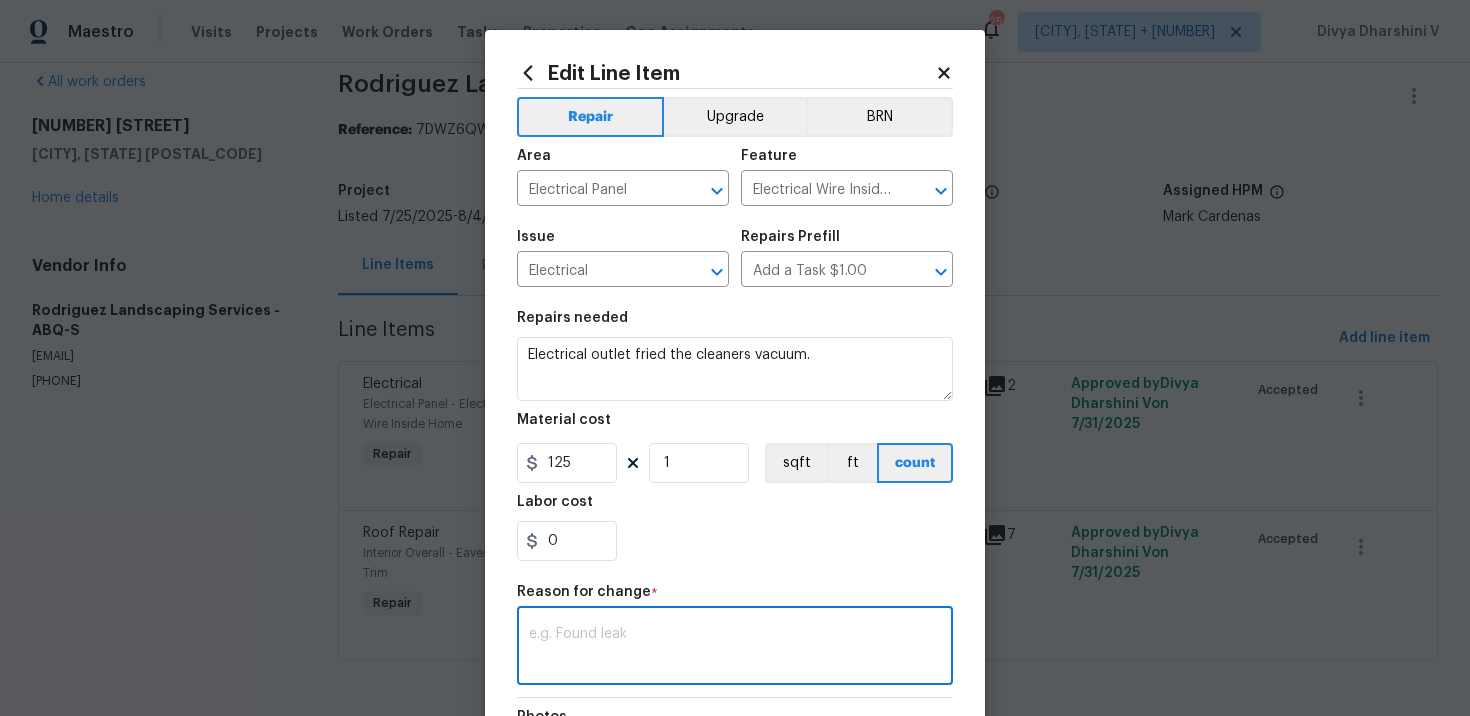 paste on "(DV) Updated per vendor’s final cost." 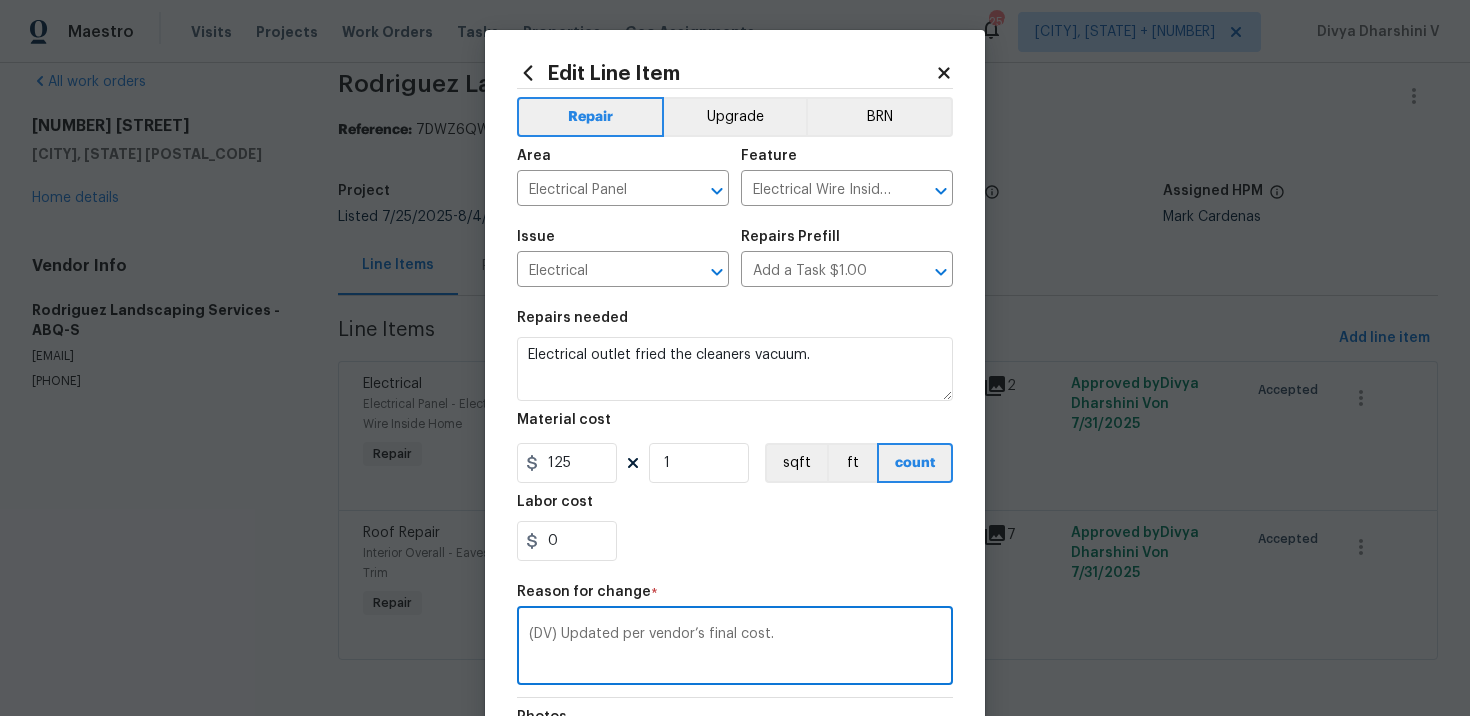 scroll, scrollTop: 270, scrollLeft: 0, axis: vertical 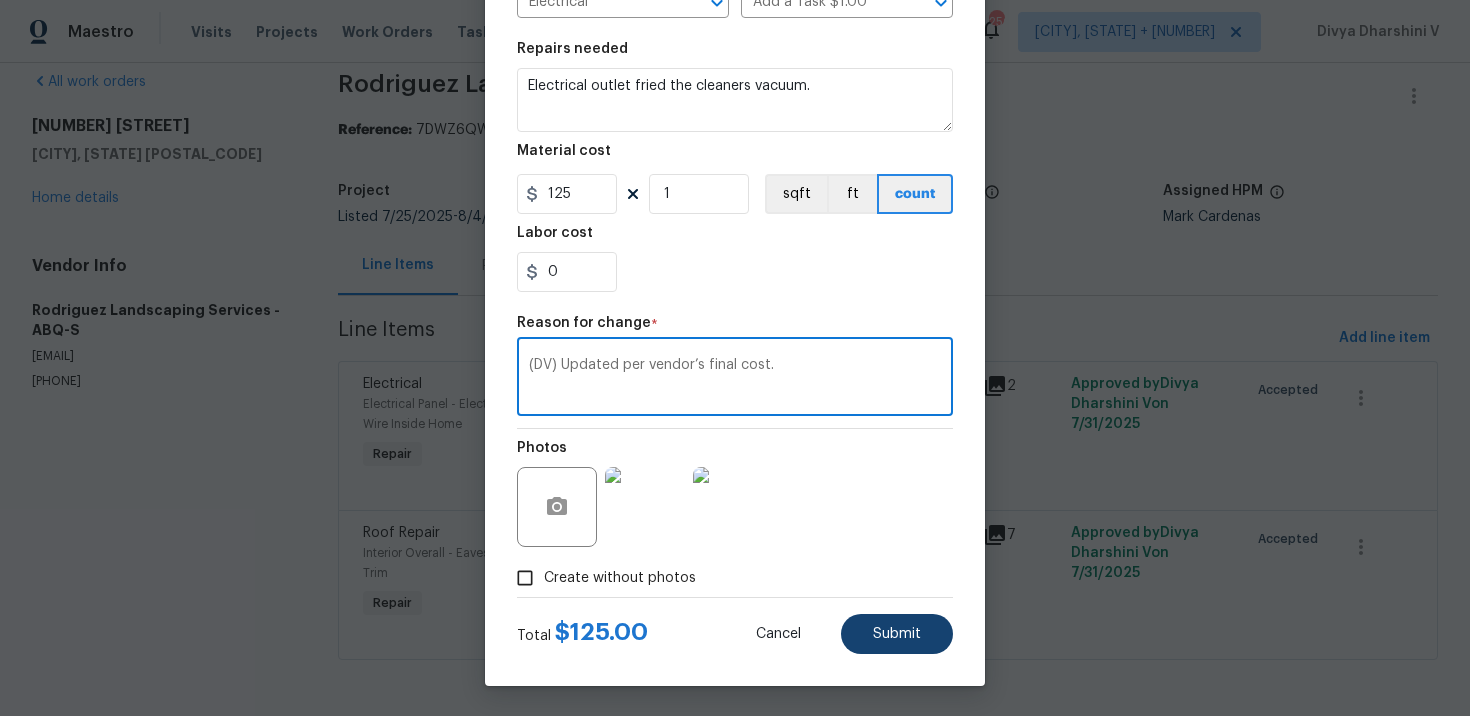 type on "(DV) Updated per vendor’s final cost." 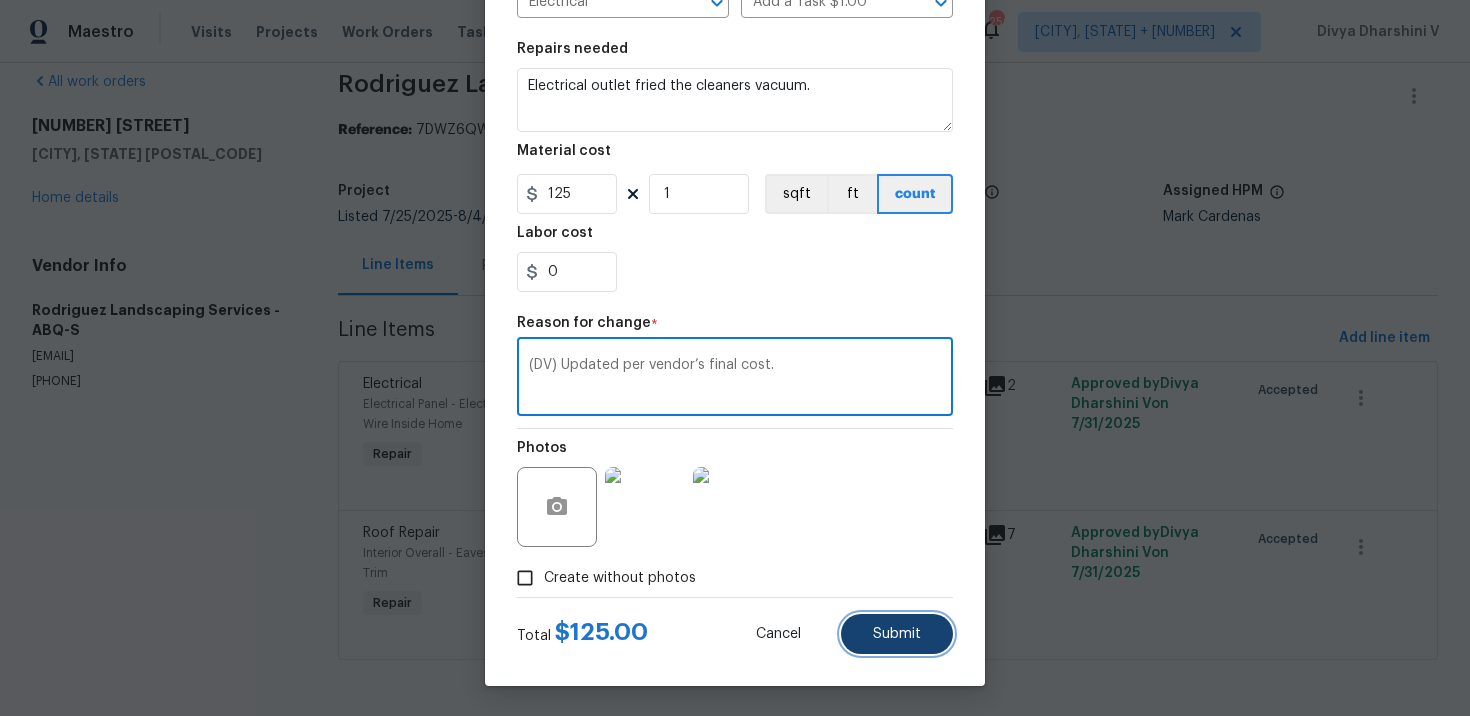 click on "Submit" at bounding box center (897, 634) 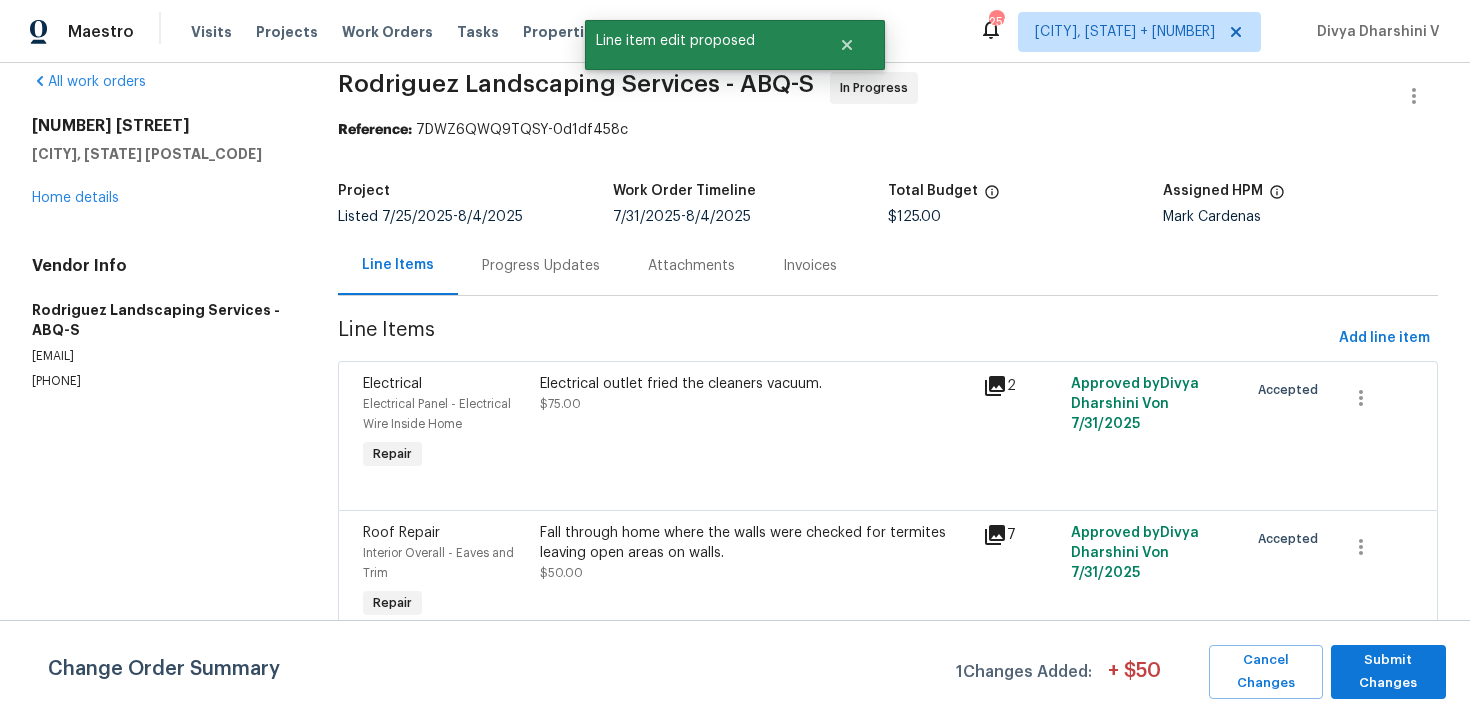 scroll, scrollTop: 0, scrollLeft: 0, axis: both 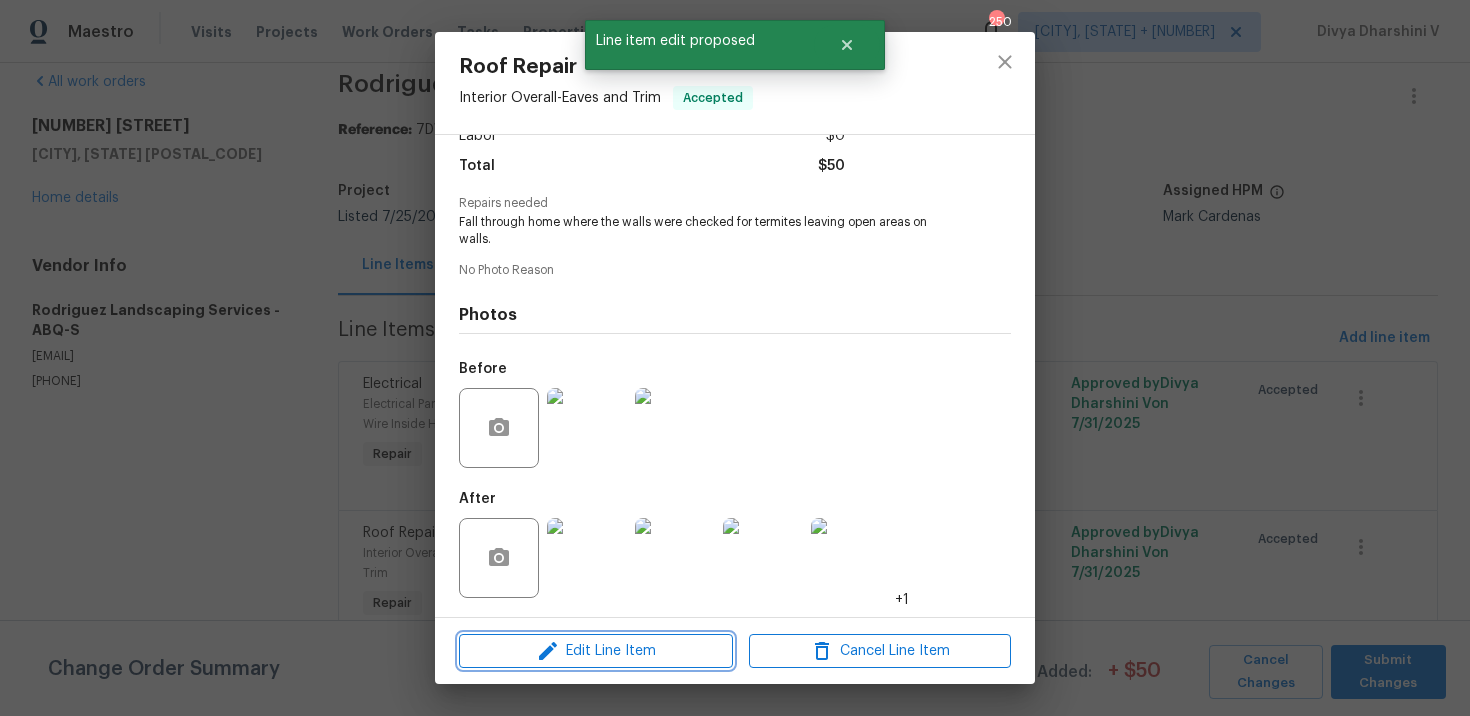 click on "Edit Line Item" at bounding box center [596, 651] 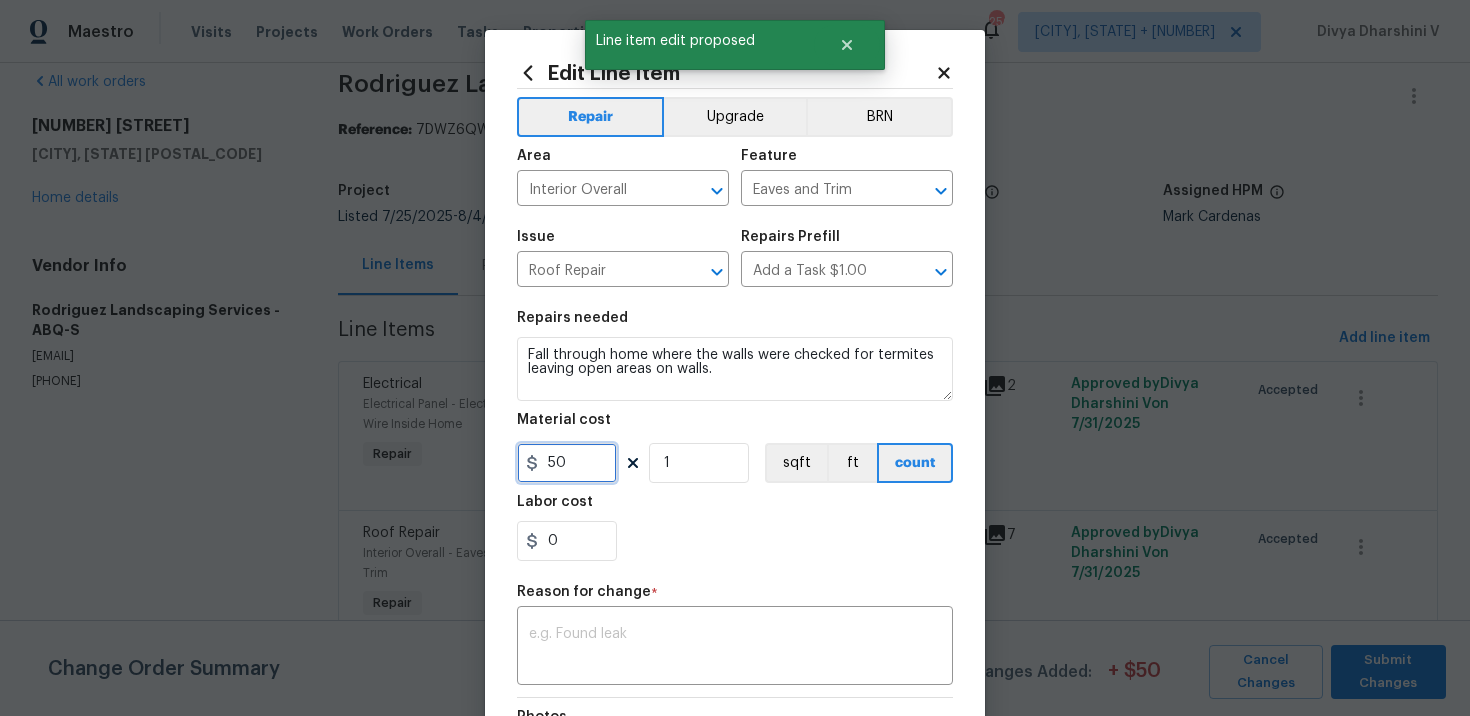 click on "50" at bounding box center [567, 463] 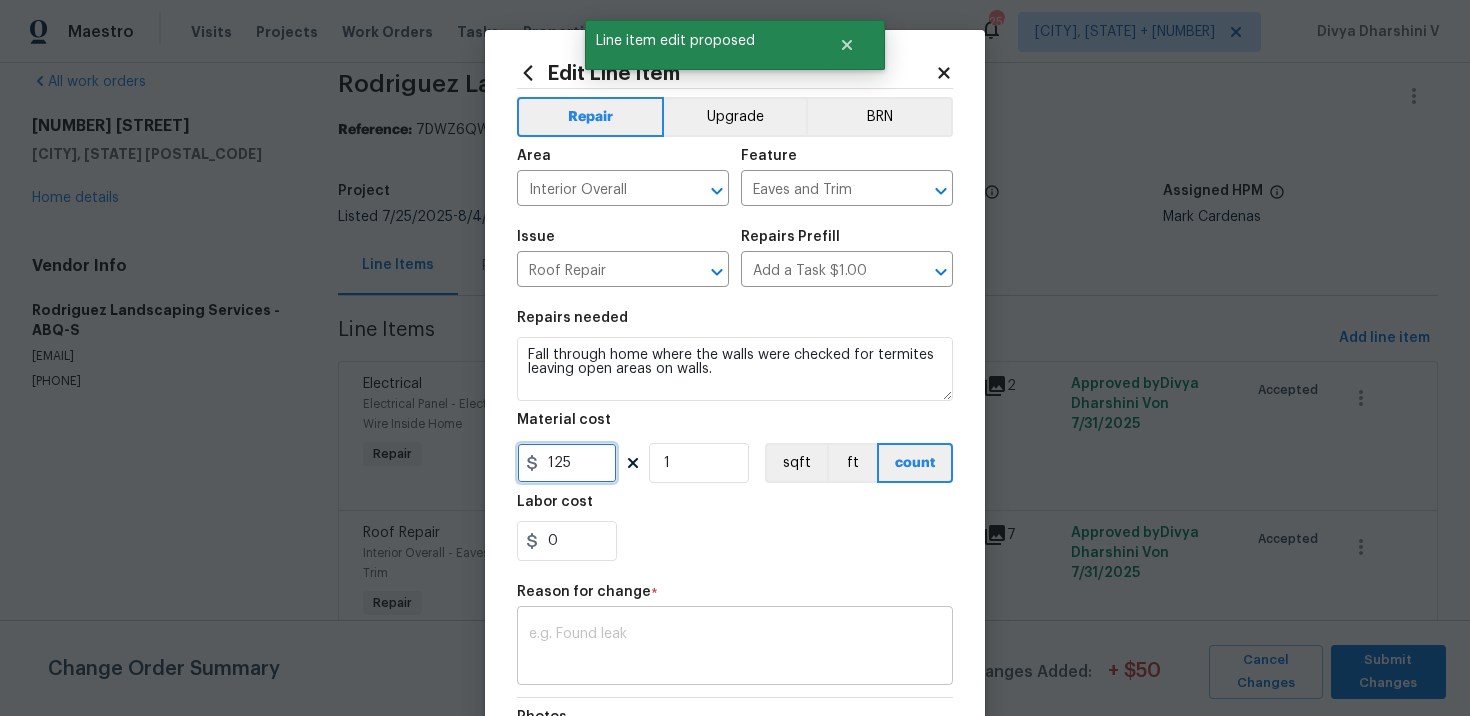 type on "125" 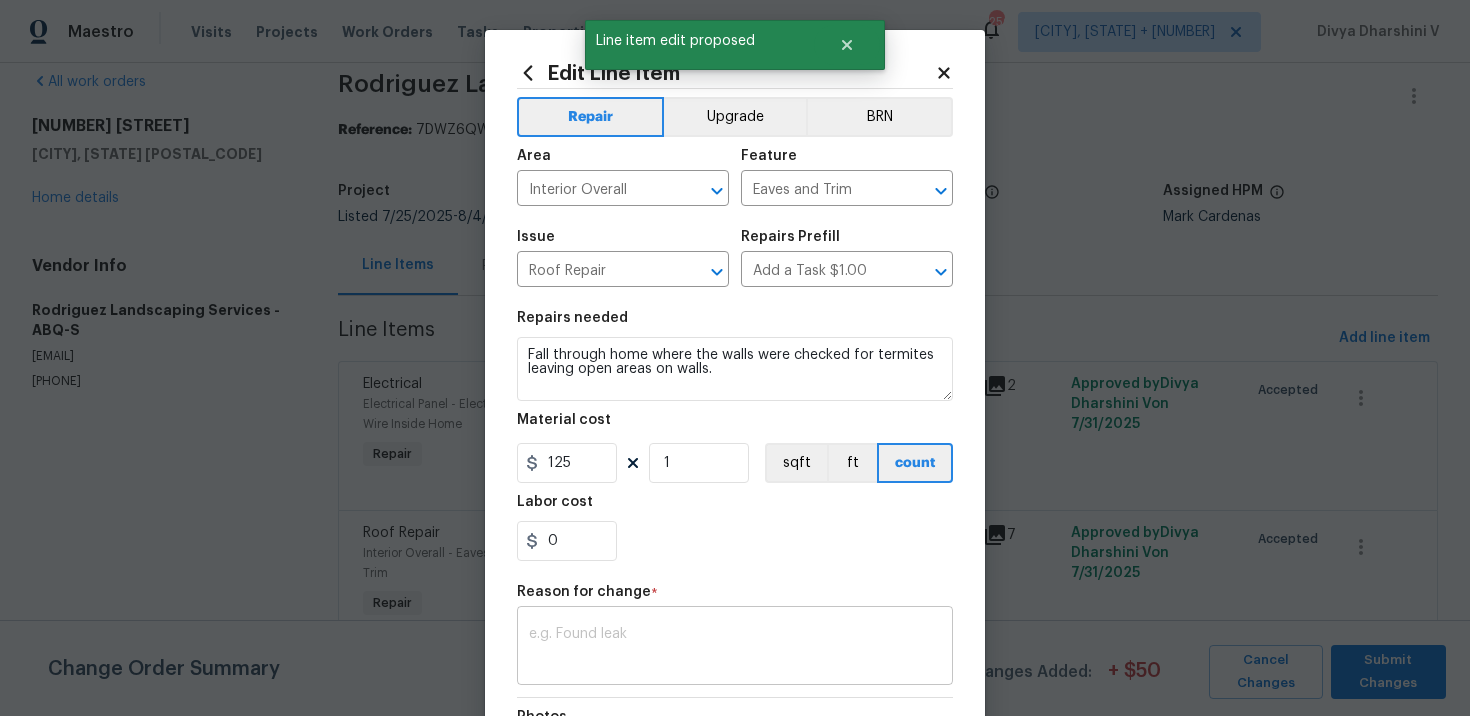 click on "x ​" at bounding box center (735, 648) 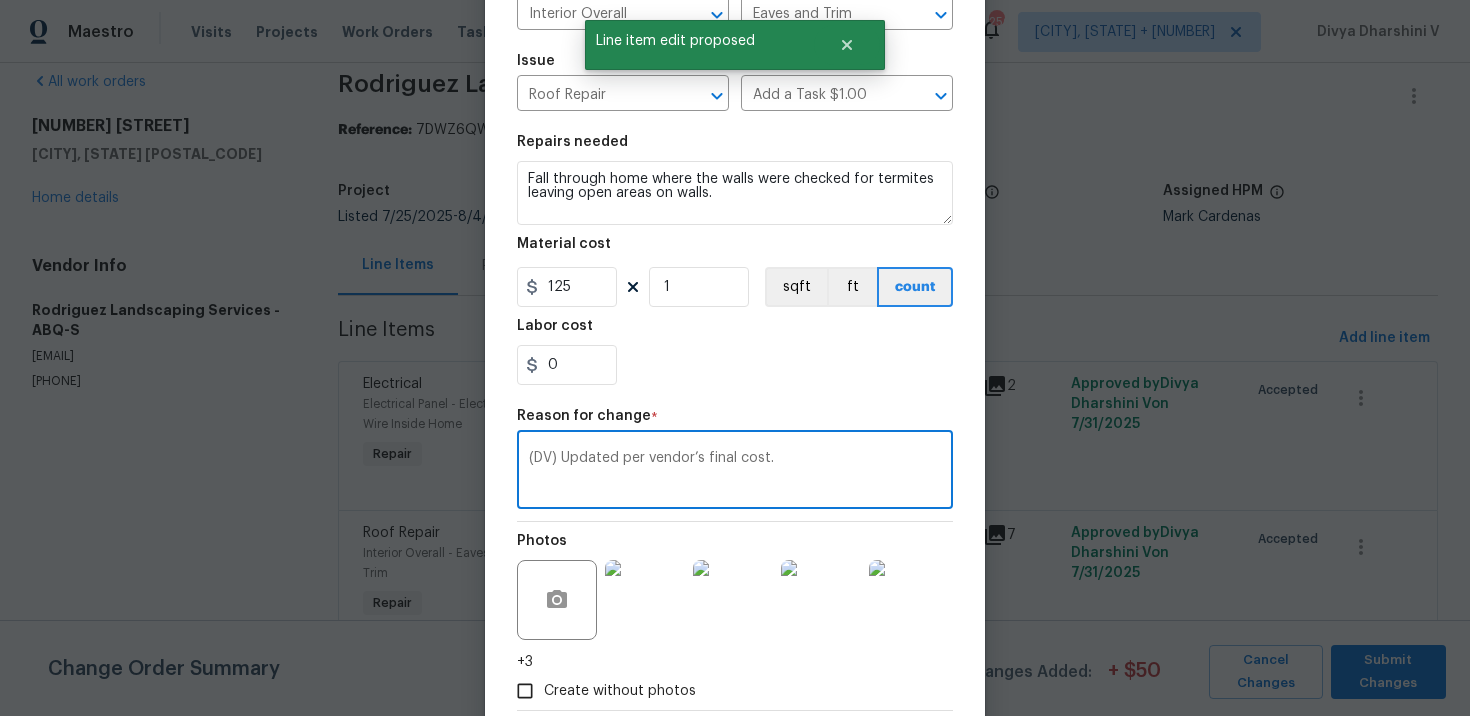 scroll, scrollTop: 290, scrollLeft: 0, axis: vertical 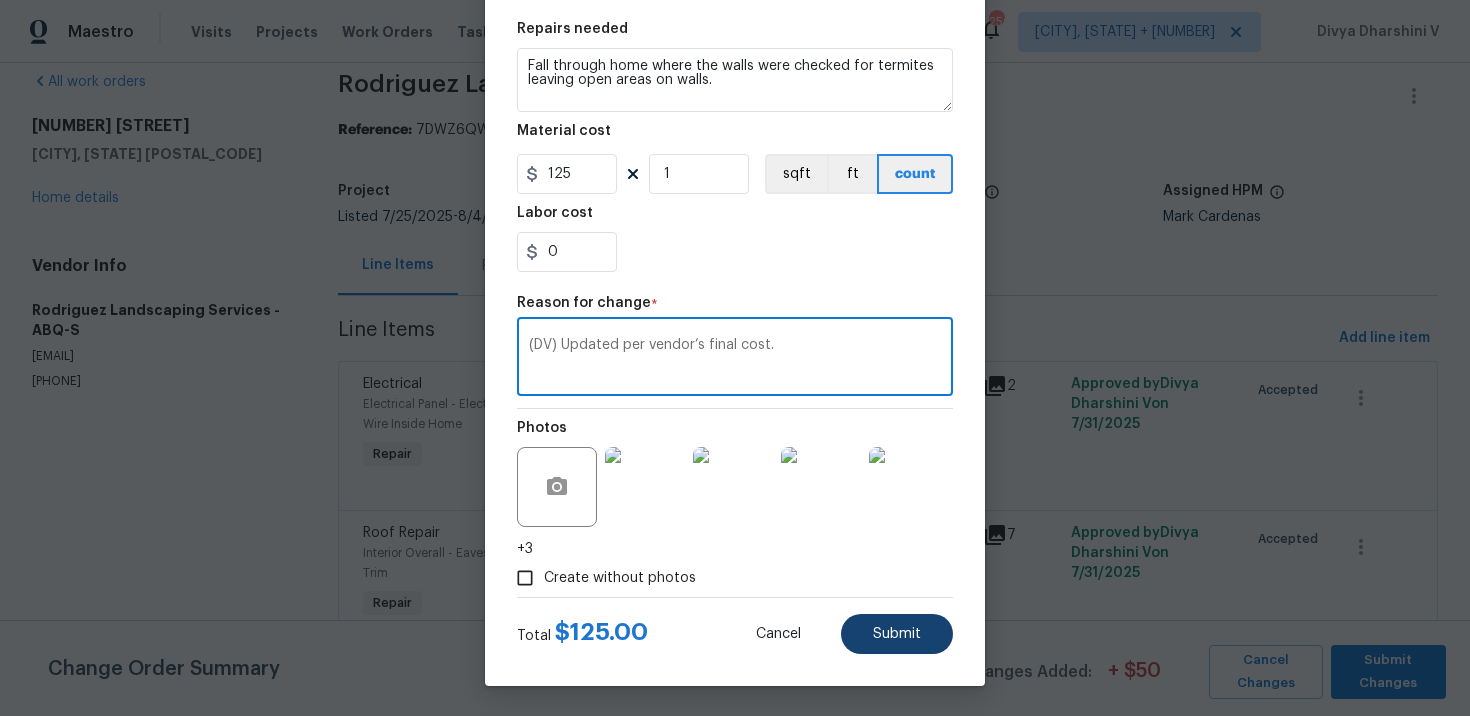 type on "(DV) Updated per vendor’s final cost." 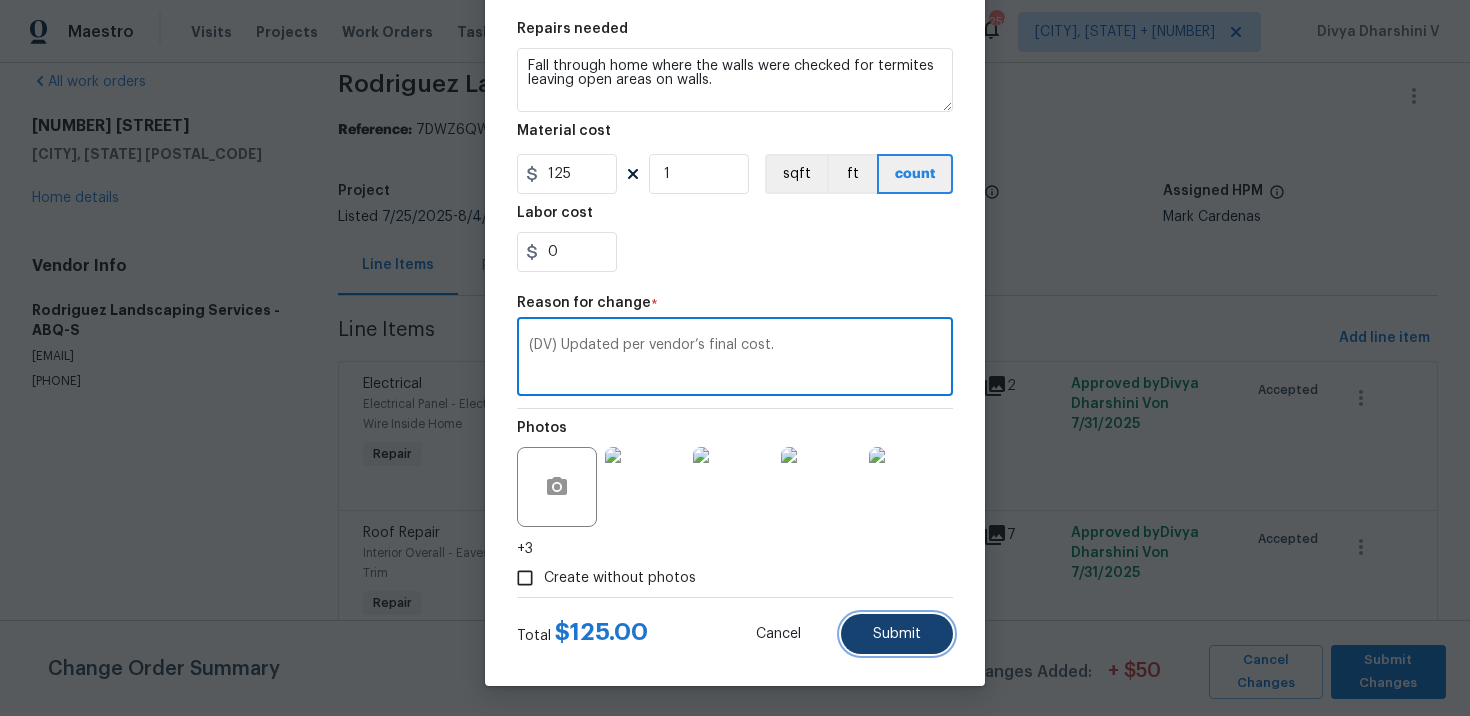 click on "Submit" at bounding box center [897, 634] 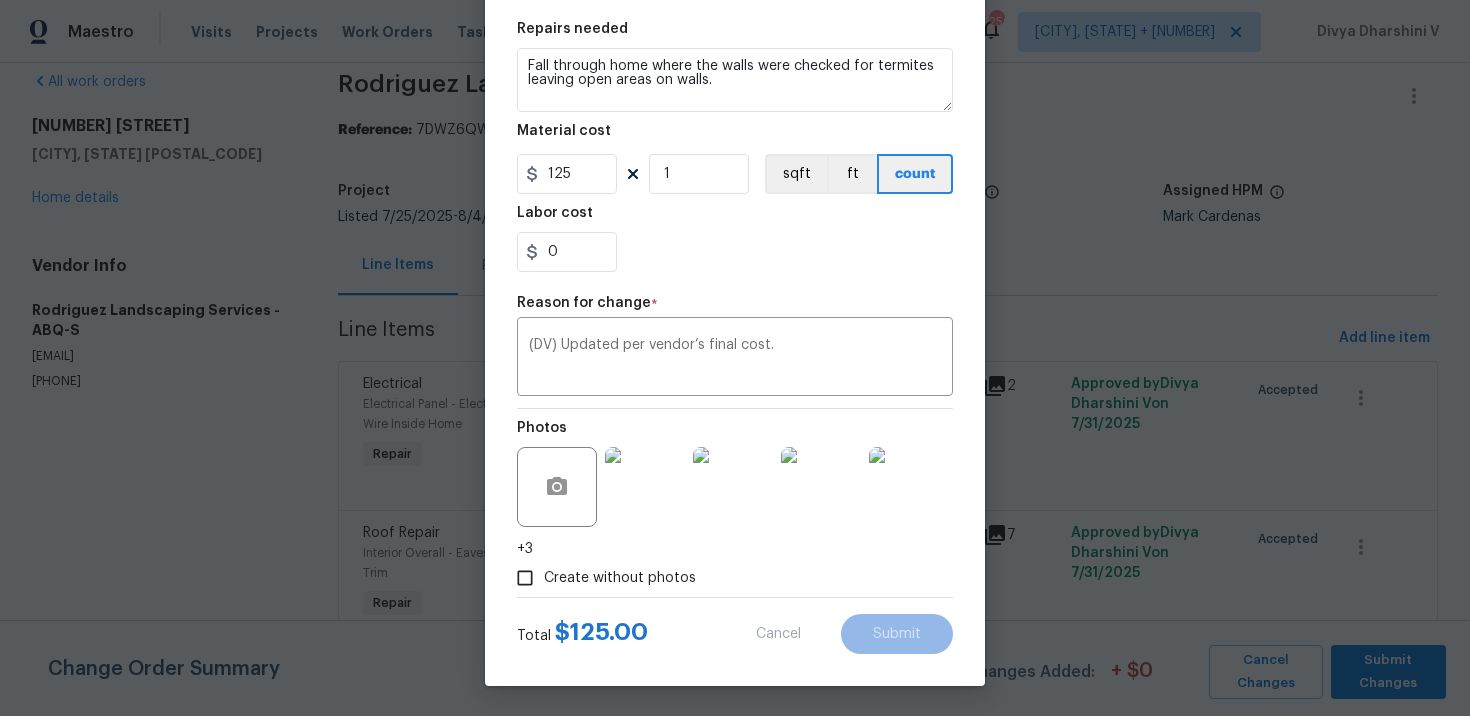 click on "Maestro Visits Projects Work Orders Tasks Properties Geo Assignments 250 Cincinnati, OH + 10 Divya Dharshini V All work orders 7401 Pecos Trl NW Albuquerque, NM 87120 Home details Vendor Info Rodriguez Landscaping Services - ABQ-S rodriguezjosuepersonal@gmail.com (505) 980-9691 Rodriguez Landscaping Services - ABQ-S In Progress Reference:   7DWZ6QWQ9TQSY-0d1df458c Project Listed   7/25/2025  -  8/4/2025 Work Order Timeline 7/31/2025  -  8/4/2025 Total Budget $125.00 Assigned HPM Mark Cardenas Line Items Progress Updates Attachments Invoices Line Items Add line item Electrical Electrical Panel - Electrical Wire Inside Home Repair Electrical outlet fried the cleaners vacuum. $75.00   2 Approved by  Divya Dharshini V  on   7/31/2025 Accepted Roof Repair Interior Overall - Eaves and Trim Repair Fall through home where the walls were checked for termites leaving open areas on walls. $50.00   7 Approved by  Divya Dharshini V  on   7/31/2025 Accepted Change Order Summary 2  Changes Added: + $ 0 Cancel Changes" at bounding box center (735, 358) 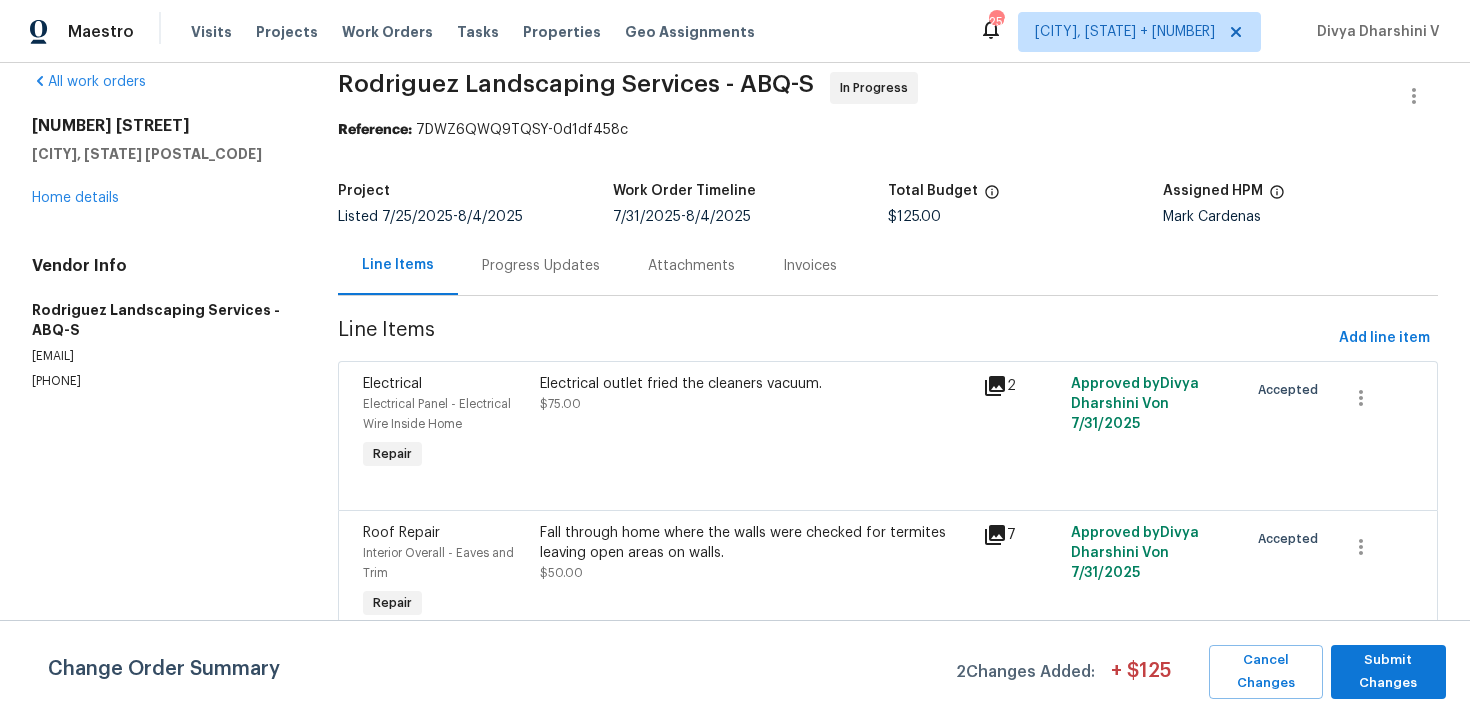 scroll, scrollTop: 0, scrollLeft: 0, axis: both 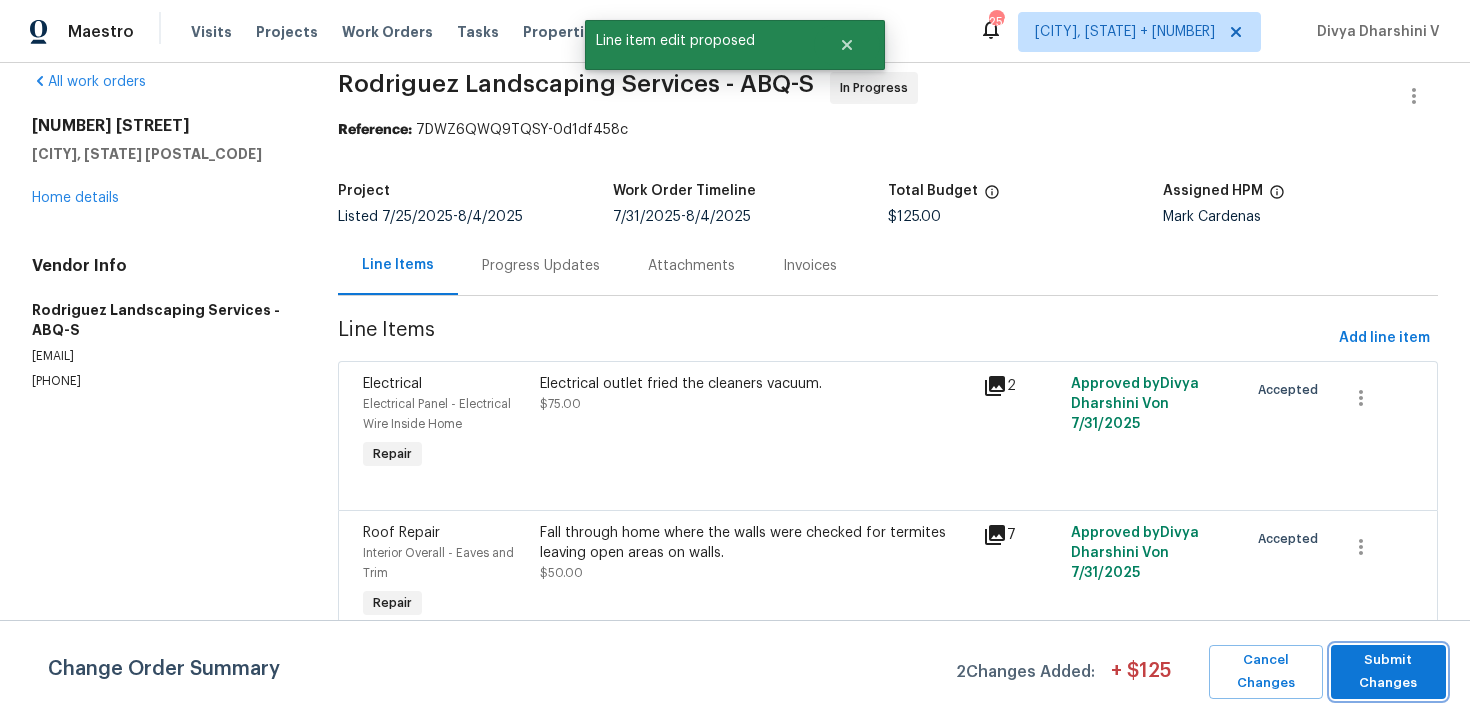 click on "Submit Changes" at bounding box center (1388, 672) 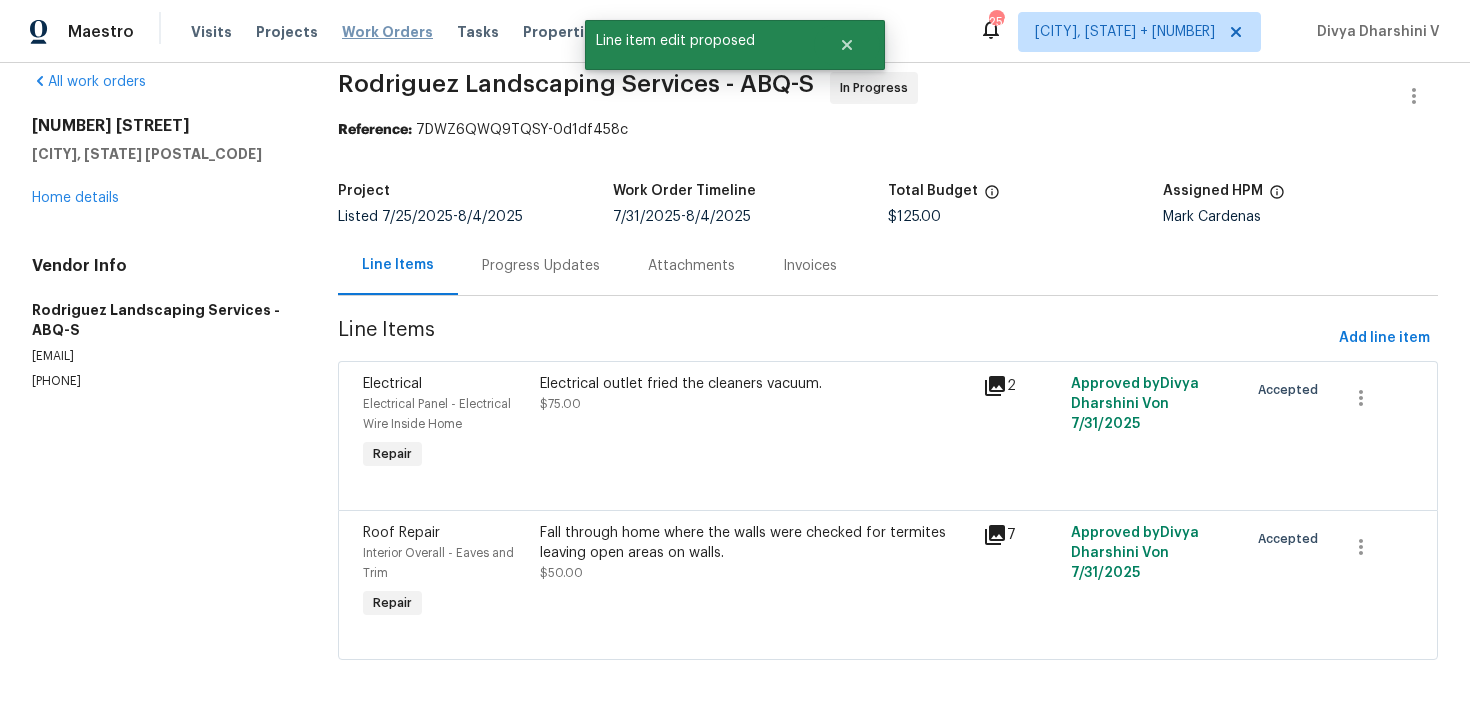 scroll, scrollTop: 0, scrollLeft: 0, axis: both 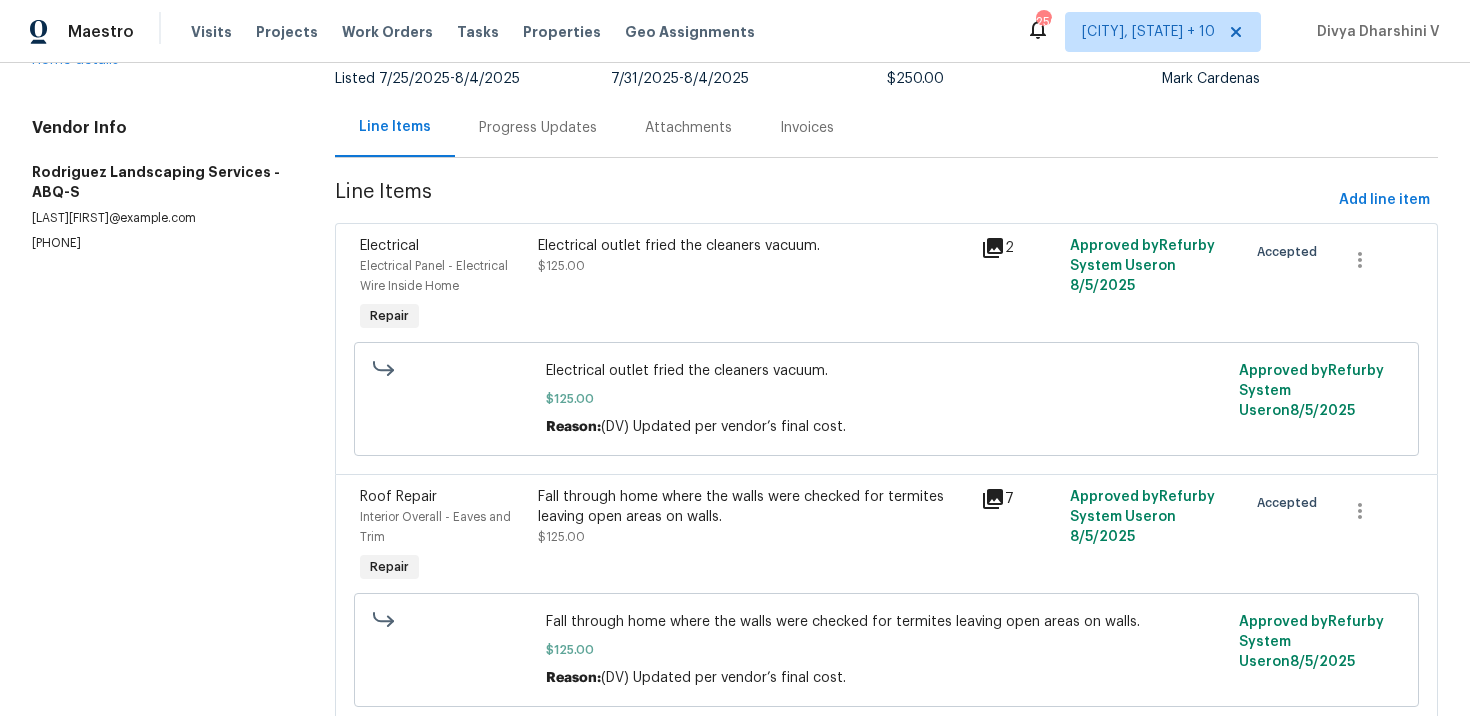 click on "Progress Updates" at bounding box center [538, 127] 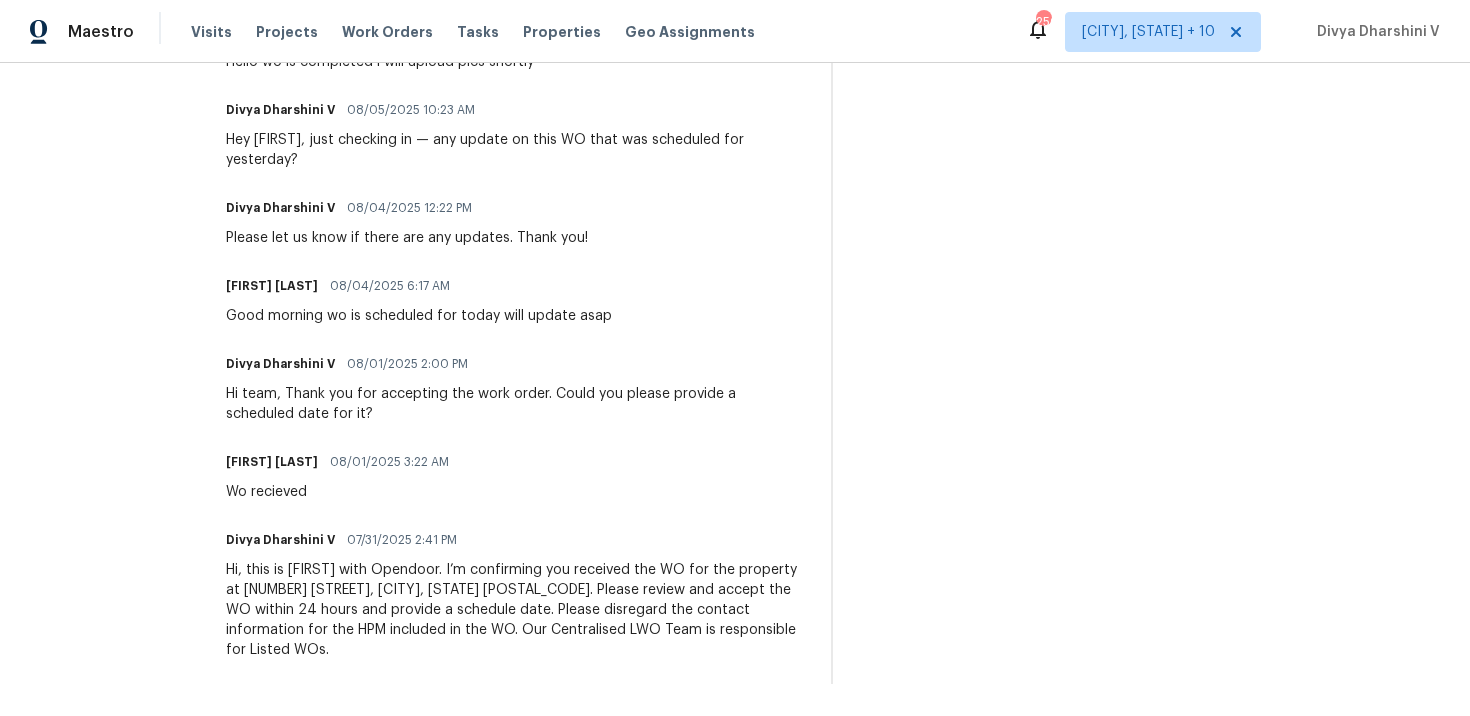 scroll, scrollTop: 0, scrollLeft: 0, axis: both 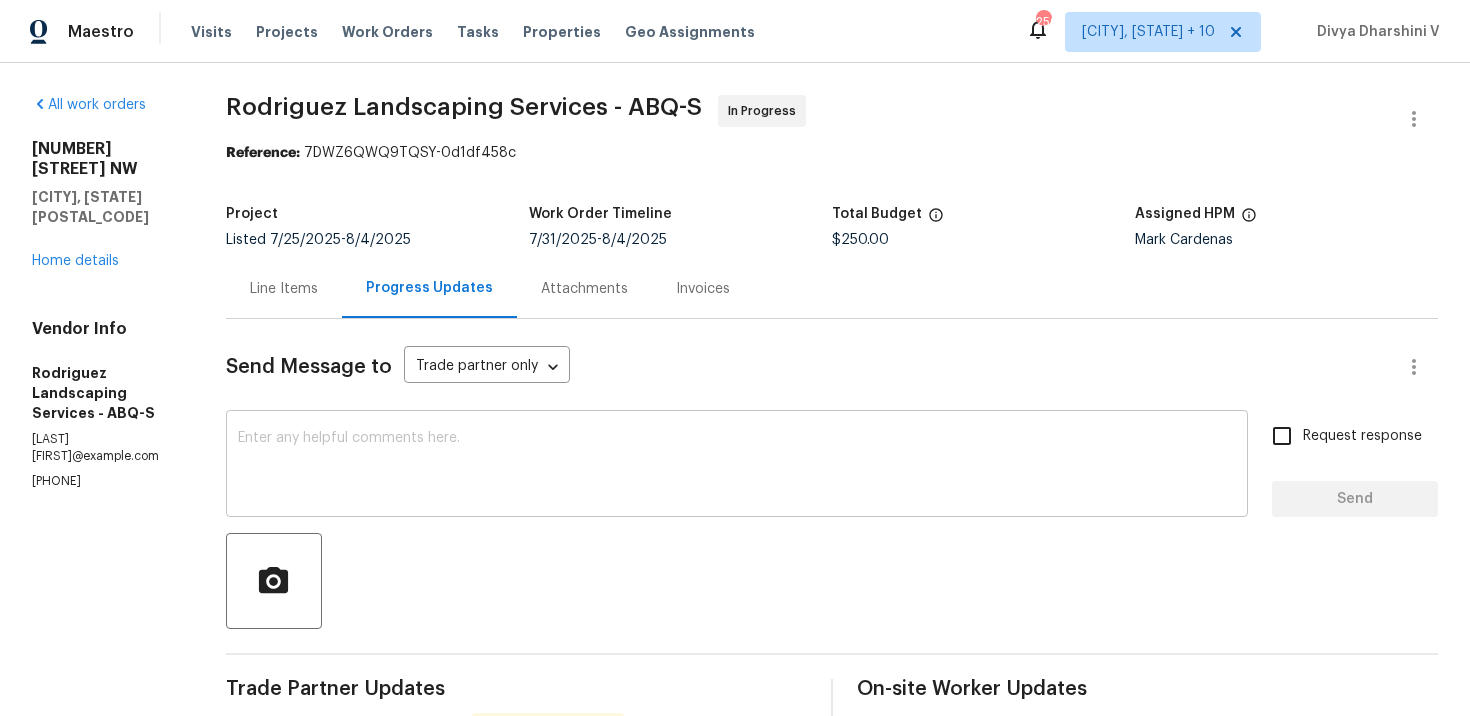 click at bounding box center (737, 466) 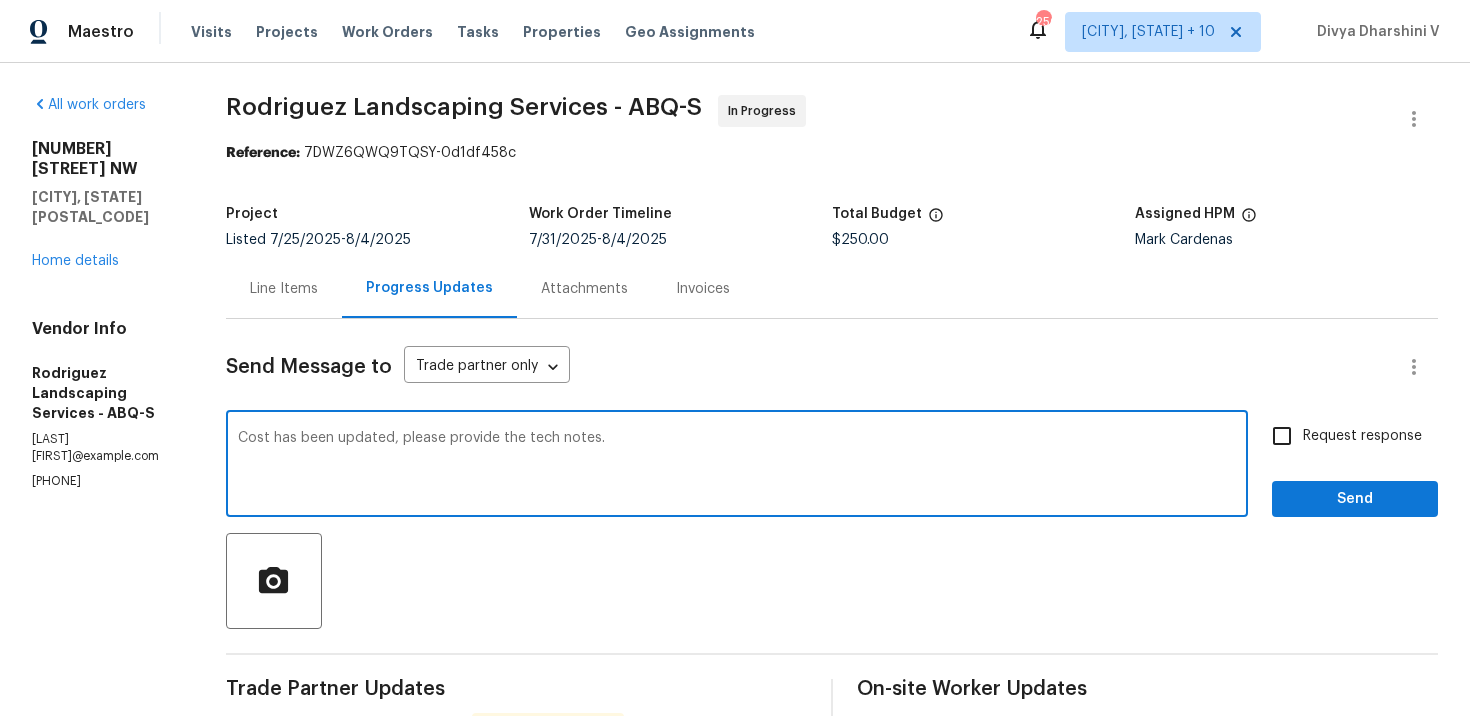 type on "Cost has been updated, please provide the tech notes." 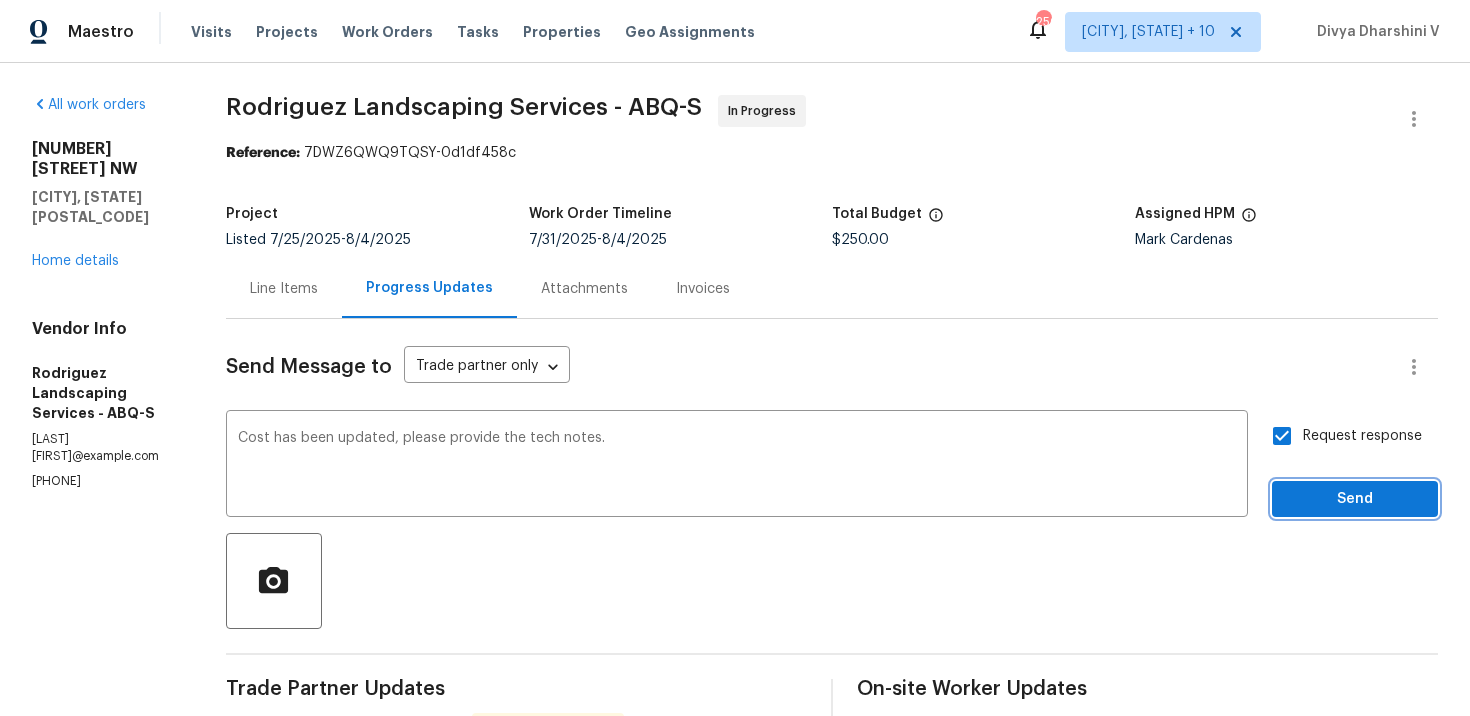 click on "Send" at bounding box center [1355, 499] 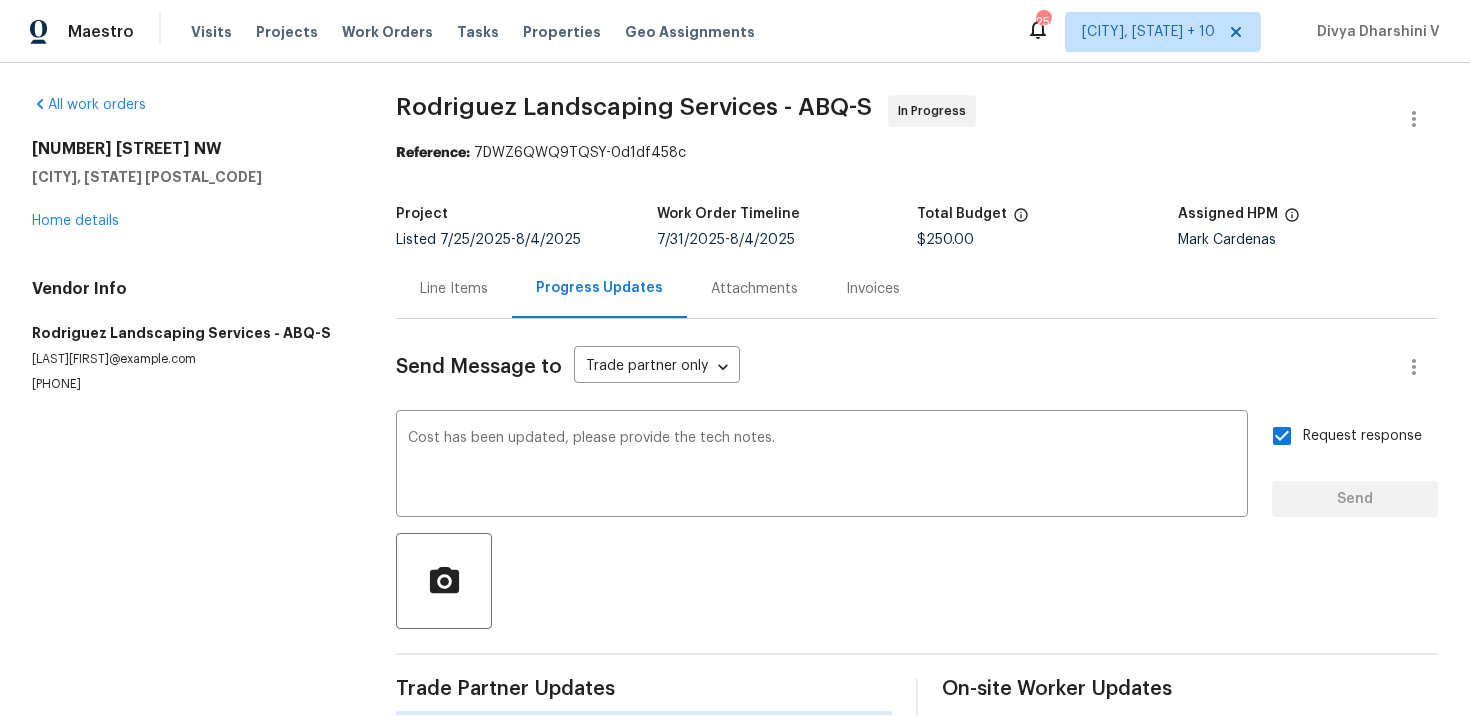 type 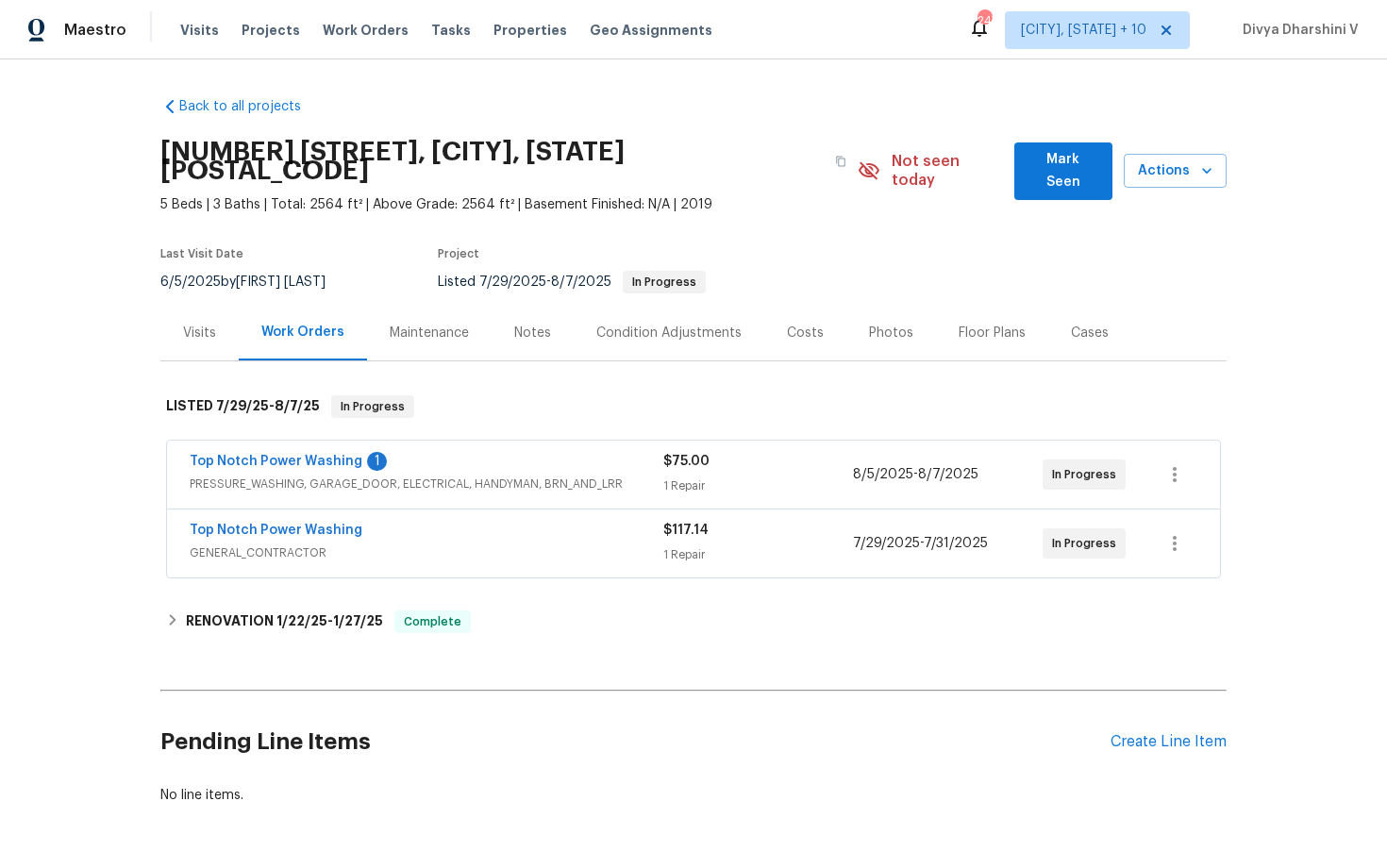 scroll, scrollTop: 0, scrollLeft: 0, axis: both 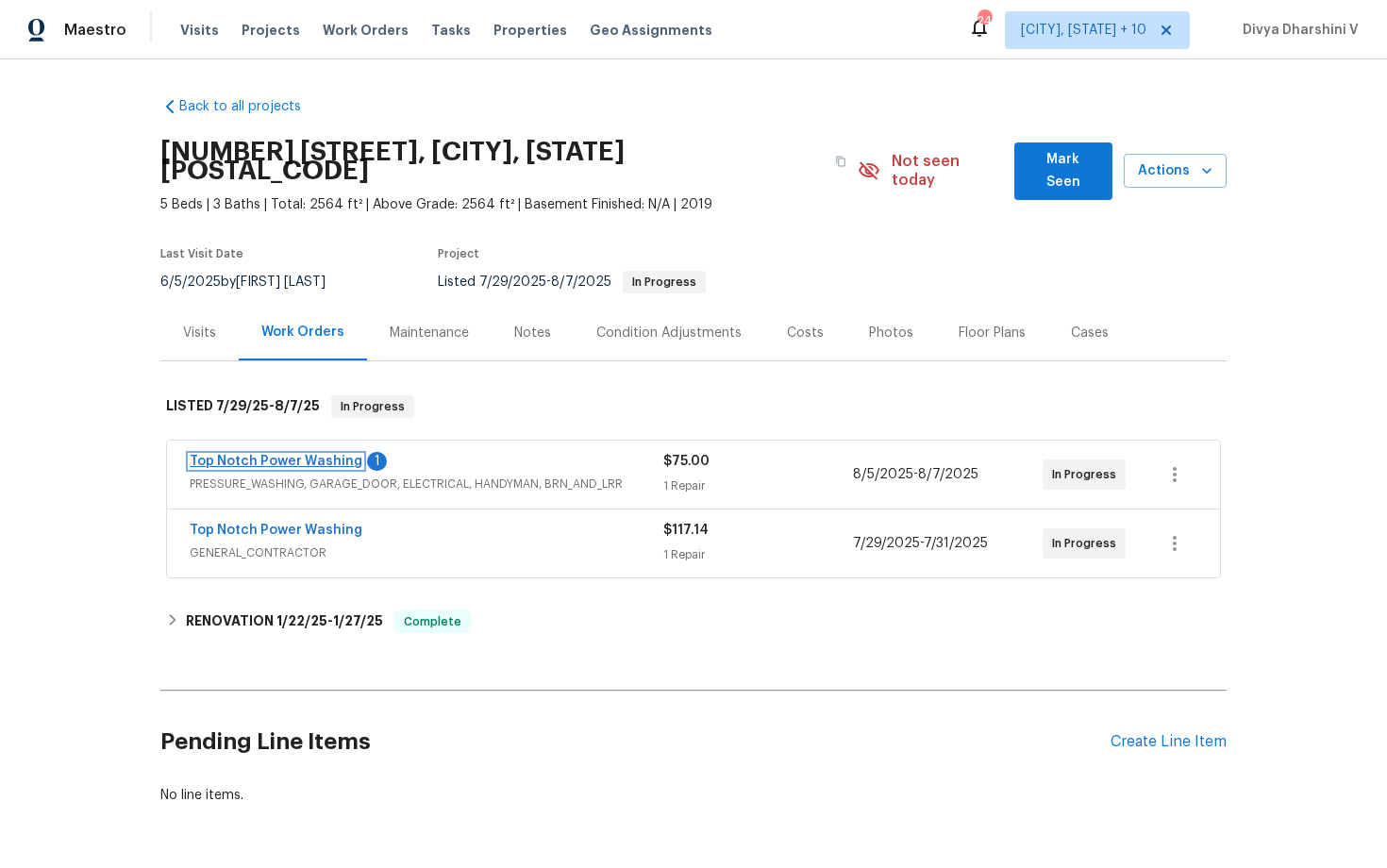 click on "Top Notch Power Washing" at bounding box center [276, 461] 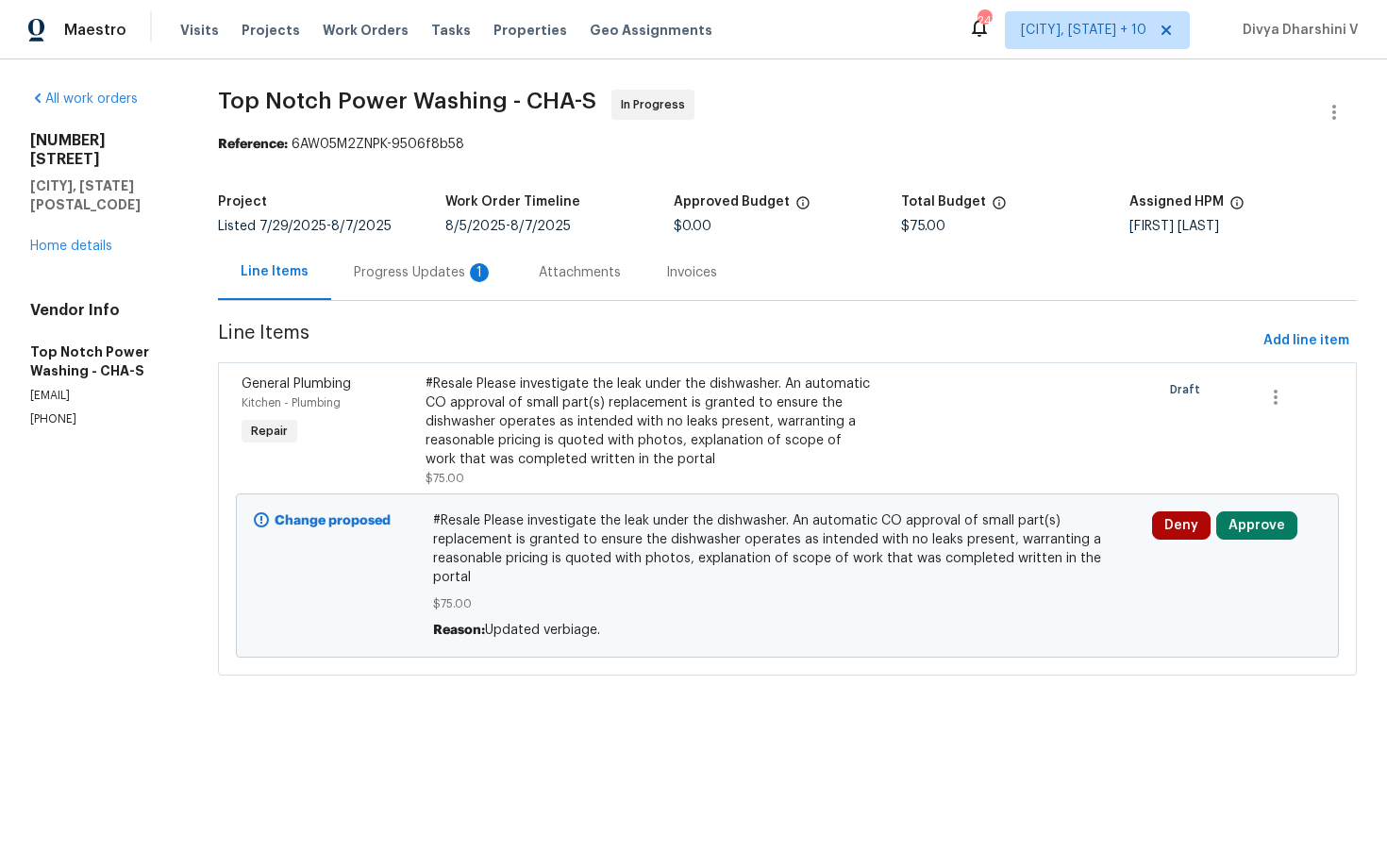 click on "Progress Updates 1" at bounding box center (424, 273) 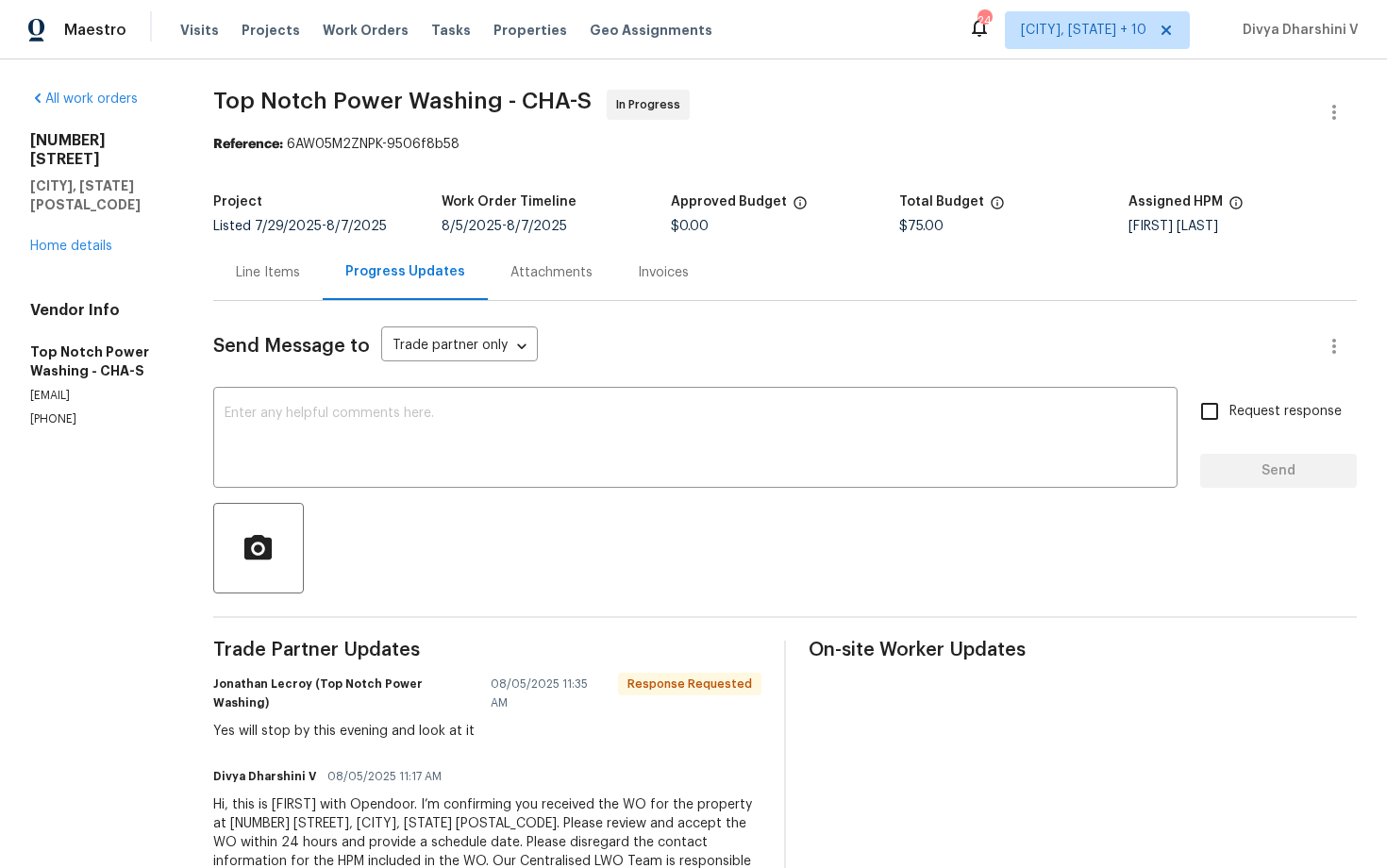 click on "Project Listed   [DATE]  -  [DATE] Work Order Timeline [DATE]  -  [DATE] Approved Budget $0.00 Total Budget $75.00 Assigned HPM [FIRST] [LAST]" at bounding box center [785, 214] 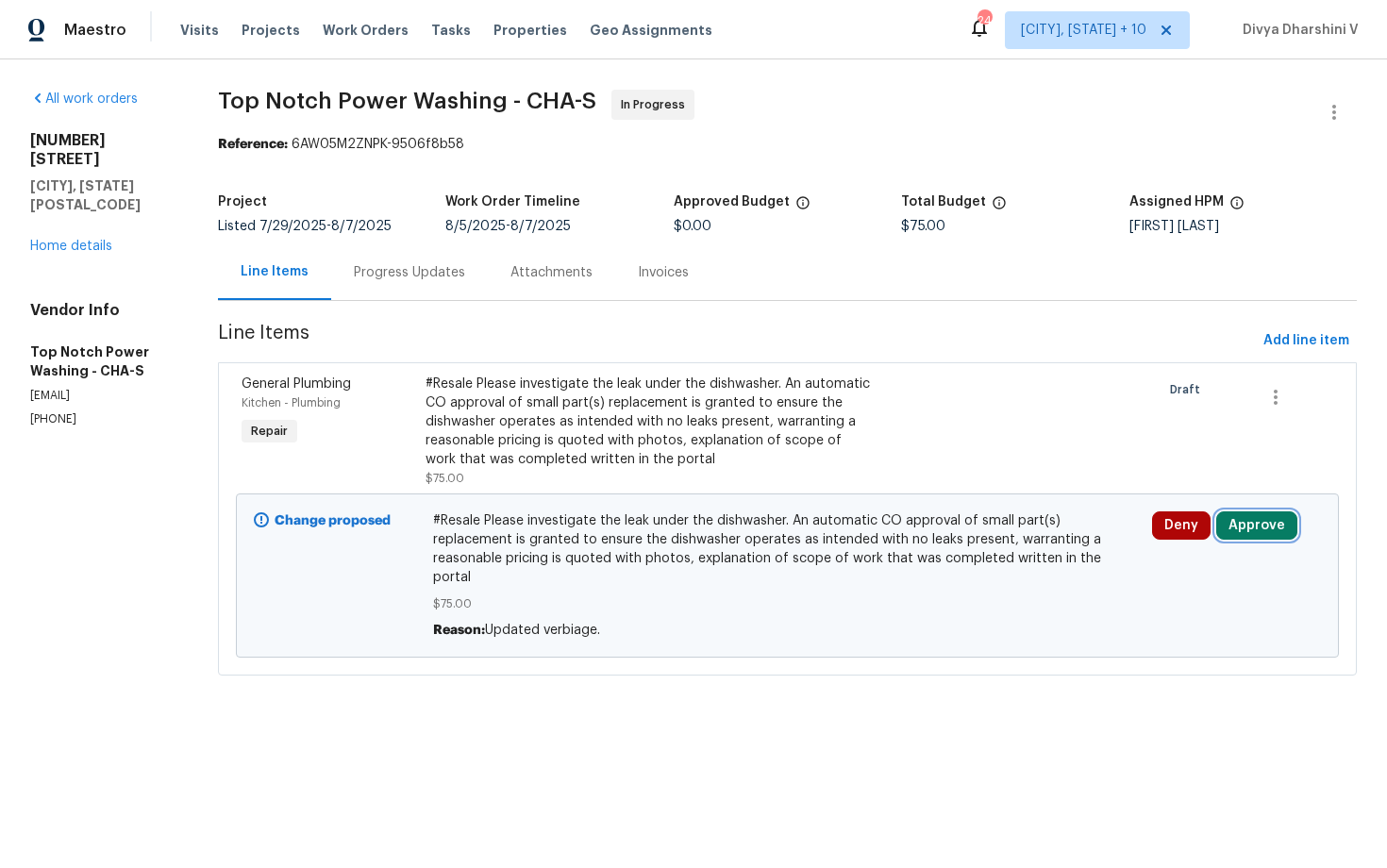 click on "Approve" at bounding box center (1257, 526) 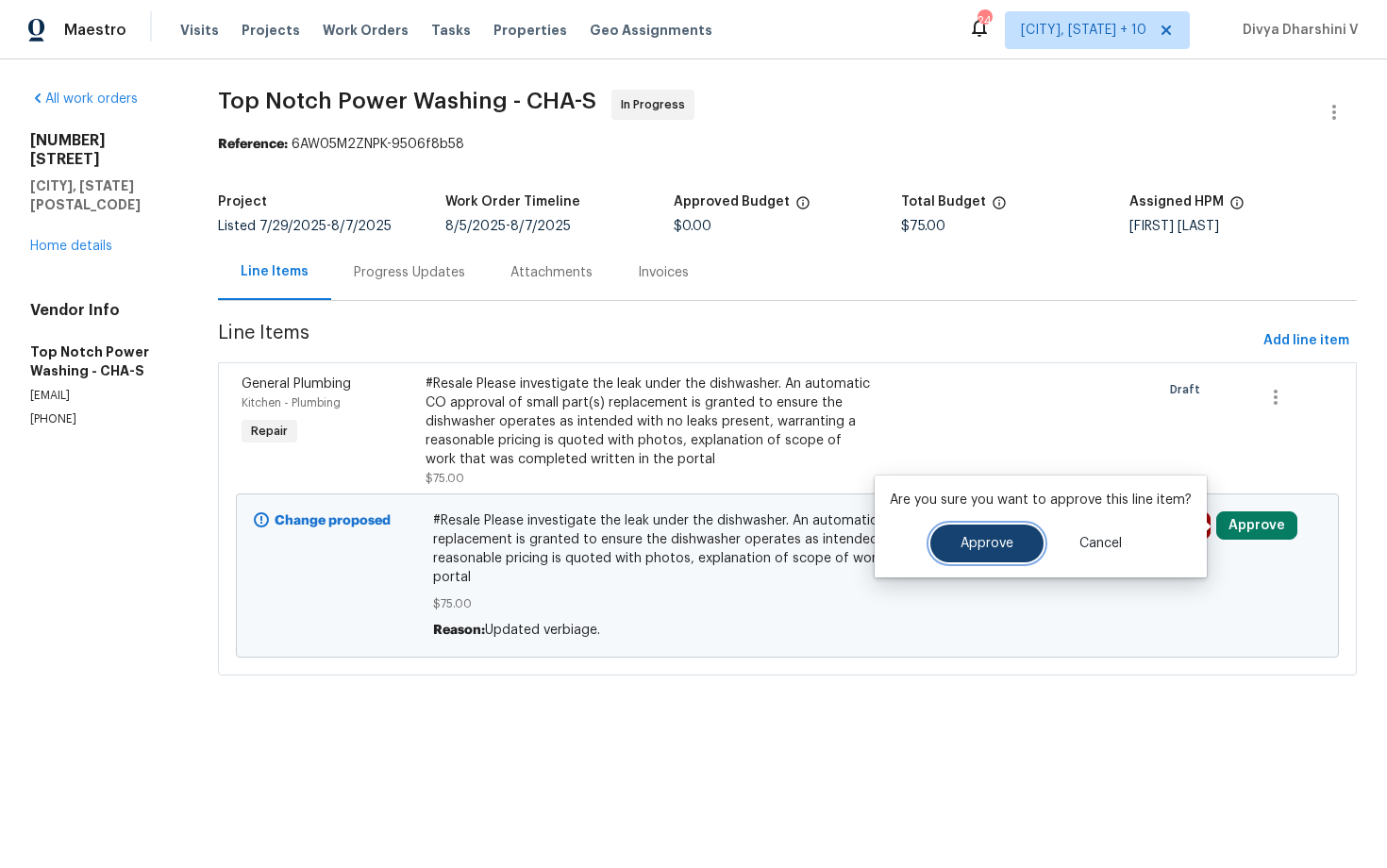 click on "Approve" at bounding box center (987, 543) 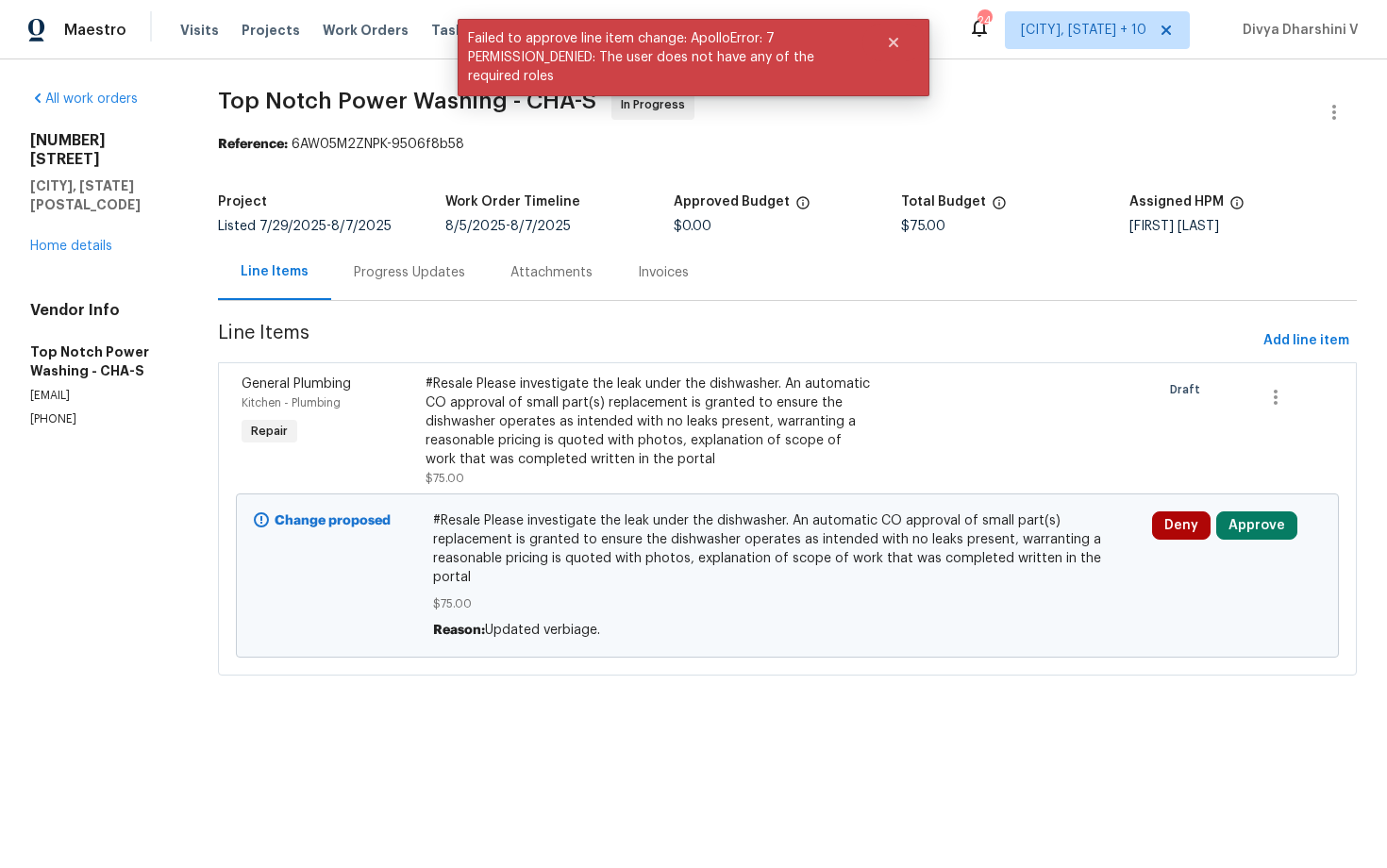click on "Top Notch Power Washing - CHA-S In Progress Reference:   6AW05M2ZNPK-9506f8b58 Project Listed   7/29/2025  -  8/7/2025 Work Order Timeline 8/5/2025  -  8/7/2025 Approved Budget $0.00 Total Budget $75.00 Assigned HPM Corey Nail Line Items Progress Updates Attachments Invoices Line Items Add line item General Plumbing Kitchen - Plumbing Repair #Resale Please investigate the leak under the dishwasher. An automatic CO approval of small part(s) replacement is granted to ensure the dishwasher operates as intended with no leaks present, warranting a reasonable pricing is quoted with photos, explanation of scope of work that was completed written in the portal $75.00 Draft Change proposed #Resale Please investigate the leak under the dishwasher. An automatic CO approval of small part(s) replacement is granted to ensure the dishwasher operates as intended with no leaks present, warranting a reasonable pricing is quoted with photos, explanation of scope of work that was completed written in the portal $75.00 Reason:" at bounding box center [787, 393] 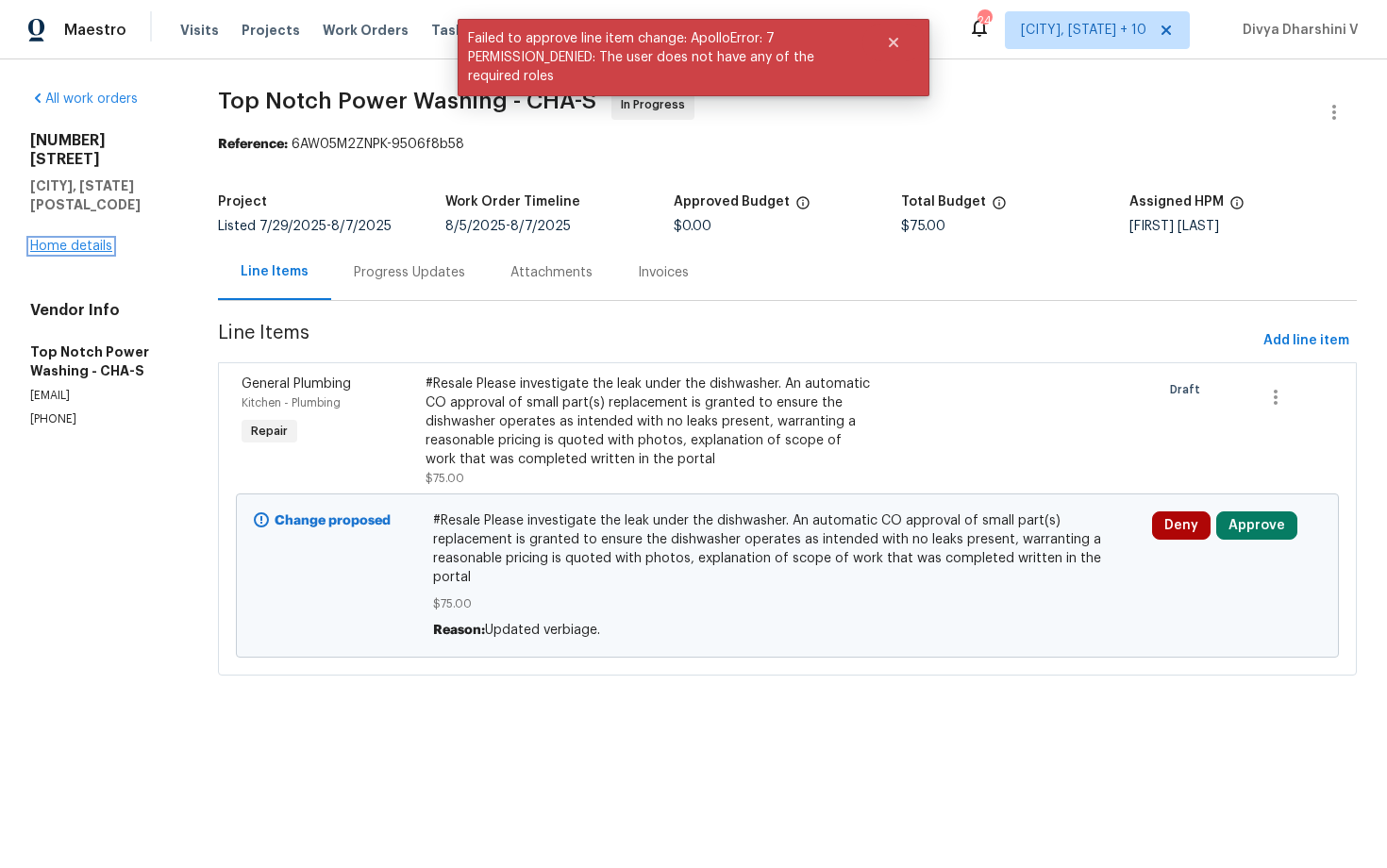 click on "Home details" at bounding box center (71, 246) 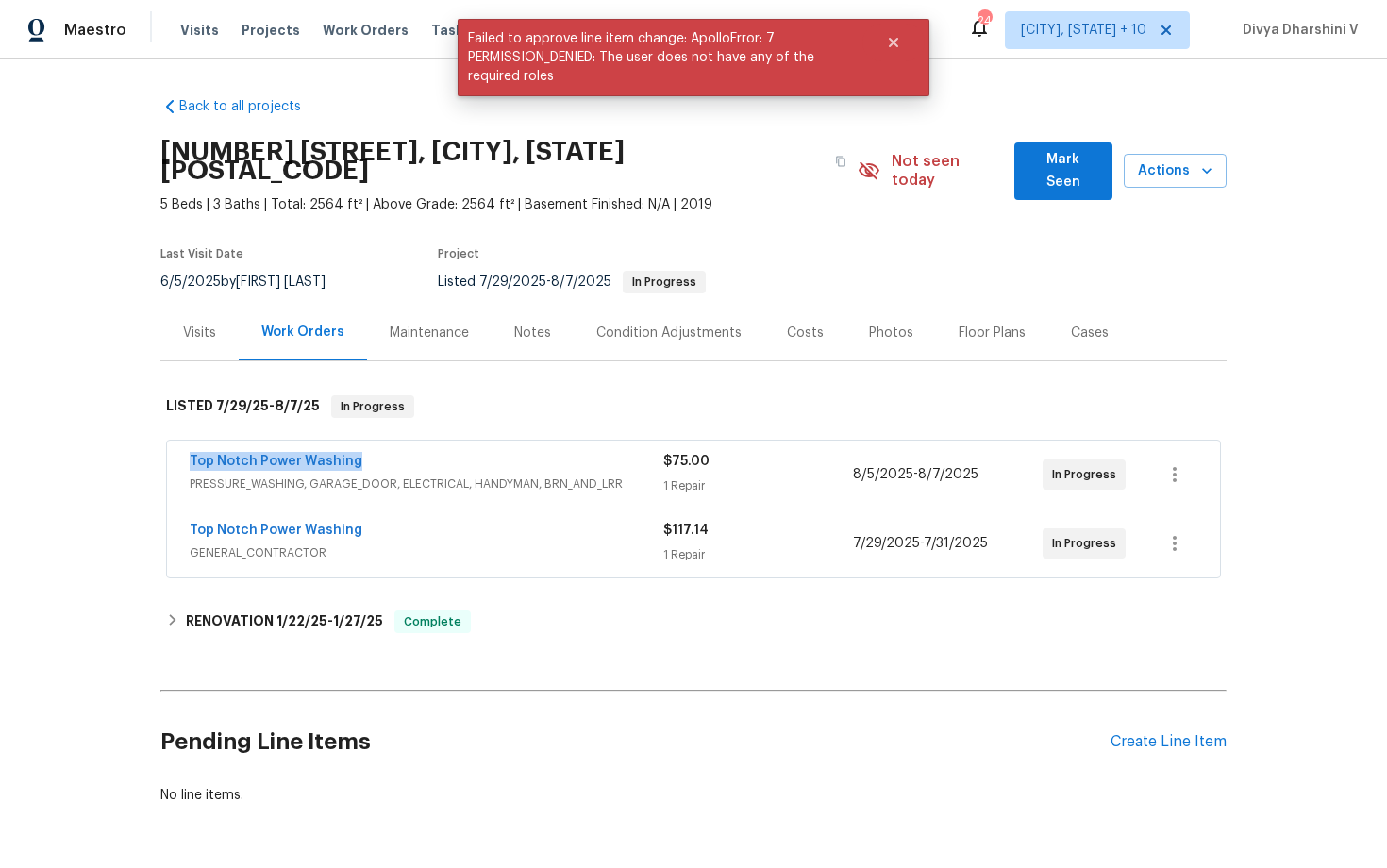 drag, startPoint x: 173, startPoint y: 435, endPoint x: 377, endPoint y: 448, distance: 204.4138 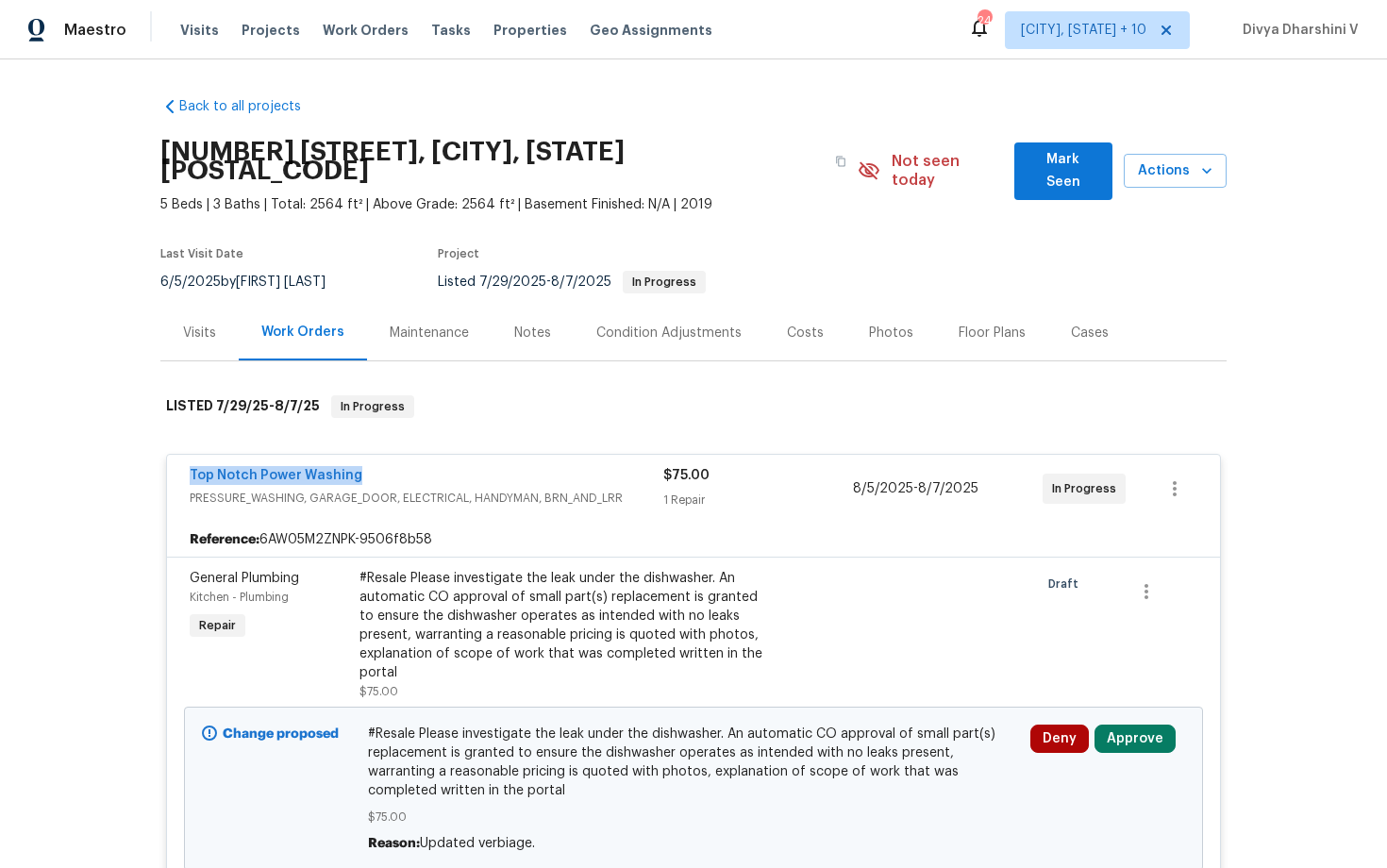 drag, startPoint x: 157, startPoint y: 462, endPoint x: 395, endPoint y: 461, distance: 238.0021 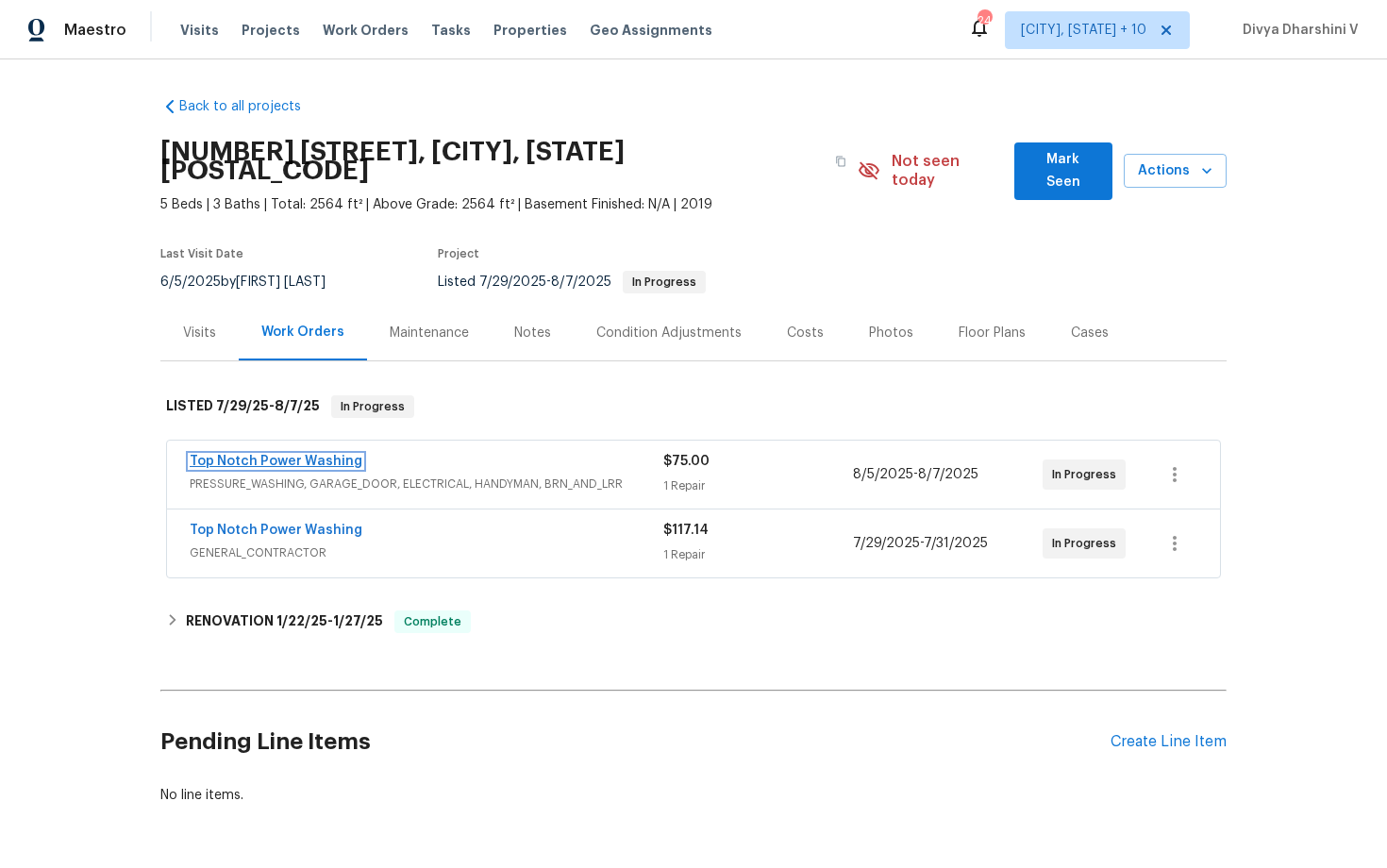 click on "Top Notch Power Washing" at bounding box center [276, 461] 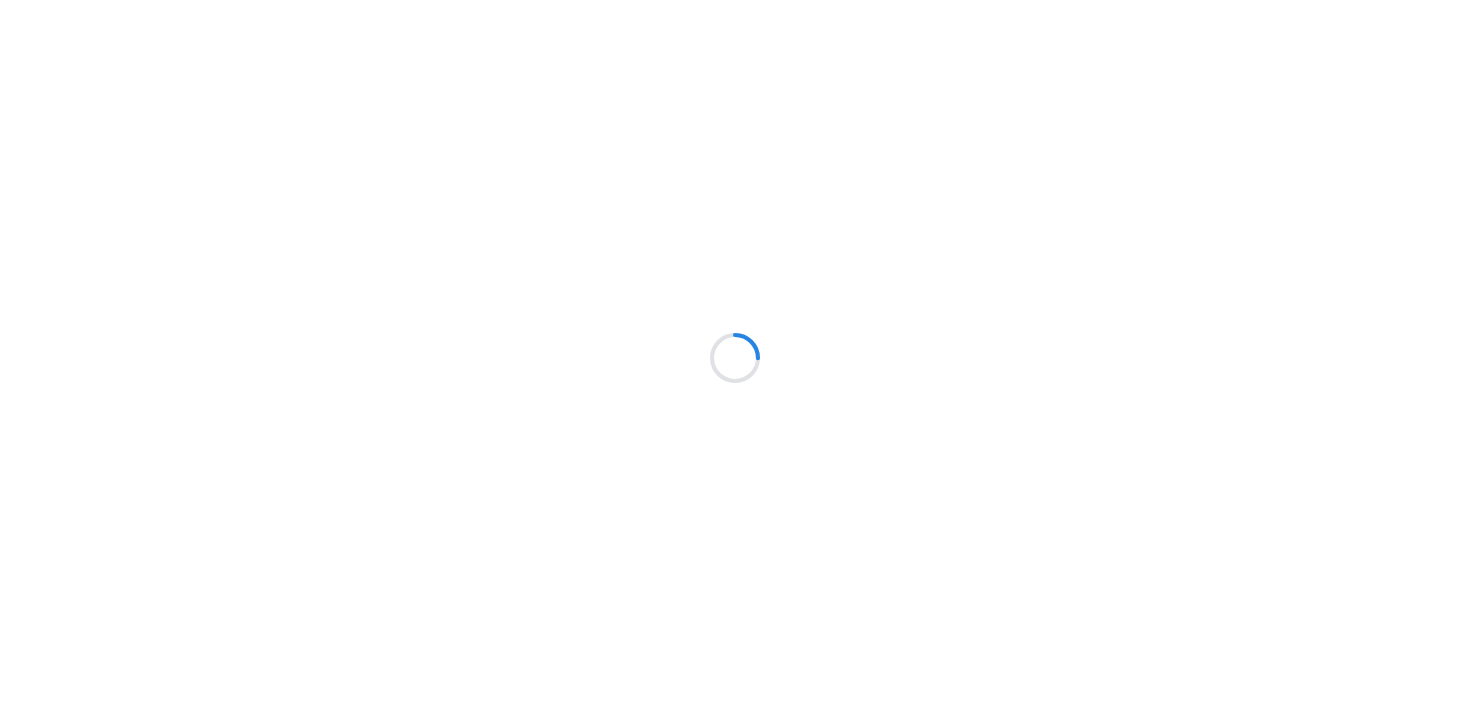 scroll, scrollTop: 0, scrollLeft: 0, axis: both 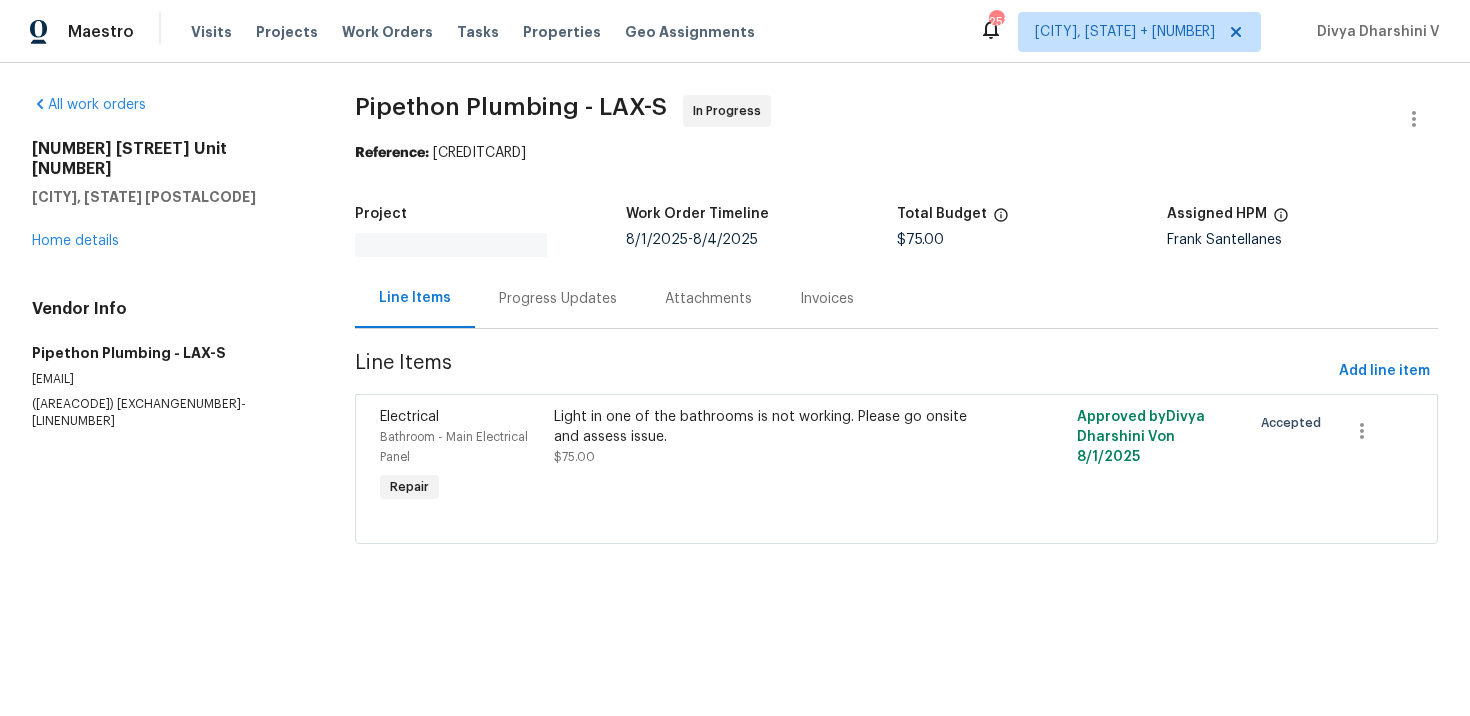 click on "Progress Updates" at bounding box center [558, 299] 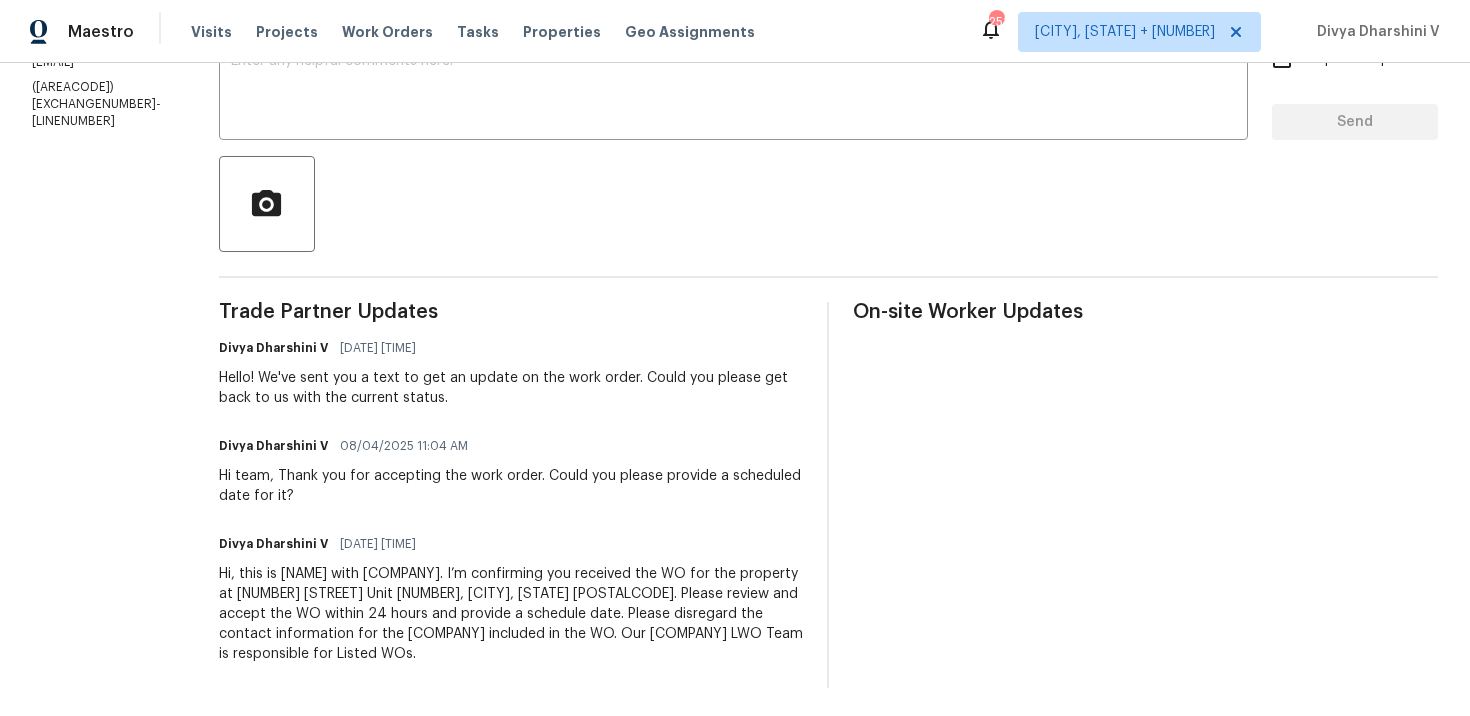 scroll, scrollTop: 381, scrollLeft: 0, axis: vertical 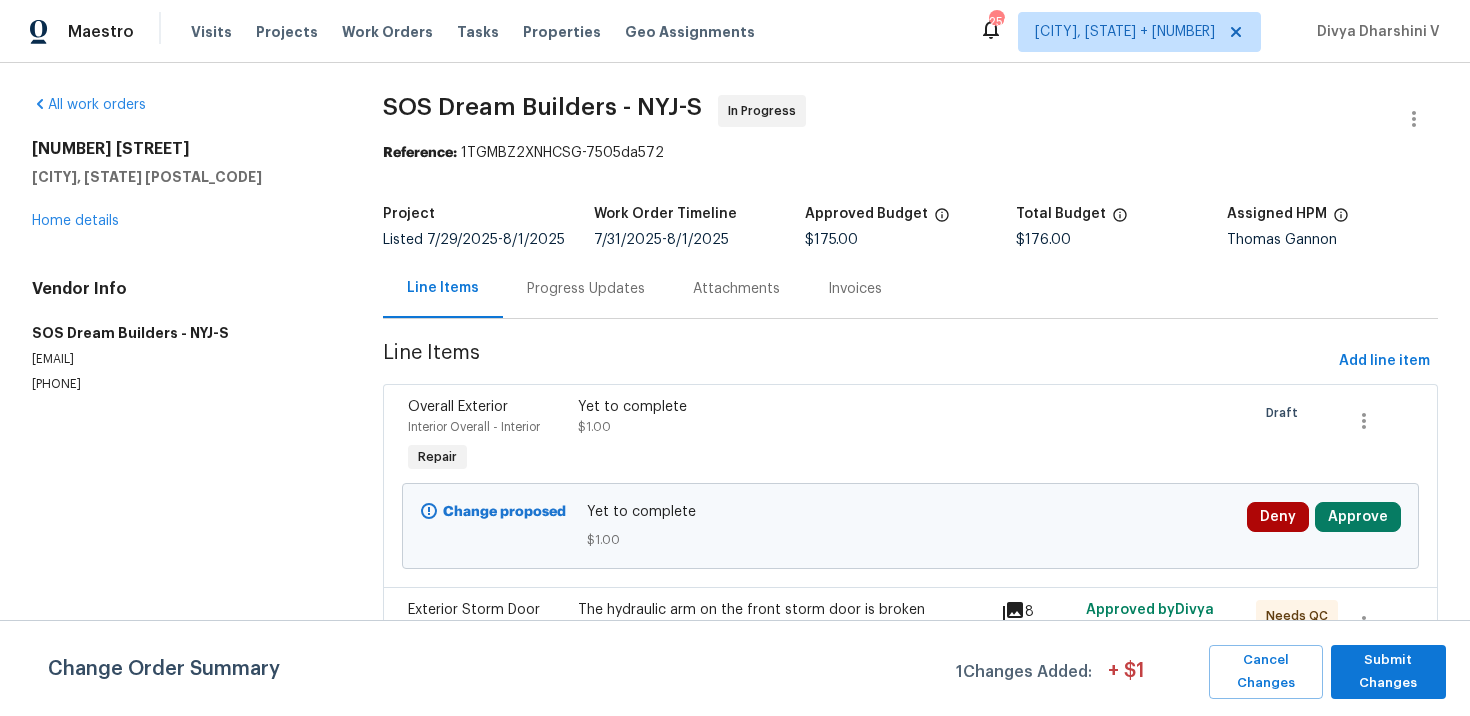 click on "Progress Updates" at bounding box center (586, 288) 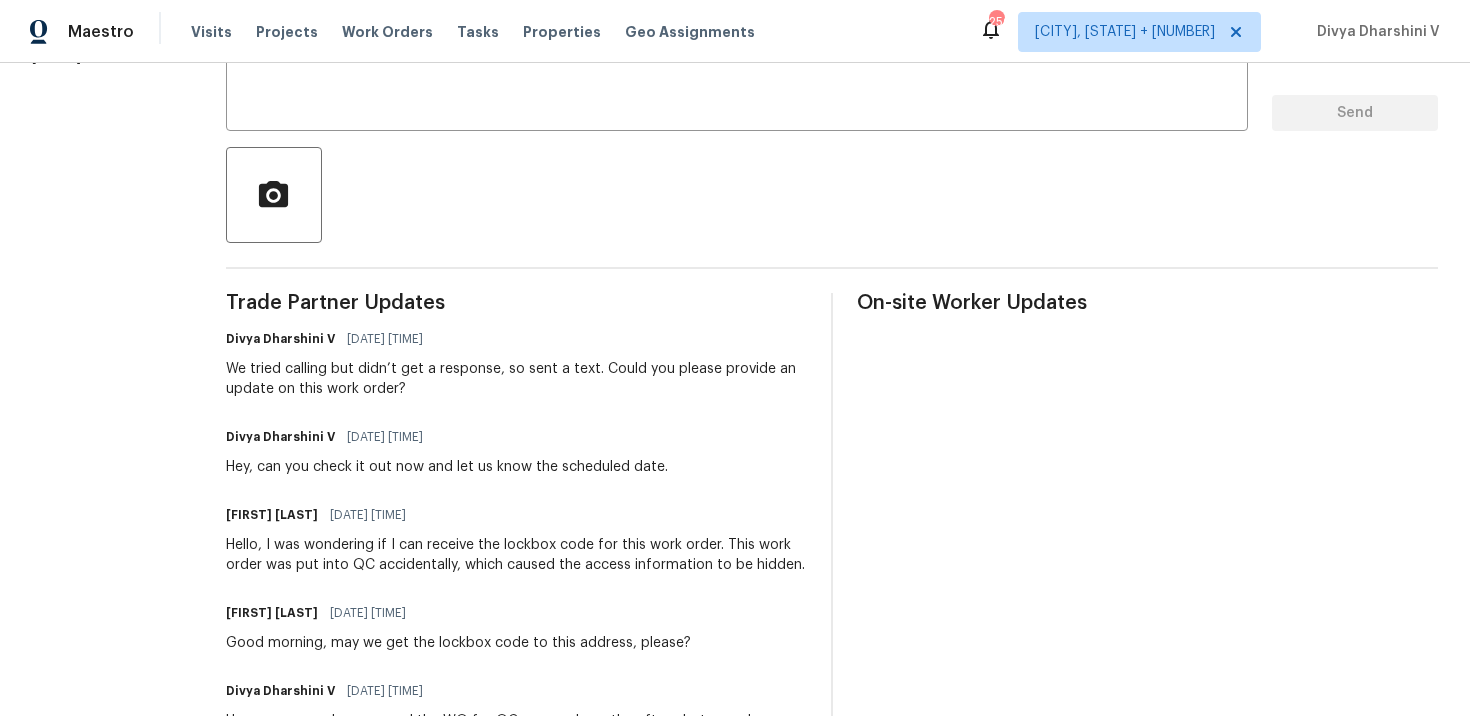 scroll, scrollTop: 0, scrollLeft: 0, axis: both 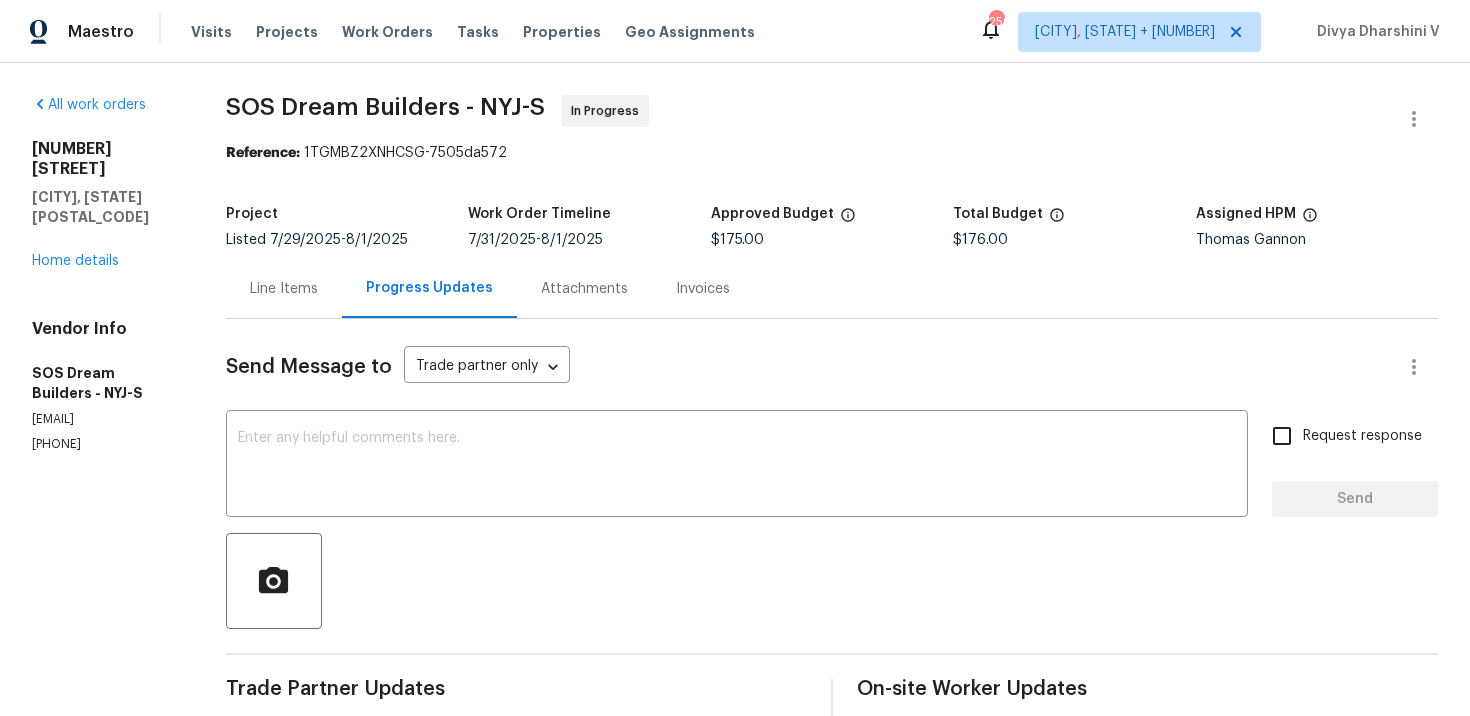 click on "[PHONE]" at bounding box center [105, 444] 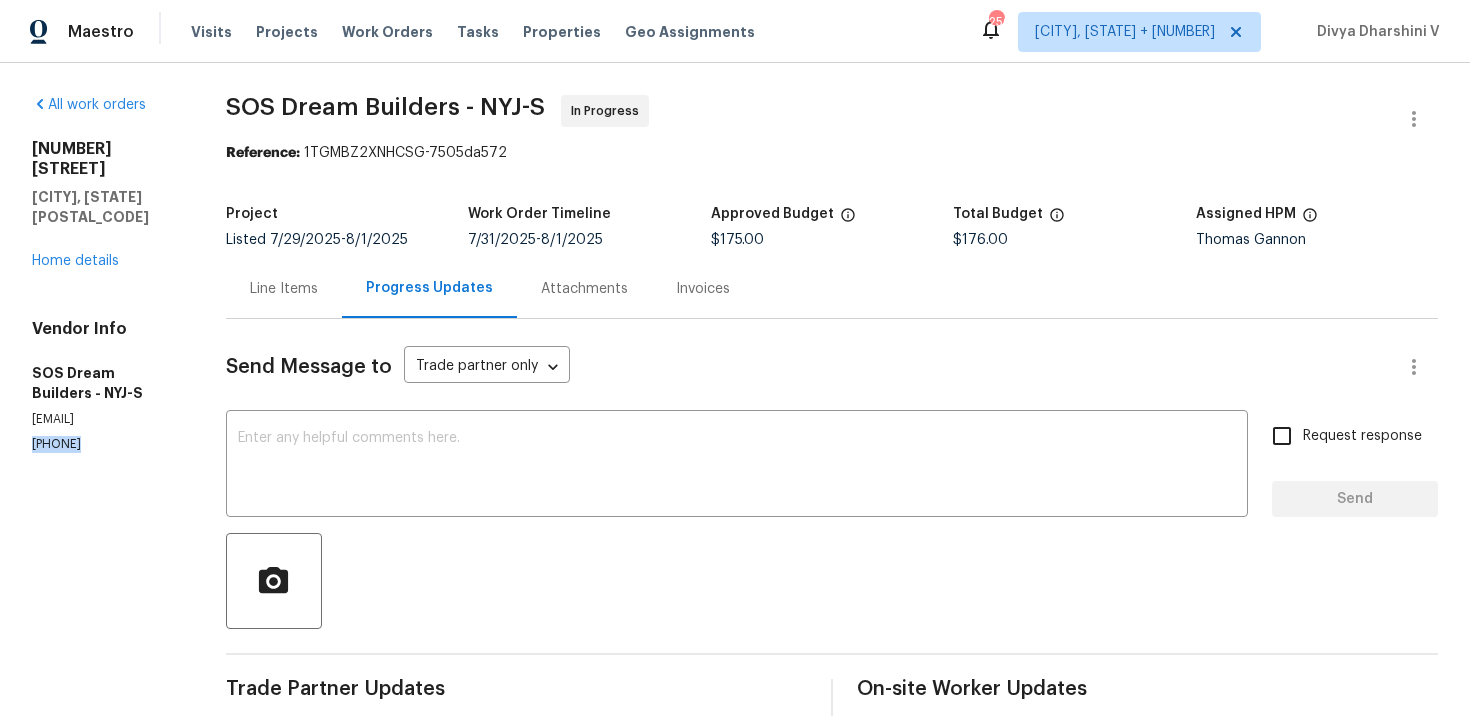 copy on "(856) 553-7326" 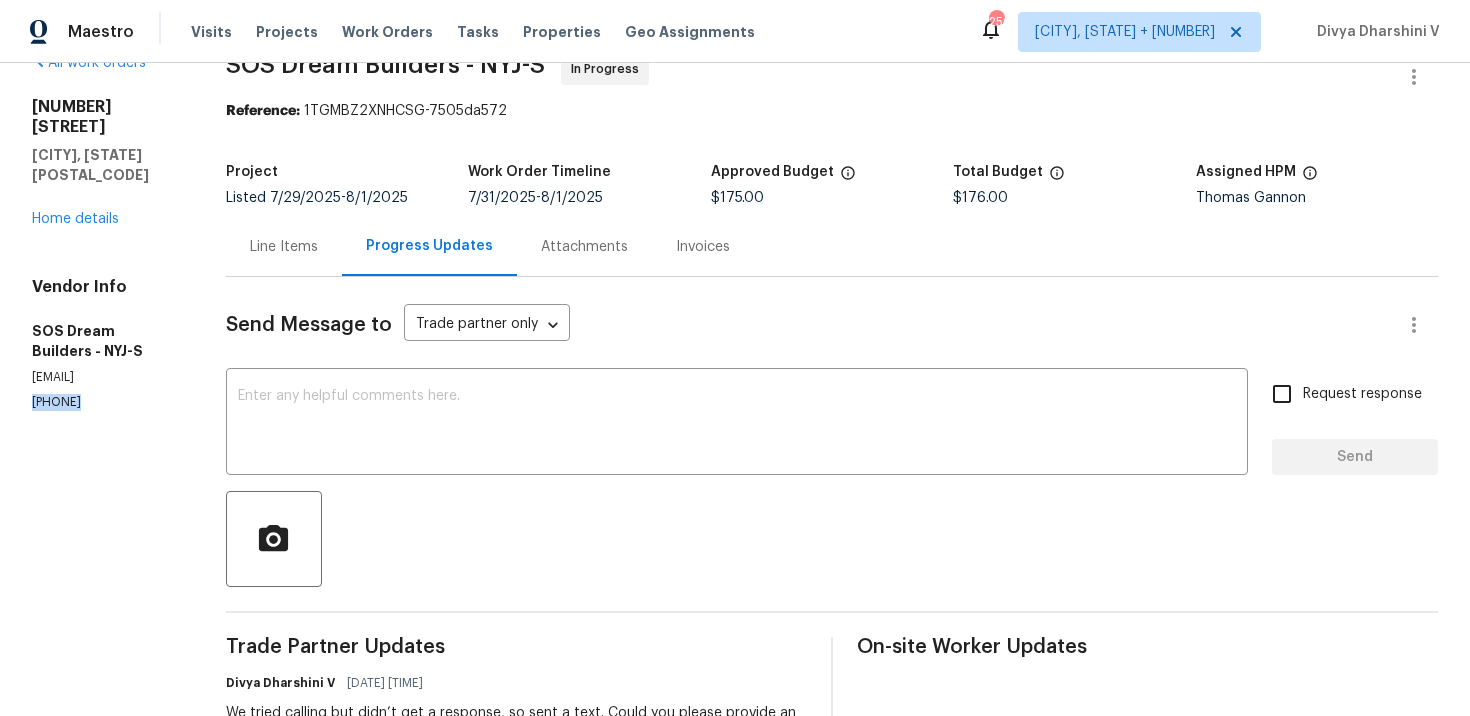 scroll, scrollTop: 43, scrollLeft: 0, axis: vertical 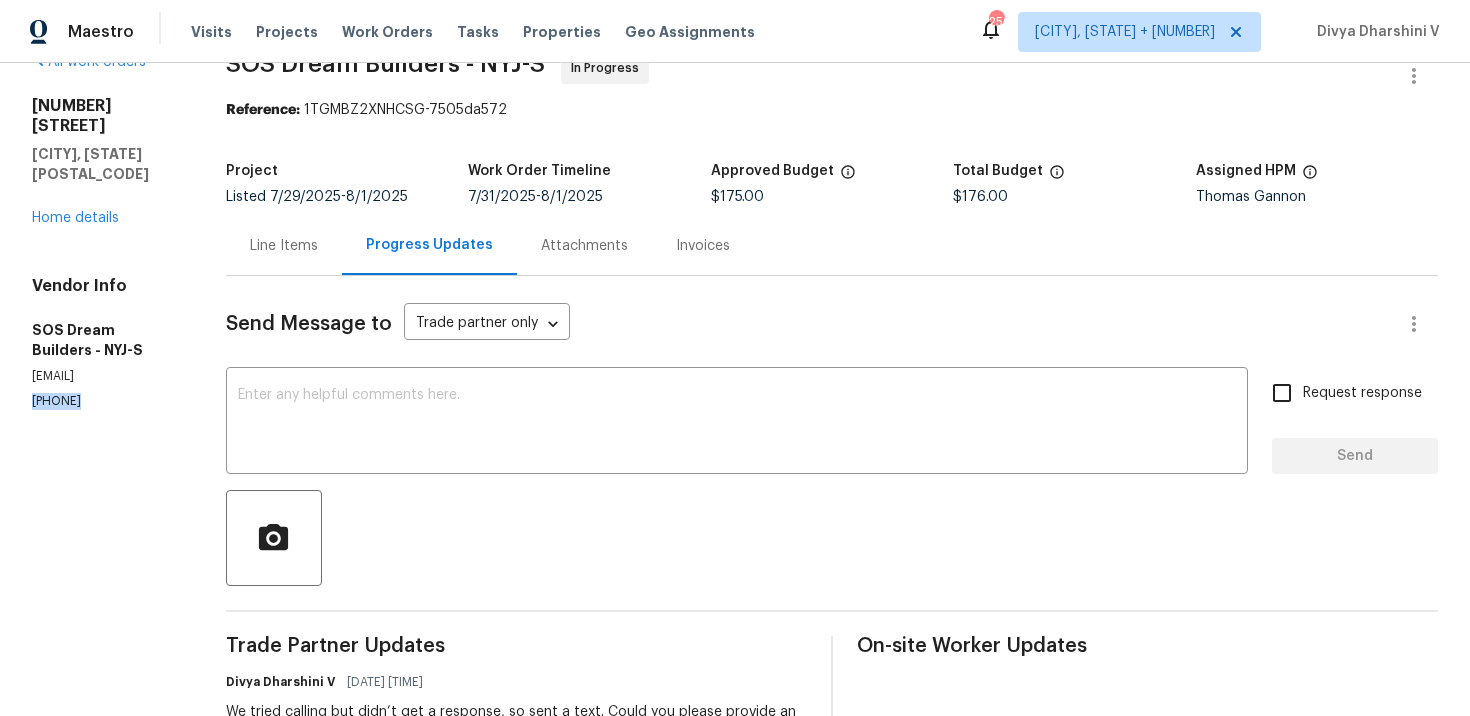 click on "sandra@sosdreambuilders.com" at bounding box center (105, 376) 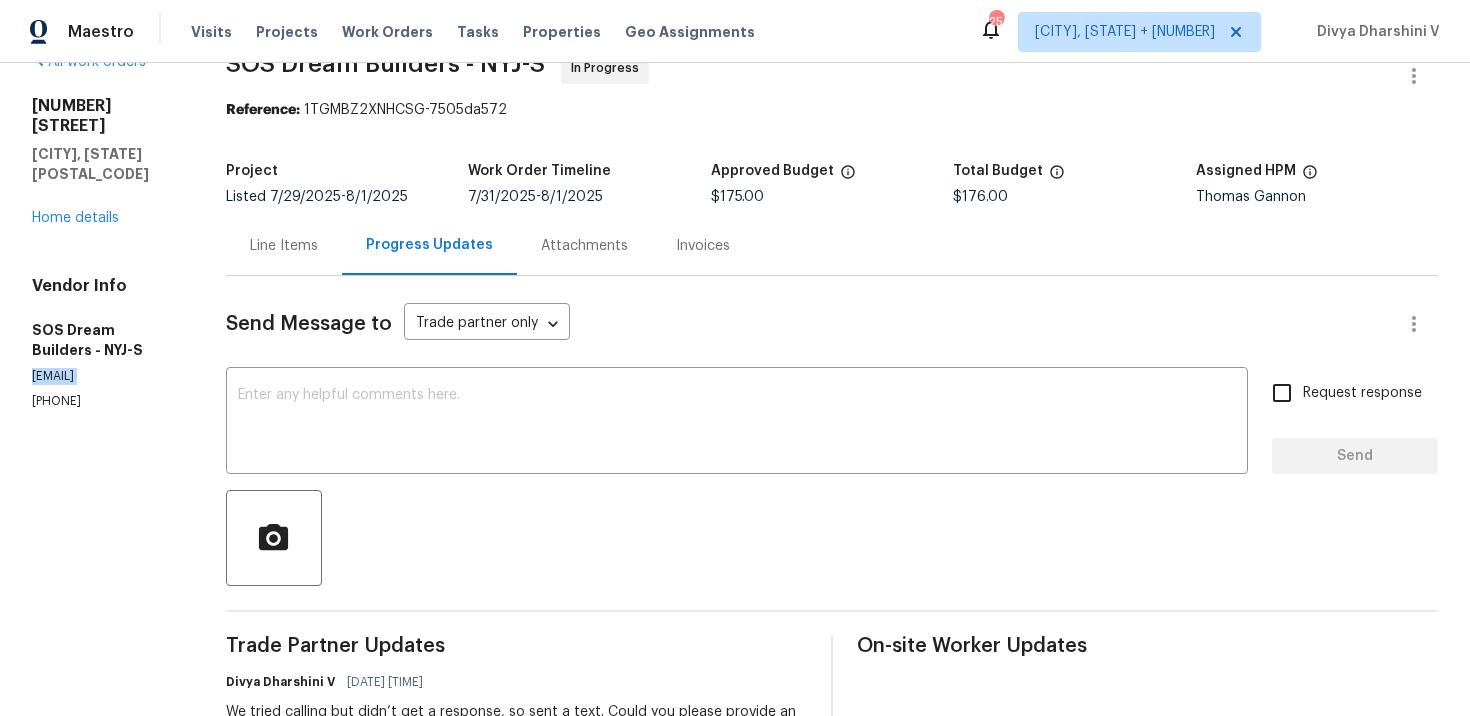 copy on "sandra@sosdreambuilders.com" 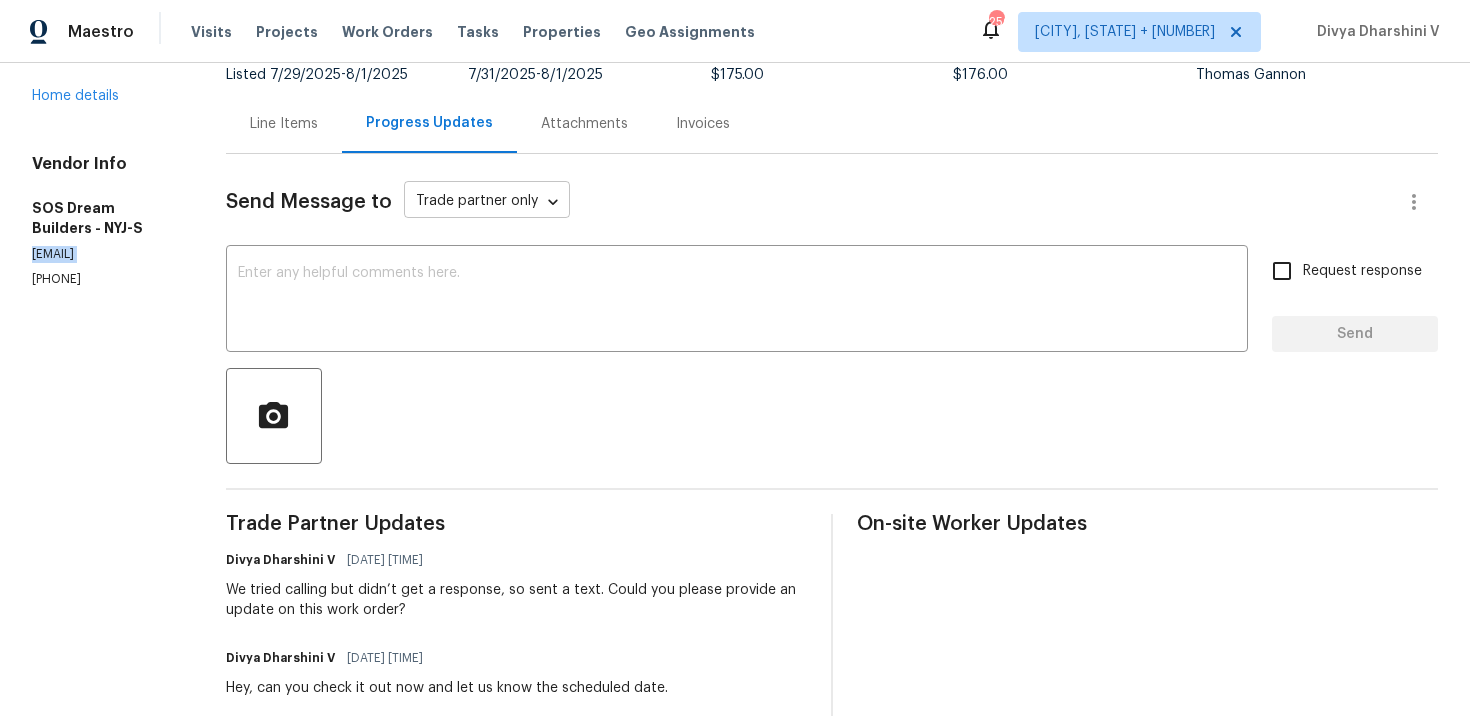 scroll, scrollTop: 195, scrollLeft: 0, axis: vertical 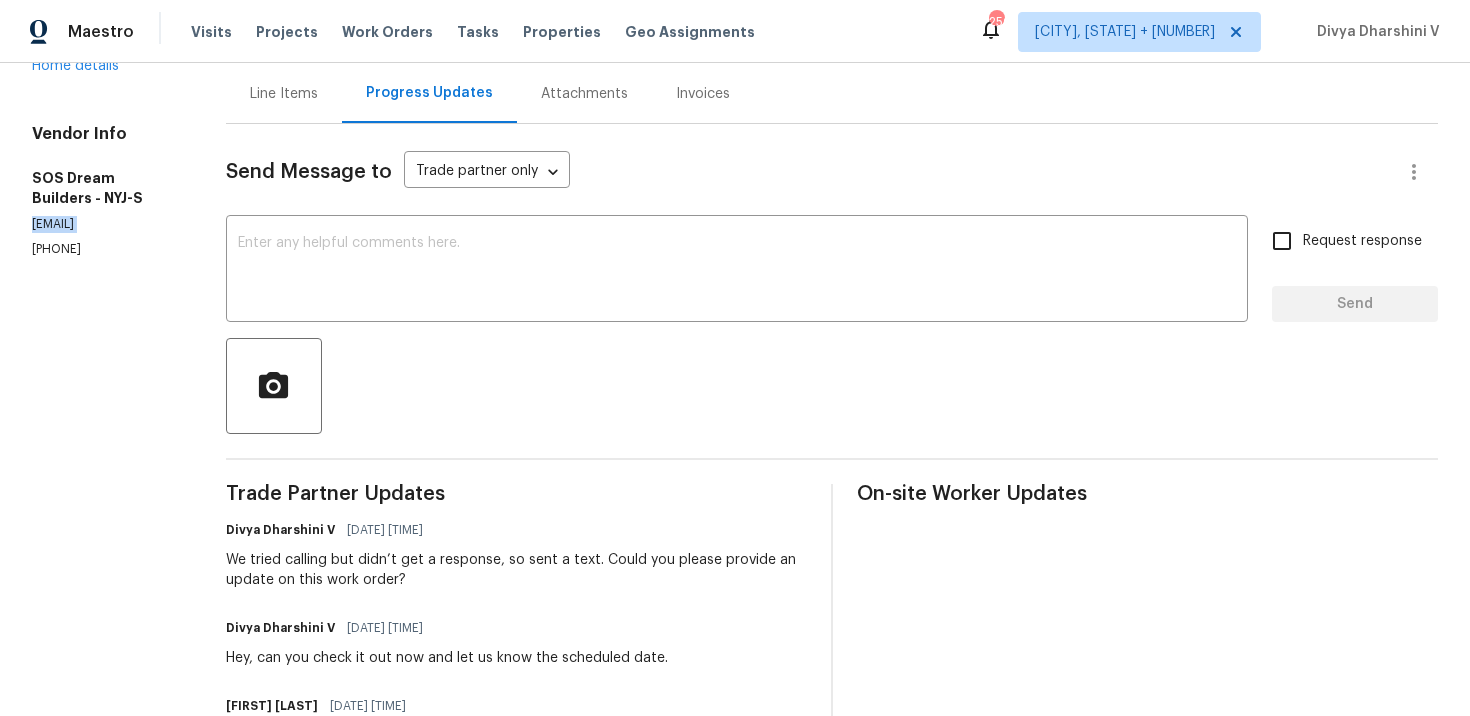 click on "We tried calling but didn’t get a response, so sent a text. Could you please provide an update on this work order?" at bounding box center (516, 570) 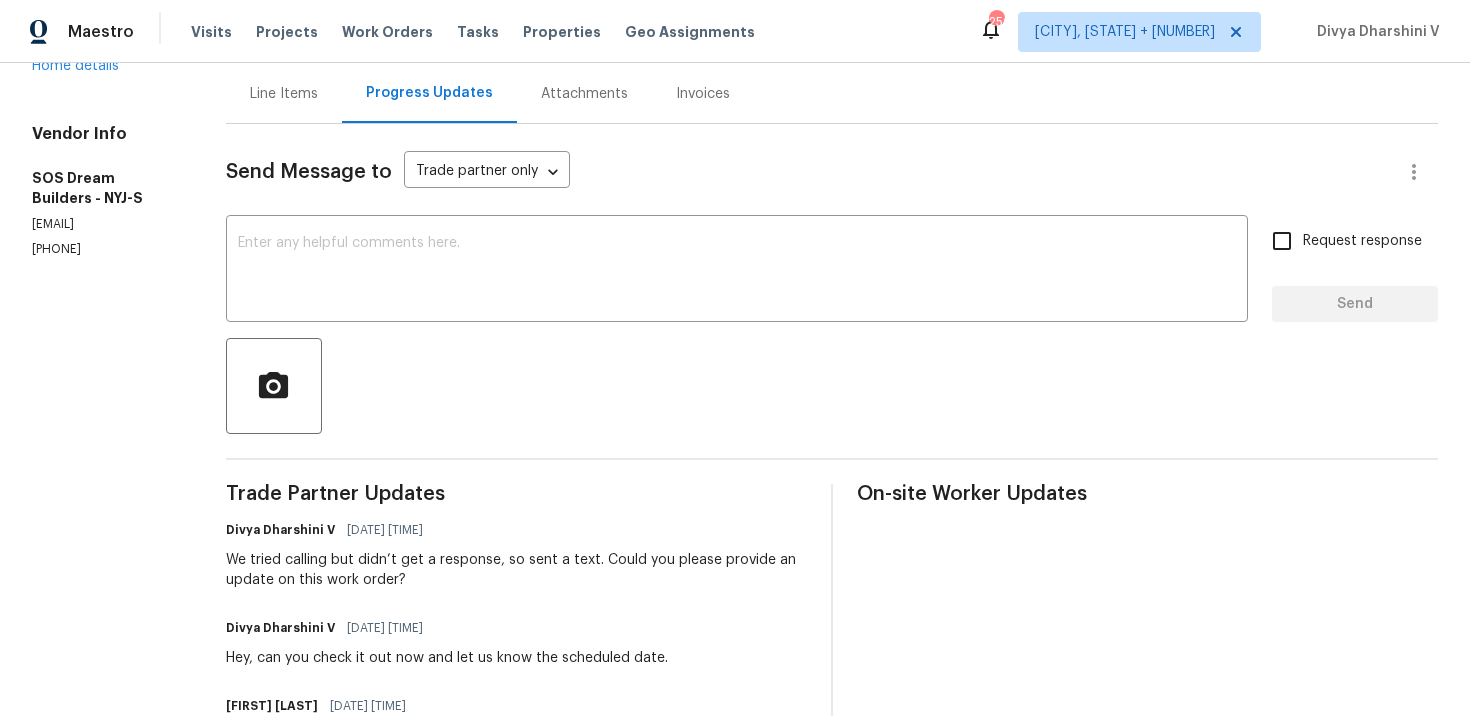 click on "We tried calling but didn’t get a response, so sent a text. Could you please provide an update on this work order?" at bounding box center (516, 570) 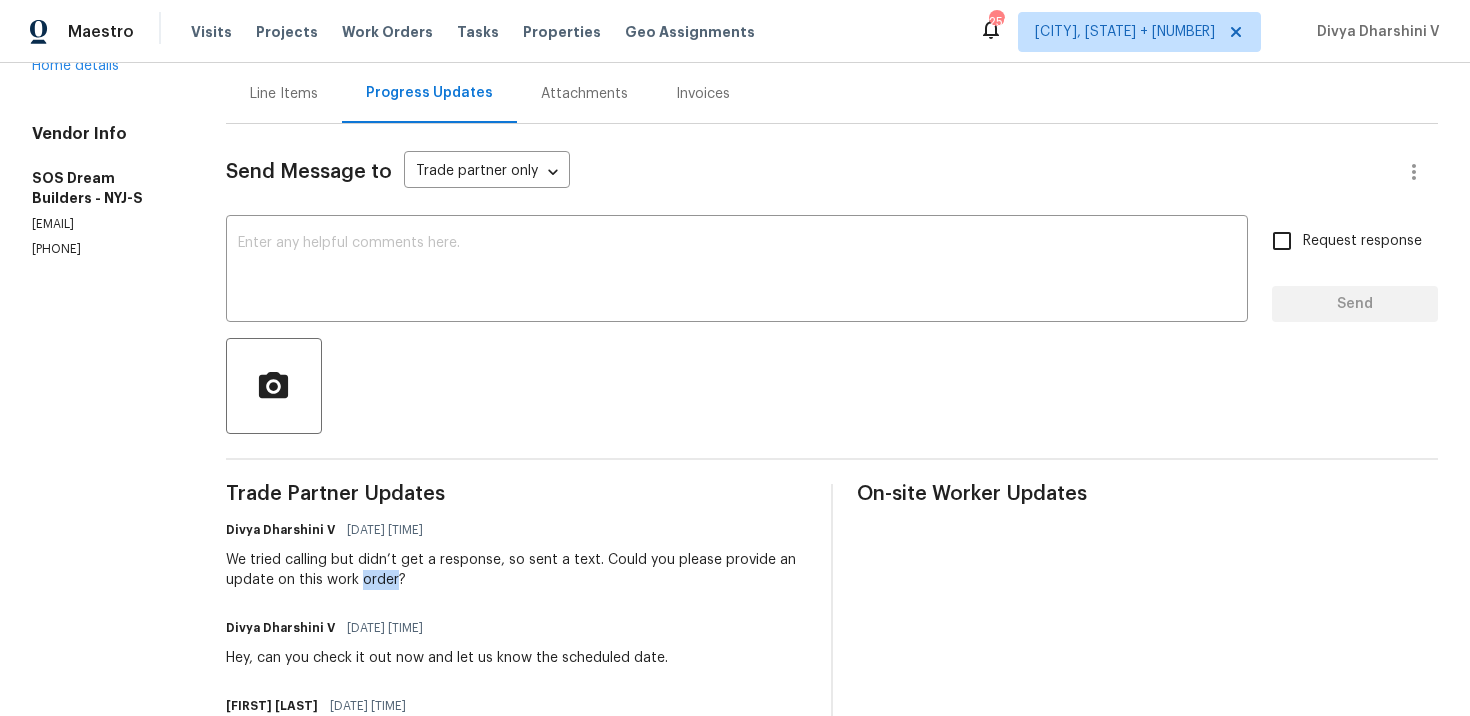click on "We tried calling but didn’t get a response, so sent a text. Could you please provide an update on this work order?" at bounding box center (516, 570) 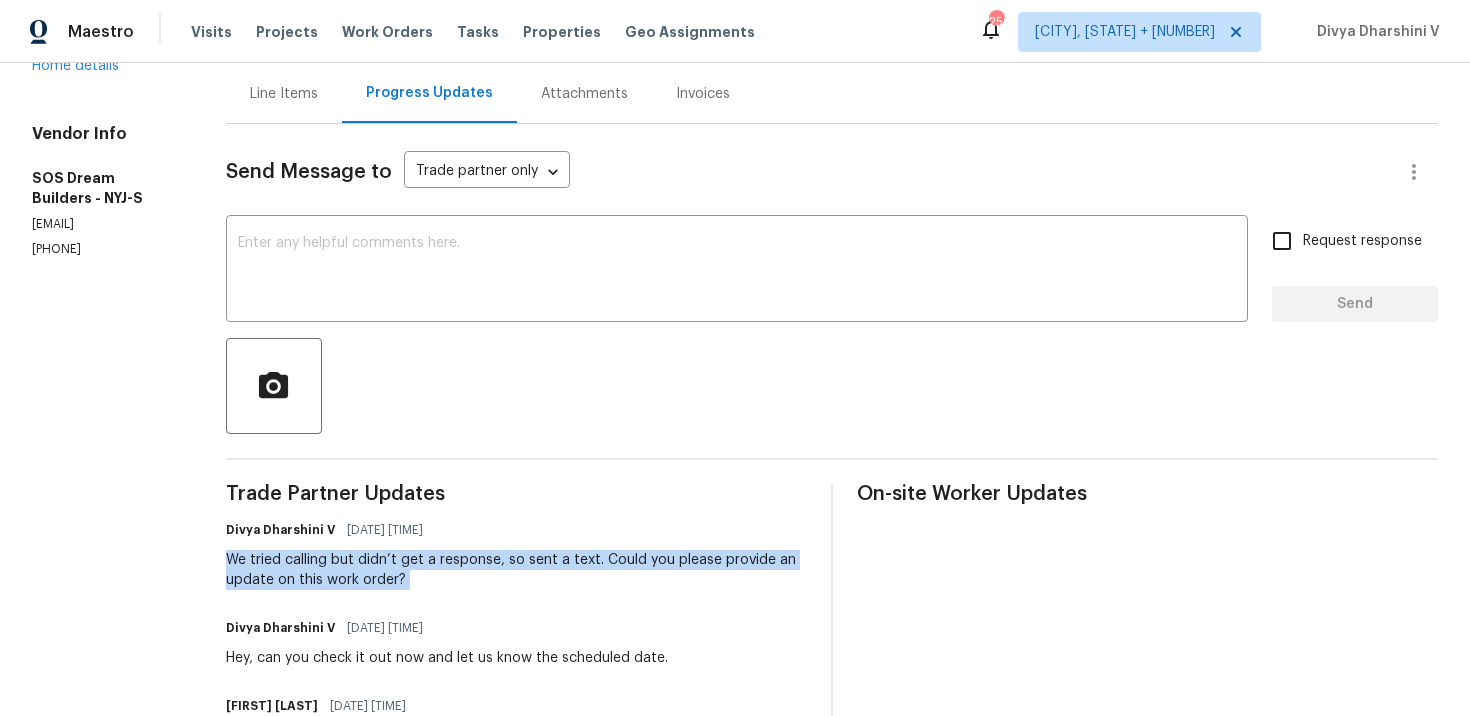 copy on "We tried calling but didn’t get a response, so sent a text. Could you please provide an update on this work order?" 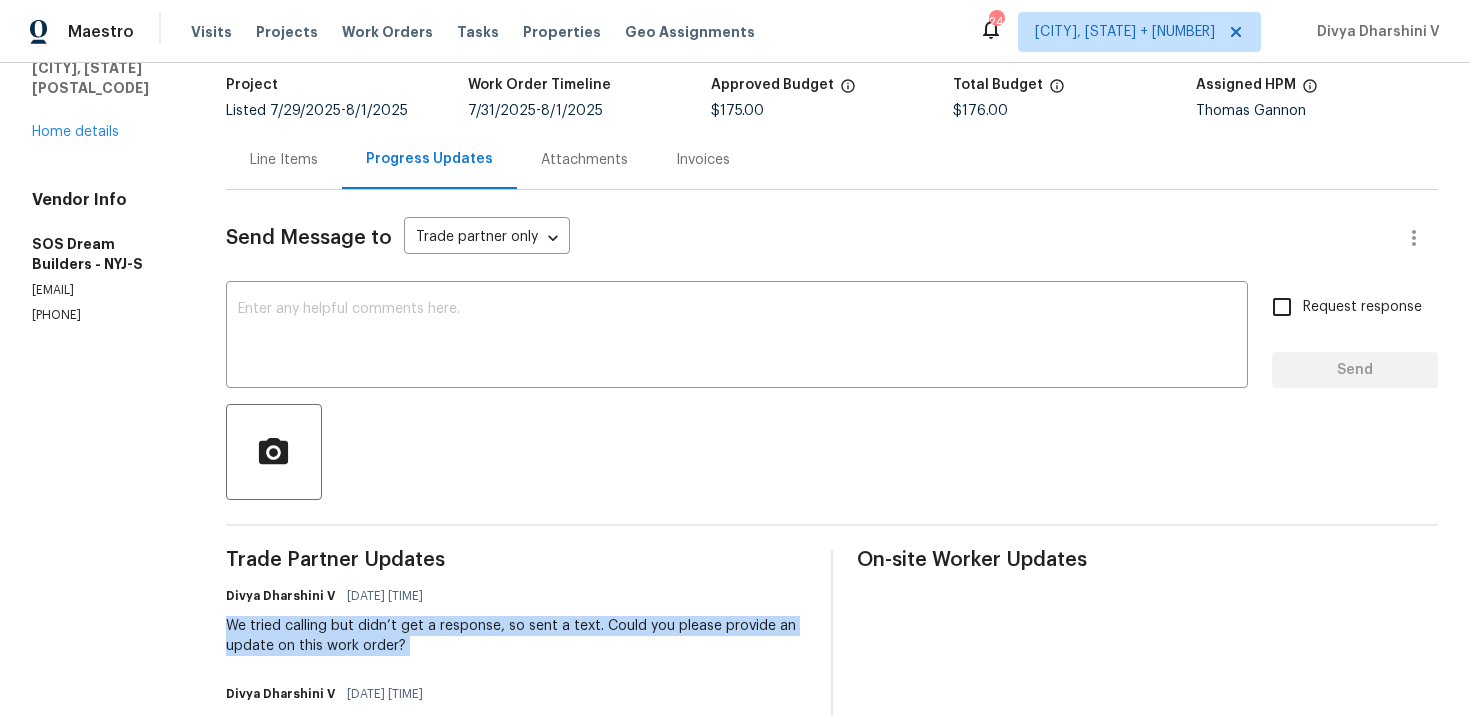 scroll, scrollTop: 154, scrollLeft: 0, axis: vertical 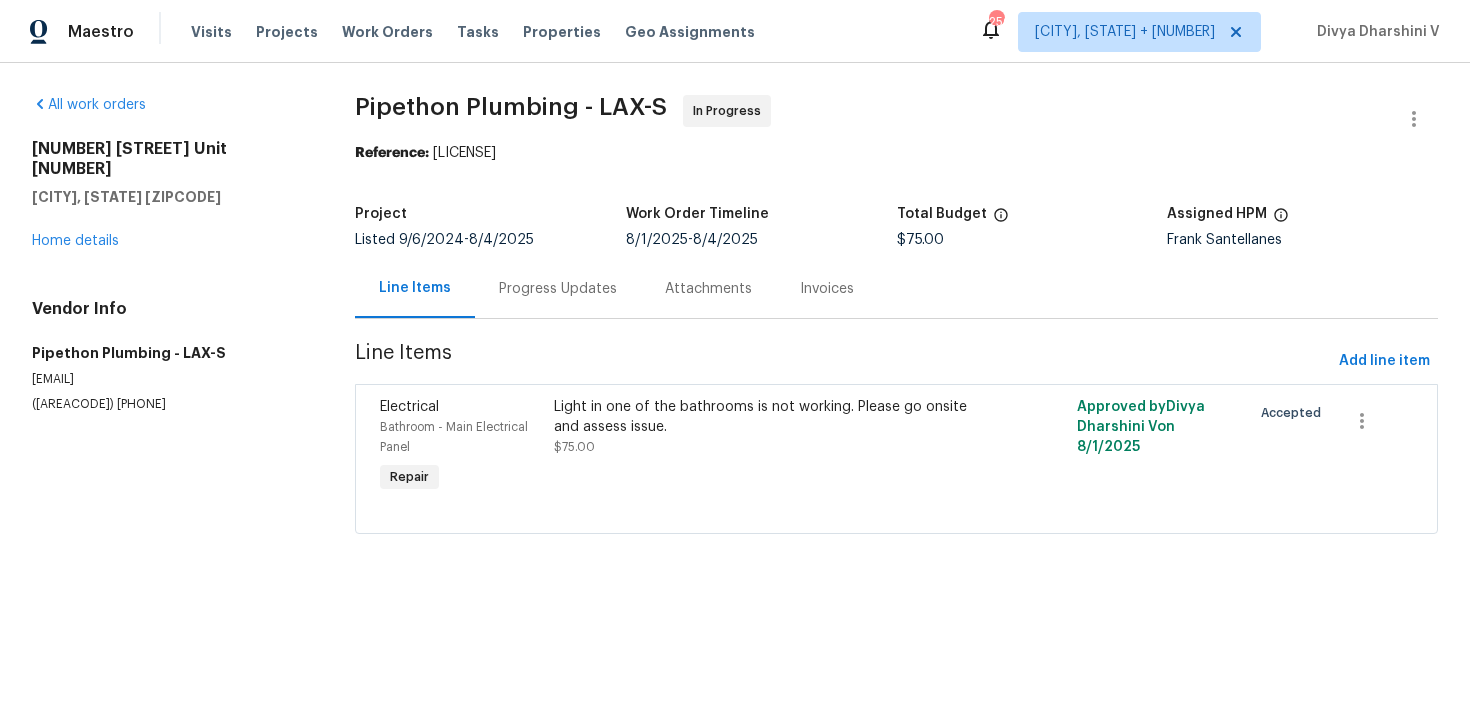 click on "Progress Updates" at bounding box center (558, 288) 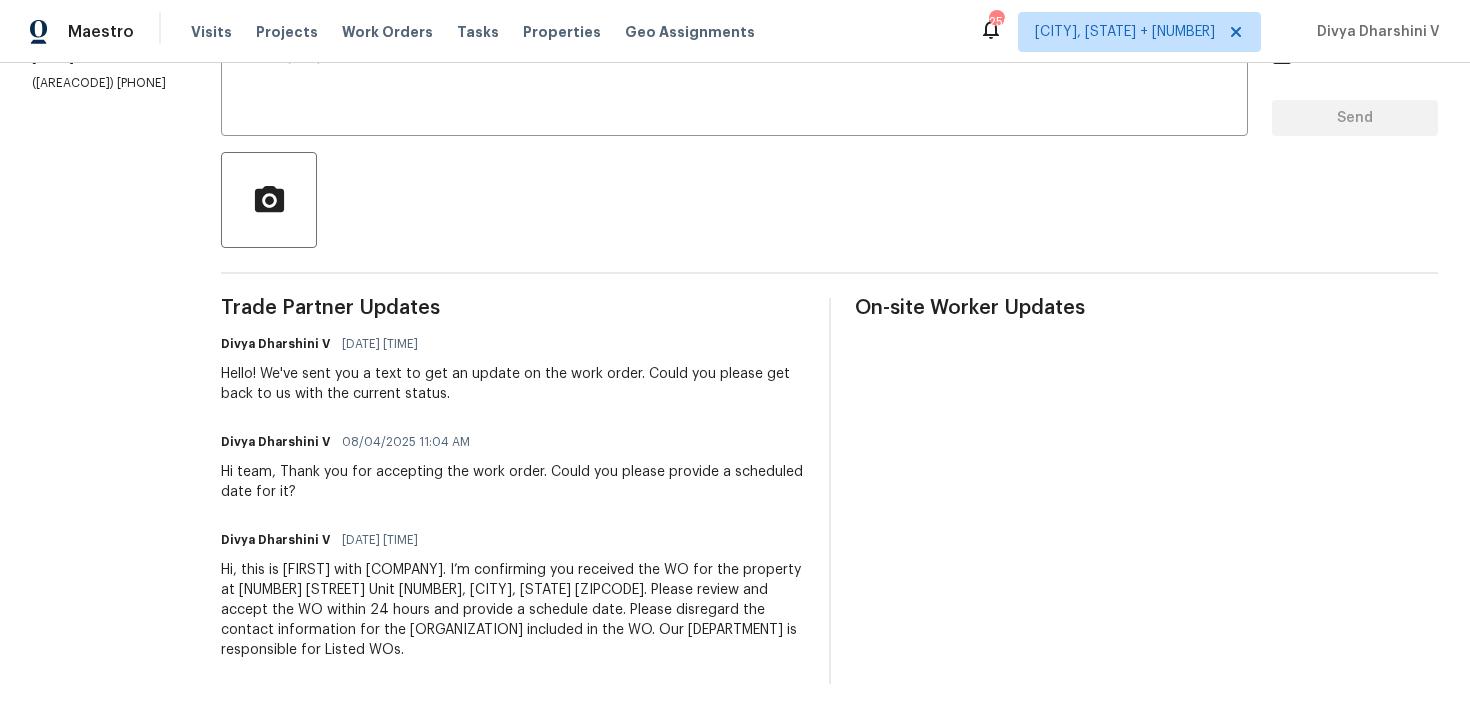 scroll, scrollTop: 0, scrollLeft: 0, axis: both 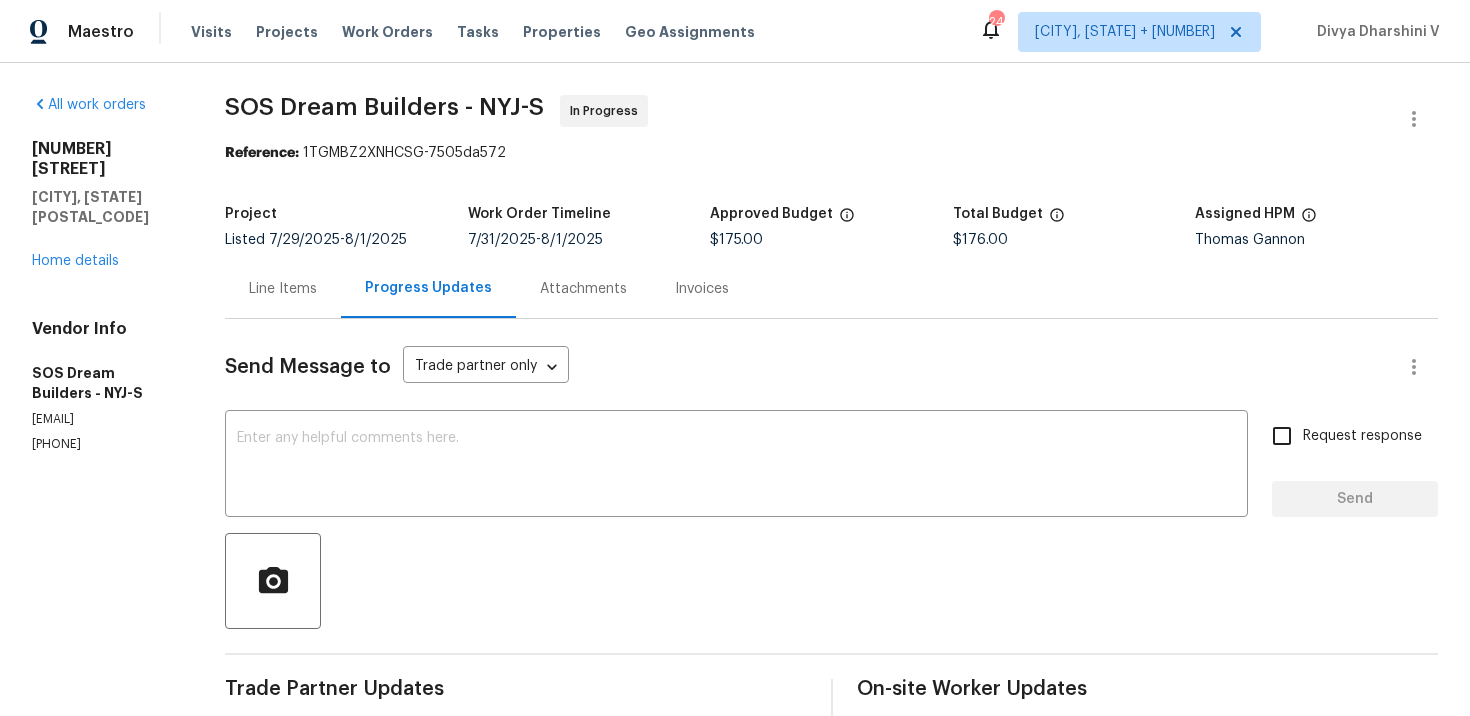 click on "[EMAIL]" at bounding box center (104, 419) 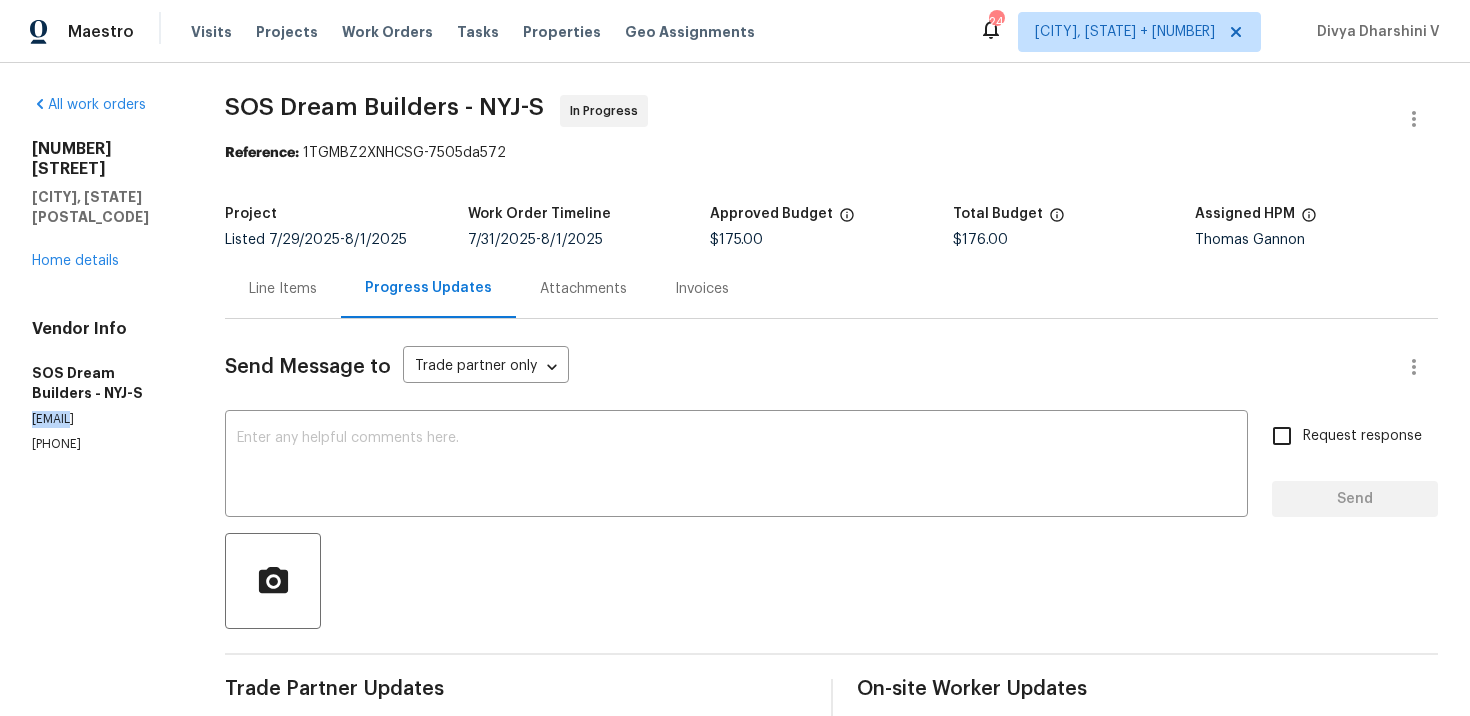 click on "[EMAIL]" at bounding box center (104, 419) 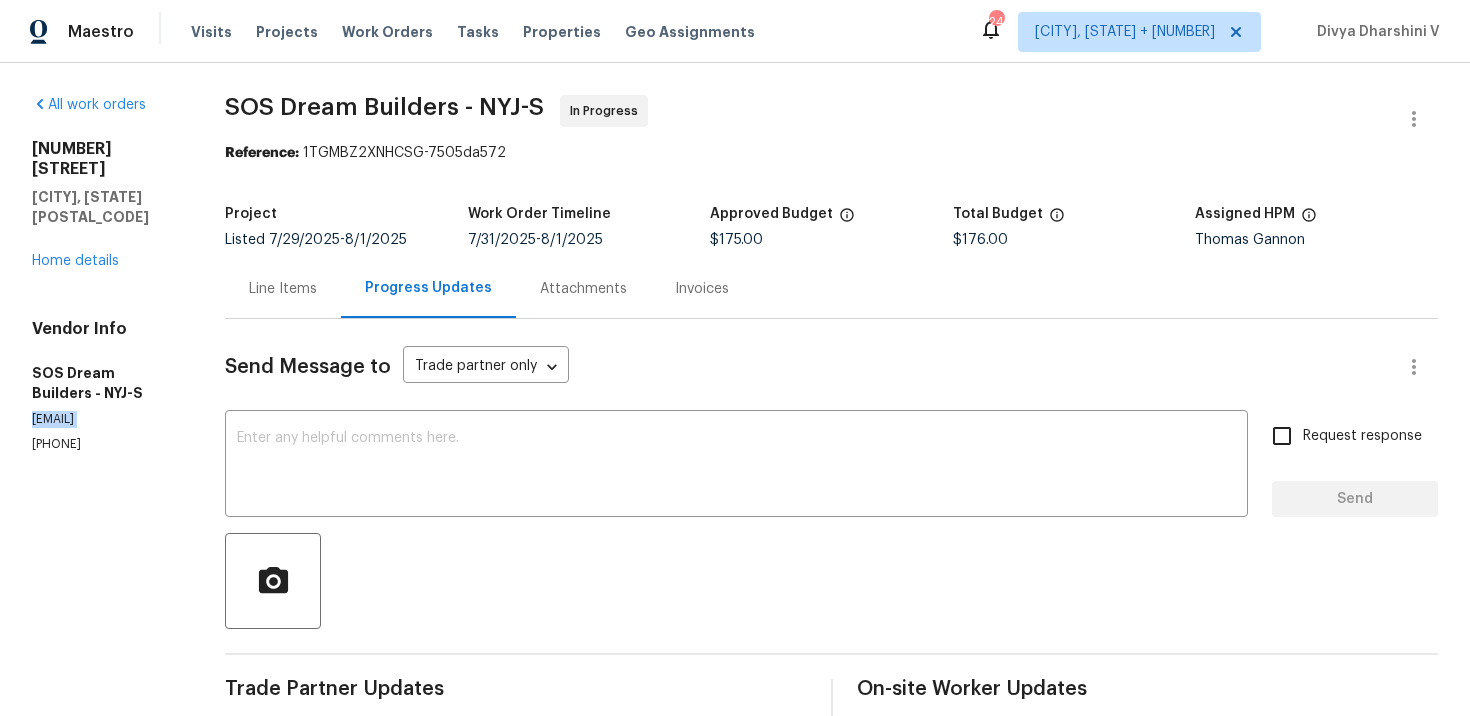 copy on "[EMAIL]" 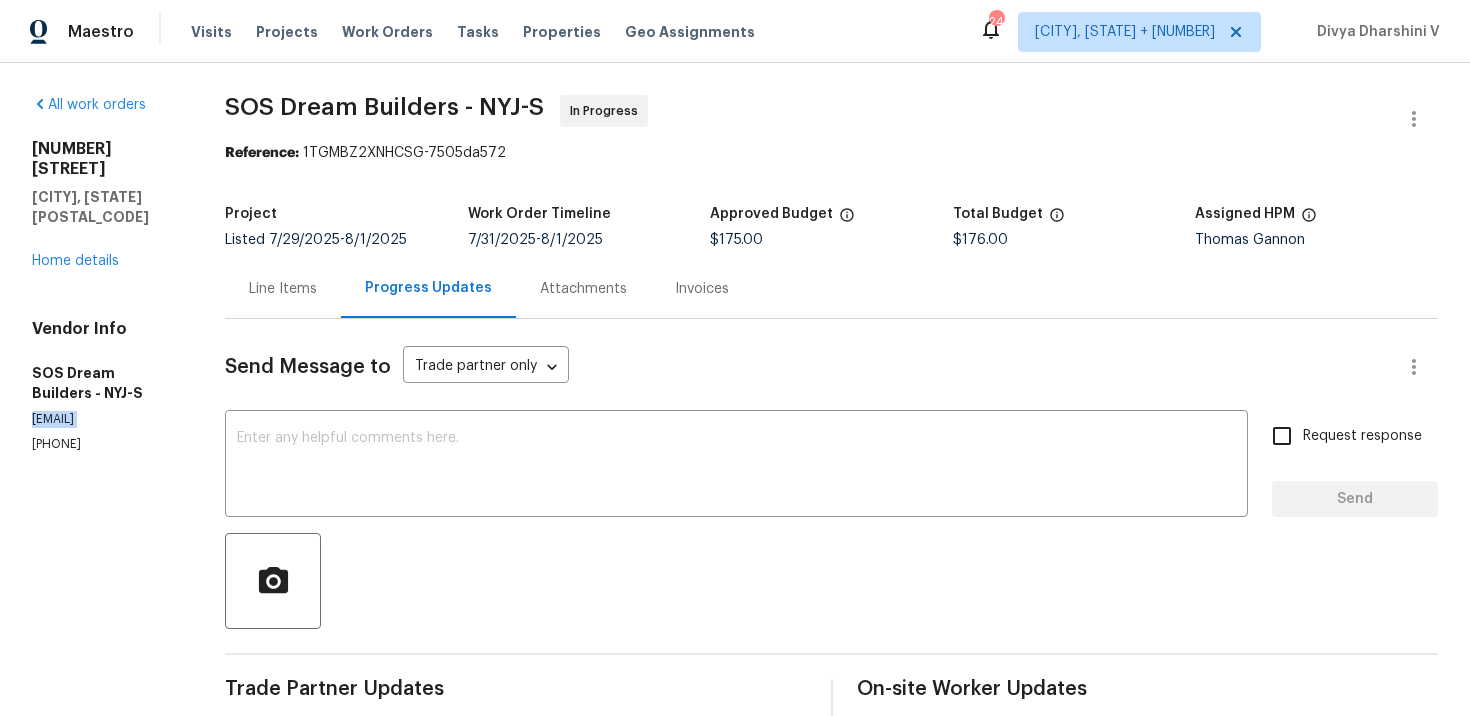 scroll, scrollTop: 389, scrollLeft: 0, axis: vertical 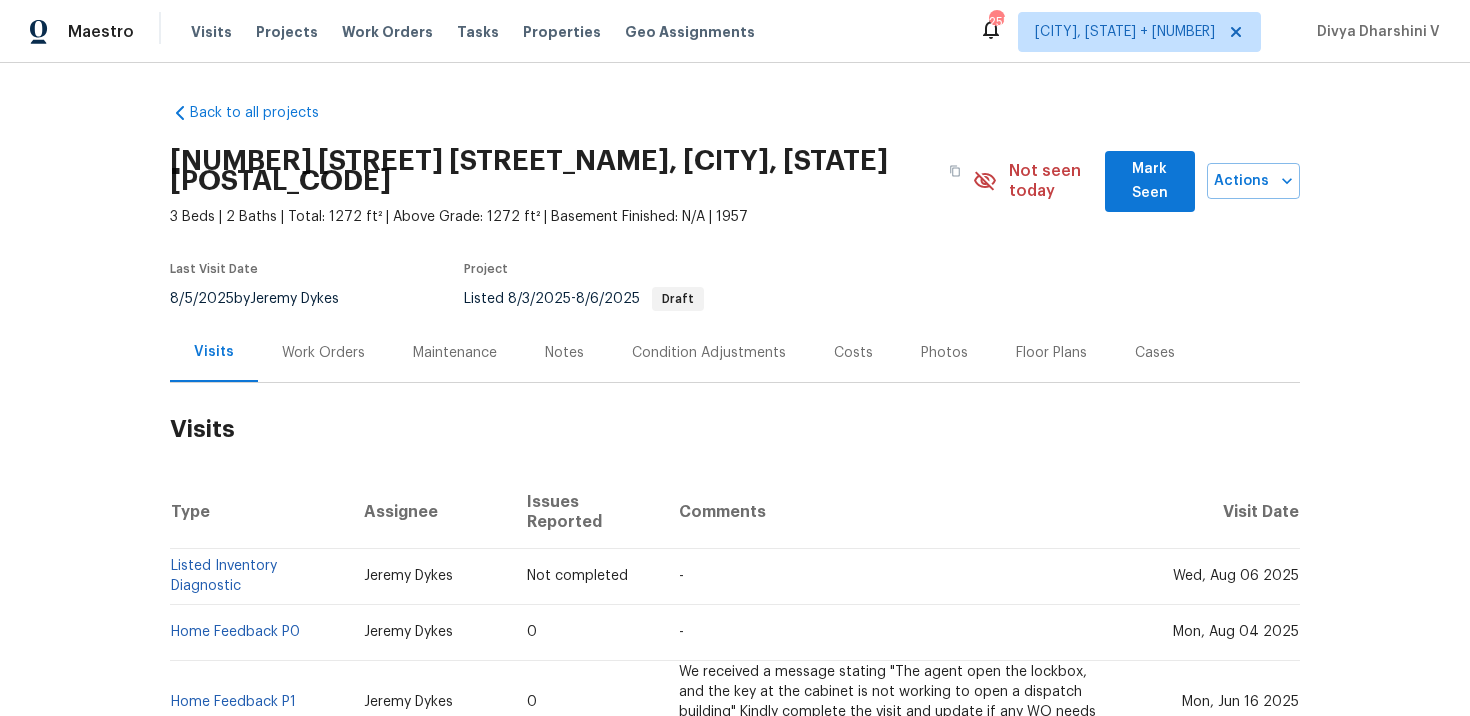 click on "Work Orders" at bounding box center [323, 353] 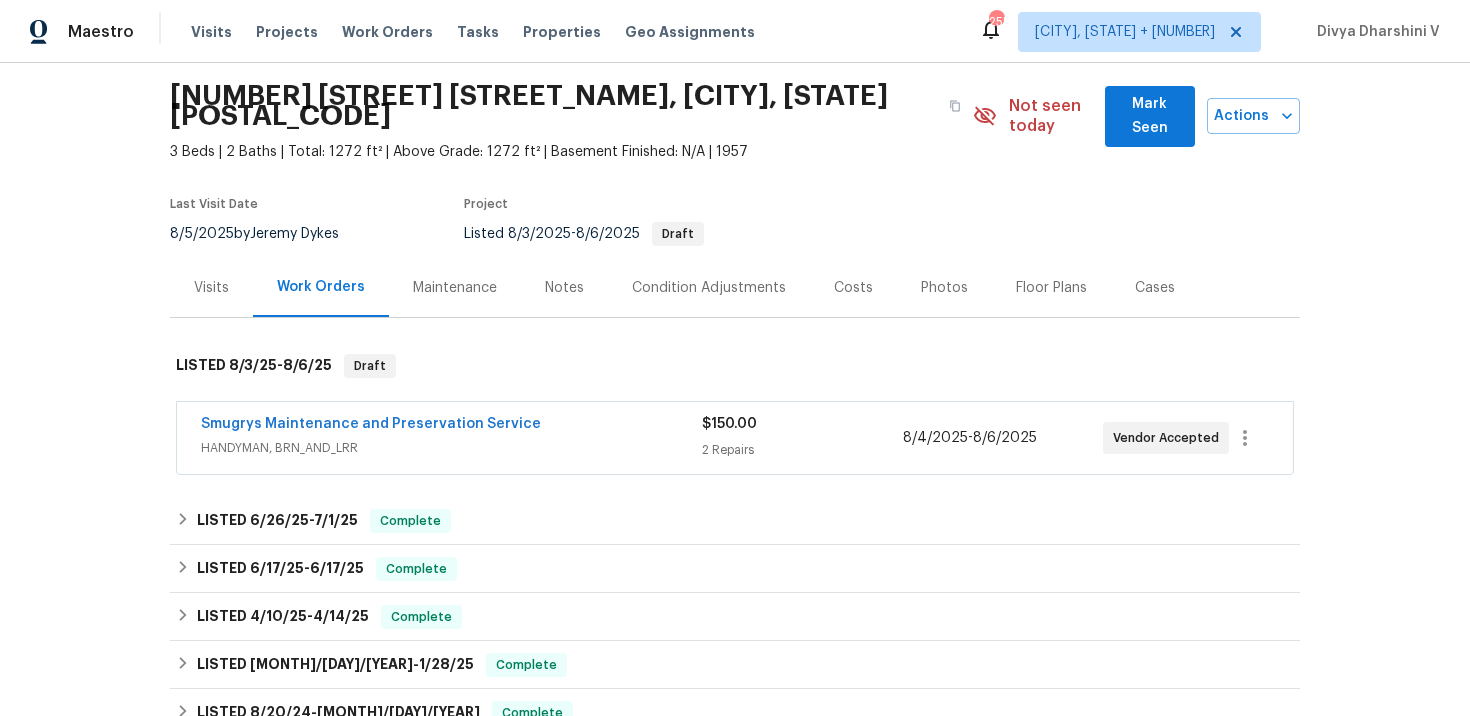 click on "HANDYMAN, BRN_AND_LRR" at bounding box center (451, 448) 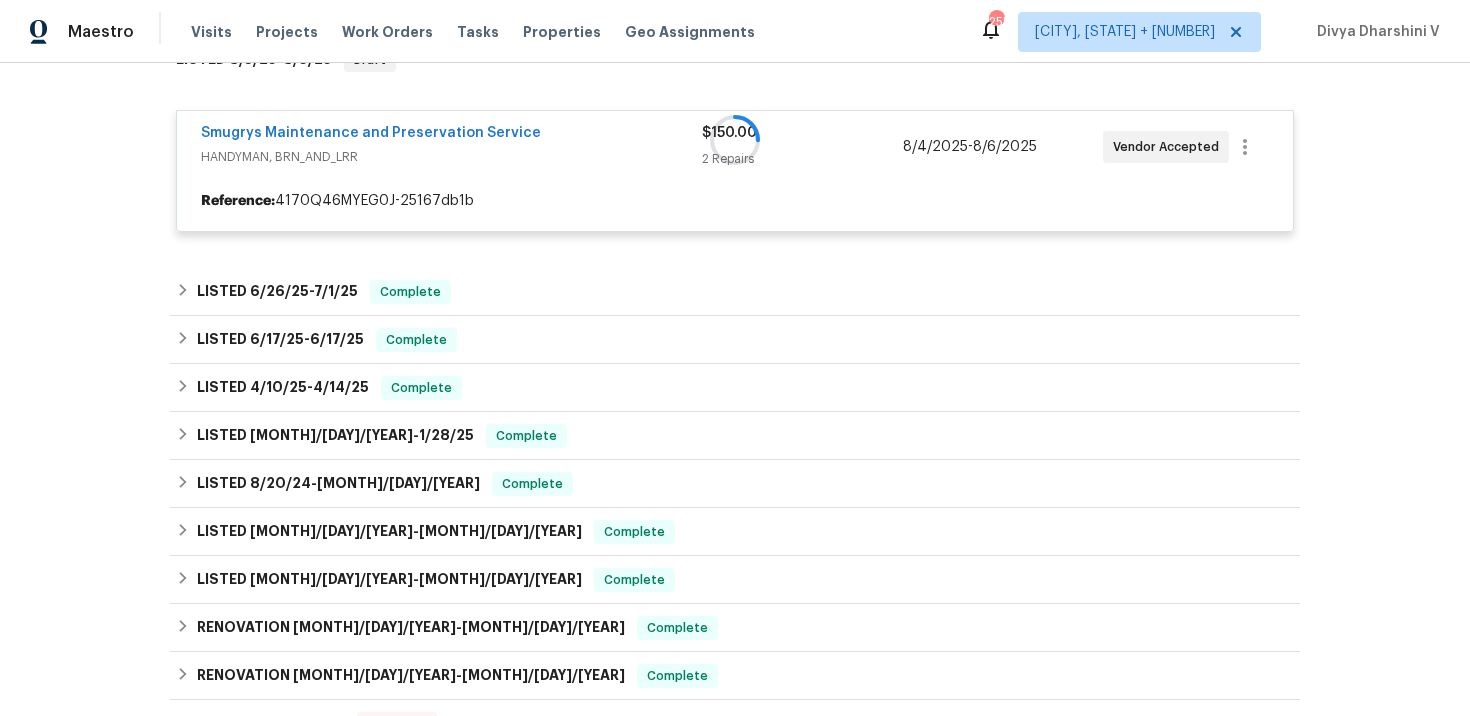 scroll, scrollTop: 401, scrollLeft: 0, axis: vertical 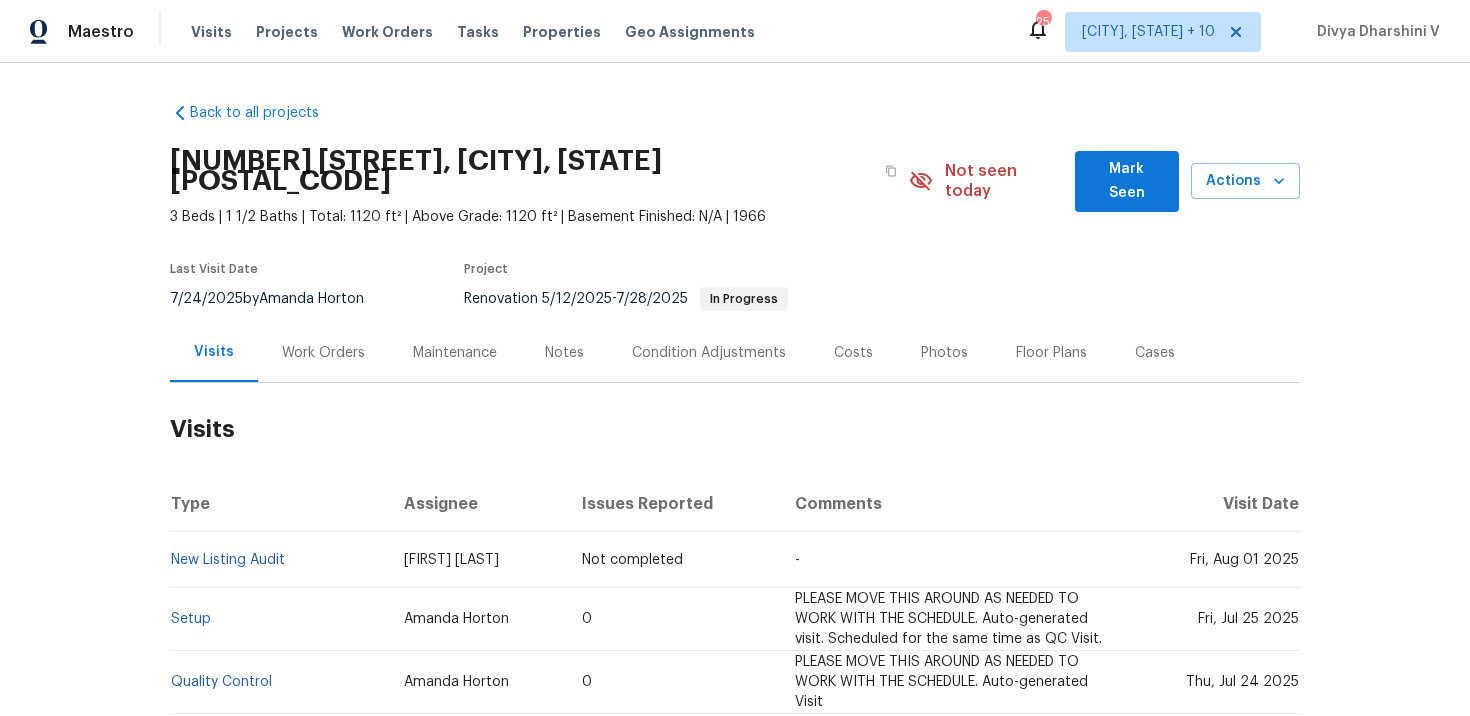 click on "Work Orders" at bounding box center [323, 352] 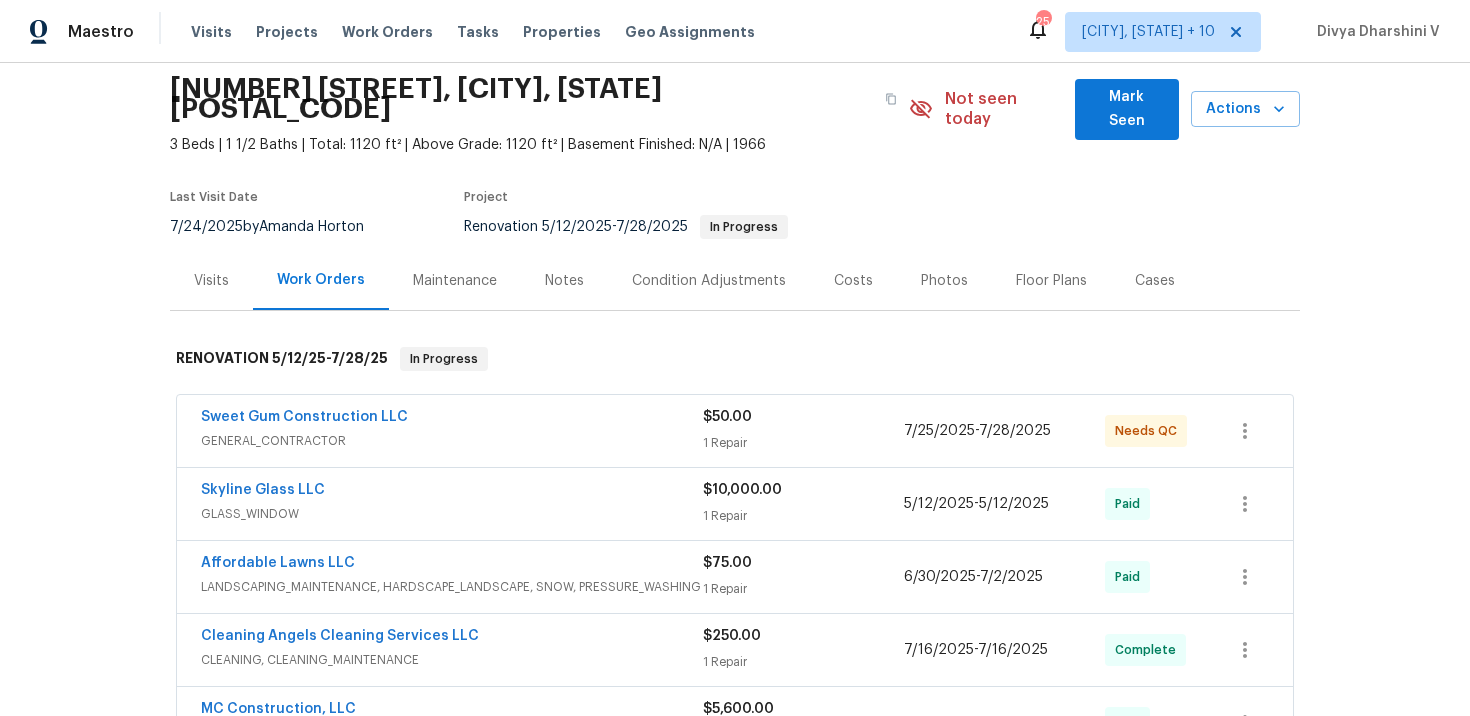 scroll, scrollTop: 105, scrollLeft: 0, axis: vertical 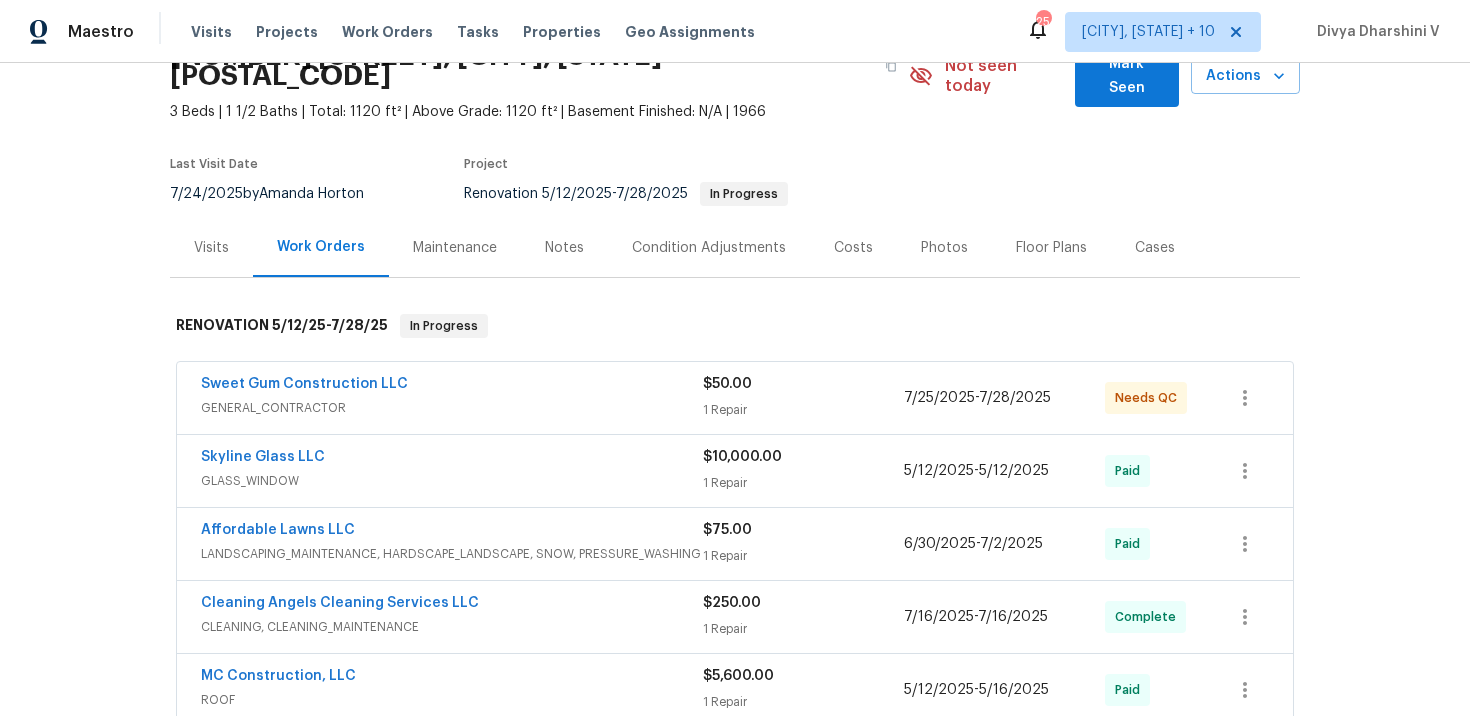 click on "GENERAL_CONTRACTOR" at bounding box center (452, 408) 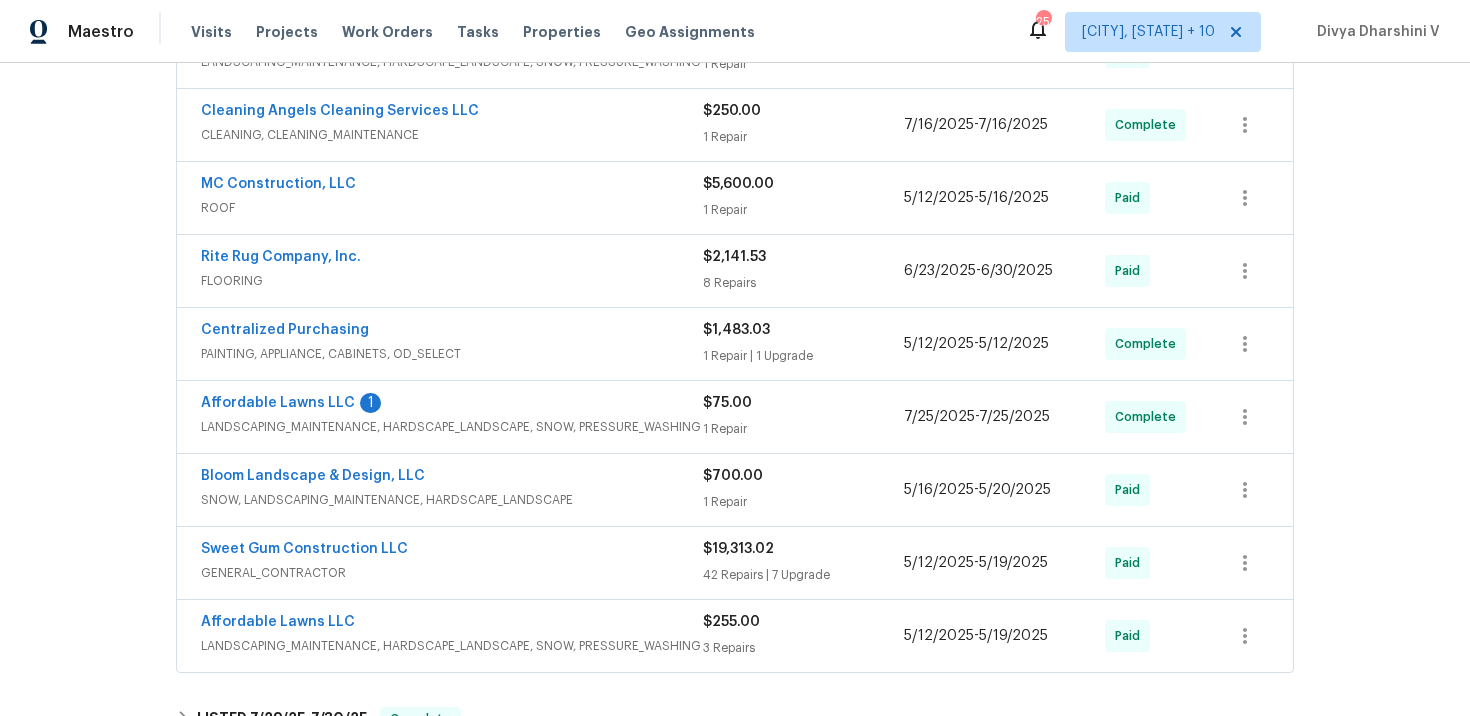 scroll, scrollTop: 900, scrollLeft: 0, axis: vertical 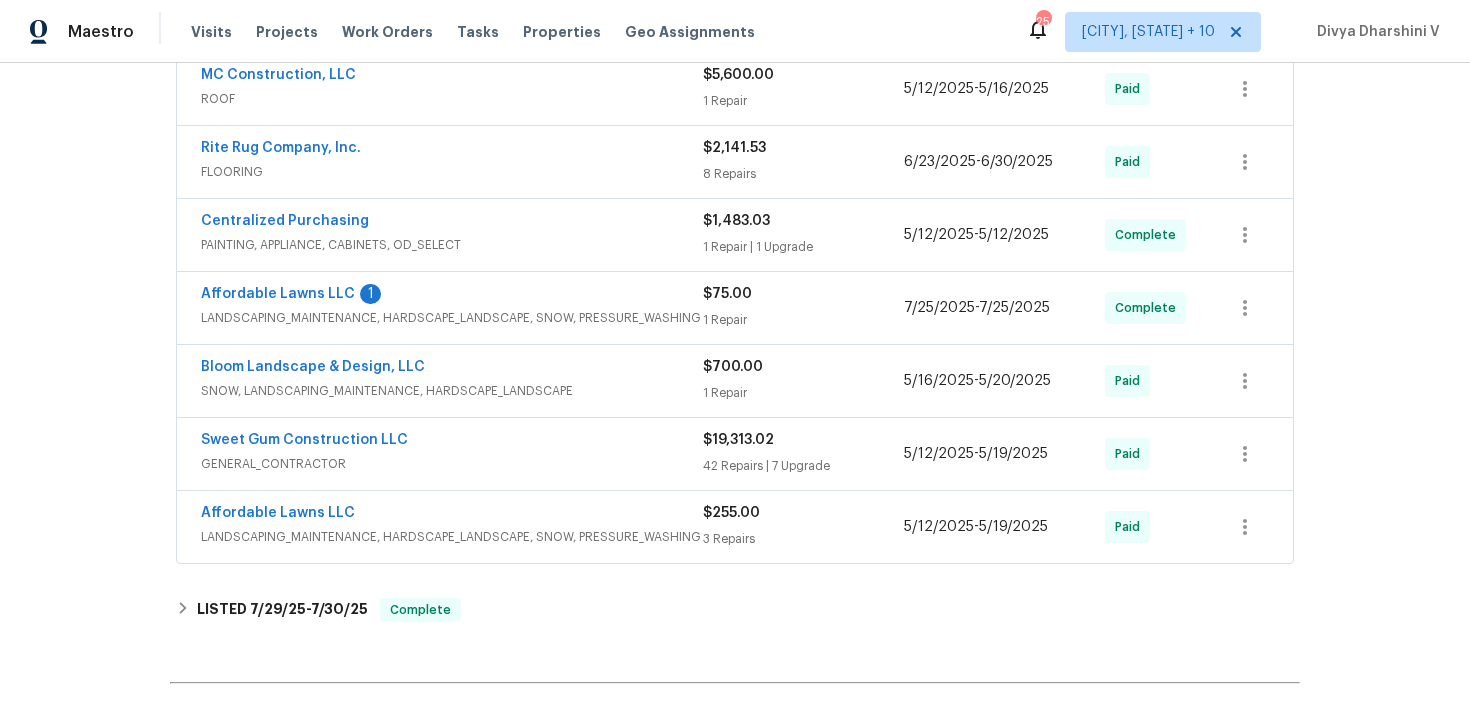 click on "GENERAL_CONTRACTOR" at bounding box center (452, 464) 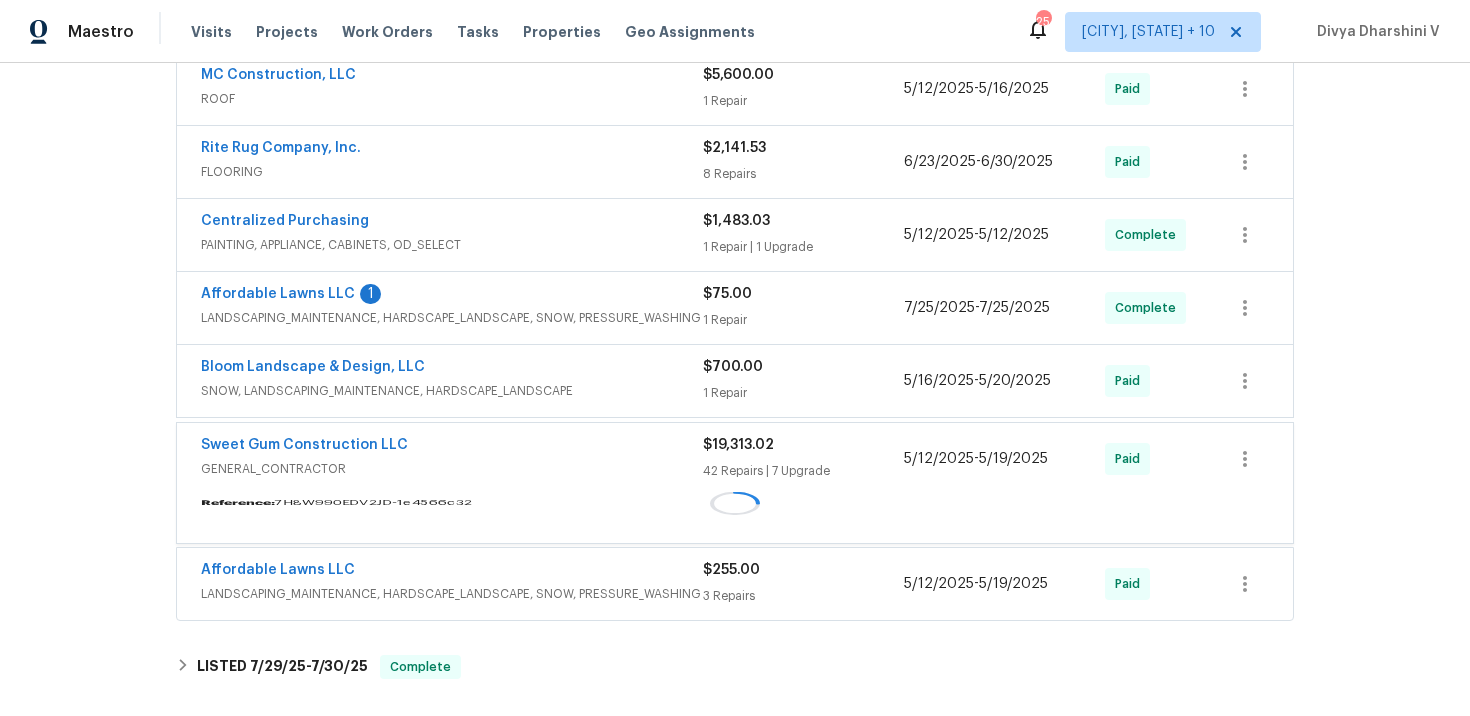 click on "Sweet Gum Construction LLC" at bounding box center [452, 447] 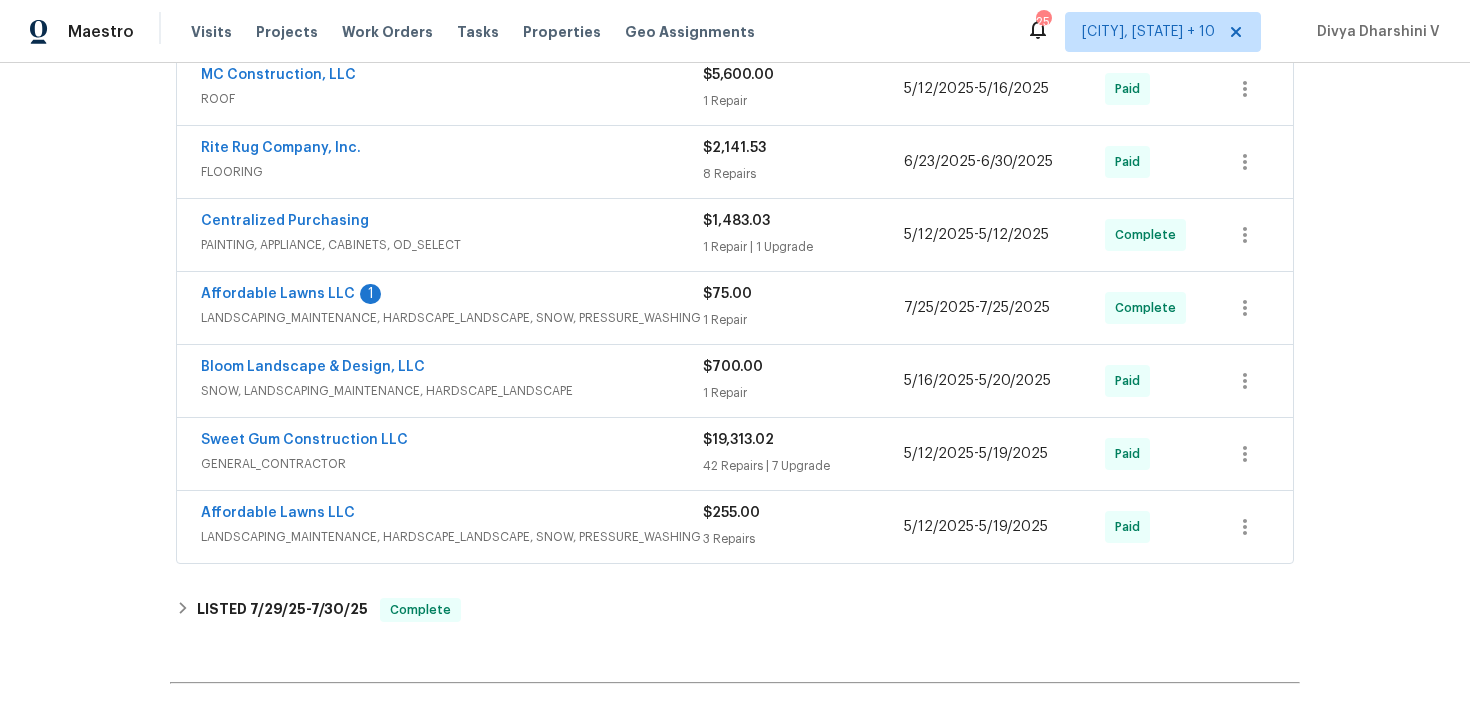 click on "GENERAL_CONTRACTOR" at bounding box center [452, 464] 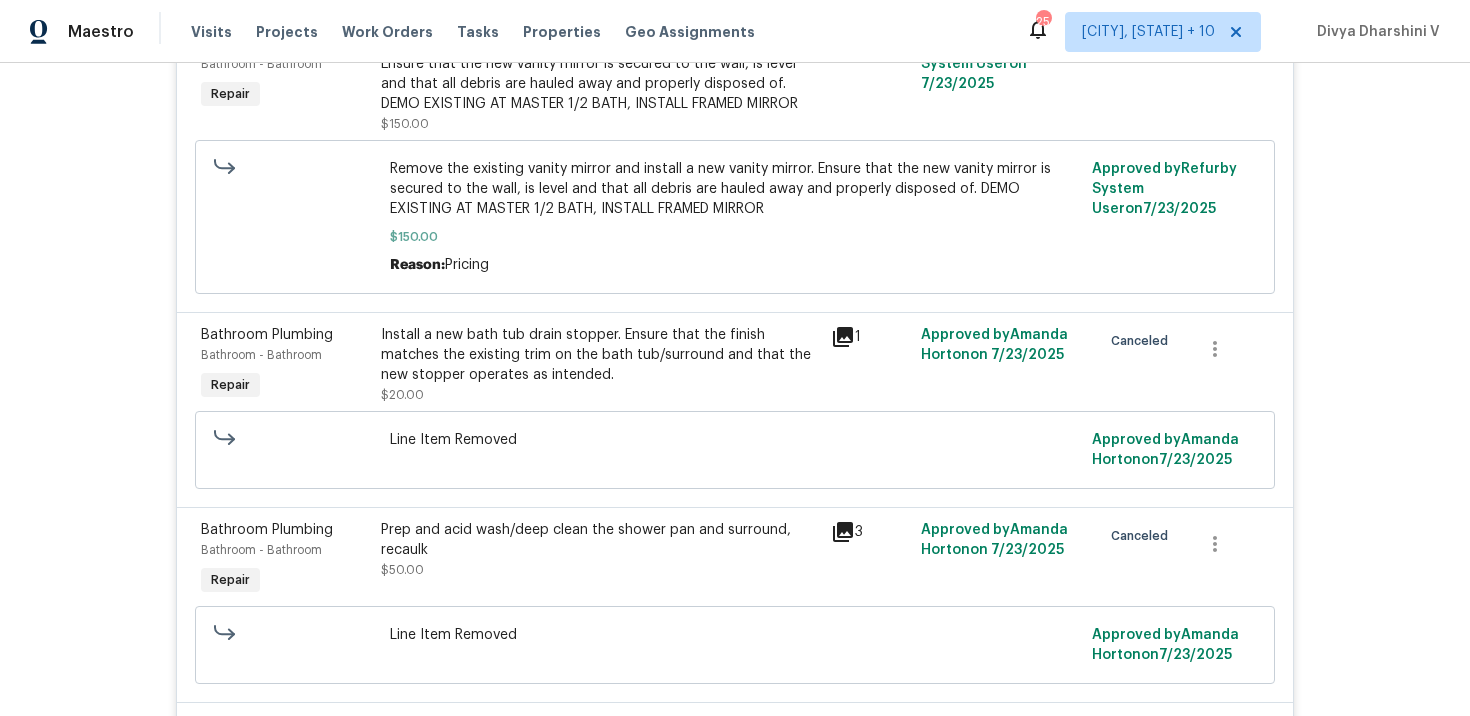 scroll, scrollTop: 1457, scrollLeft: 0, axis: vertical 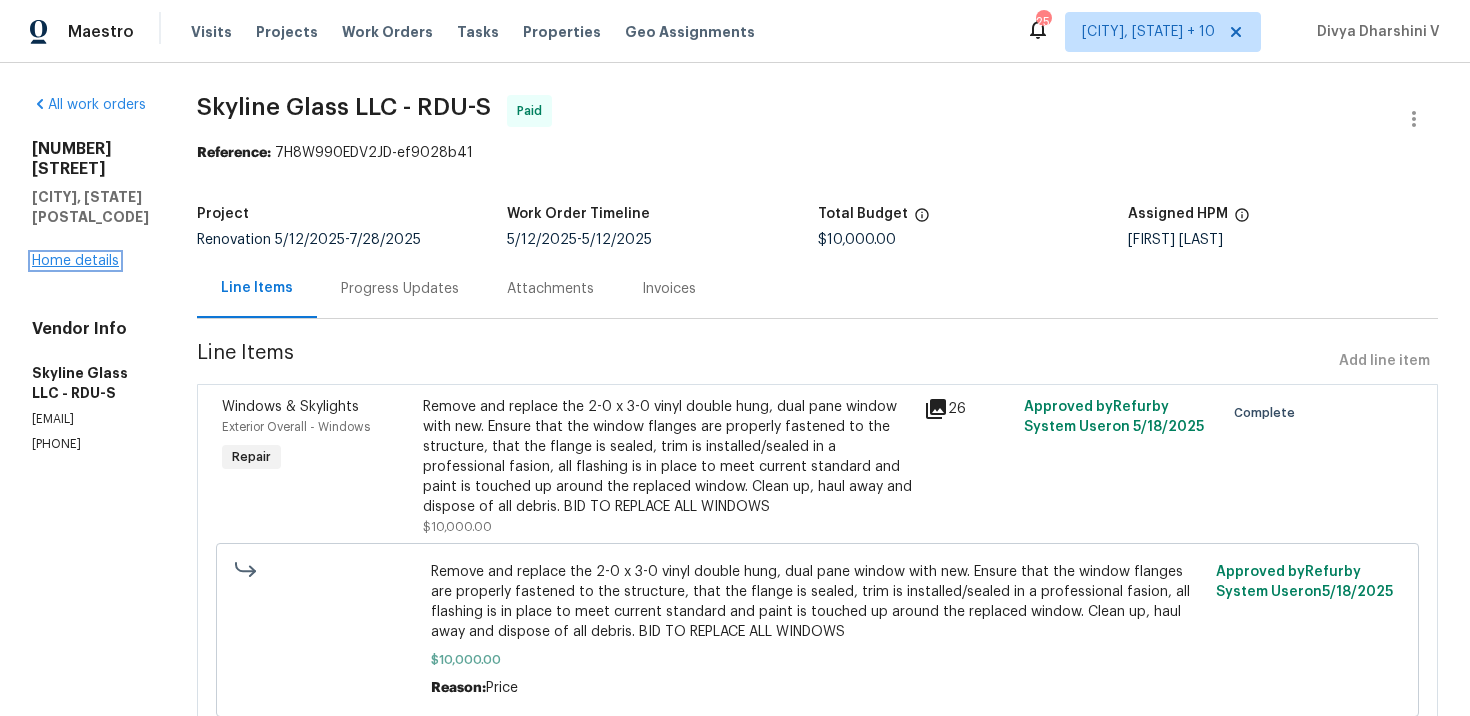 click on "Home details" at bounding box center (75, 261) 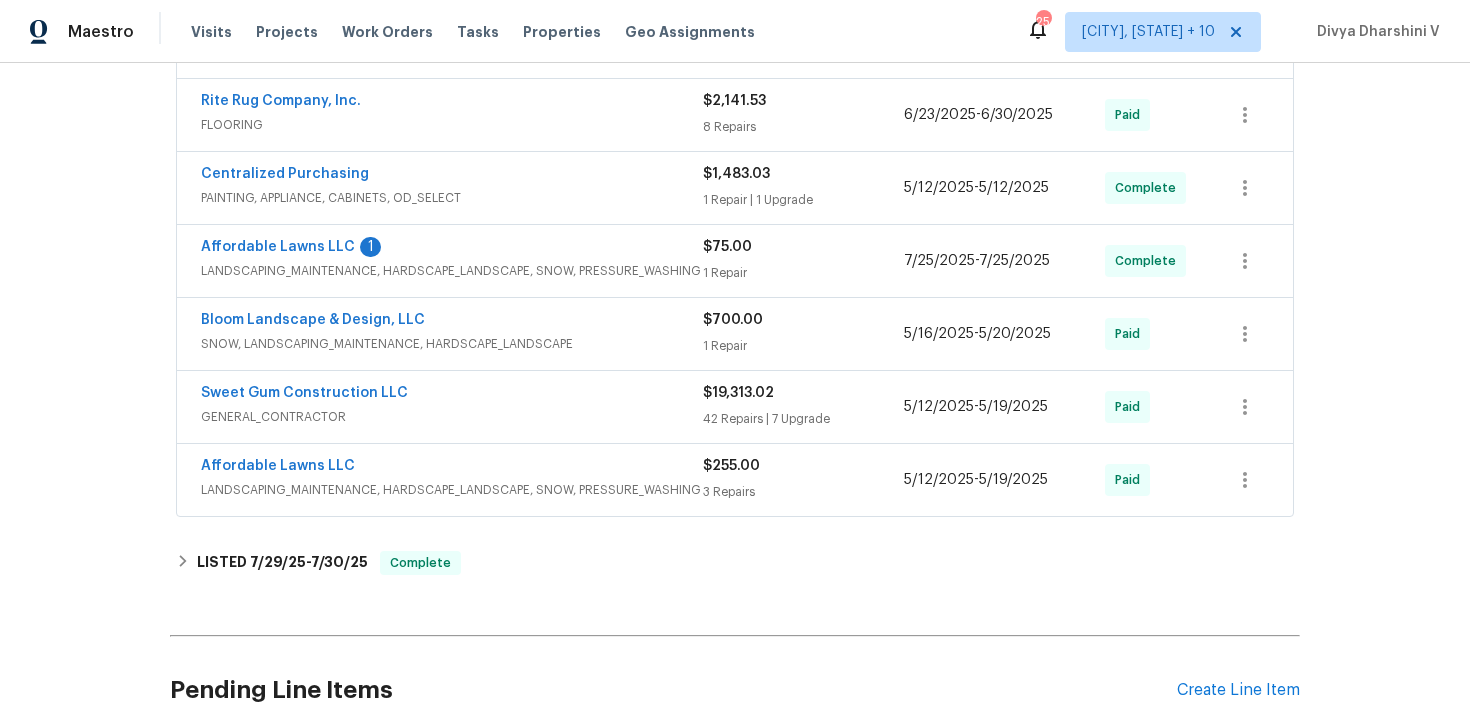 scroll, scrollTop: 910, scrollLeft: 0, axis: vertical 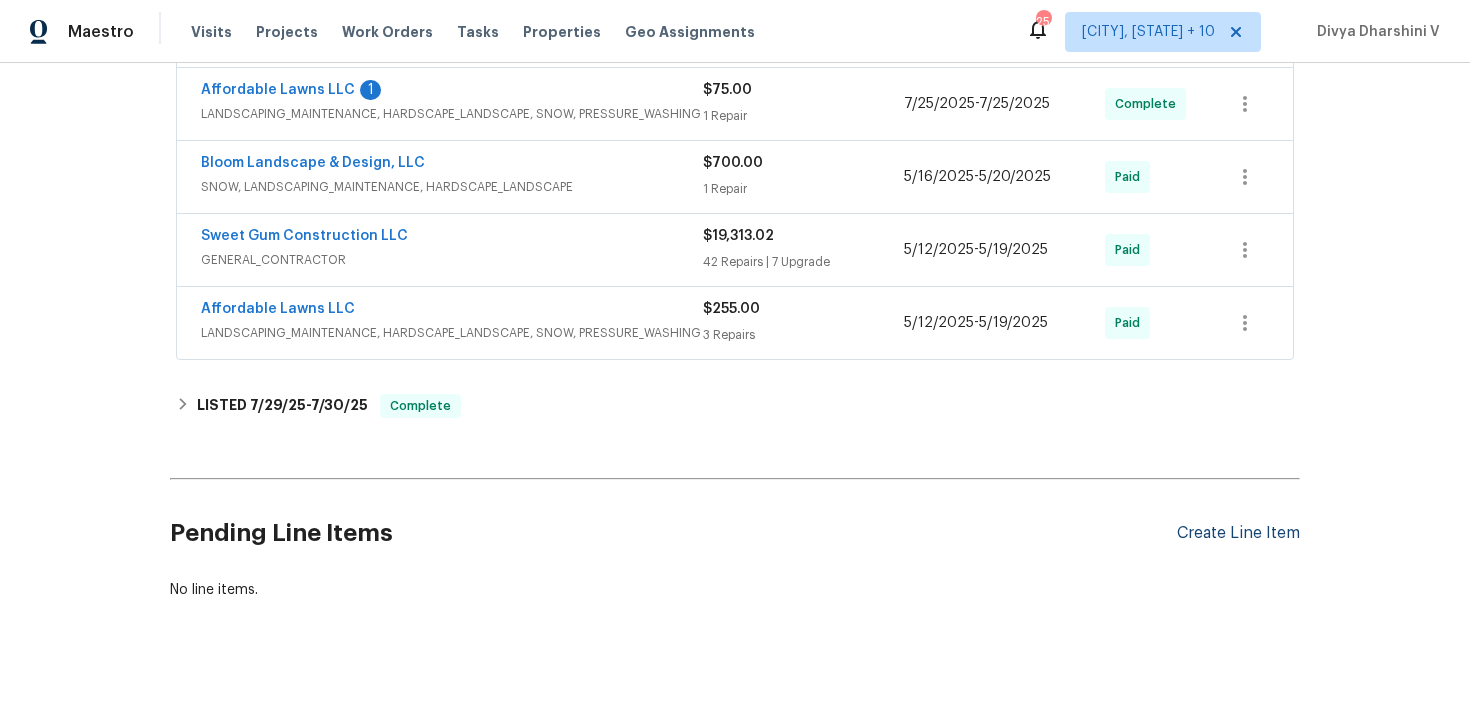 click on "Create Line Item" at bounding box center (1238, 533) 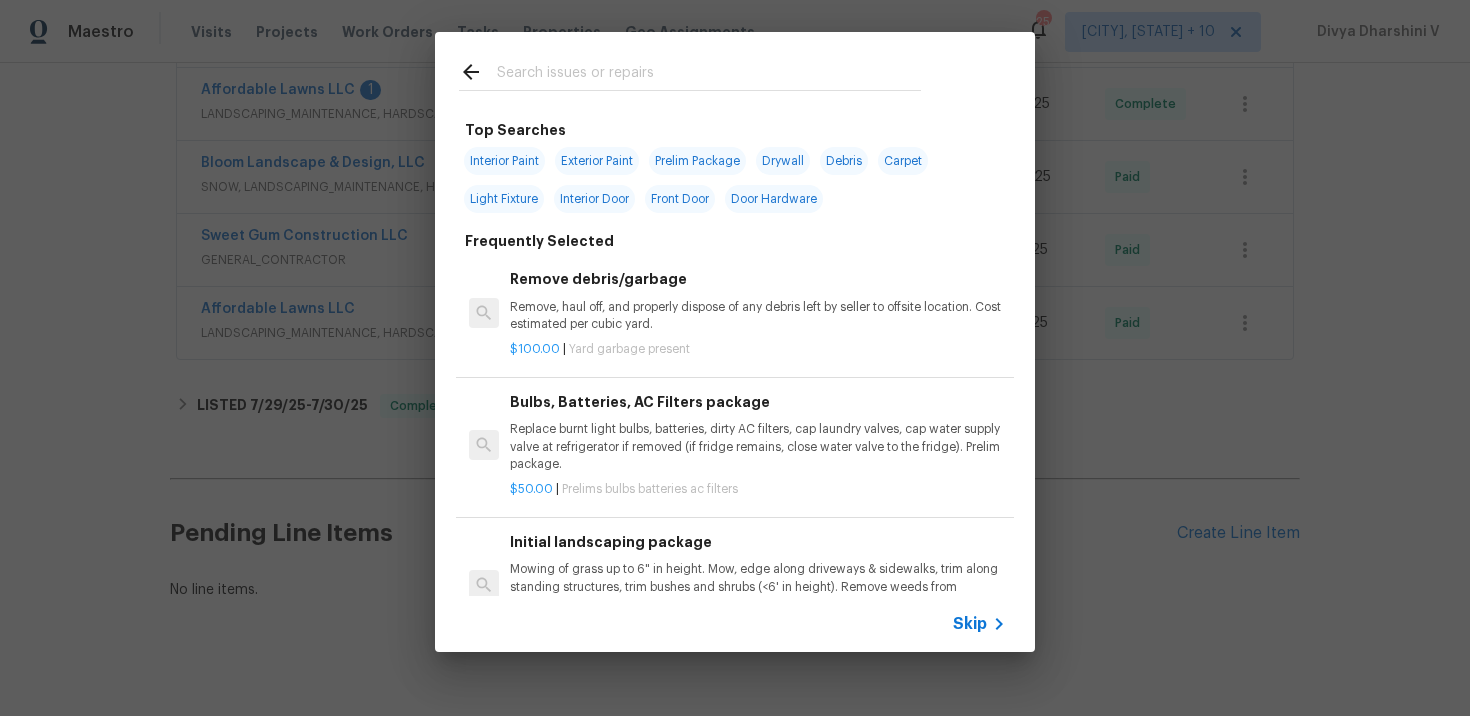 click on "Skip" at bounding box center [970, 624] 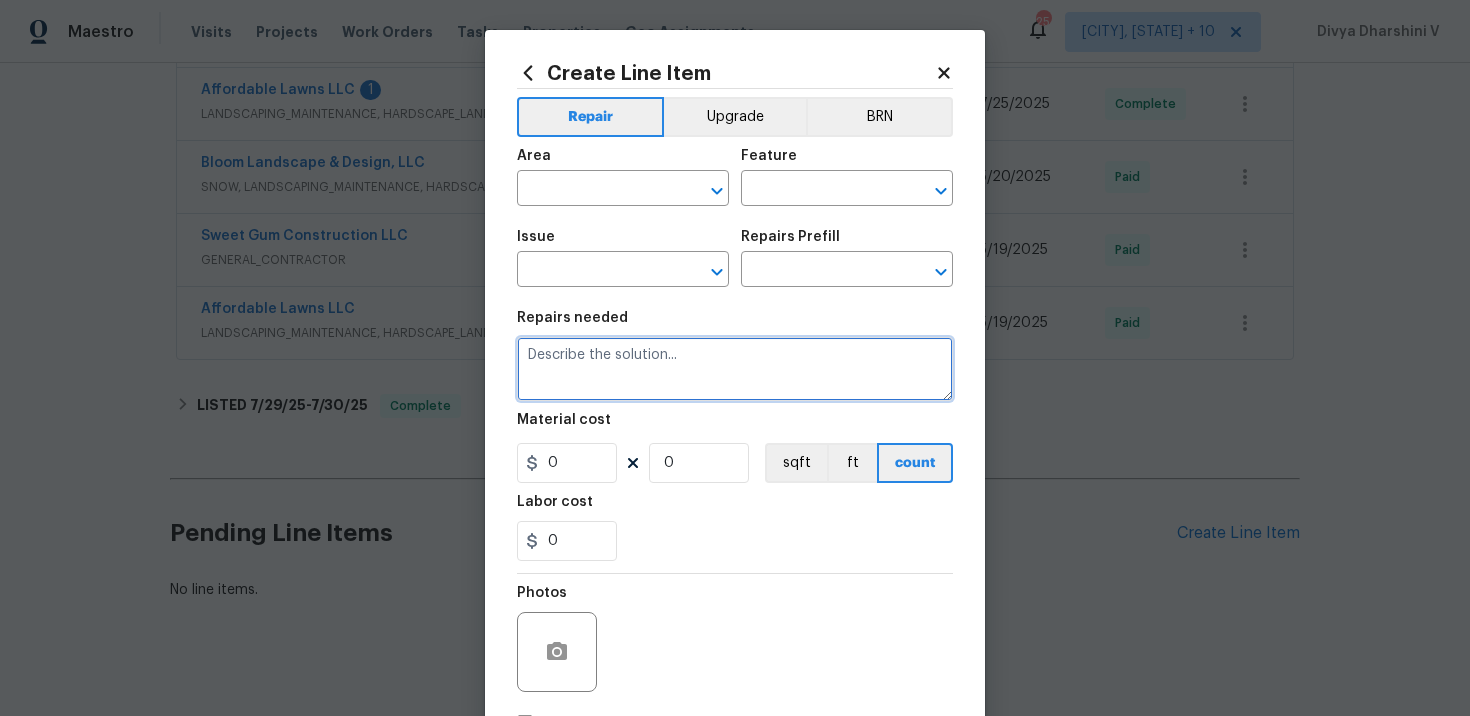 click at bounding box center (735, 369) 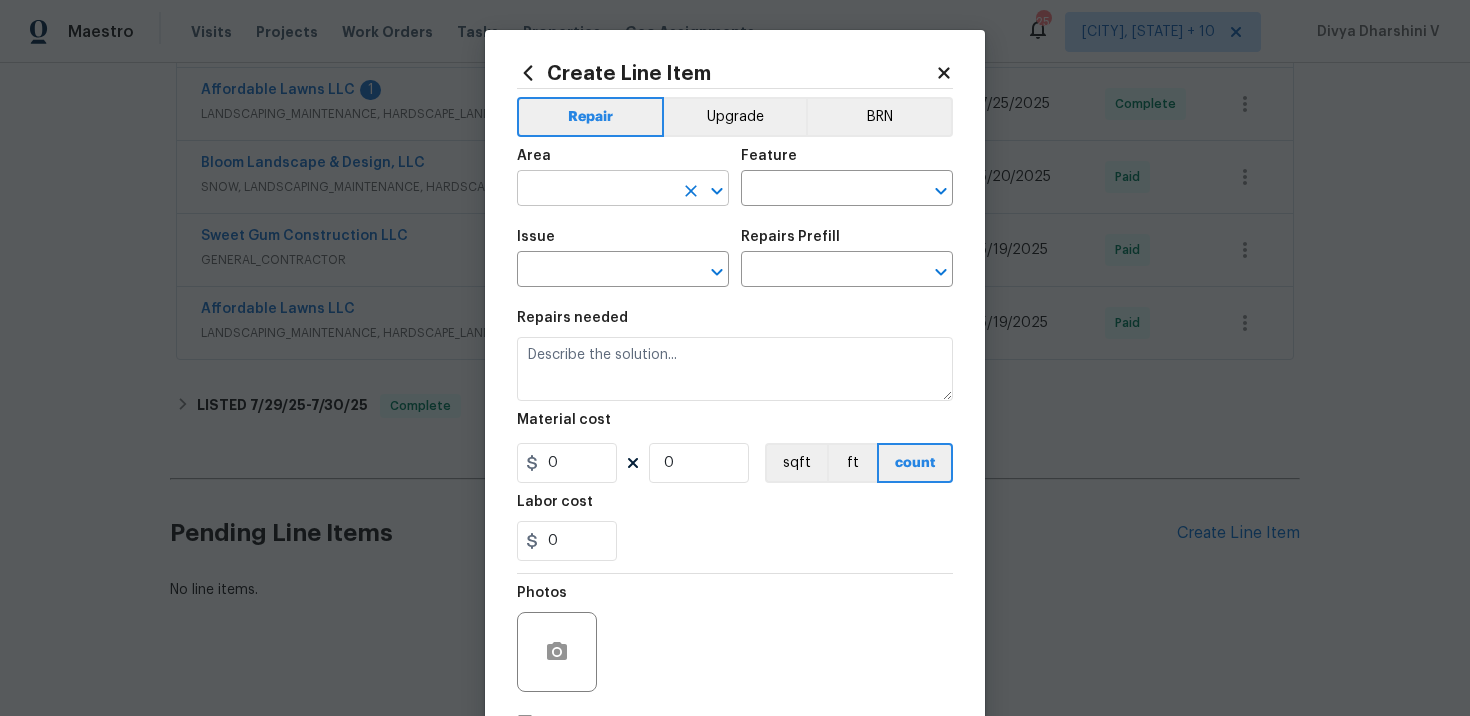 click at bounding box center [595, 190] 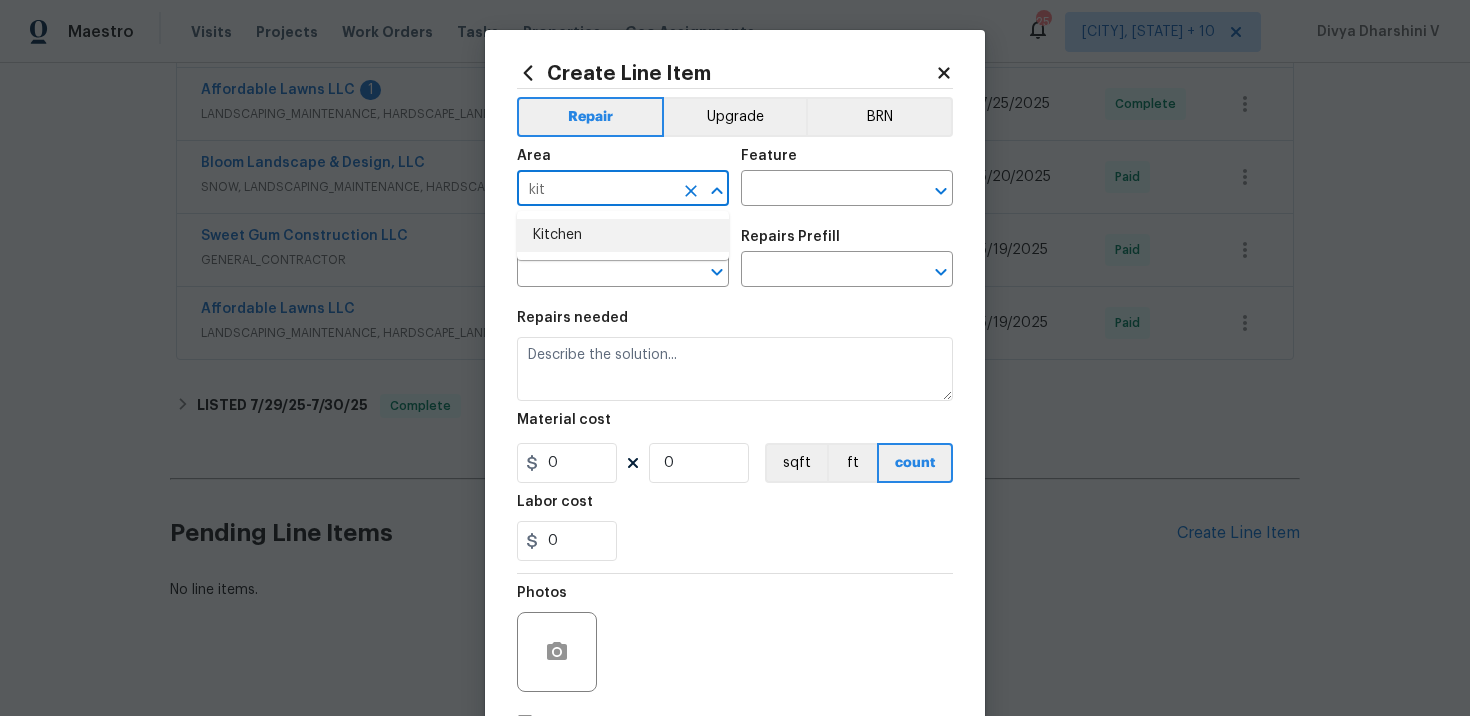 click on "Kitchen" at bounding box center (623, 235) 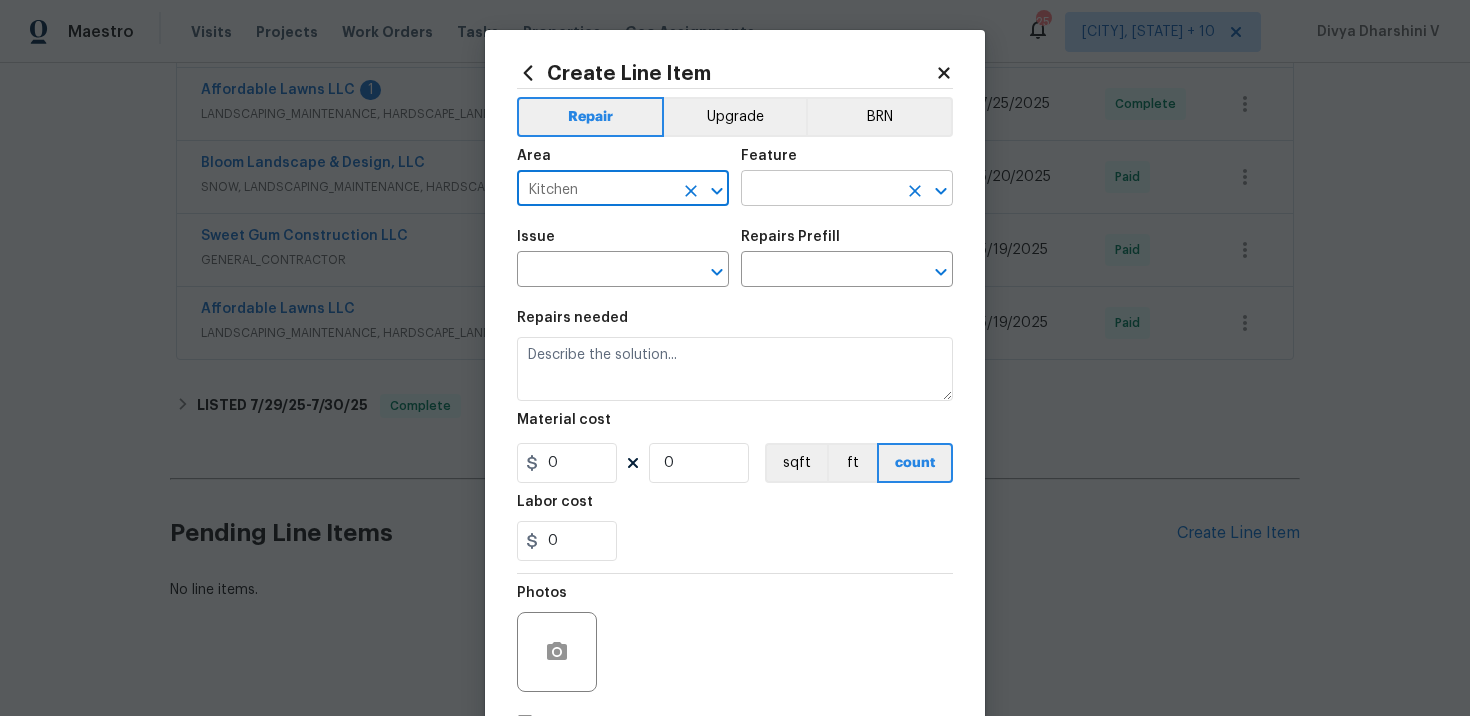 type on "Kitchen" 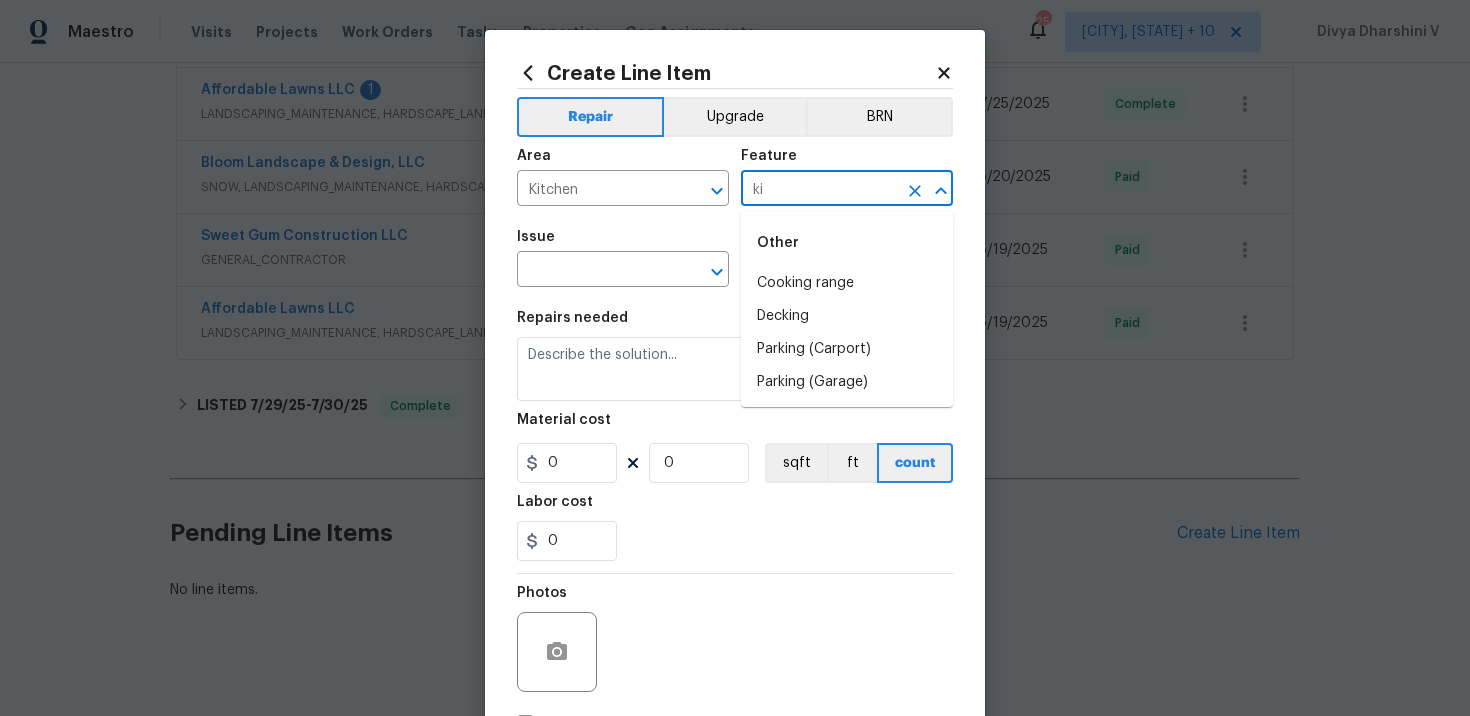 type on "kit" 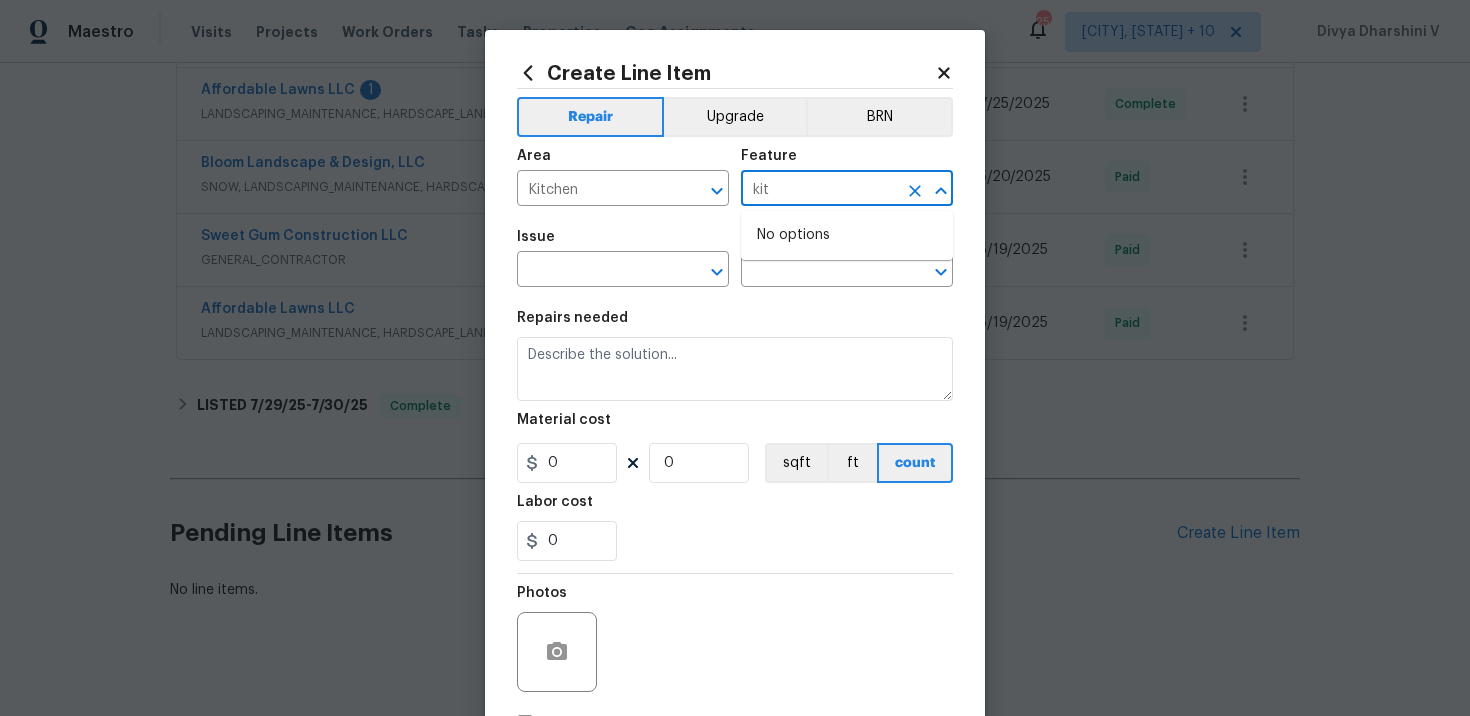 click at bounding box center [915, 191] 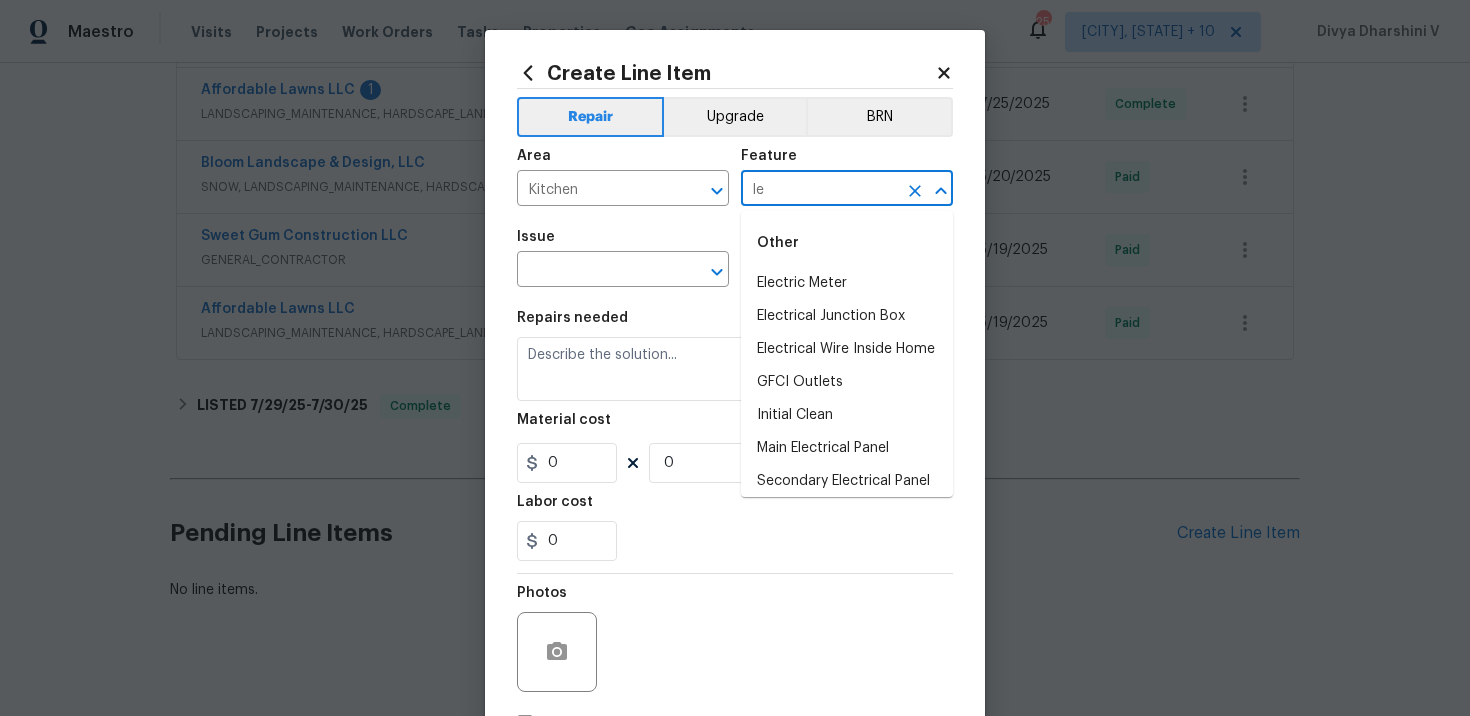 type on "lea" 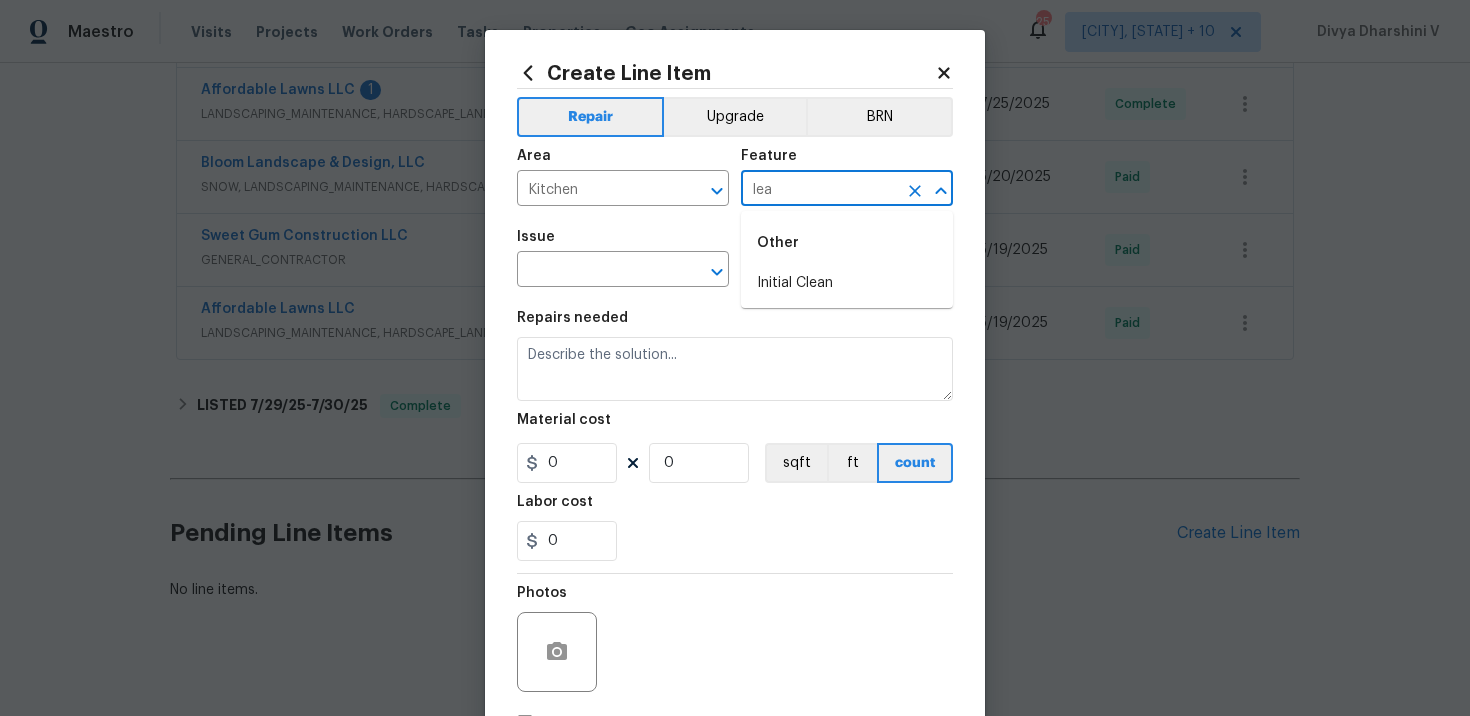 click 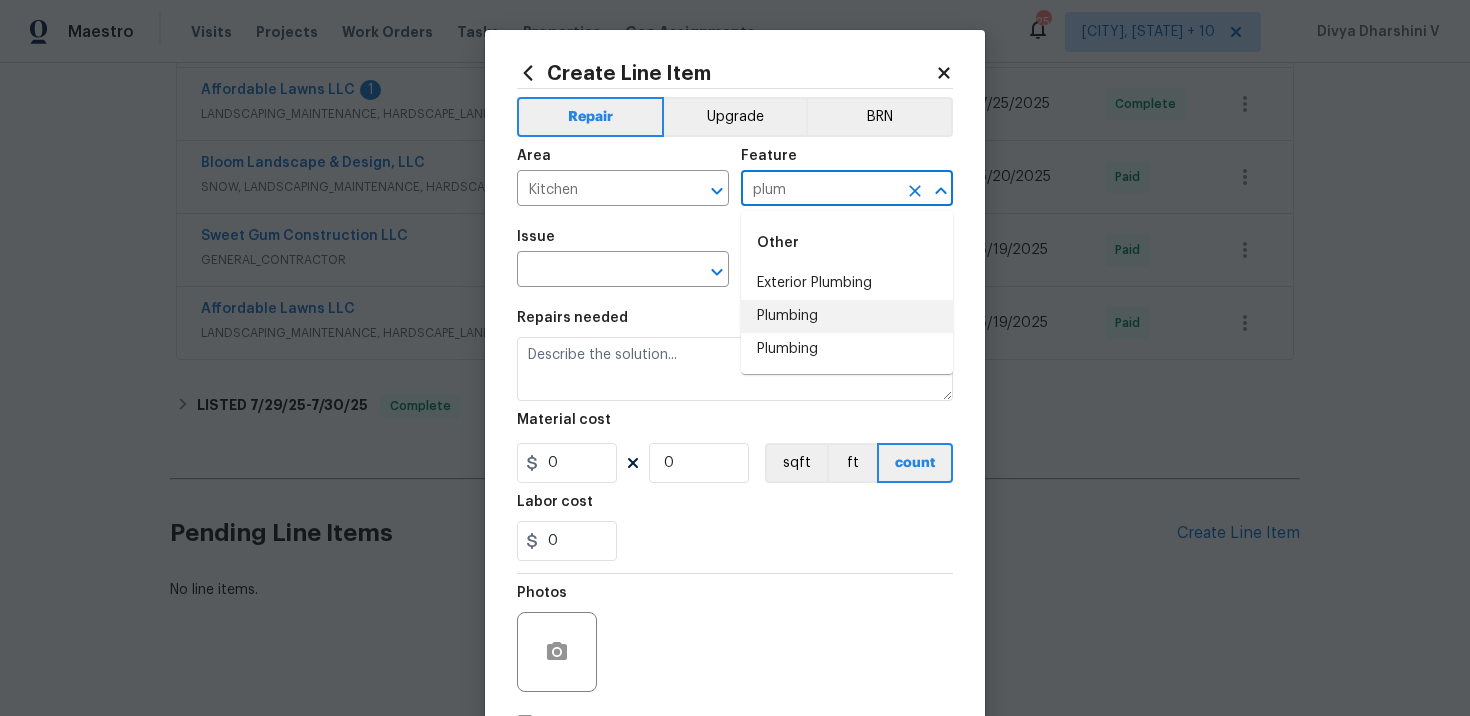 click on "Plumbing" at bounding box center (847, 316) 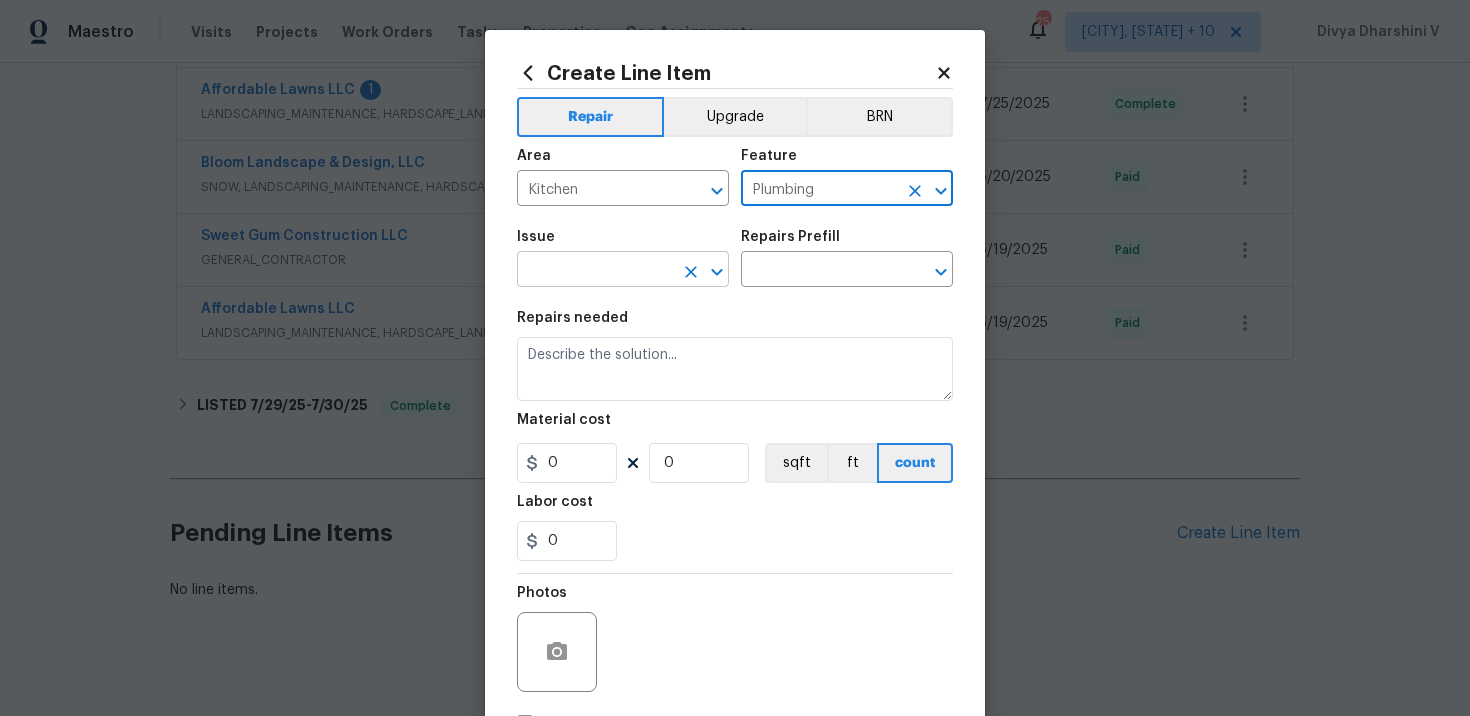 type on "Plumbing" 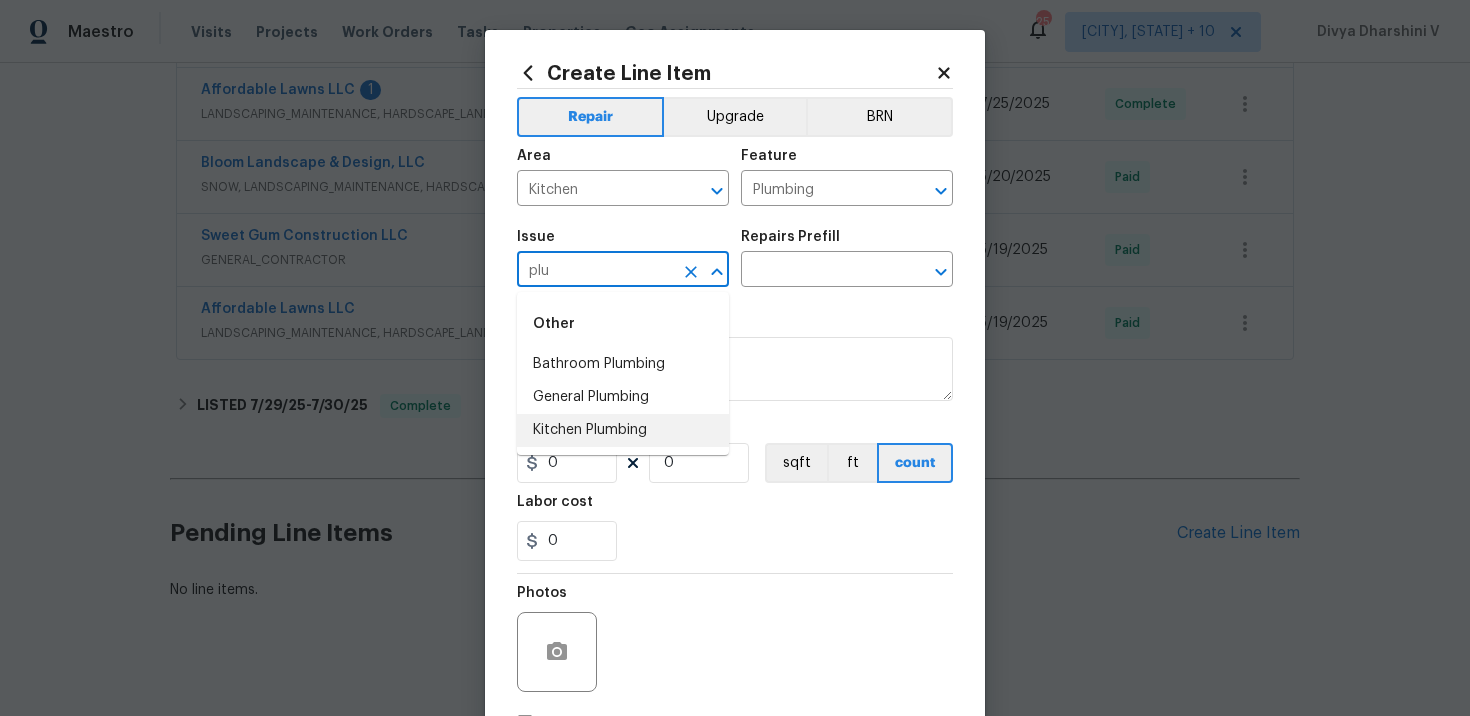 click on "Kitchen Plumbing" at bounding box center [623, 430] 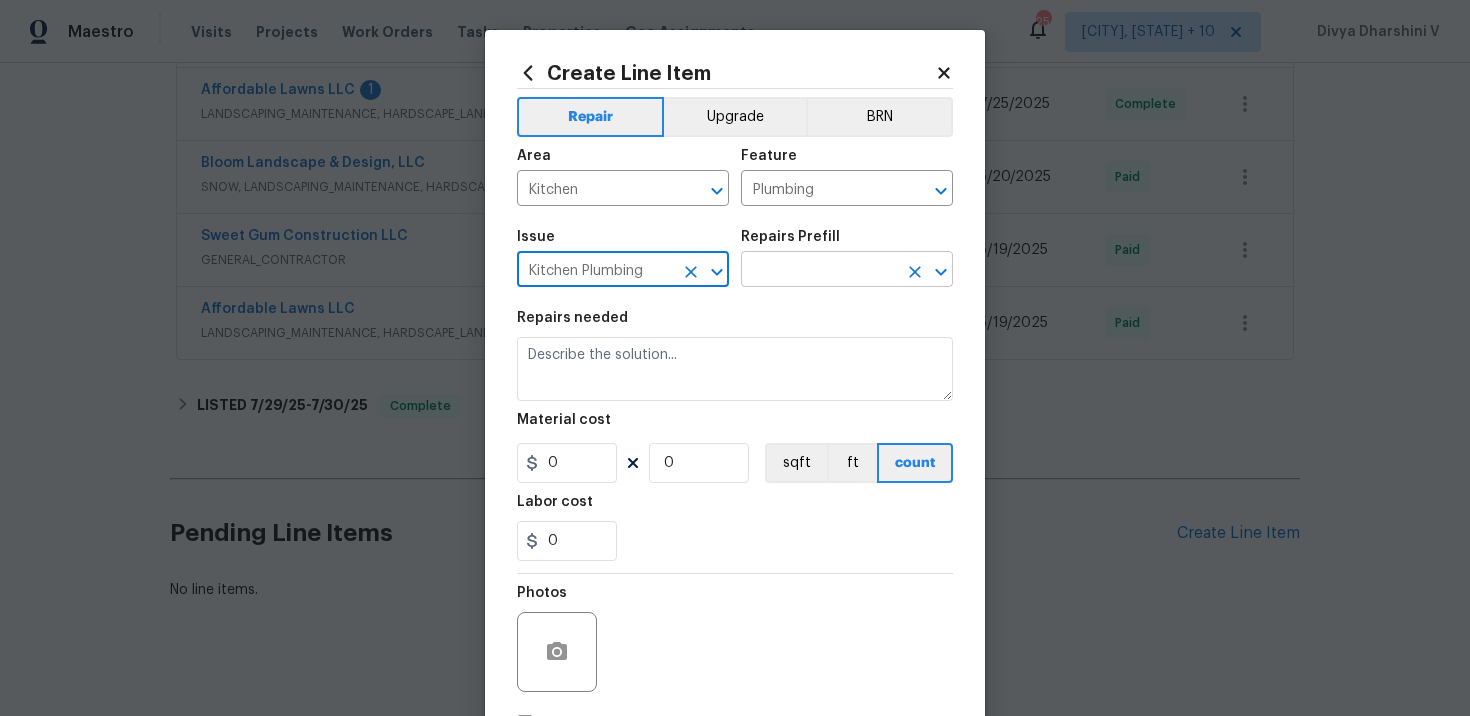 type on "Kitchen Plumbing" 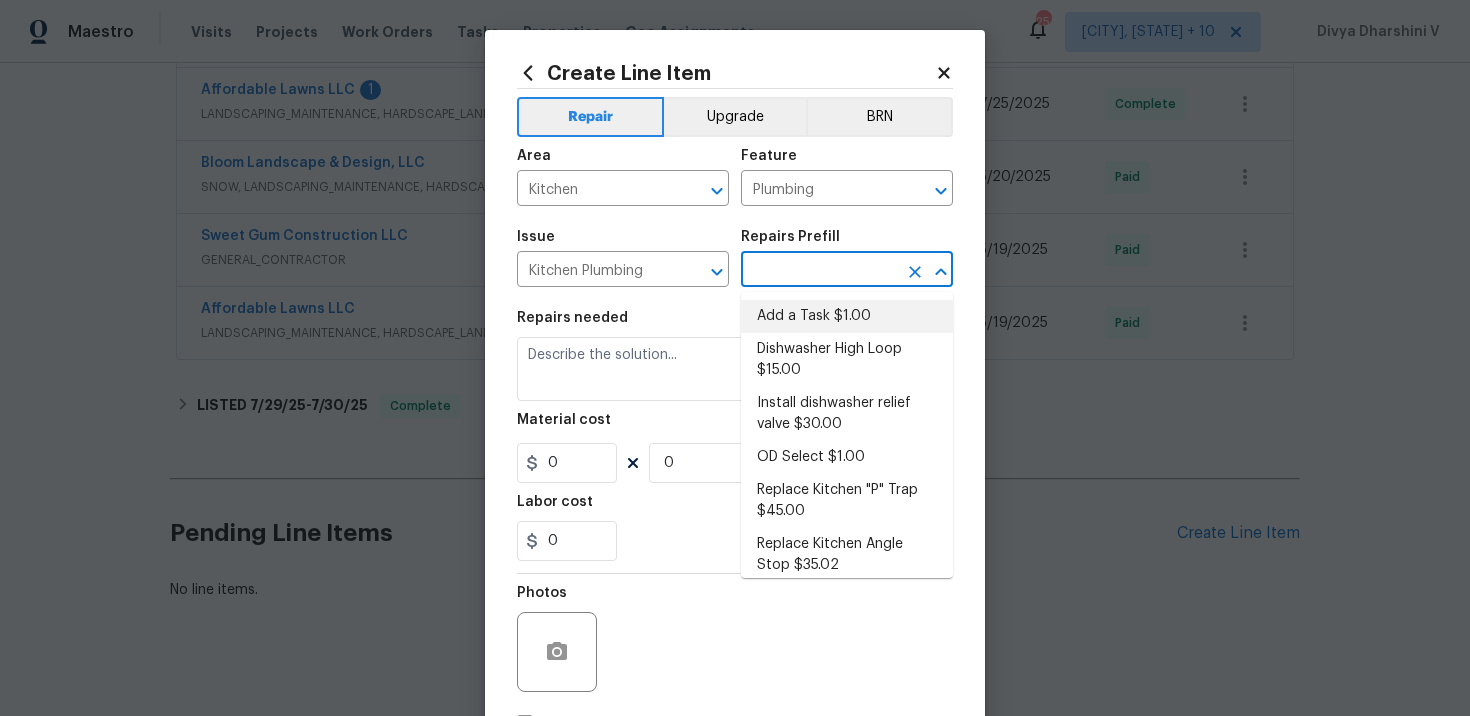 click on "Add a Task $1.00" at bounding box center [847, 316] 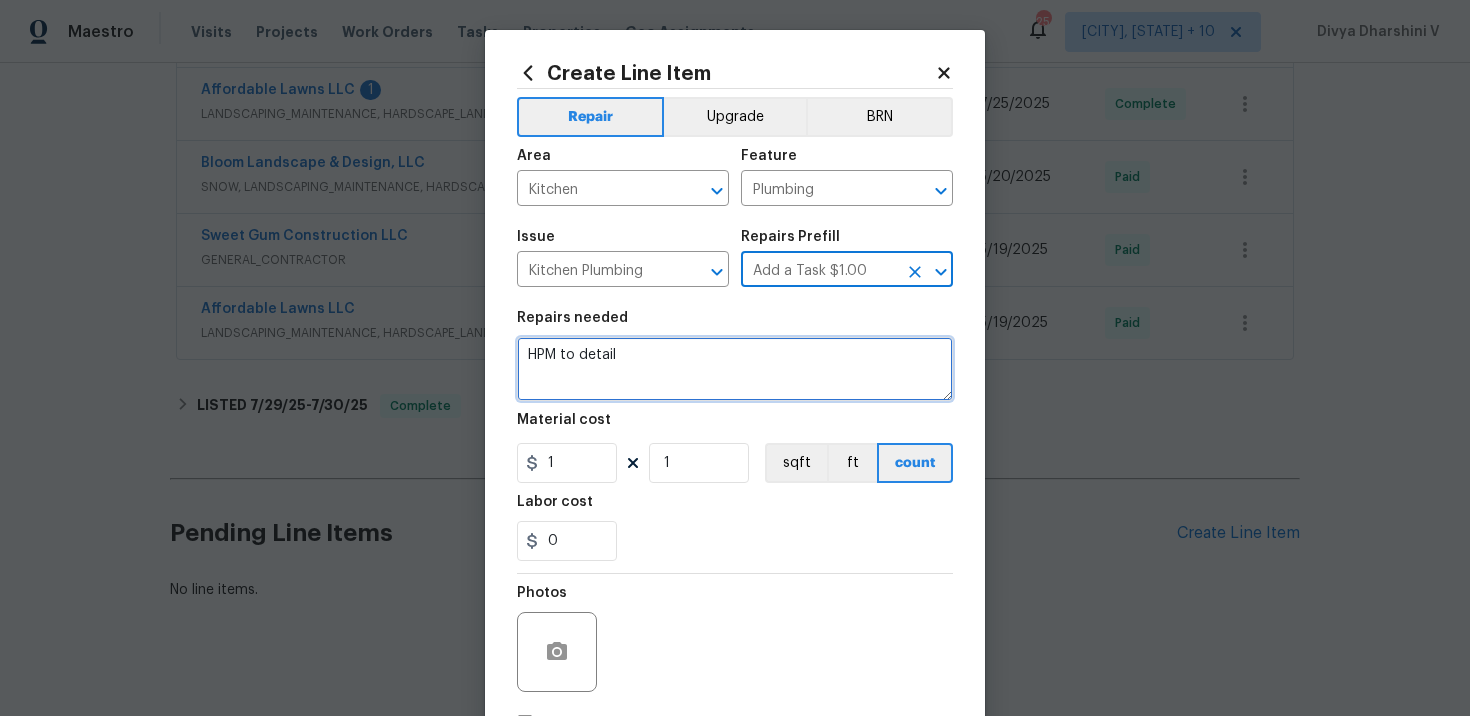 click on "HPM to detail" at bounding box center (735, 369) 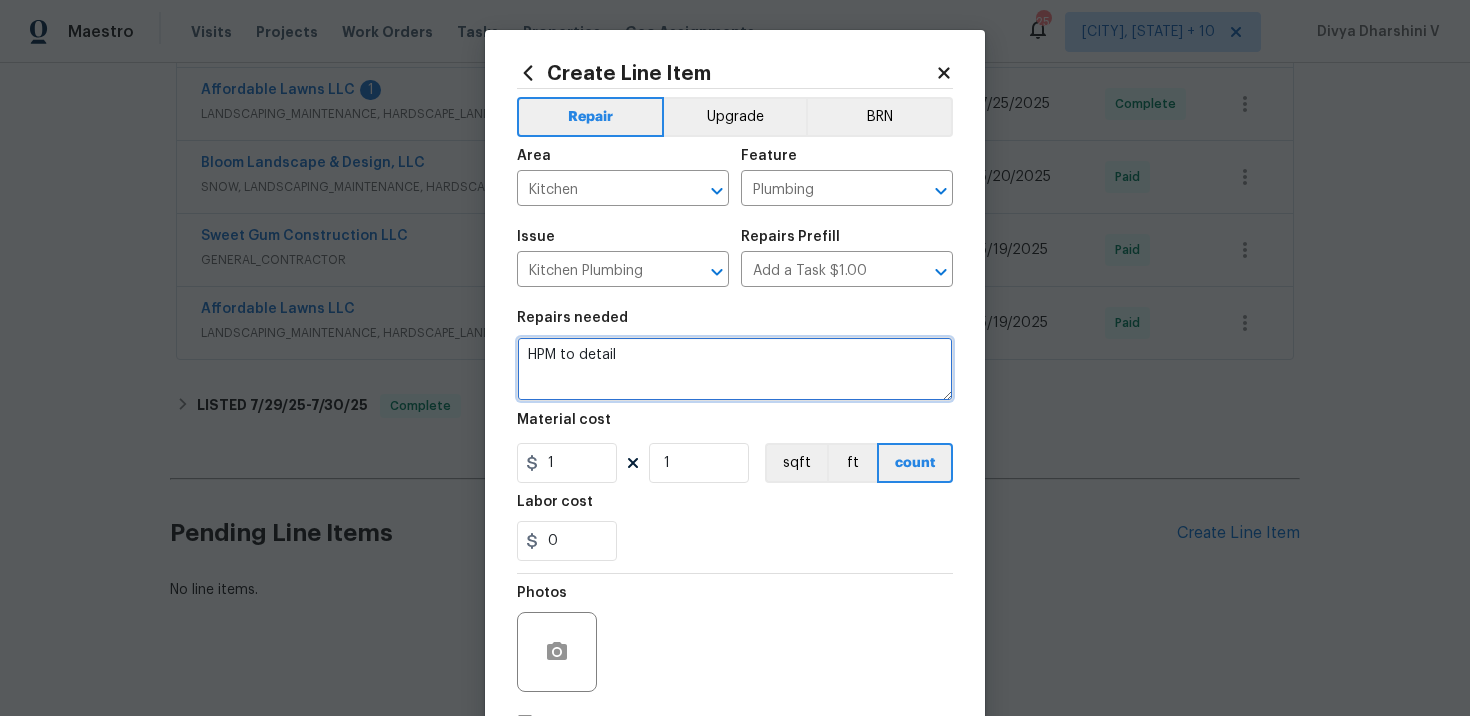 click on "HPM to detail" at bounding box center (735, 369) 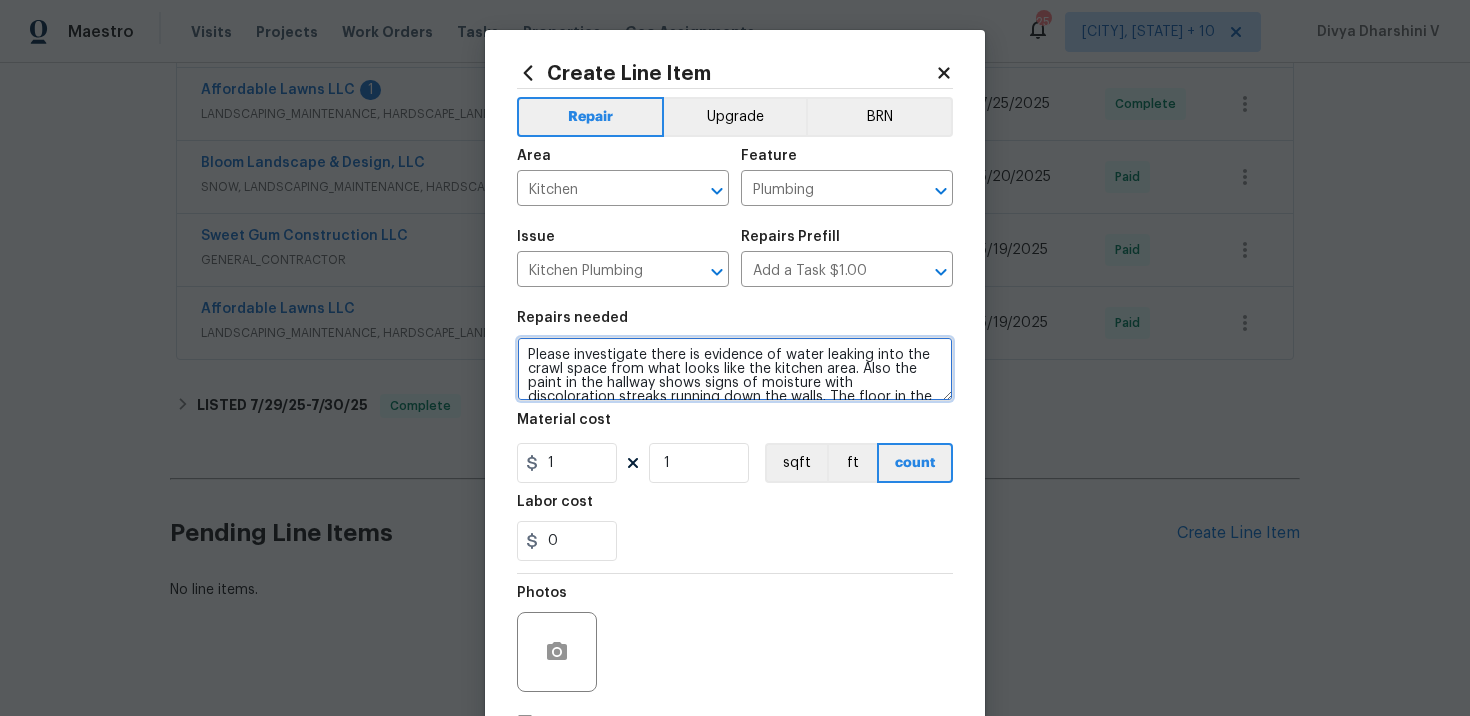 scroll, scrollTop: 172, scrollLeft: 0, axis: vertical 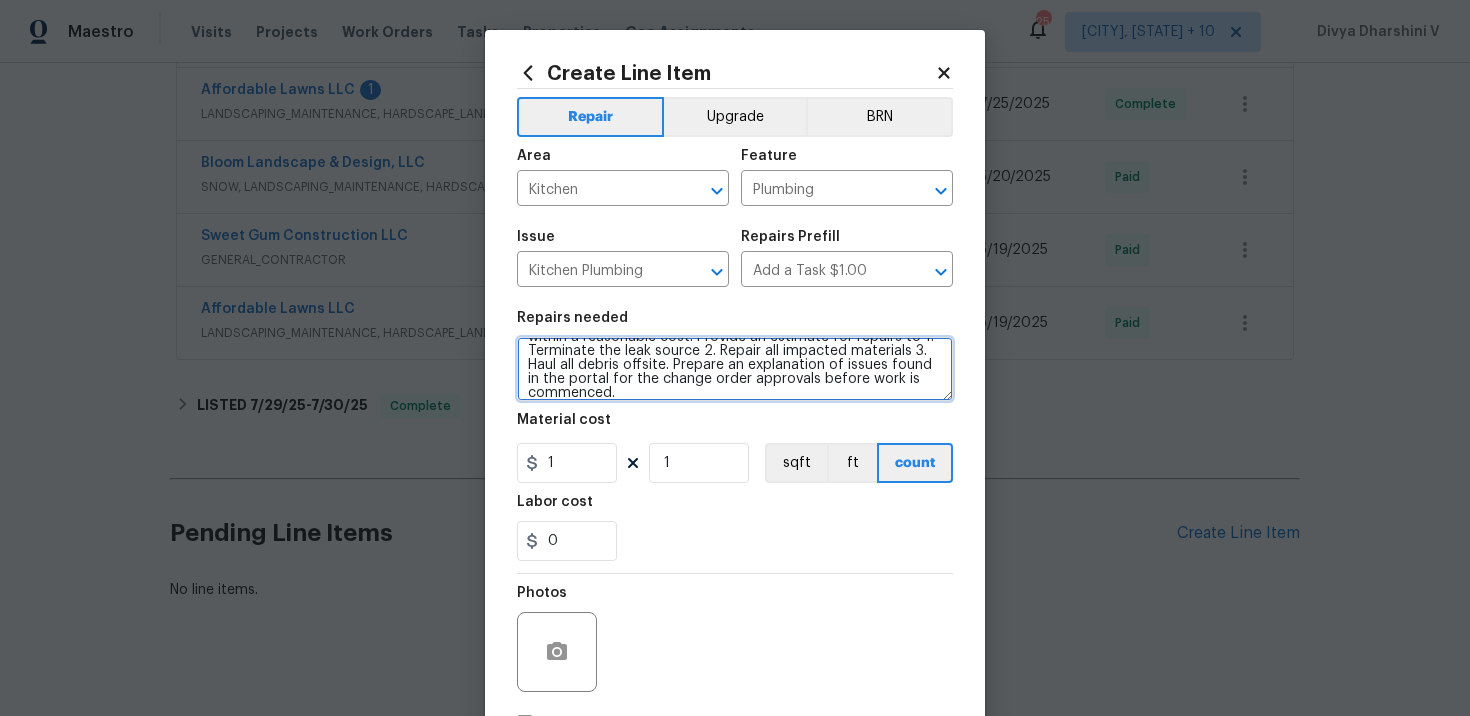type on "Please investigate there is evidence of water leaking into the crawl space from what looks like the kitchen area. Also the paint in the hallway shows signs of moisture with discoloration streaks running down the walls. The floor in the hall bath is soft and noticeably gives when walked on.
Please prioritize this WO due to a leak. Identify the areas of concern, dry up any pooling water, investigate to determine the source of the leak and terminate the flow of water to prevent any further damages. Due to the unknown nature of this WO and the need for parts and labor while onsite. Small part CO approvals will be granted to stop any leaks if it is within a reasonable cost. Provide an estimate for repairs to 1. Terminate the leak source 2. Repair all impacted materials 3. Haul all debris offsite. Prepare an explanation of issues found in the portal for the change order approvals before work is commenced." 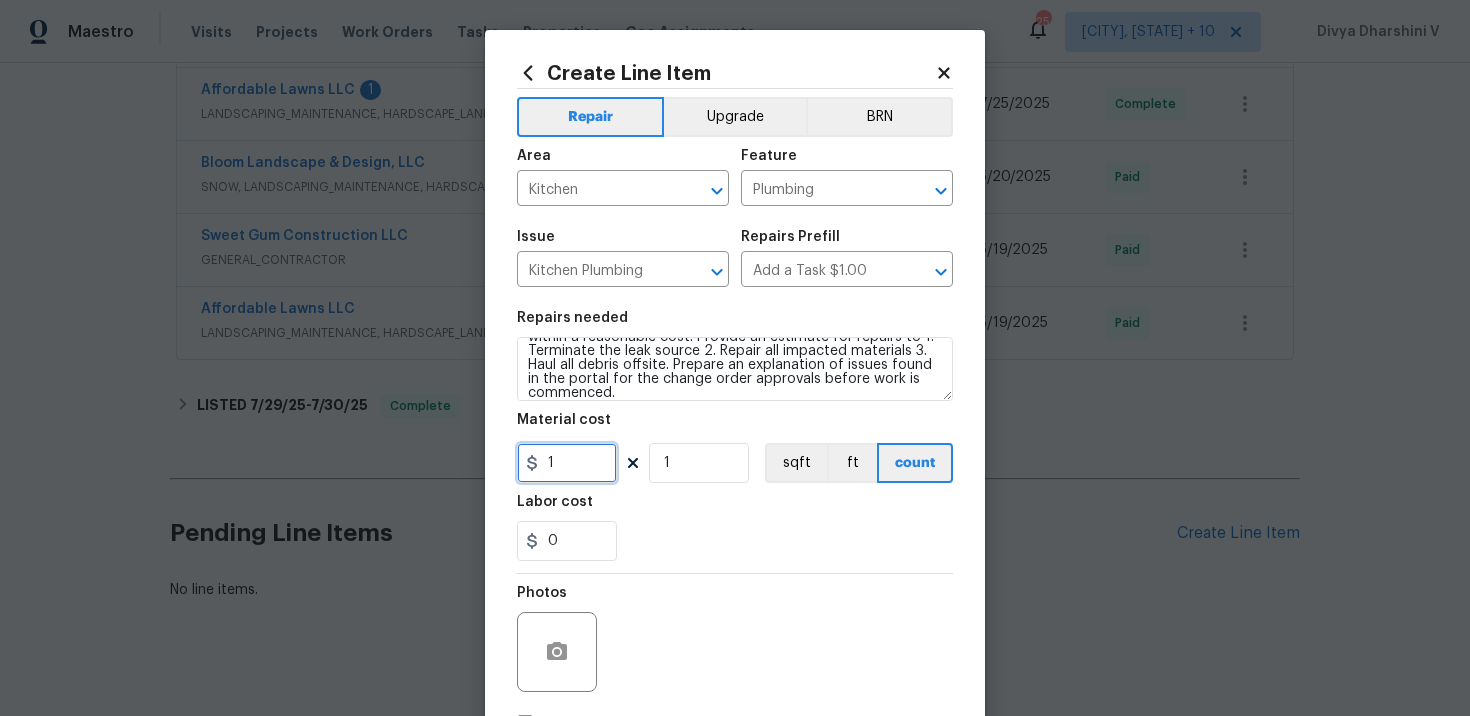 click on "1" at bounding box center (567, 463) 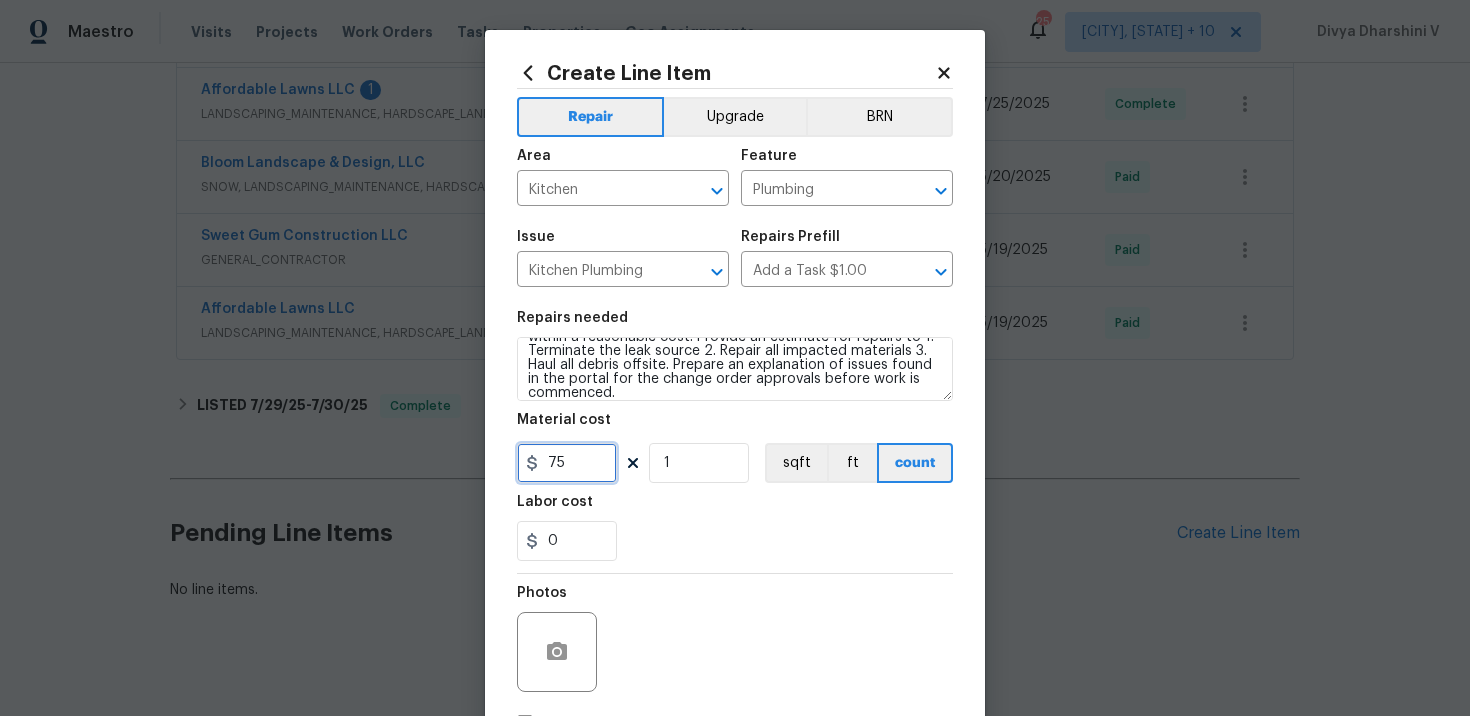 type on "75" 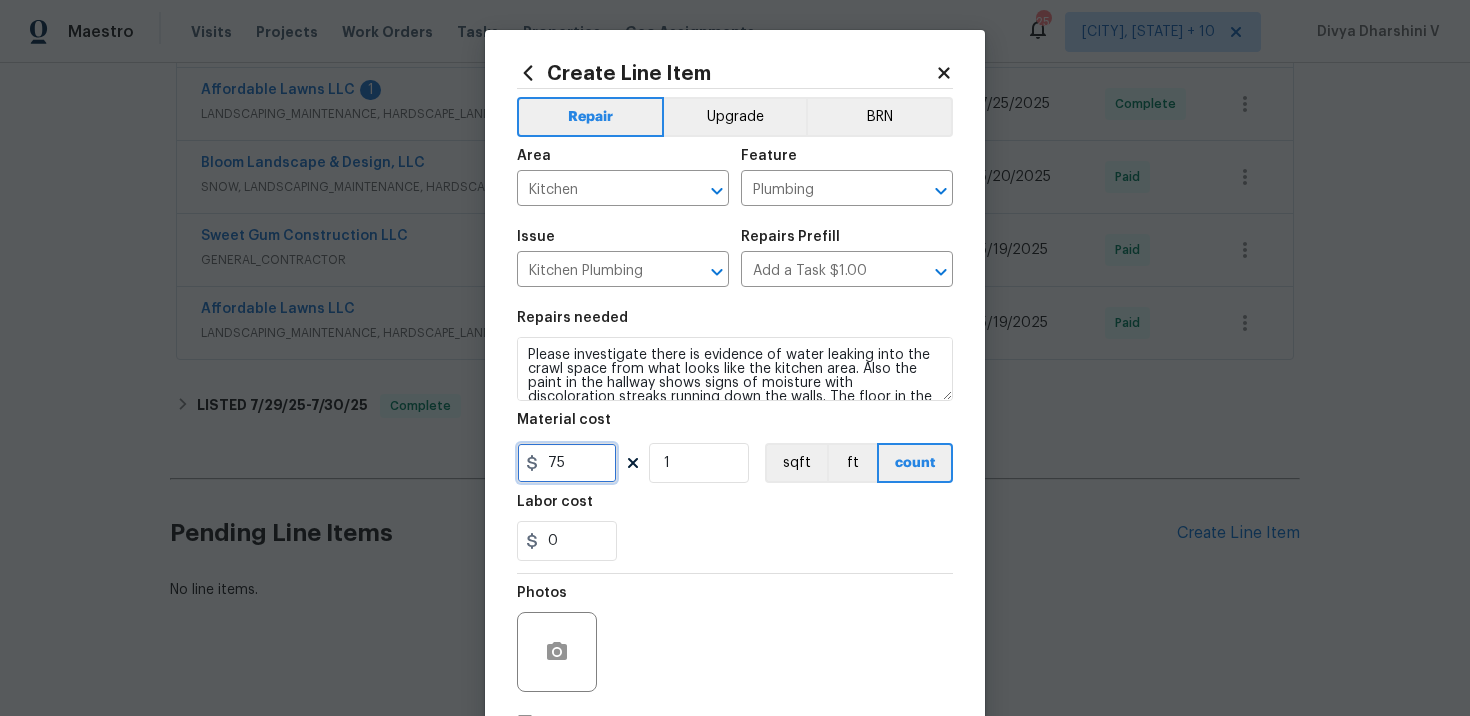 scroll, scrollTop: 182, scrollLeft: 0, axis: vertical 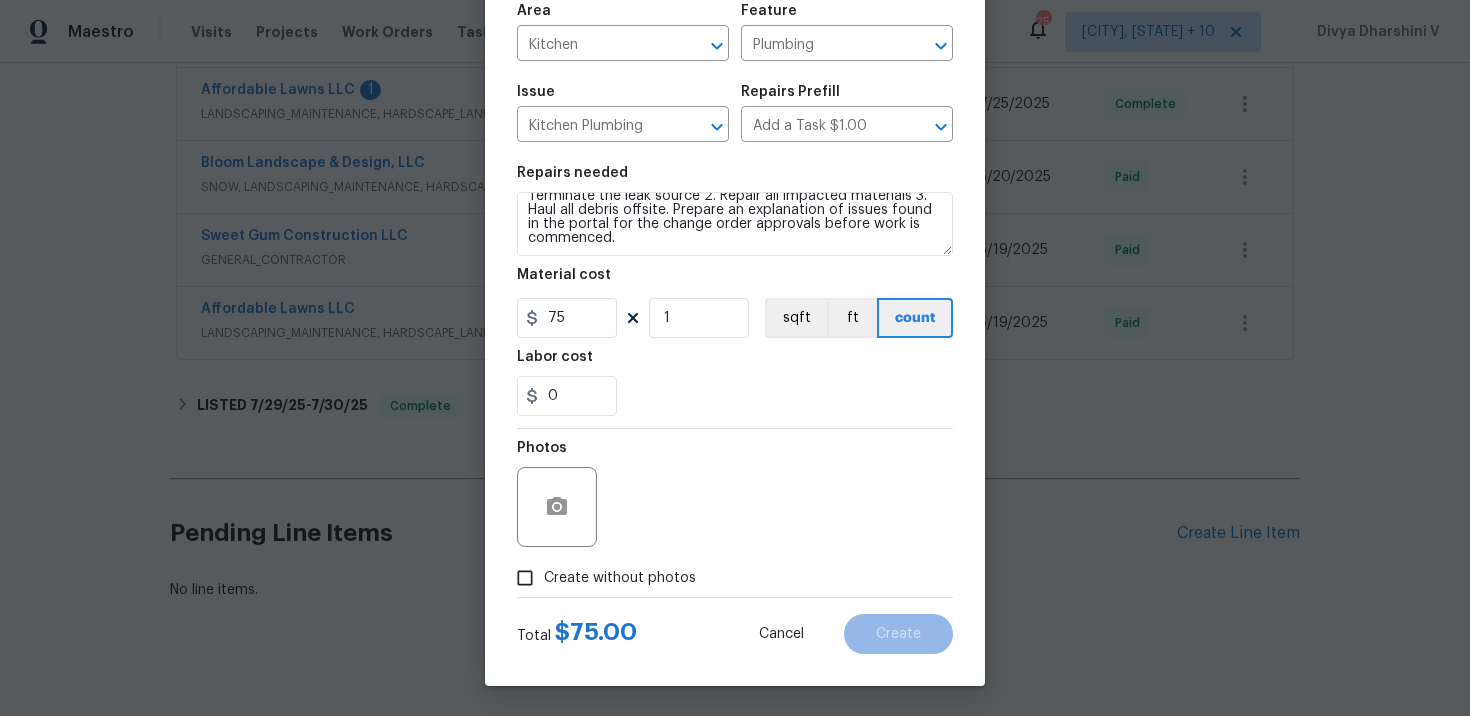 click on "Create without photos" at bounding box center [525, 578] 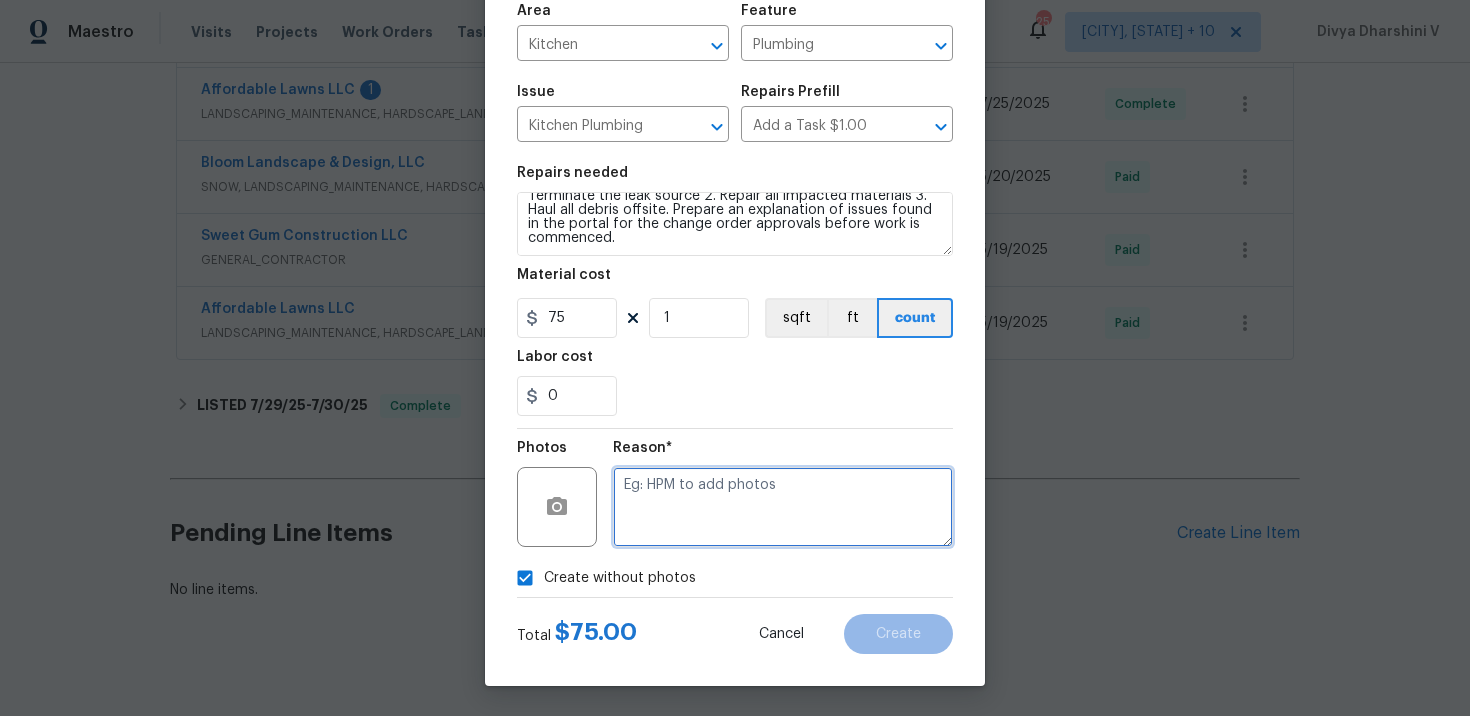 click at bounding box center (783, 507) 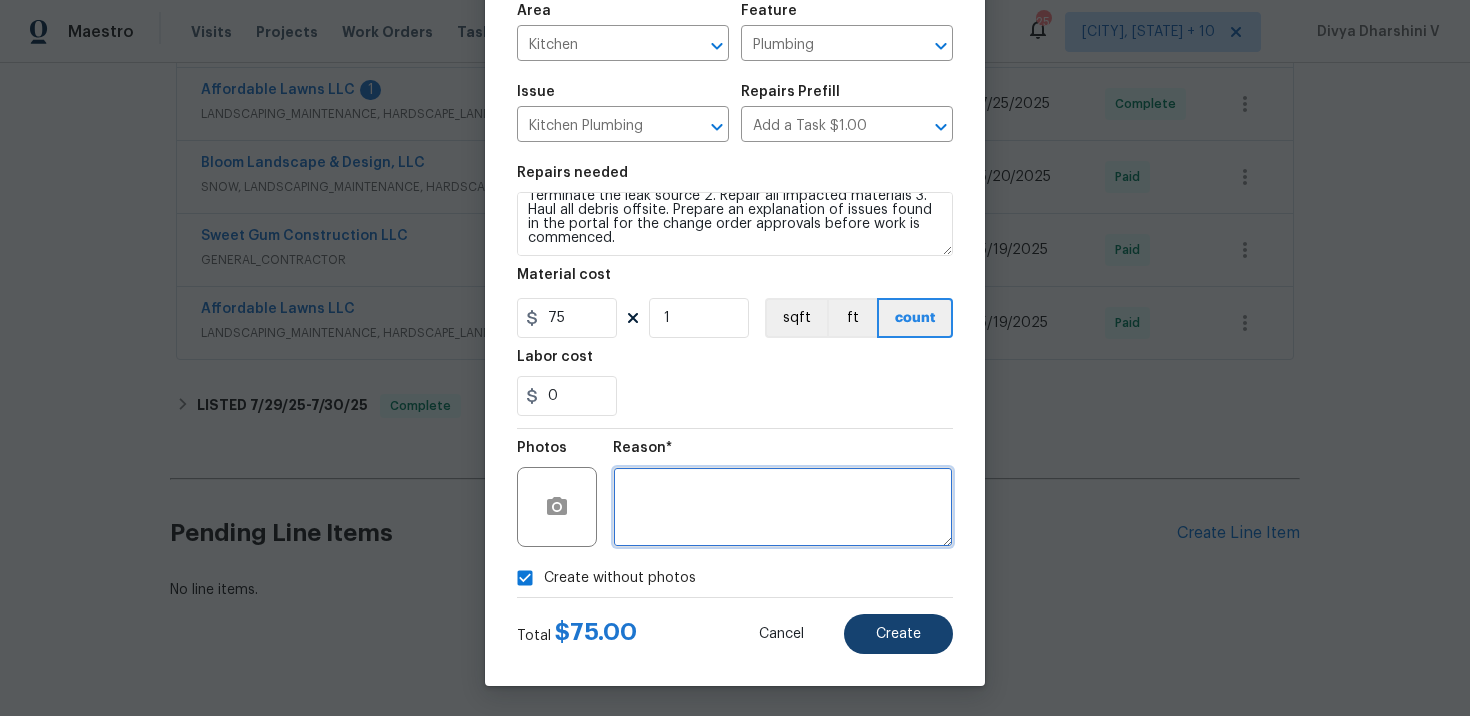 type 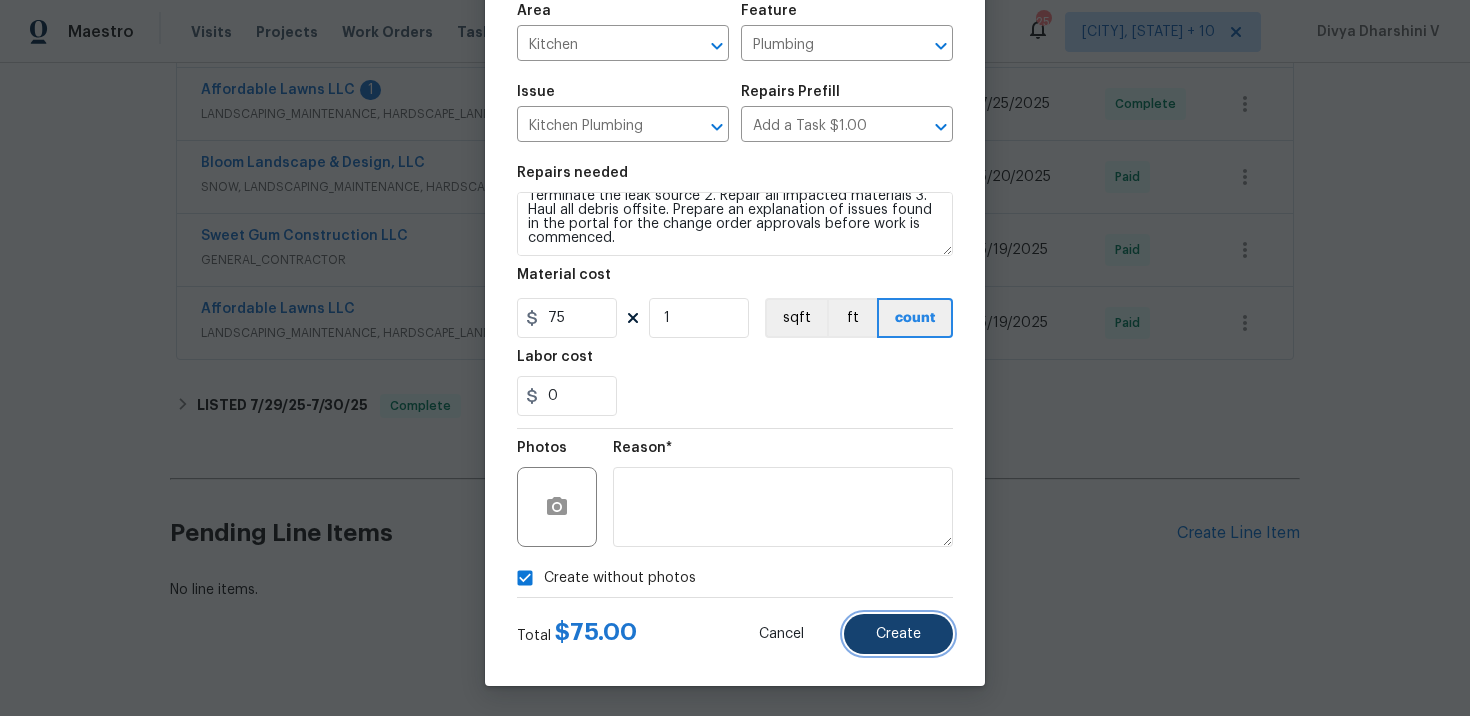 click on "Create" at bounding box center [898, 634] 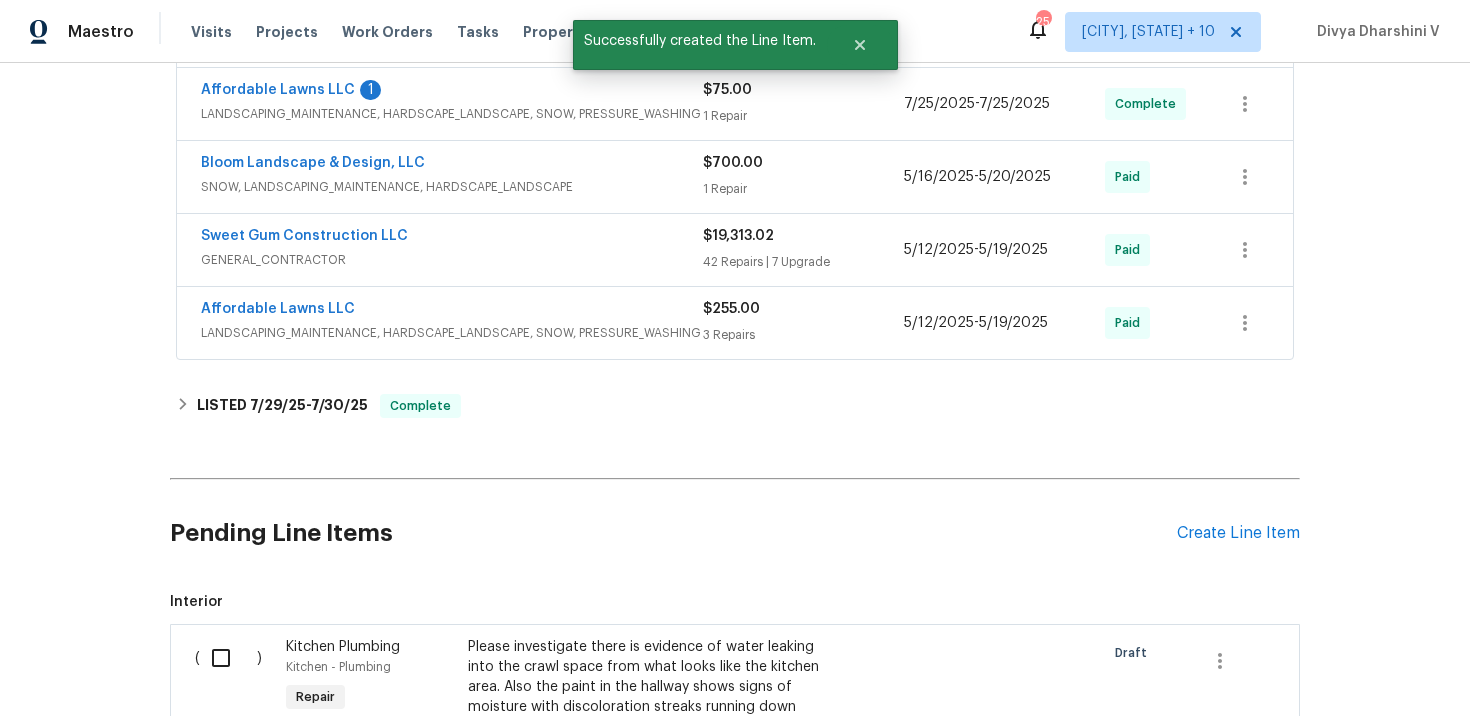 click at bounding box center (228, 658) 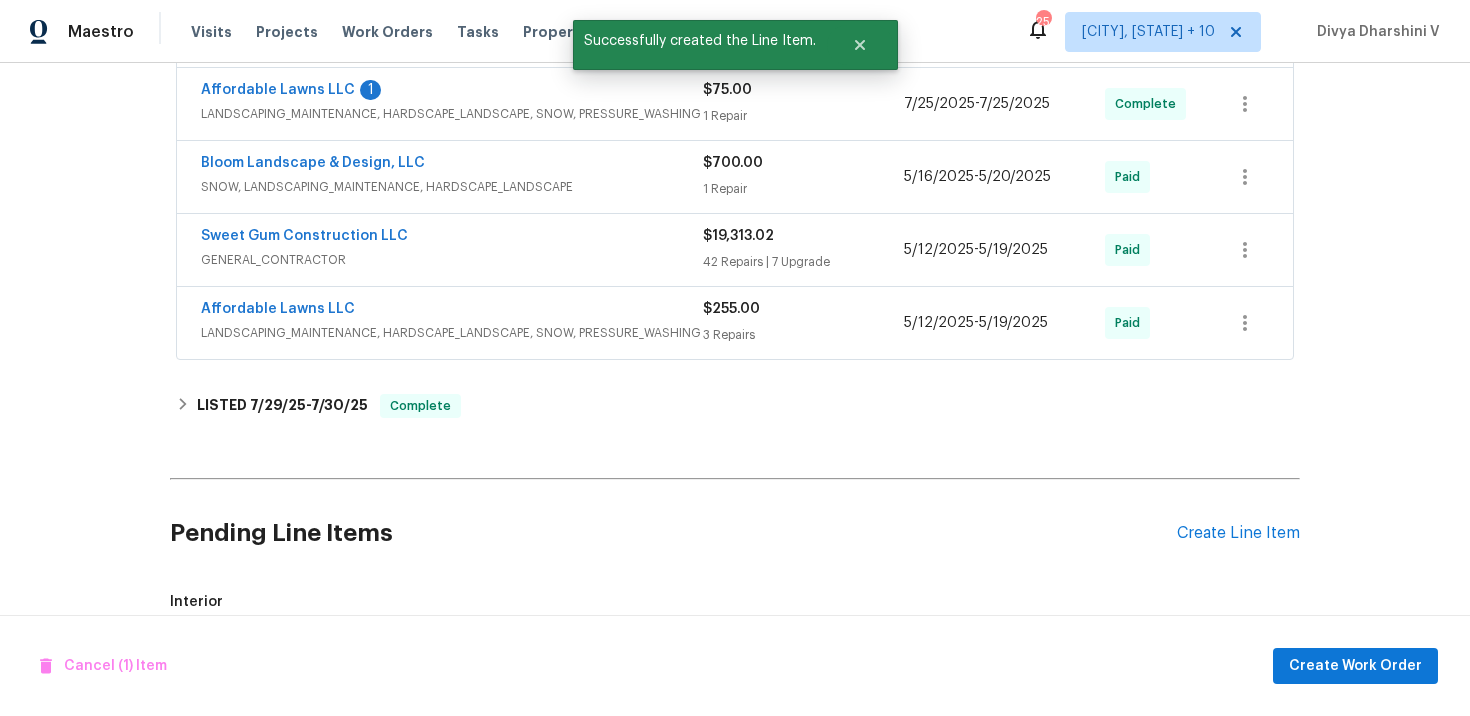 scroll, scrollTop: 1311, scrollLeft: 0, axis: vertical 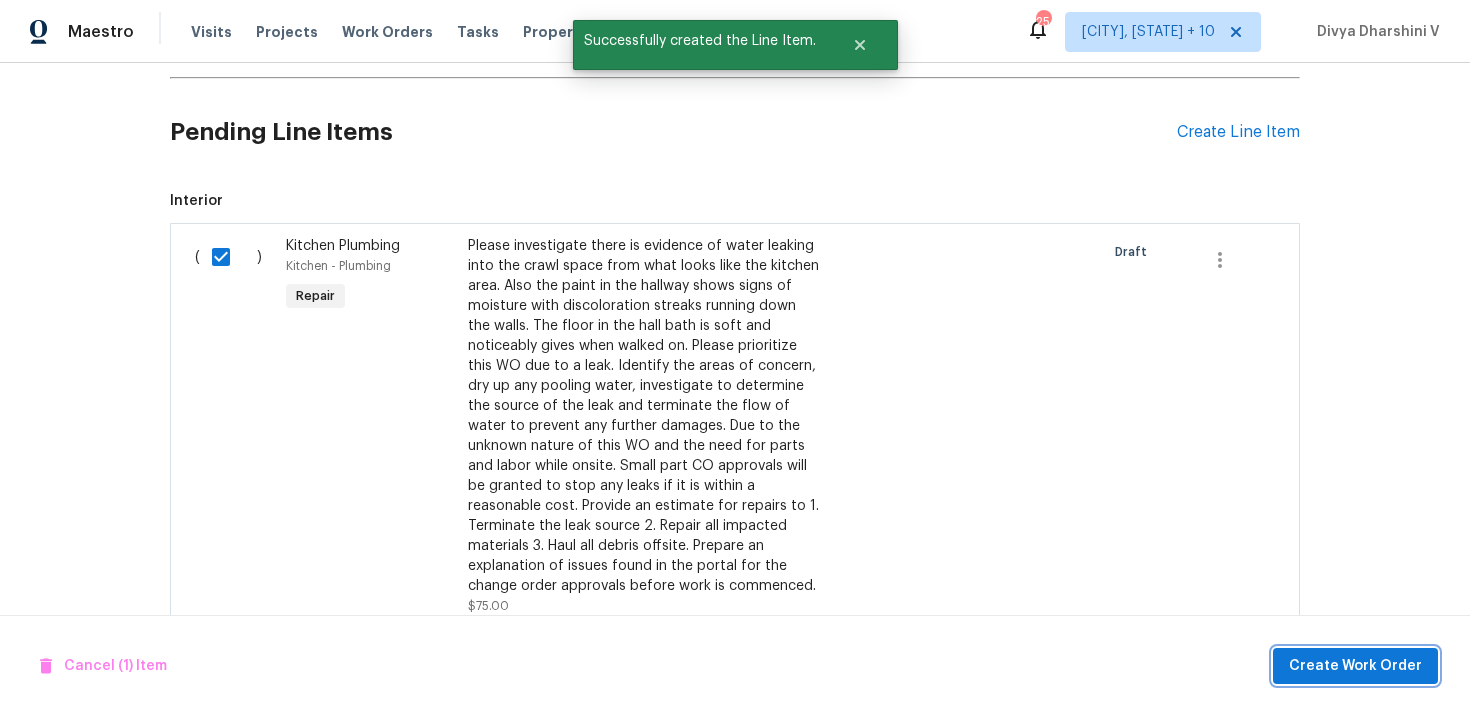 click on "Create Work Order" at bounding box center [1355, 666] 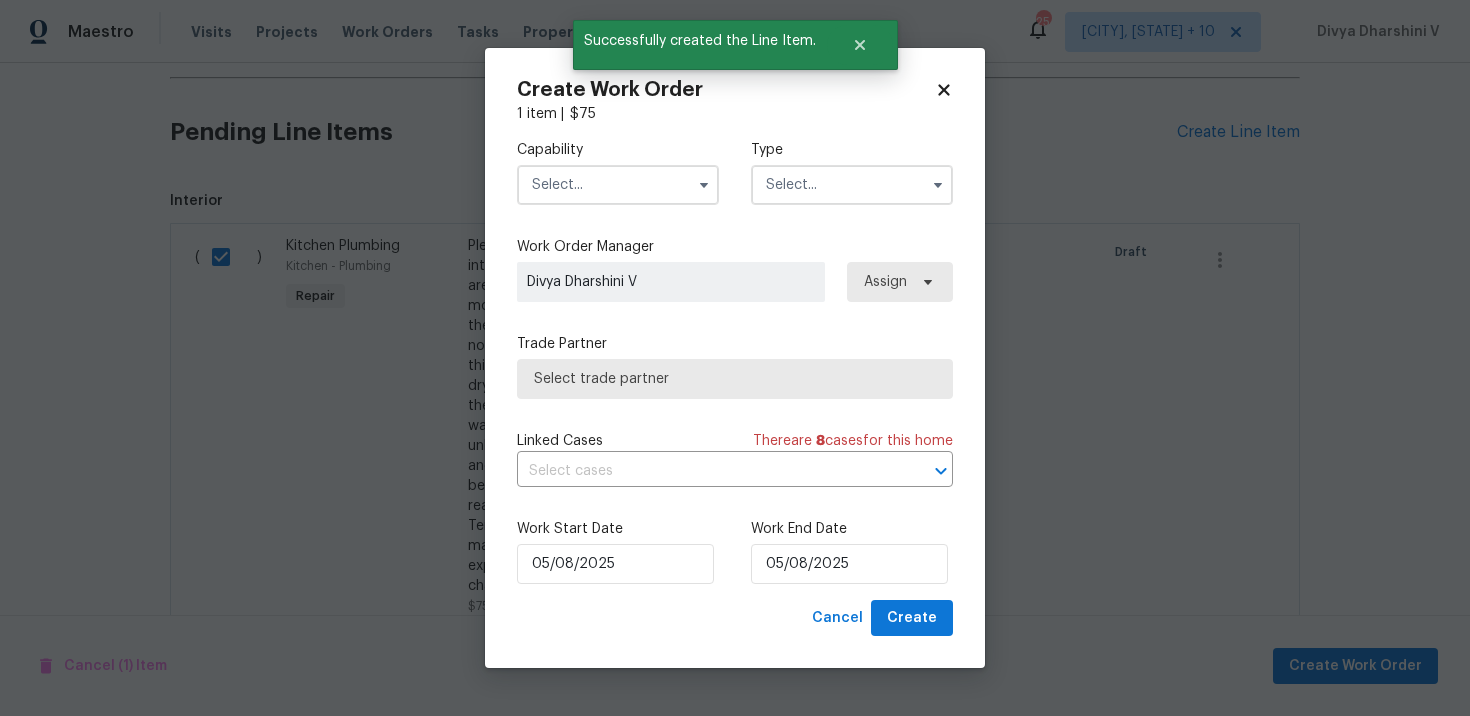 click at bounding box center (618, 185) 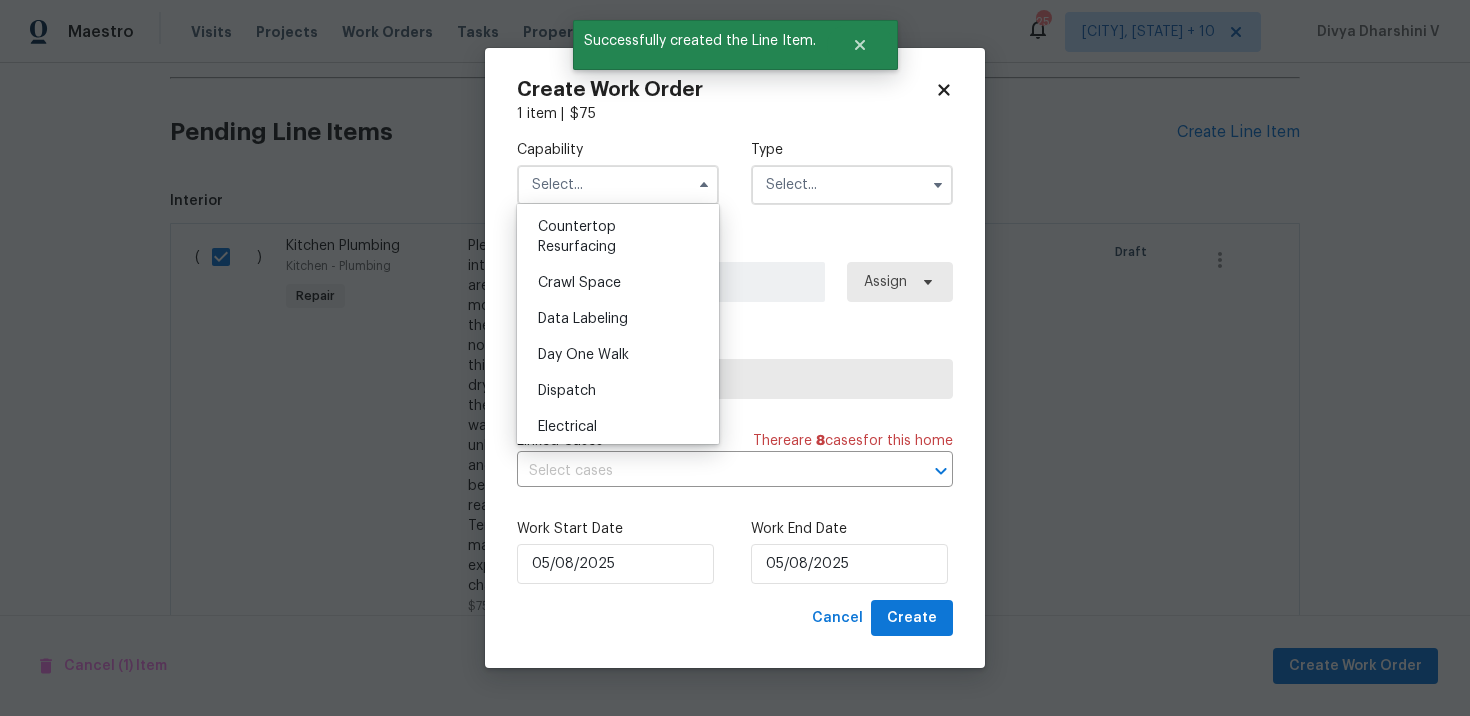scroll, scrollTop: 561, scrollLeft: 0, axis: vertical 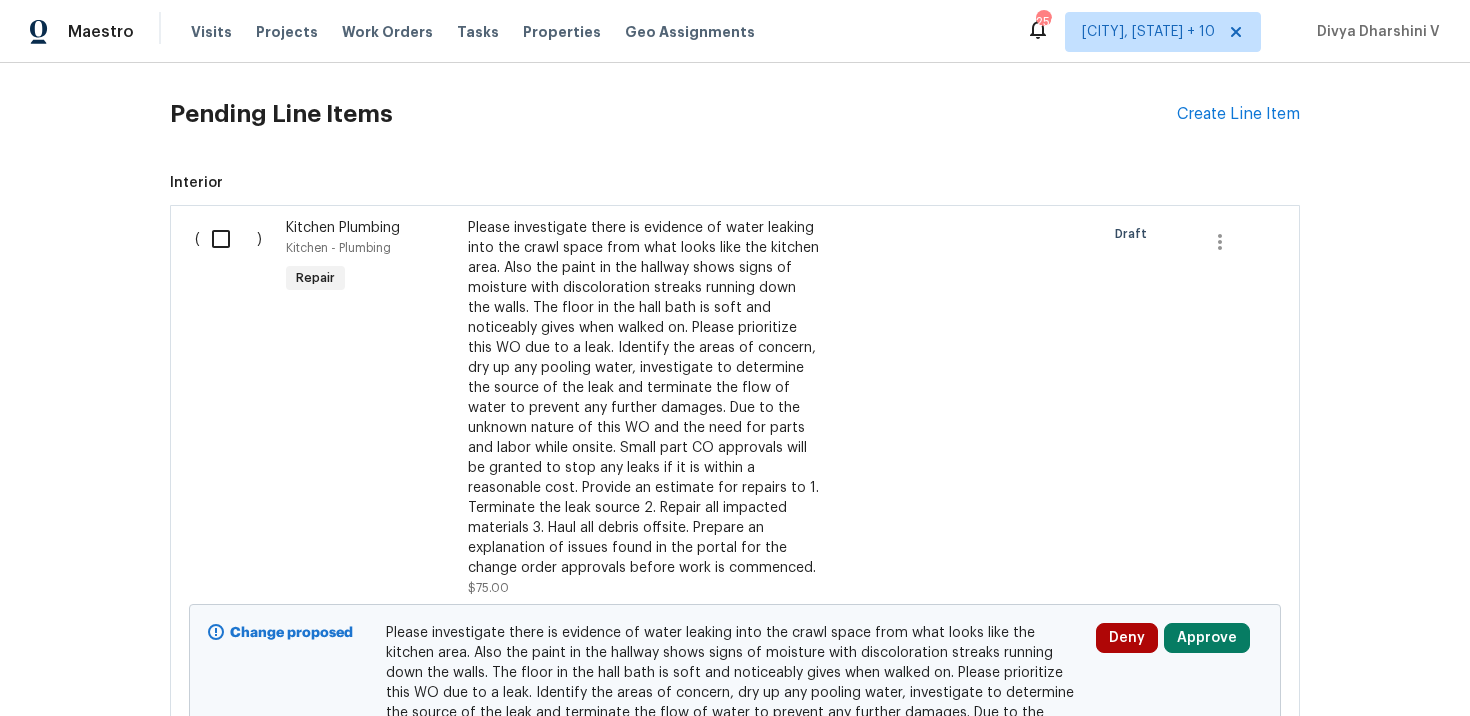 click at bounding box center (228, 239) 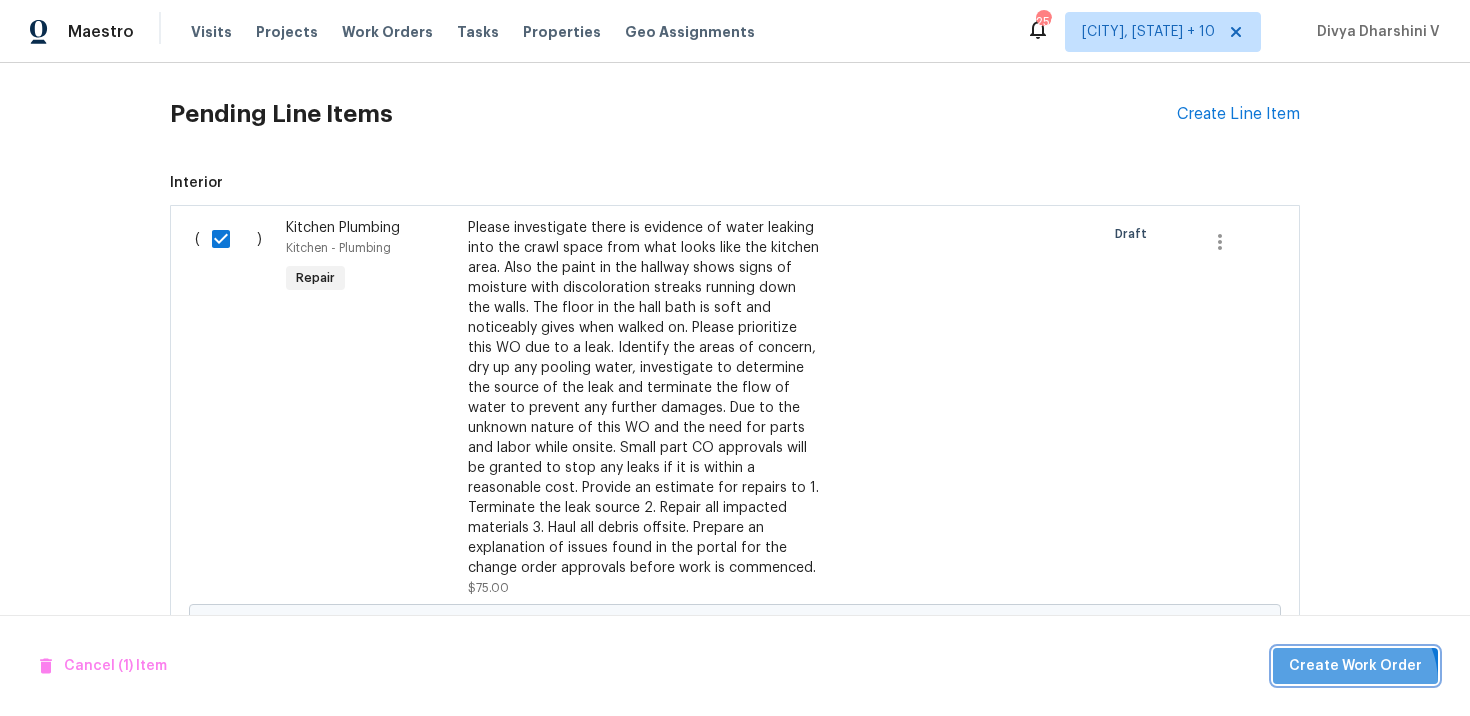 click on "Create Work Order" at bounding box center (1355, 666) 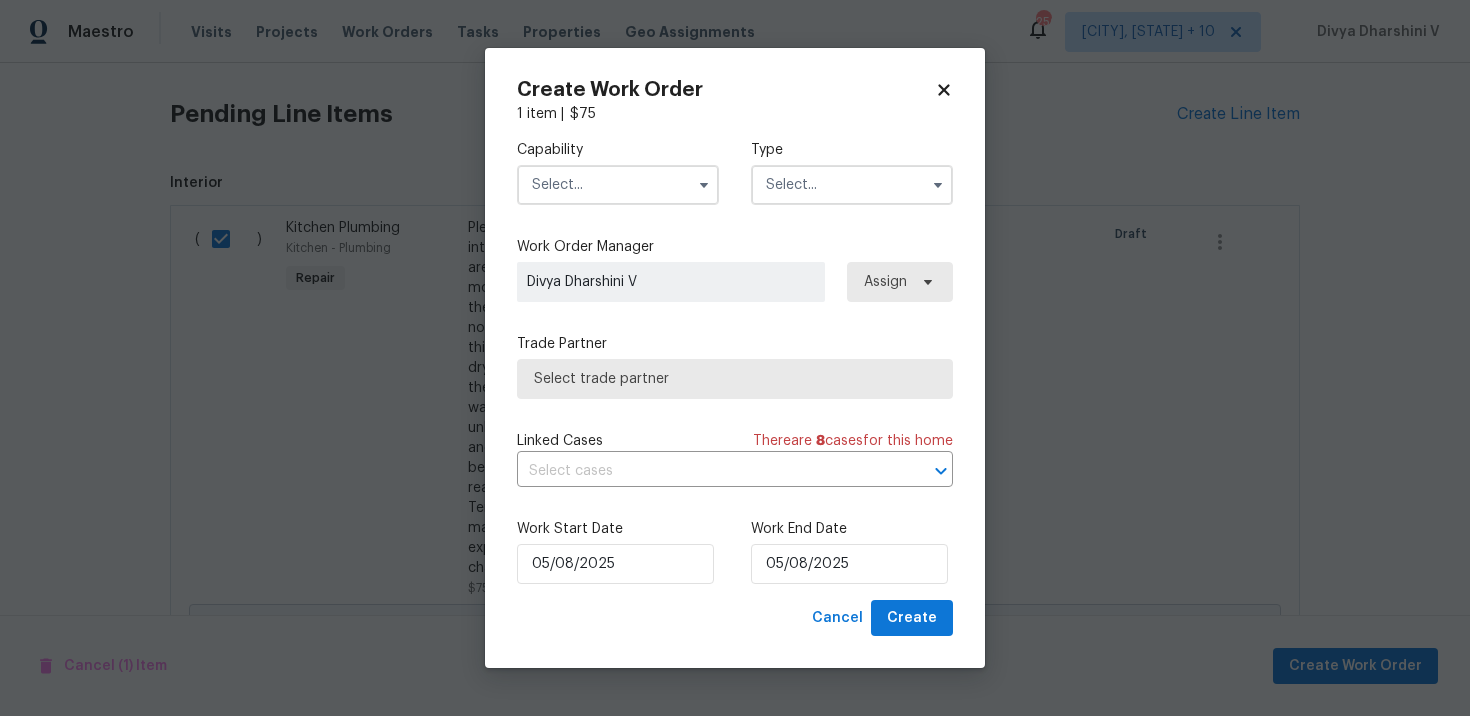 click at bounding box center [618, 185] 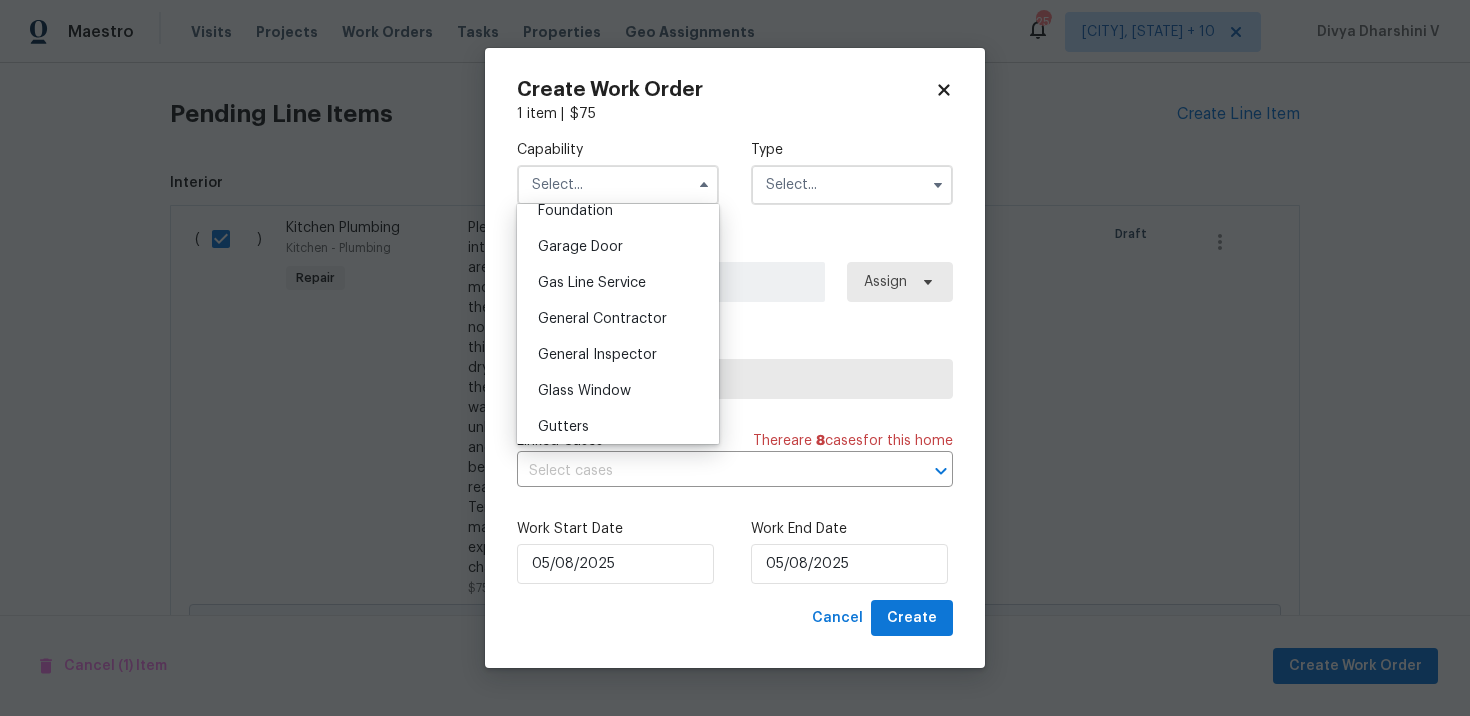 scroll, scrollTop: 845, scrollLeft: 0, axis: vertical 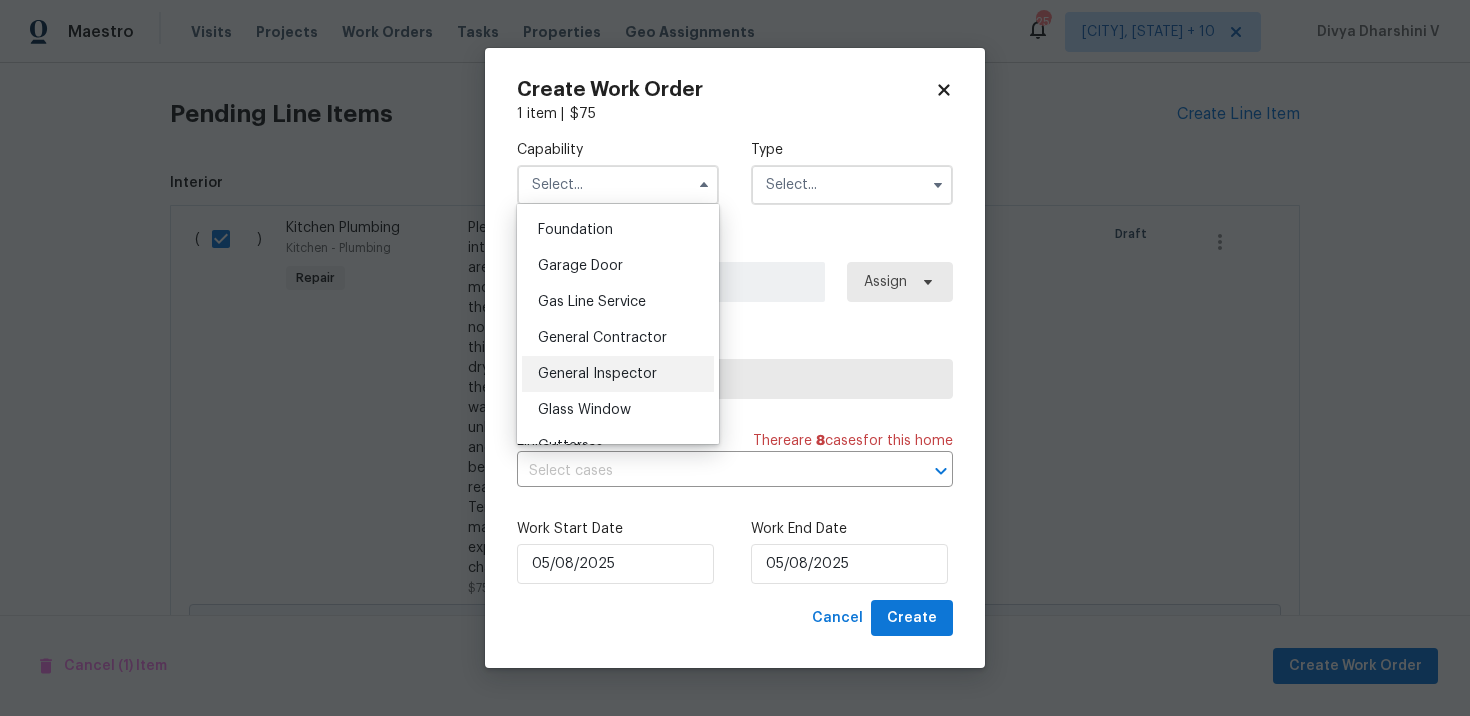 click on "General Inspector" at bounding box center (618, 374) 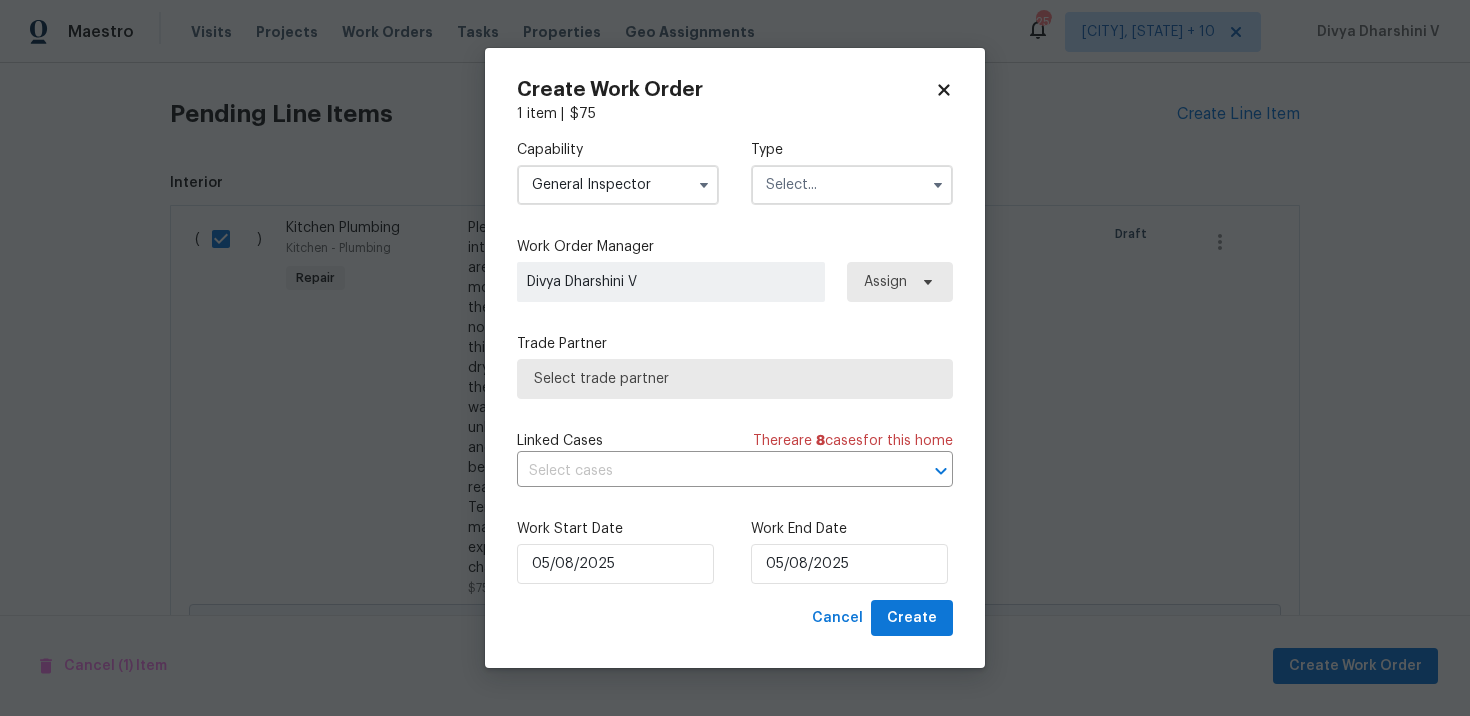 click on "General Inspector" at bounding box center (618, 185) 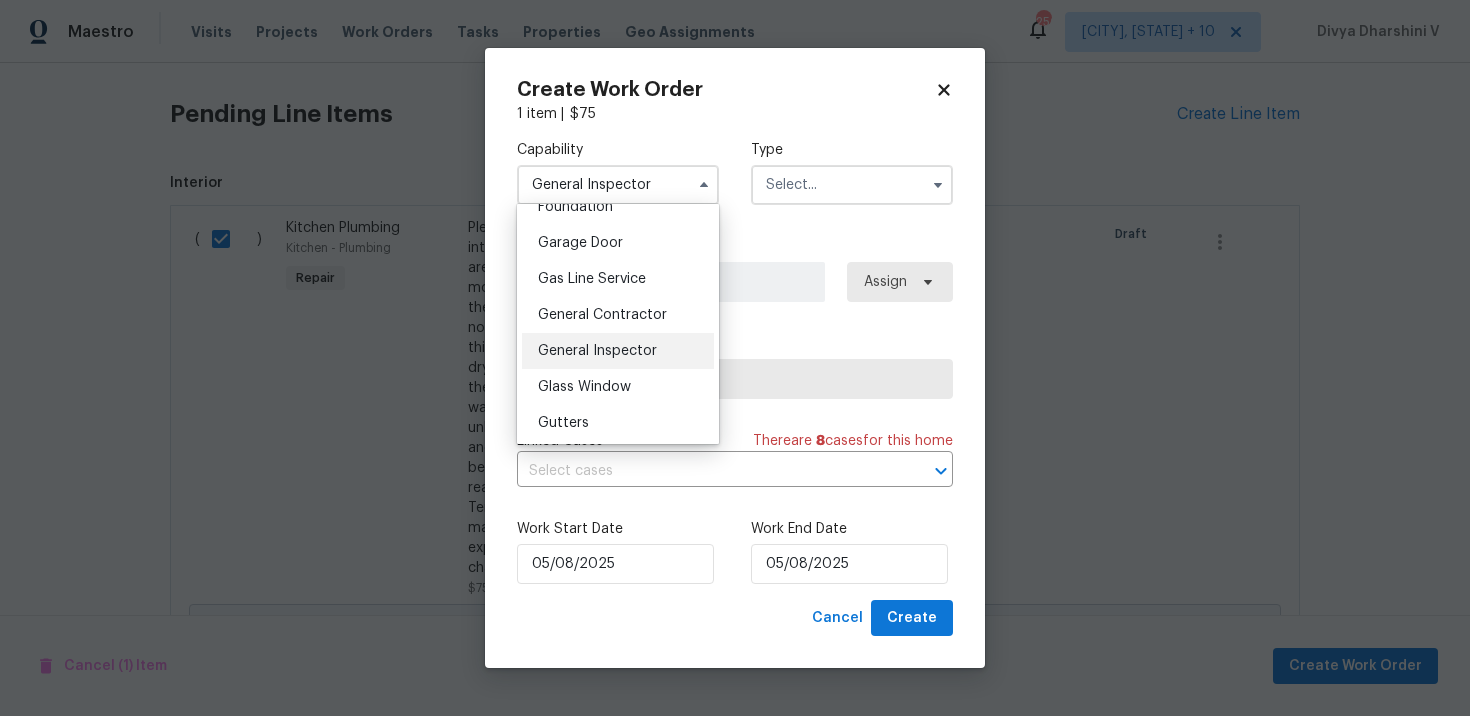 scroll, scrollTop: 880, scrollLeft: 0, axis: vertical 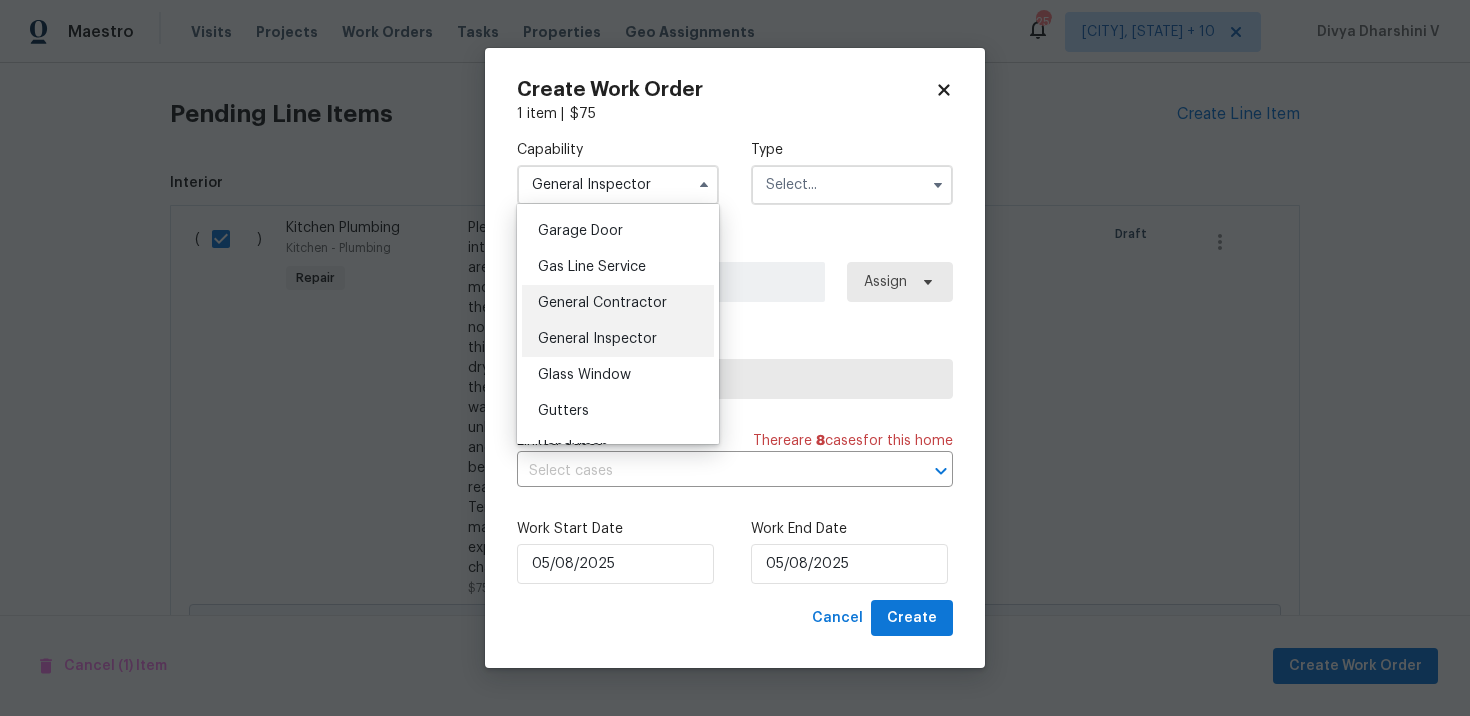 click on "General Contractor" at bounding box center (602, 303) 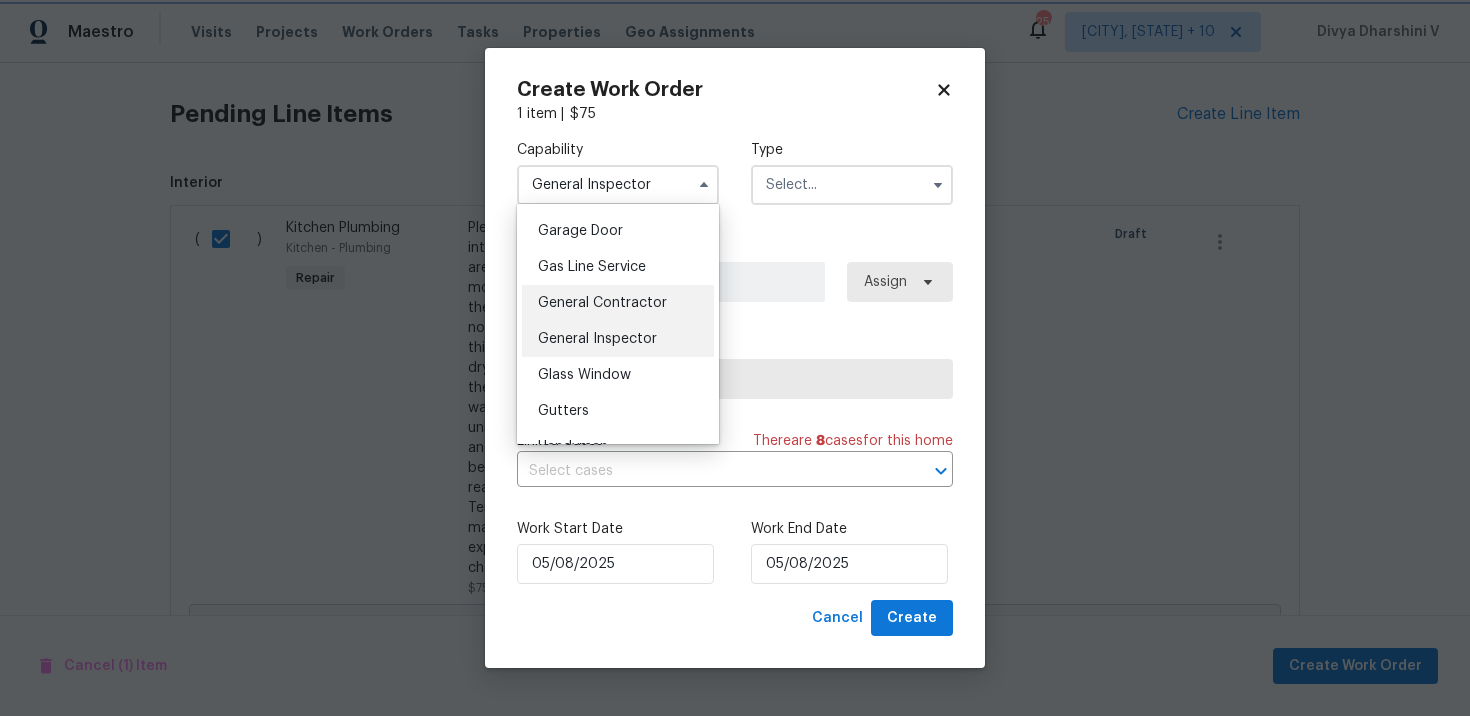 type on "General Contractor" 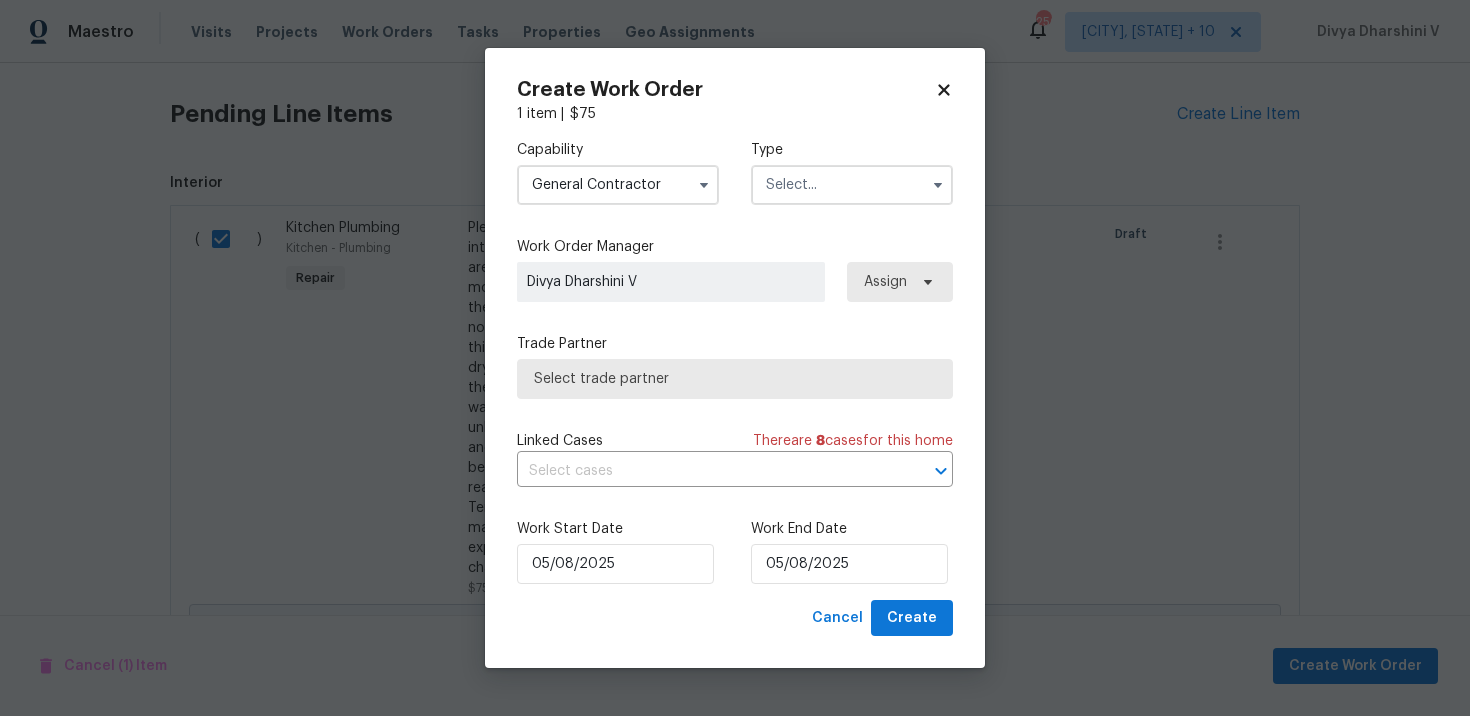 click at bounding box center (852, 185) 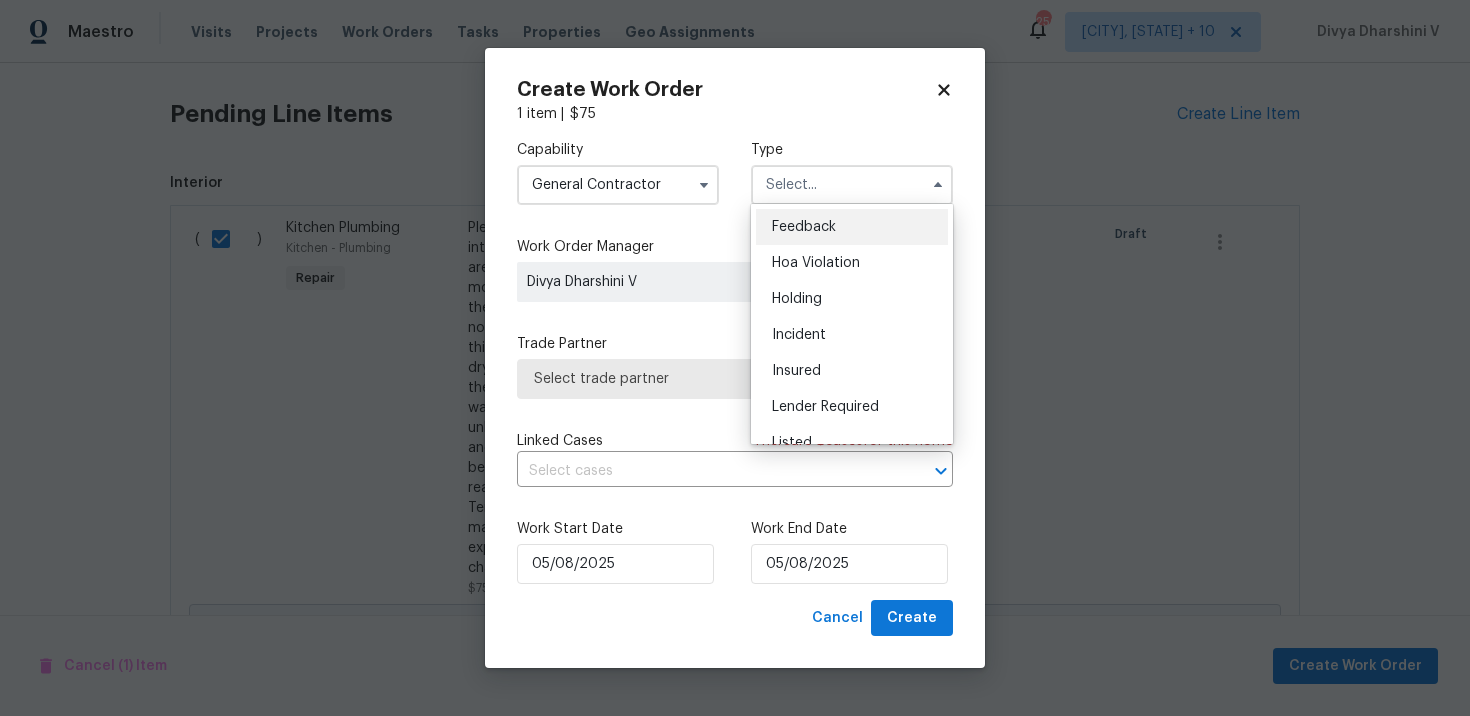 click on "Feedback" at bounding box center [804, 227] 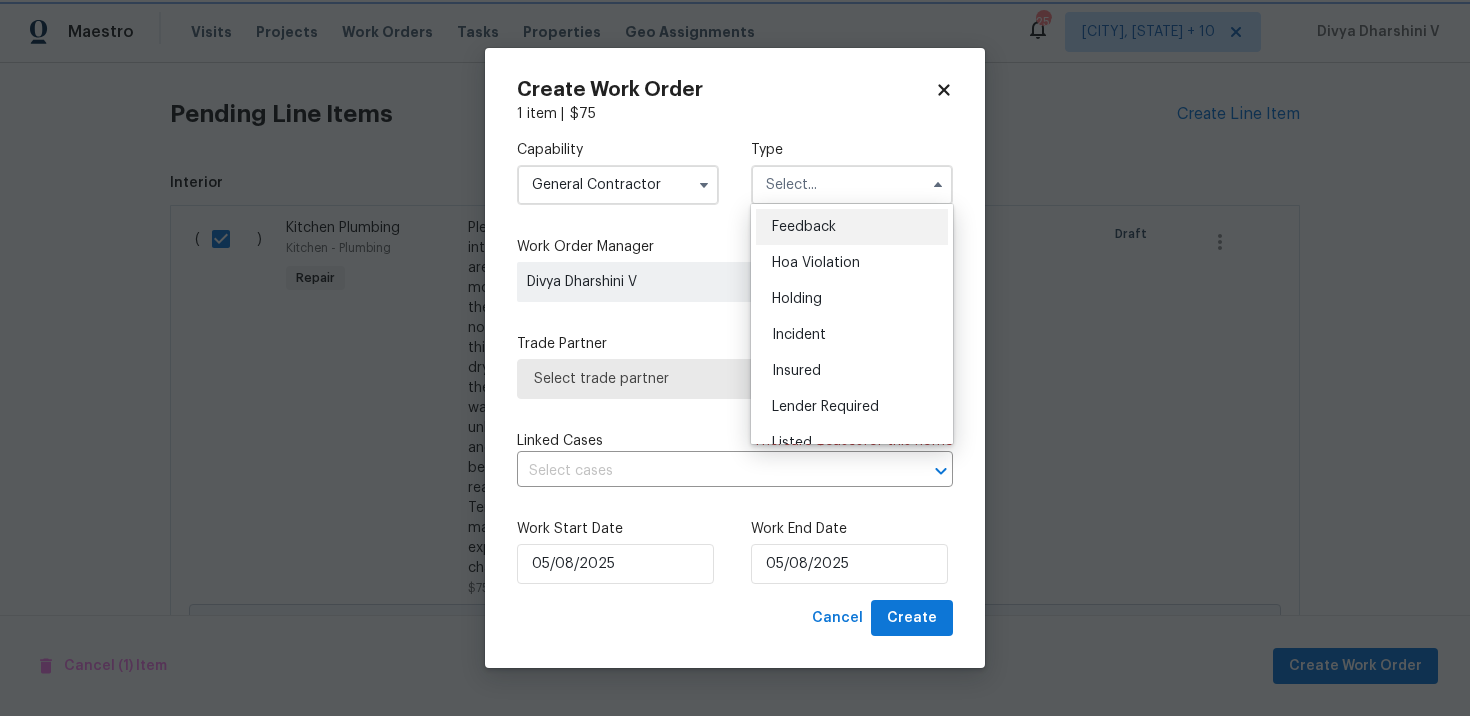 type on "Feedback" 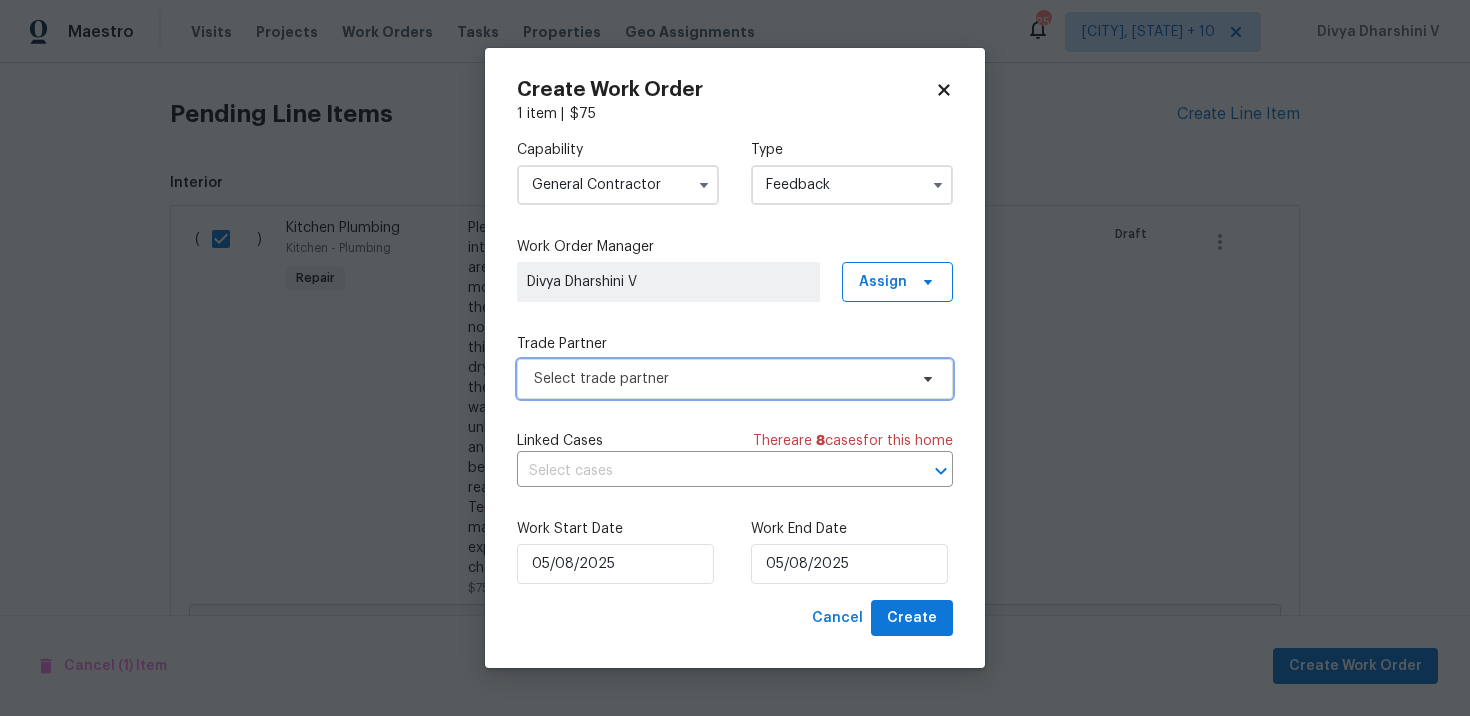 click on "Select trade partner" at bounding box center (720, 379) 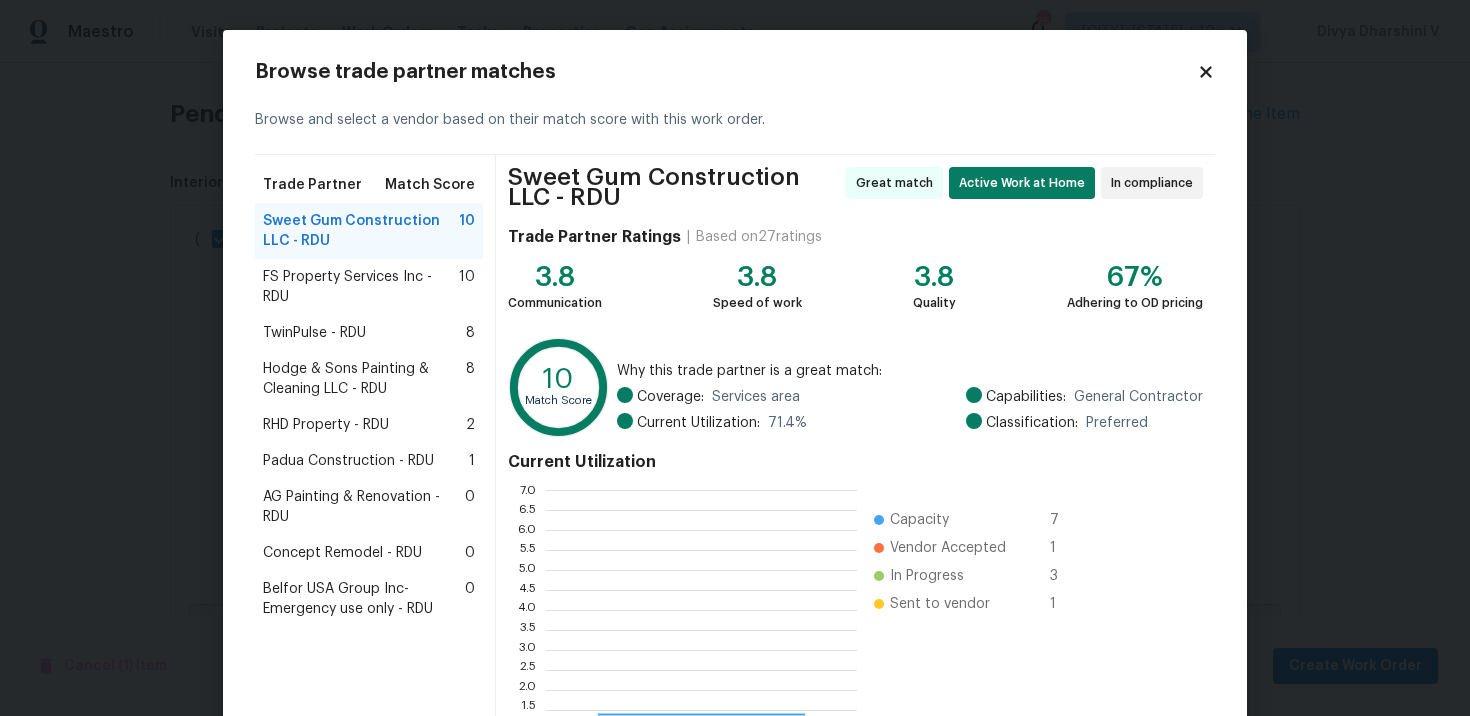 scroll, scrollTop: 2, scrollLeft: 1, axis: both 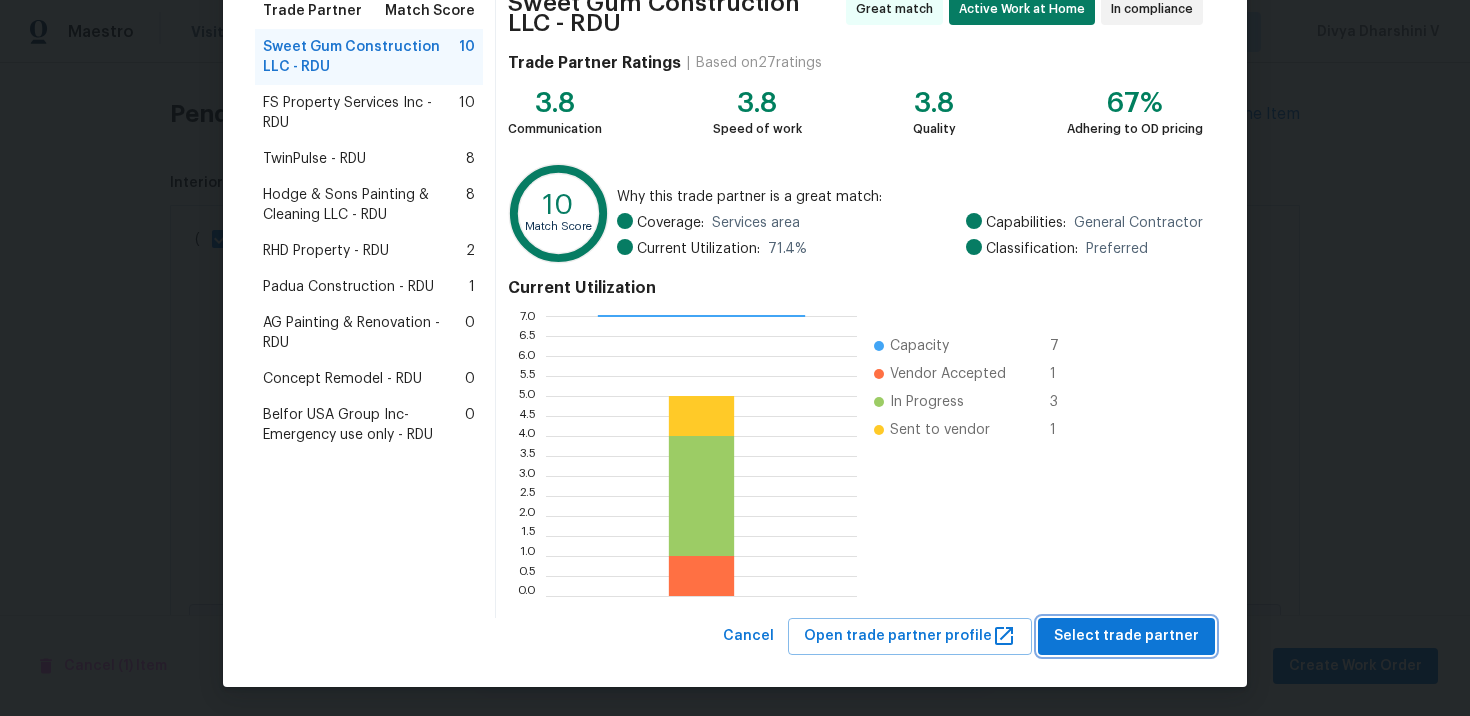 click on "Select trade partner" at bounding box center (1126, 636) 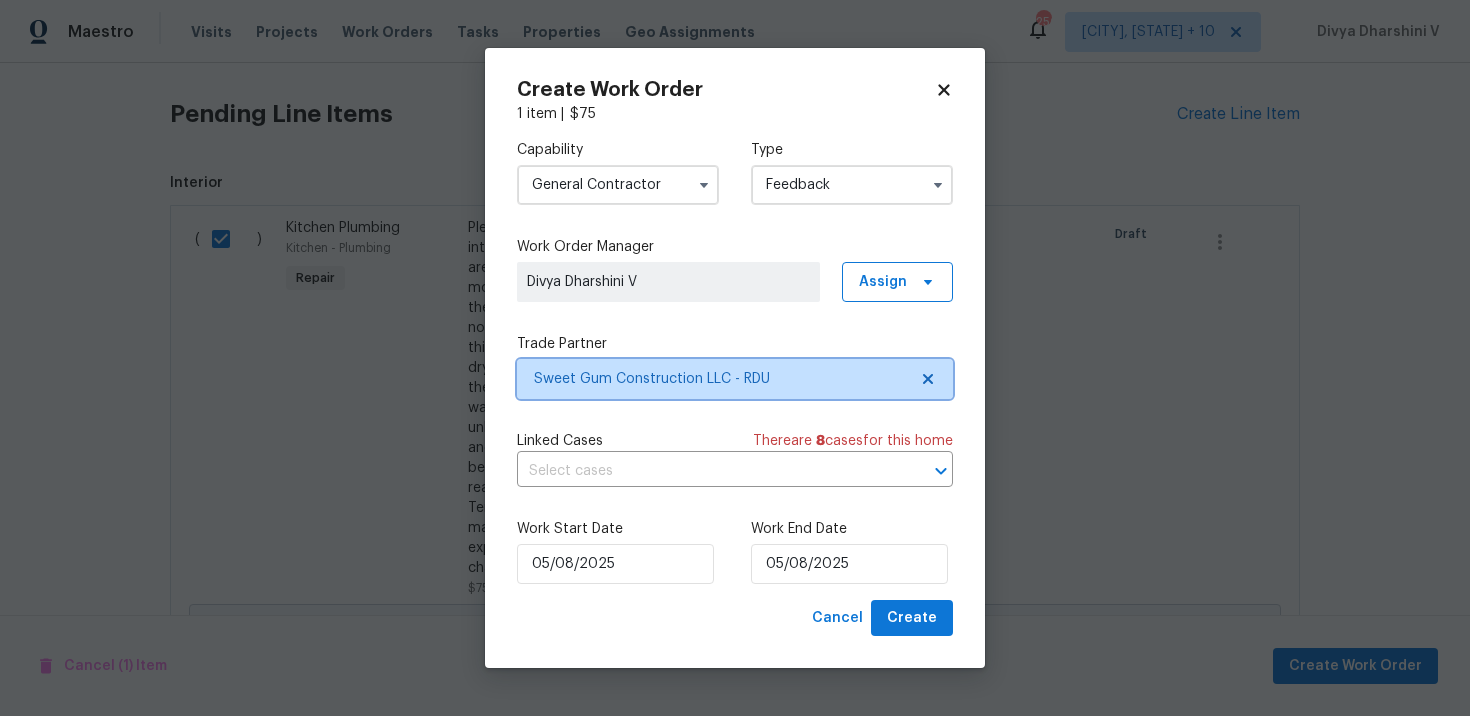 scroll, scrollTop: 0, scrollLeft: 0, axis: both 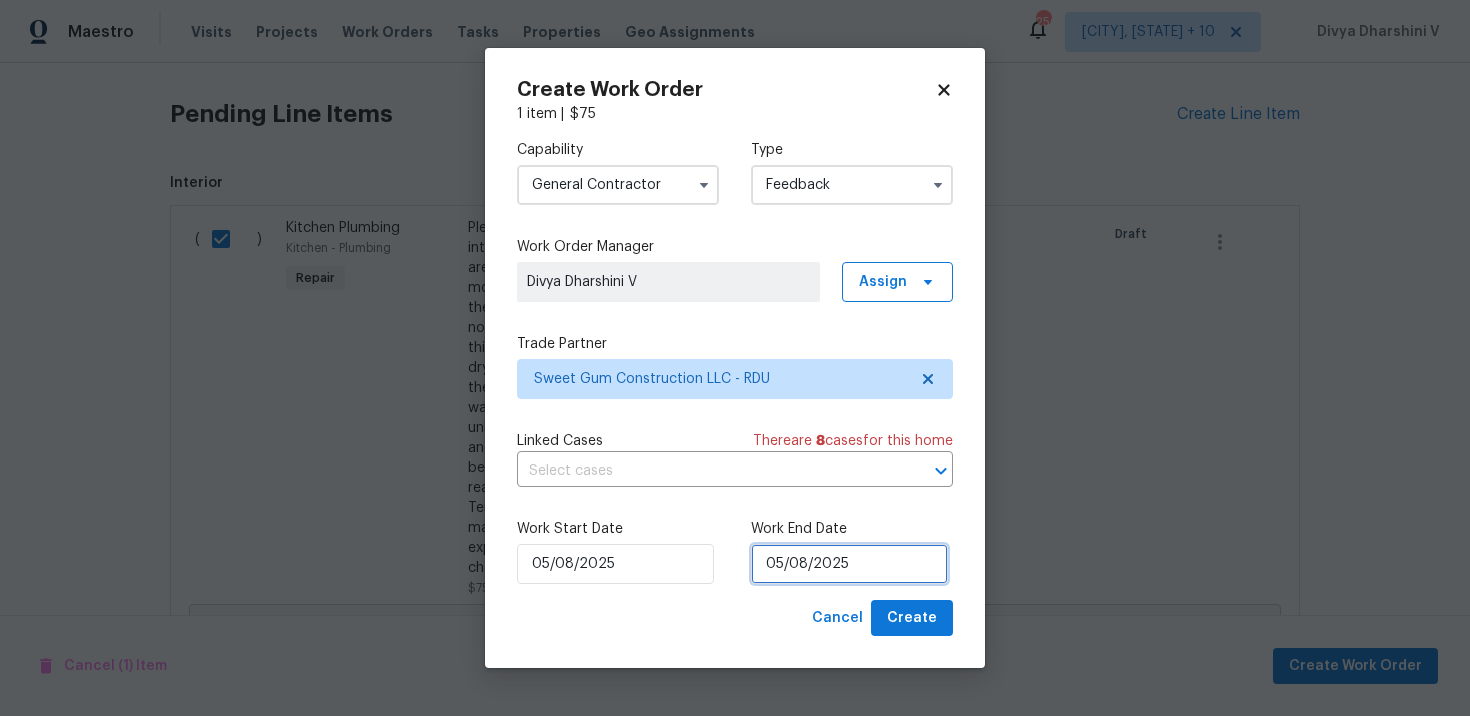 click on "05/08/2025" at bounding box center [849, 564] 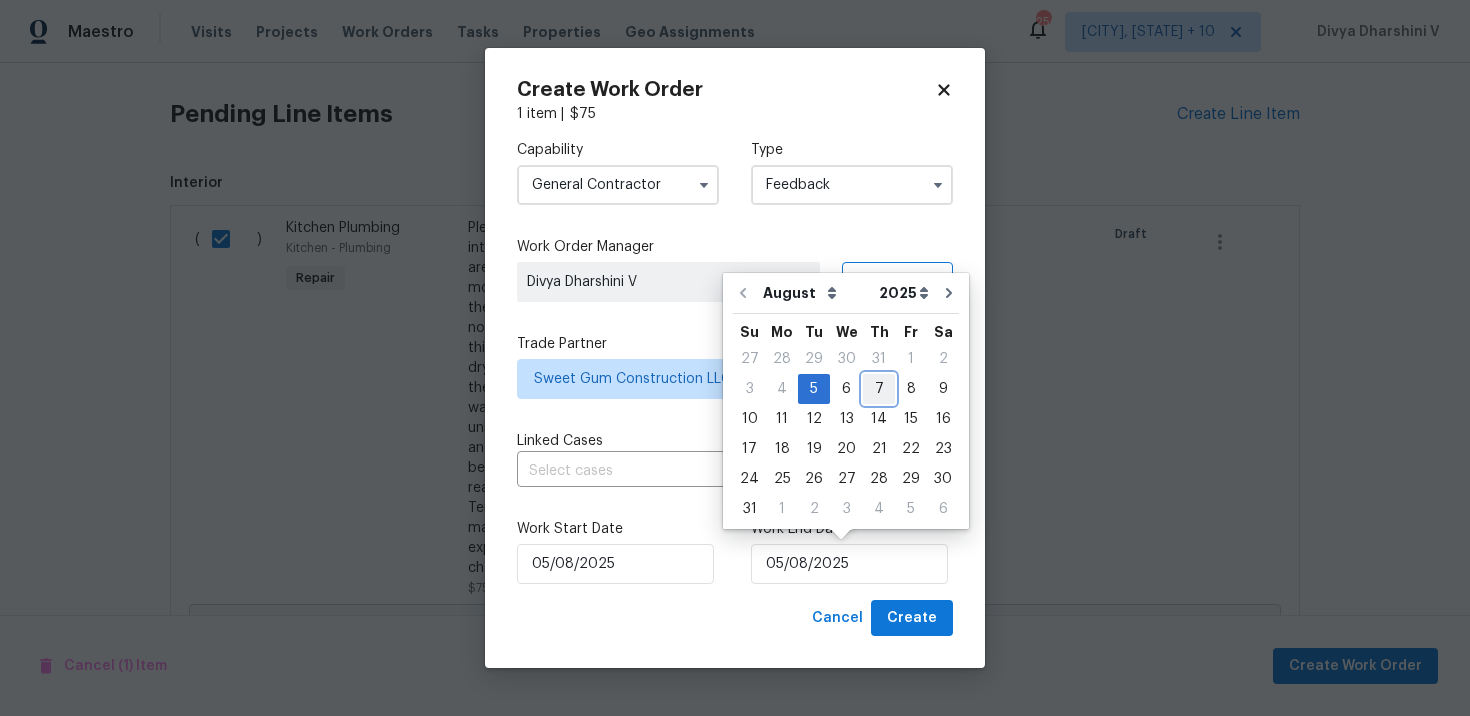 click on "7" at bounding box center (879, 389) 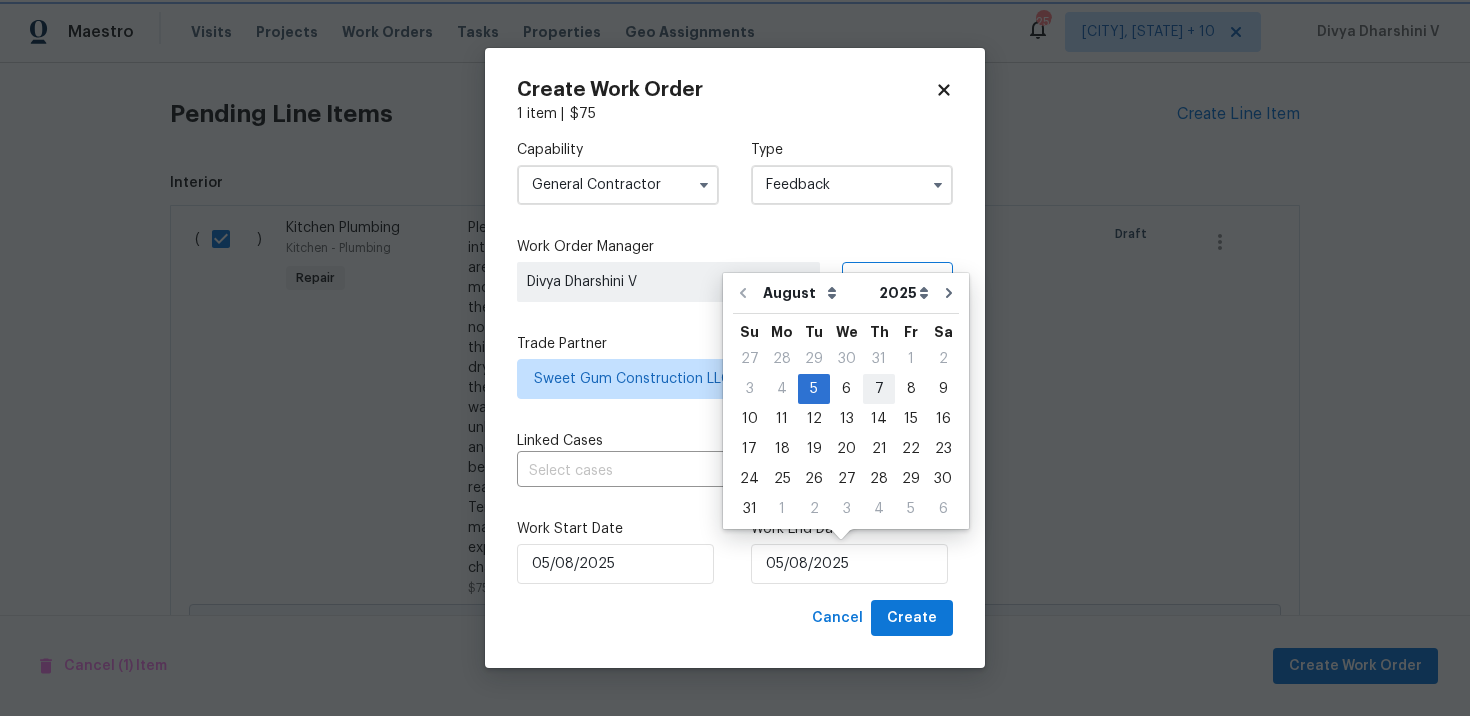 type on "07/08/2025" 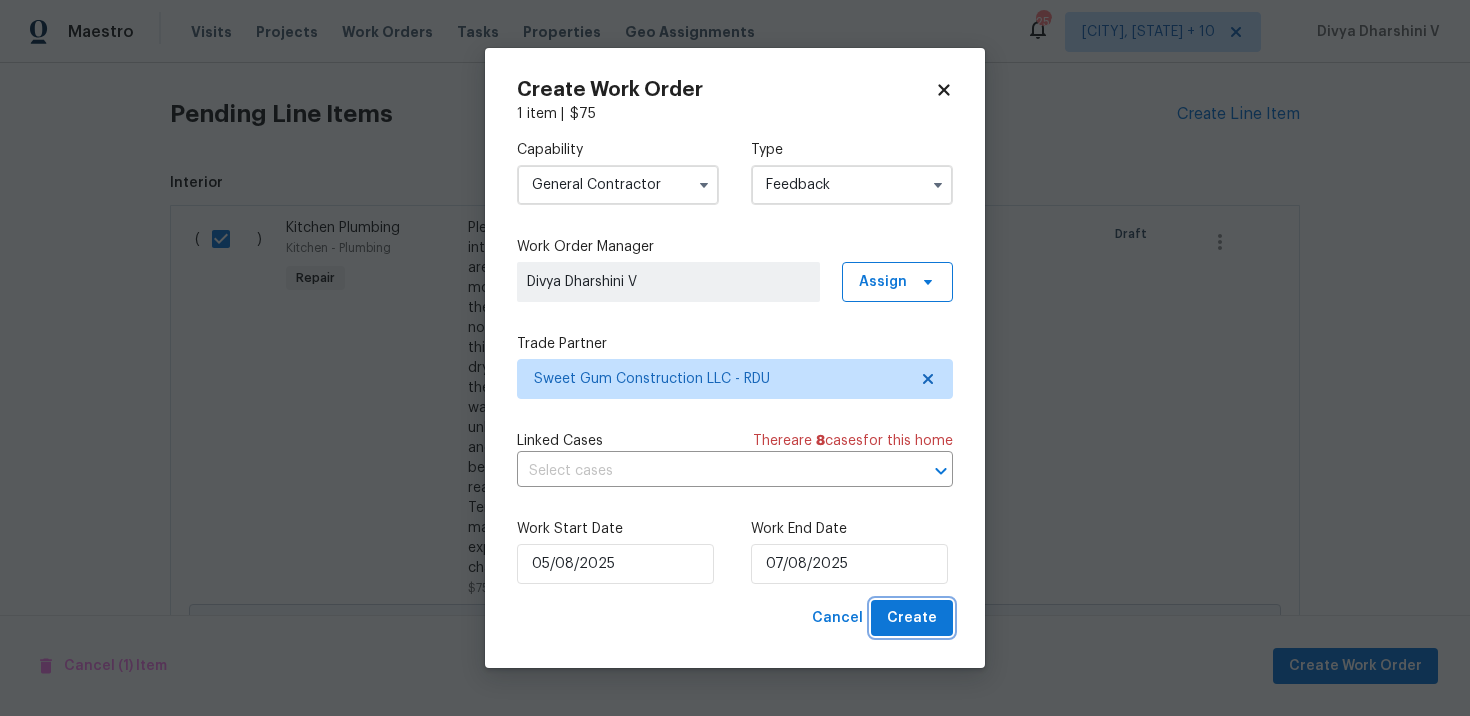 click on "Create" at bounding box center [912, 618] 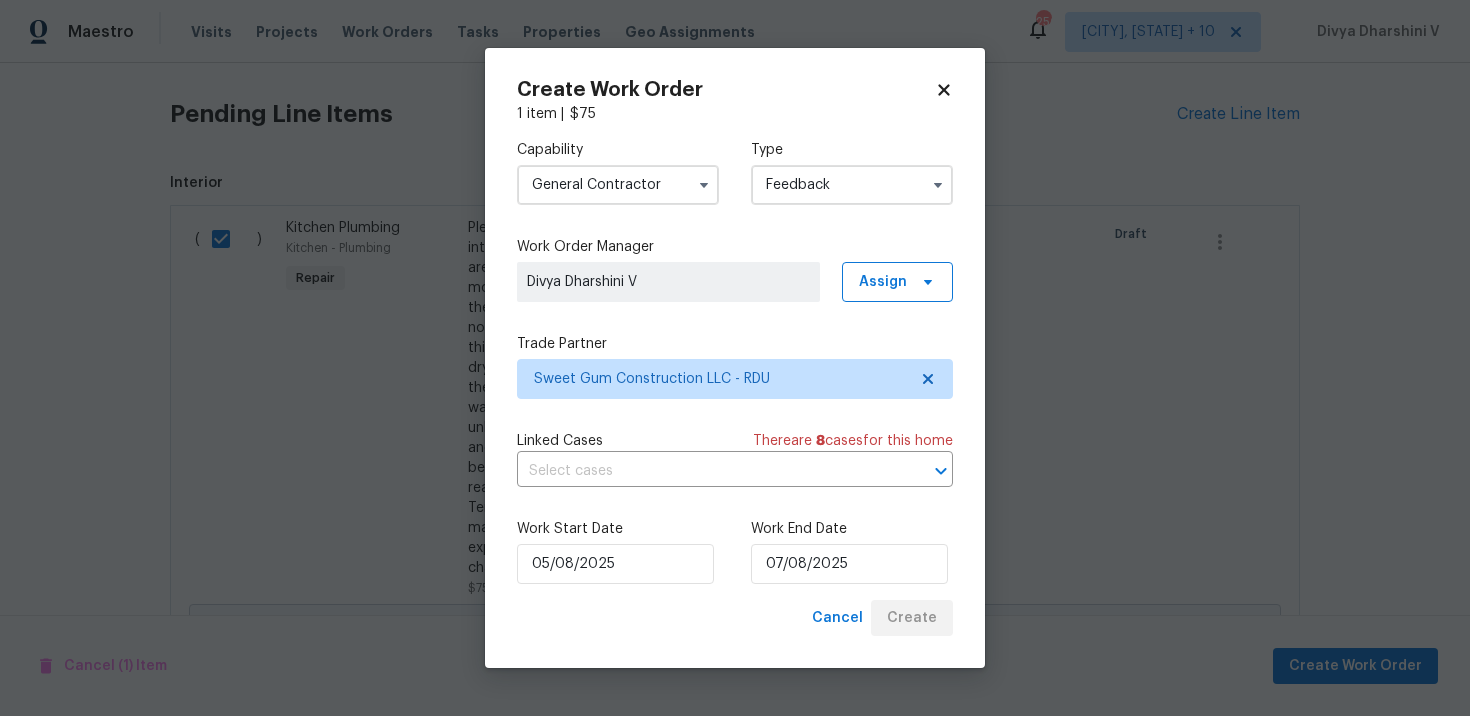 checkbox on "false" 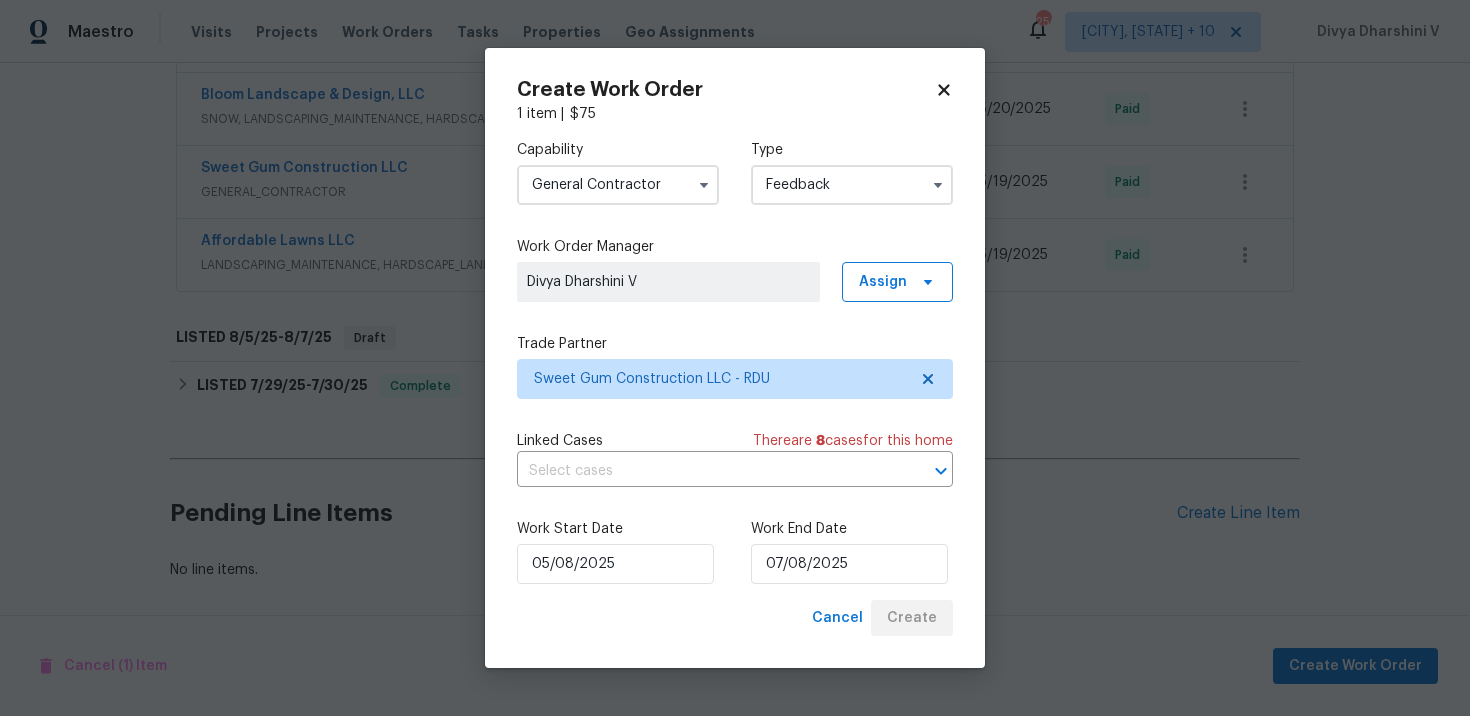 scroll, scrollTop: 958, scrollLeft: 0, axis: vertical 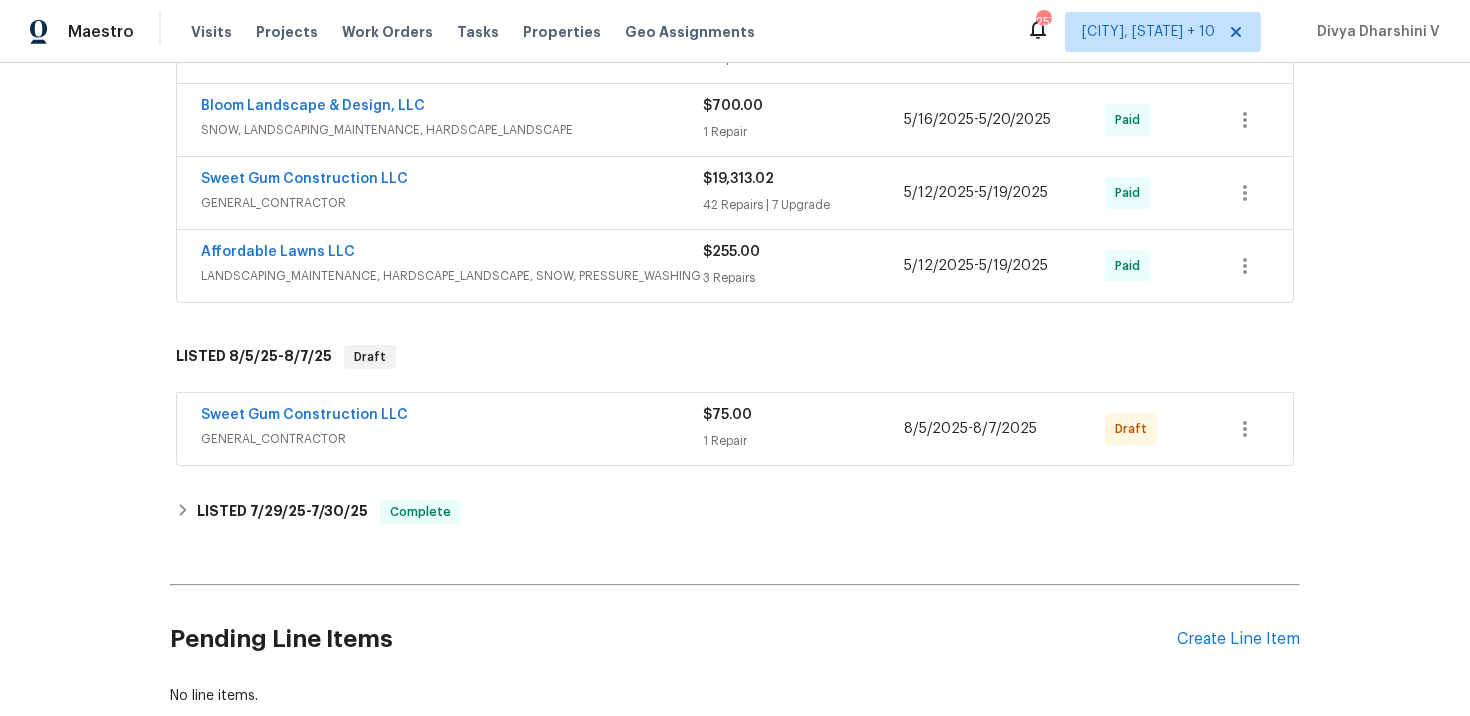 click on "Sweet Gum Construction LLC GENERAL_CONTRACTOR $75.00 1 Repair 8/5/2025  -  8/7/2025 Draft" at bounding box center (735, 429) 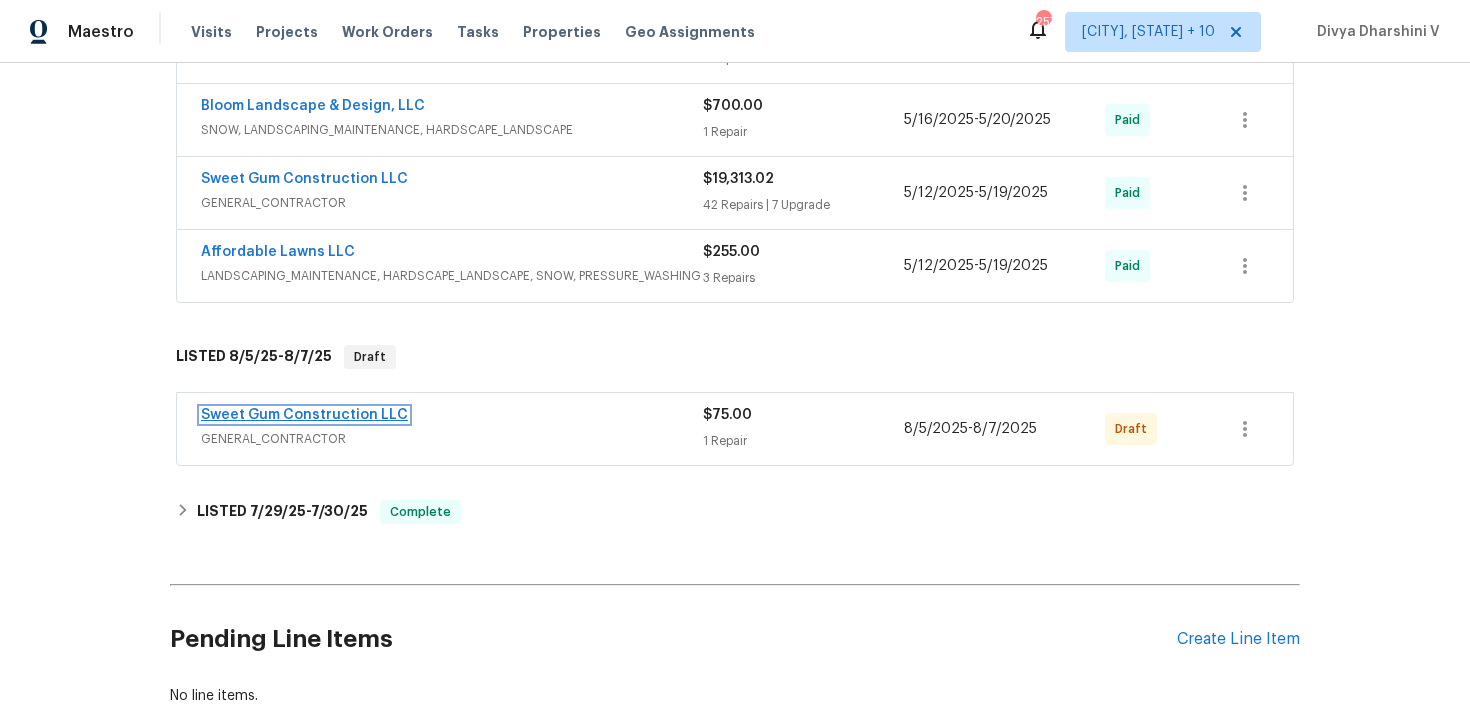 click on "Sweet Gum Construction LLC" at bounding box center [304, 415] 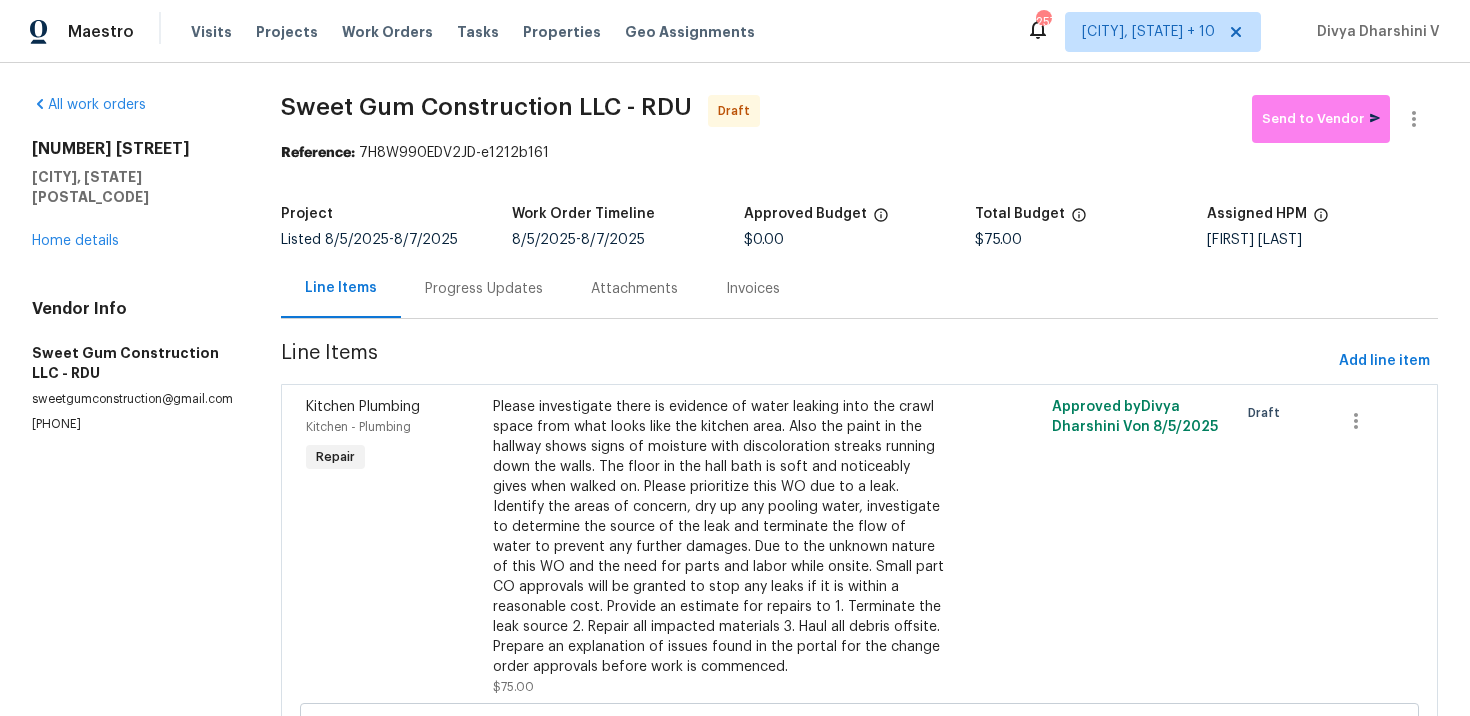 click on "Progress Updates" at bounding box center [484, 288] 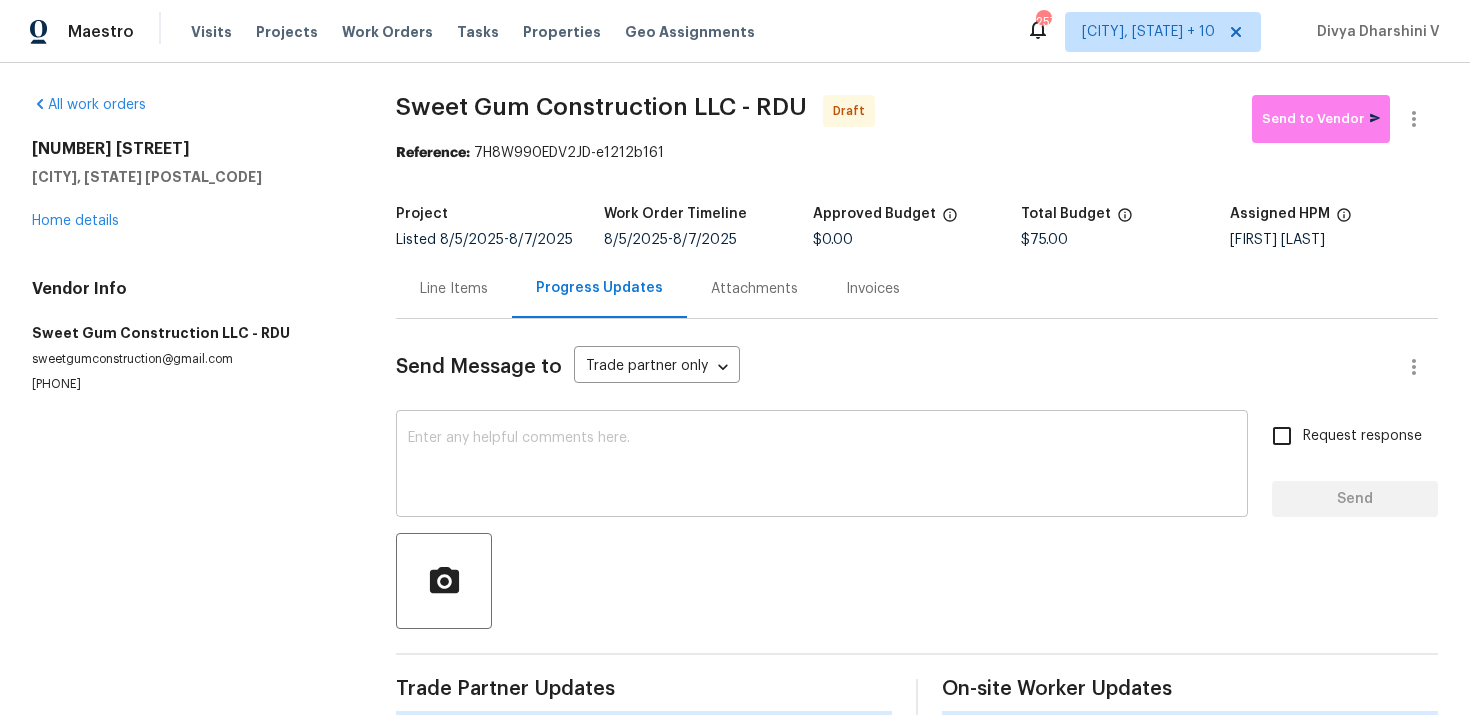click at bounding box center (822, 466) 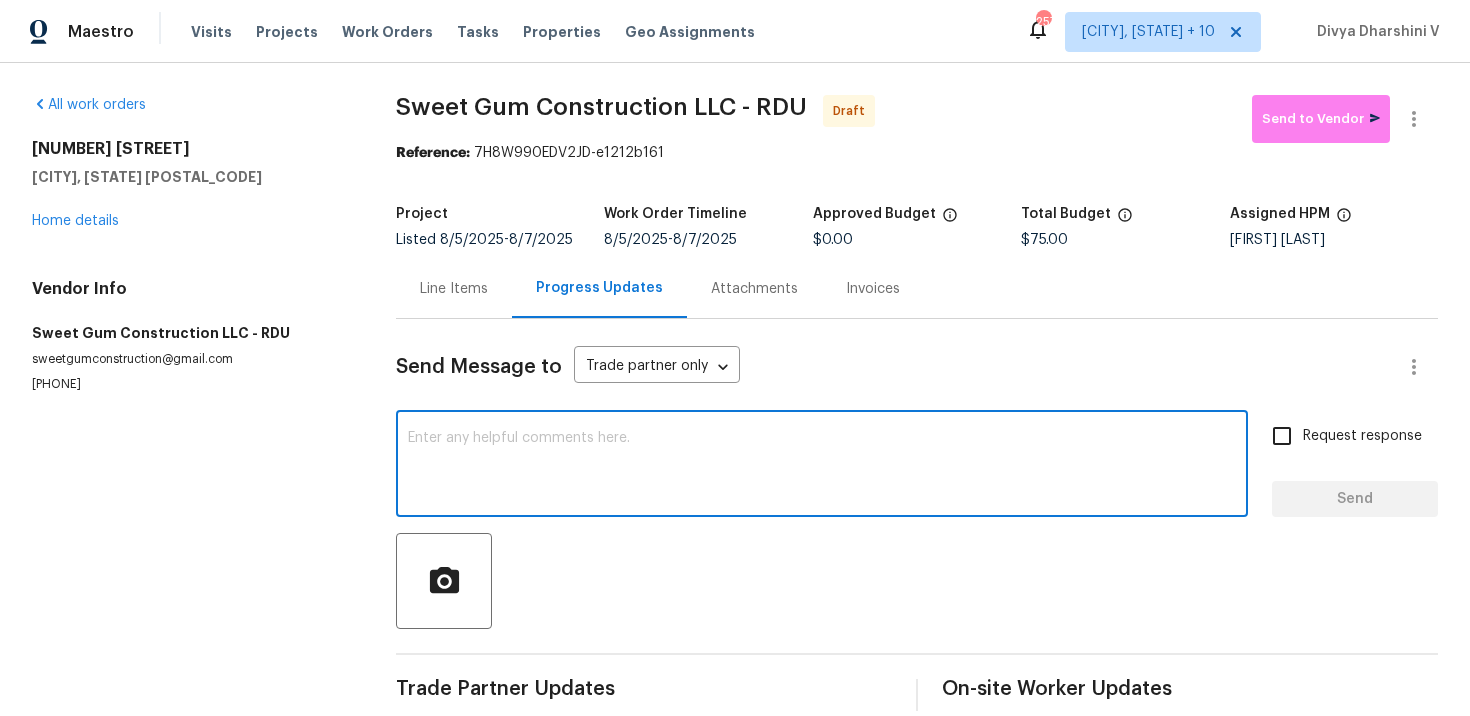 paste on "Hi, this is Divya with Opendoor. I’m confirming you received the WO for the property at . Please review and accept the WO within 24 hours and provide a schedule date. Please disregard the contact information for the HPM included in the WO. Our Centralised LWO Team is responsible for Listed WOs." 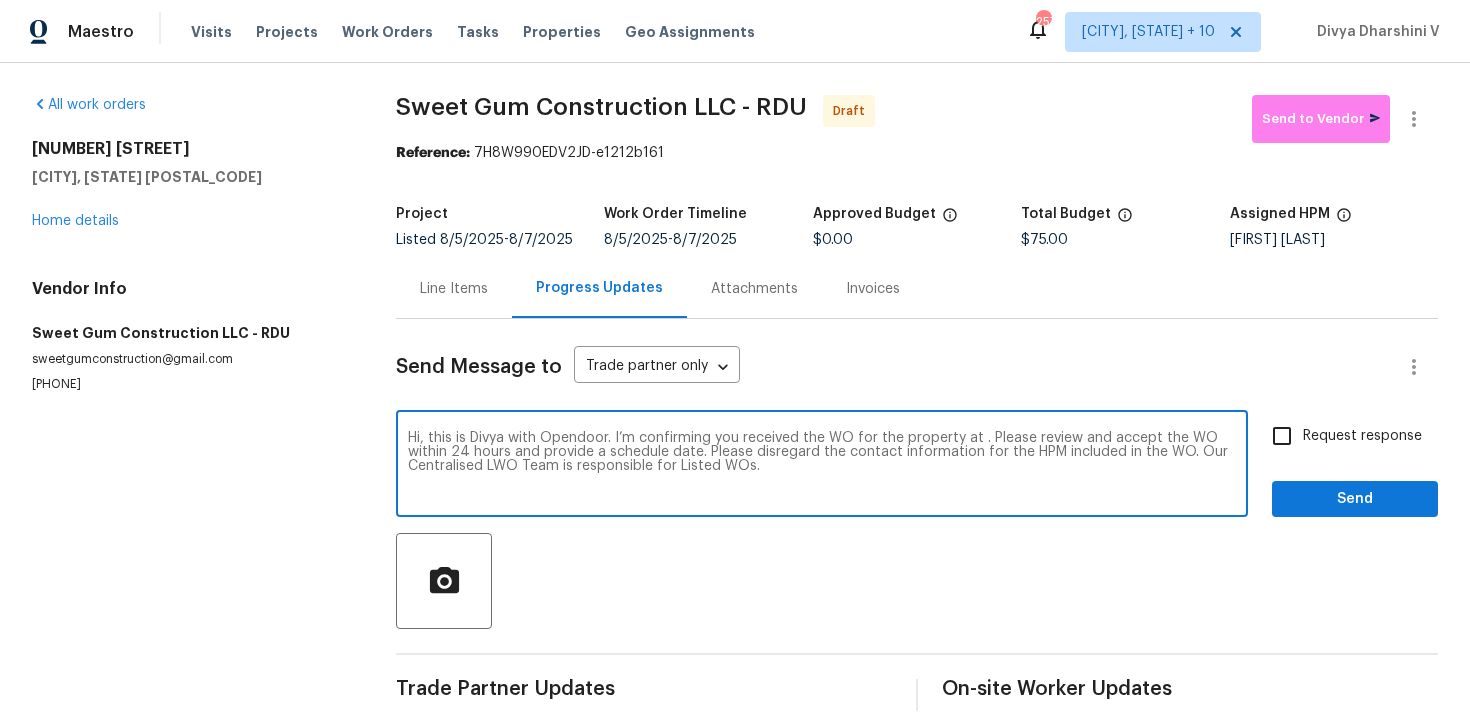 click on "Hi, this is Divya with Opendoor. I’m confirming you received the WO for the property at . Please review and accept the WO within 24 hours and provide a schedule date. Please disregard the contact information for the HPM included in the WO. Our Centralised LWO Team is responsible for Listed WOs." at bounding box center (822, 466) 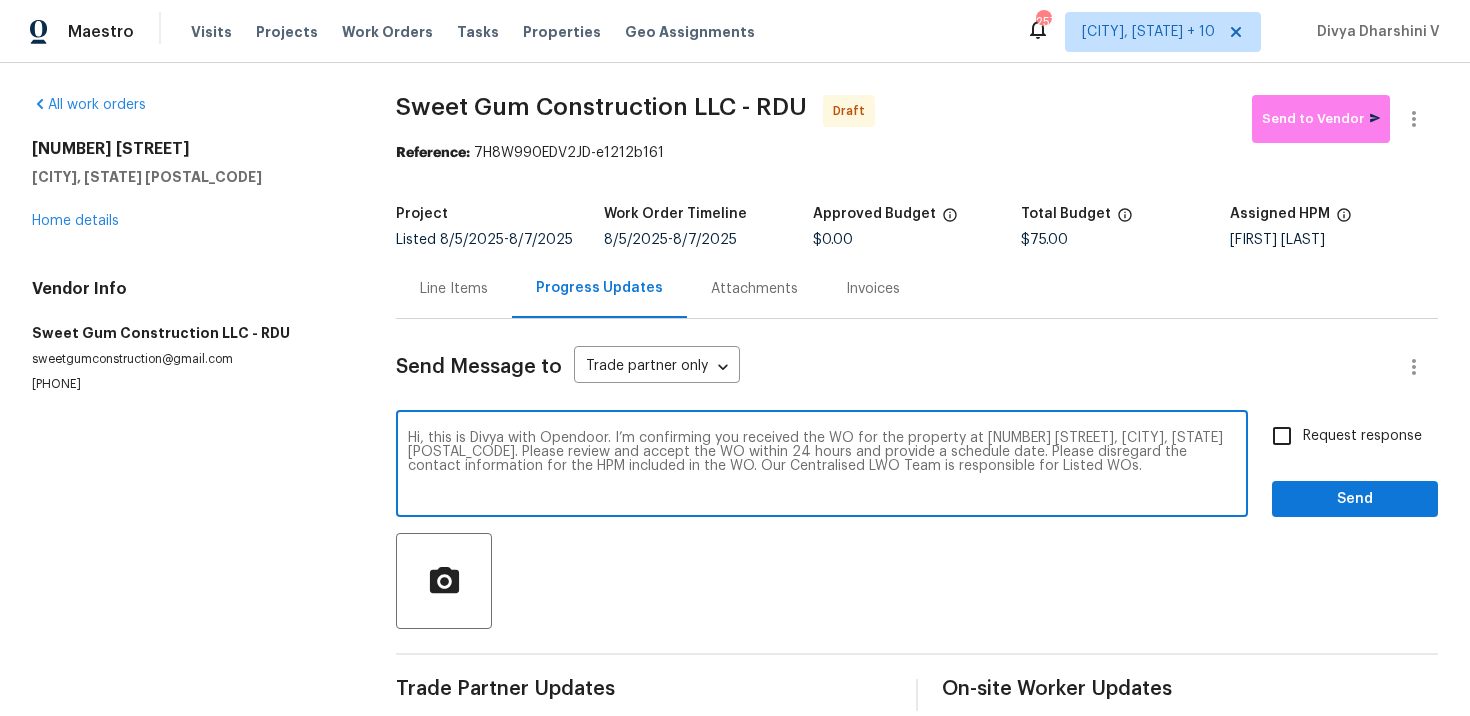 type on "Hi, this is Divya with Opendoor. I’m confirming you received the WO for the property at [NUMBER] [STREET], [CITY], [STATE] [POSTAL_CODE]. Please review and accept the WO within 24 hours and provide a schedule date. Please disregard the contact information for the HPM included in the WO. Our Centralised LWO Team is responsible for Listed WOs." 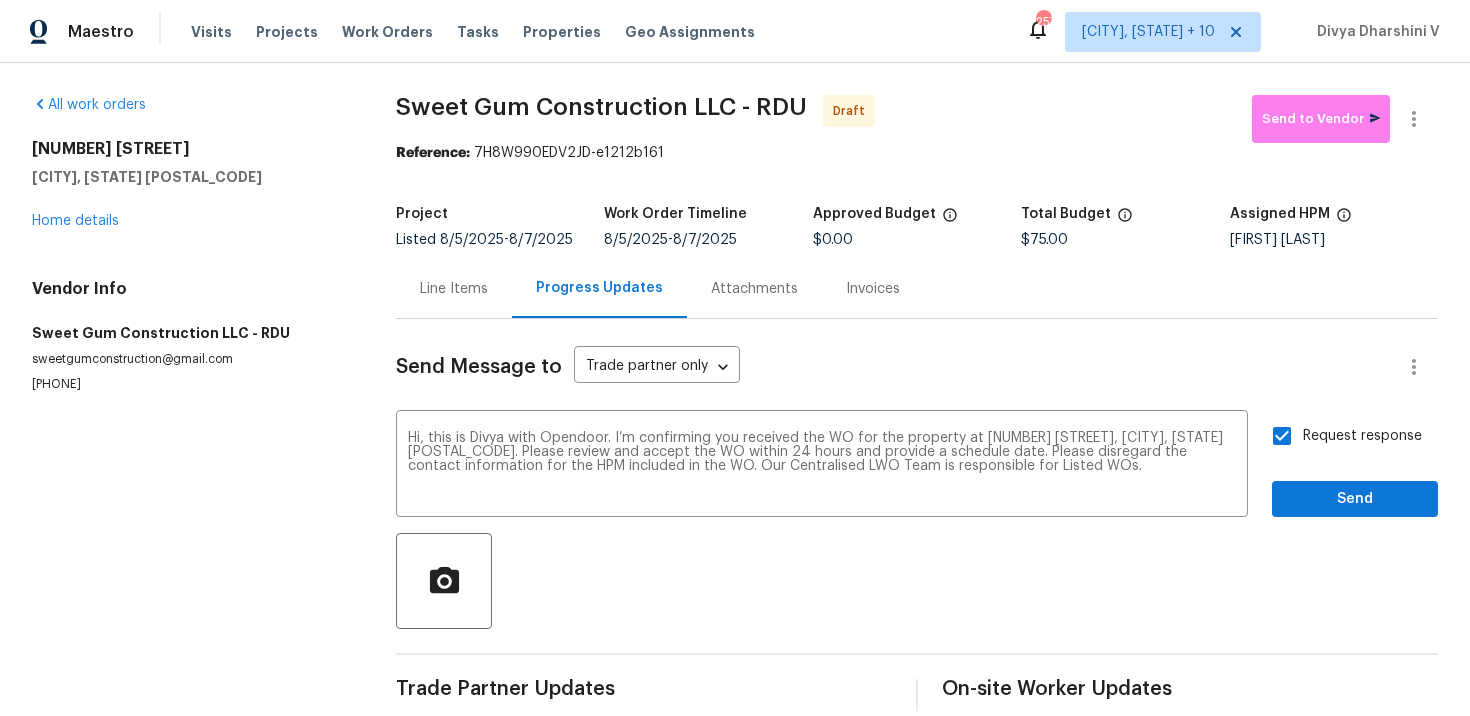 click on "Request response Send" at bounding box center [1355, 466] 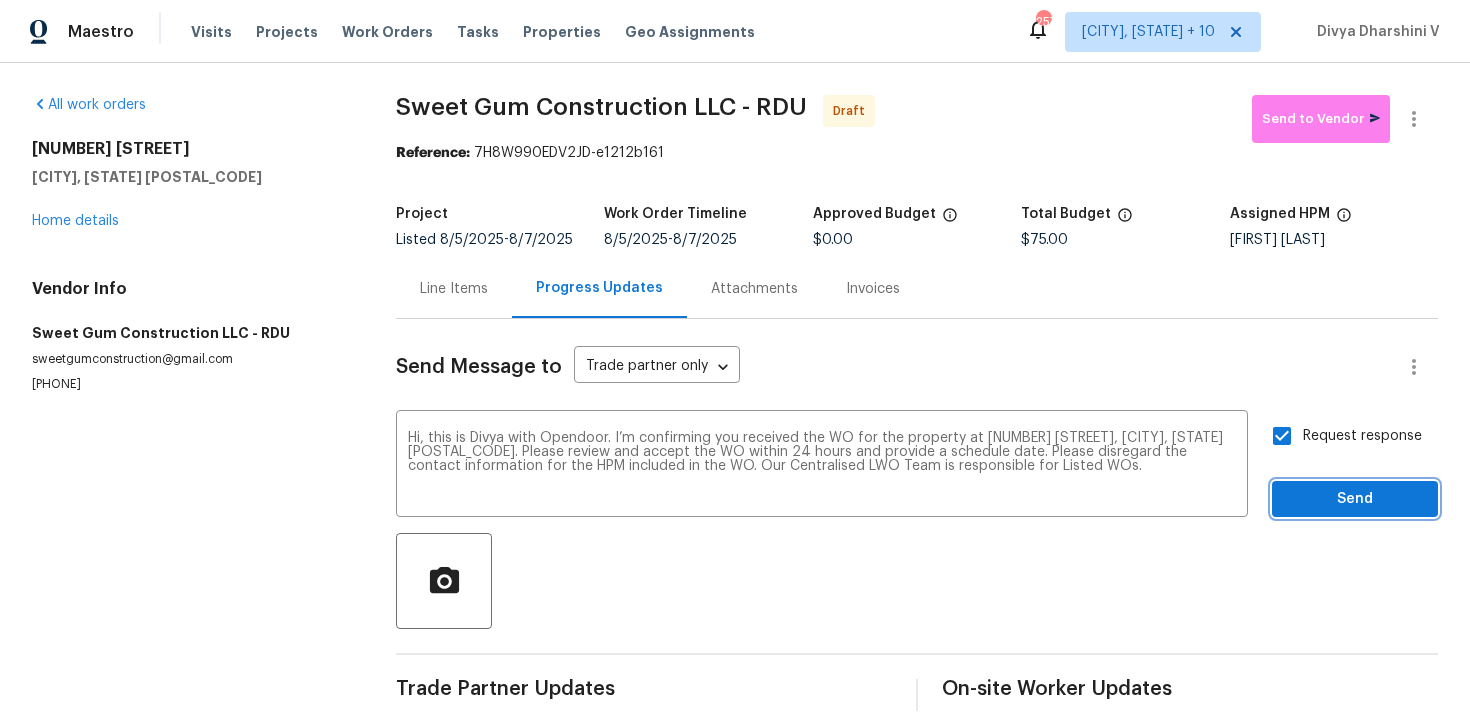 click on "Send" at bounding box center (1355, 499) 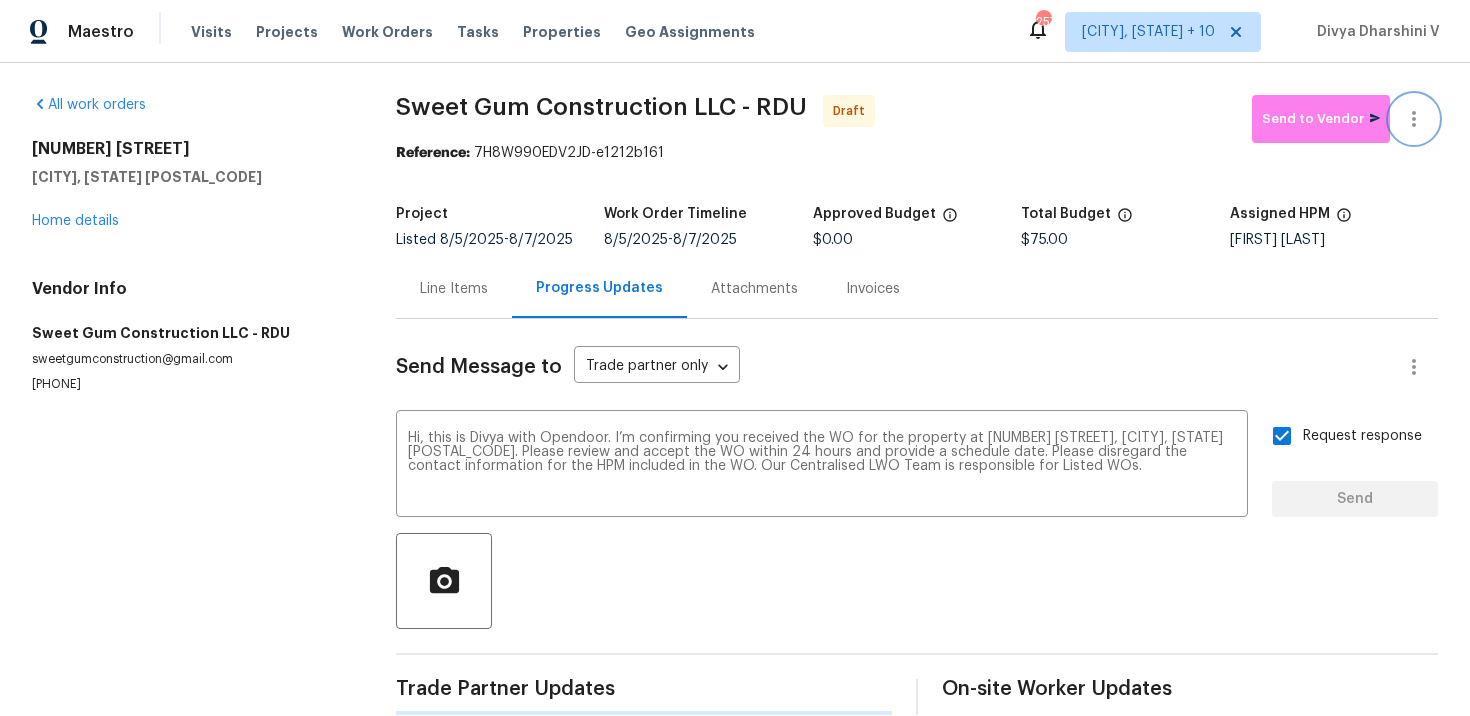 type 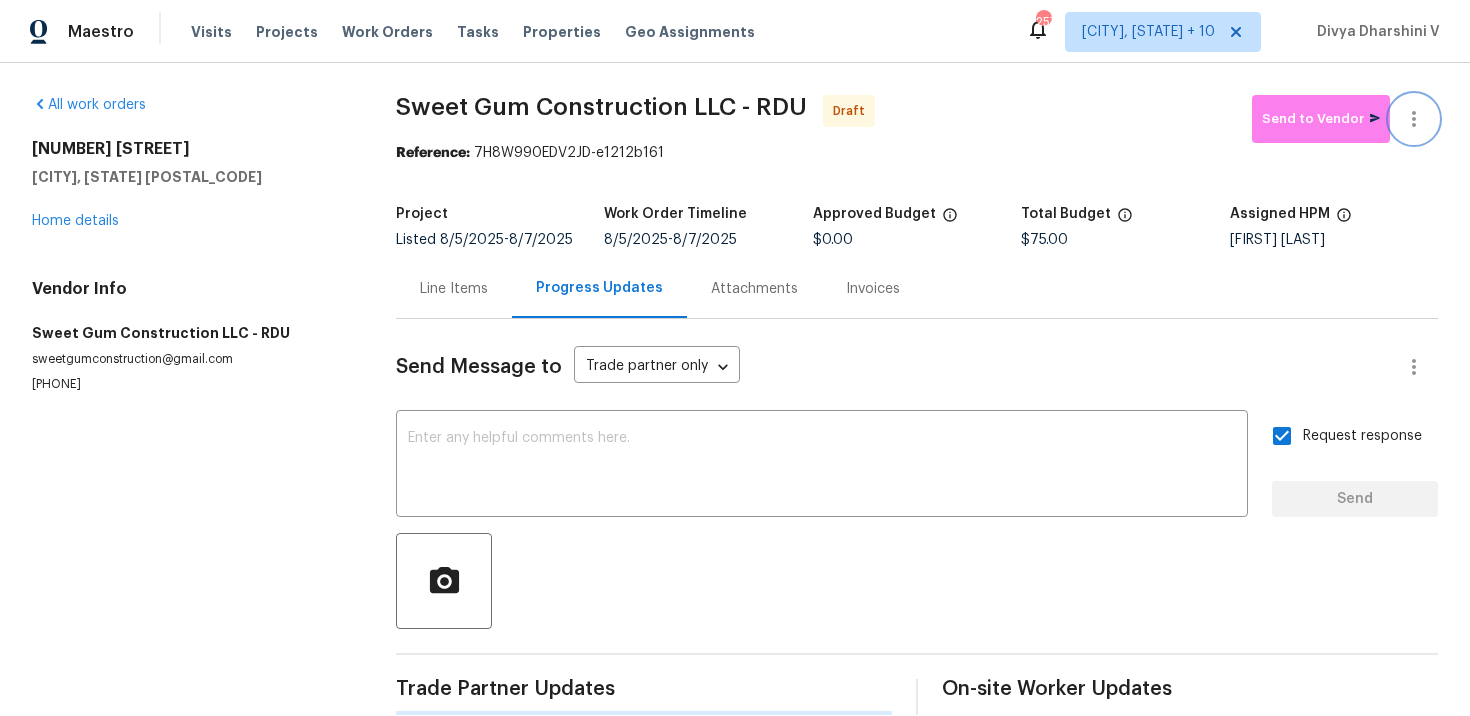 click at bounding box center [1414, 119] 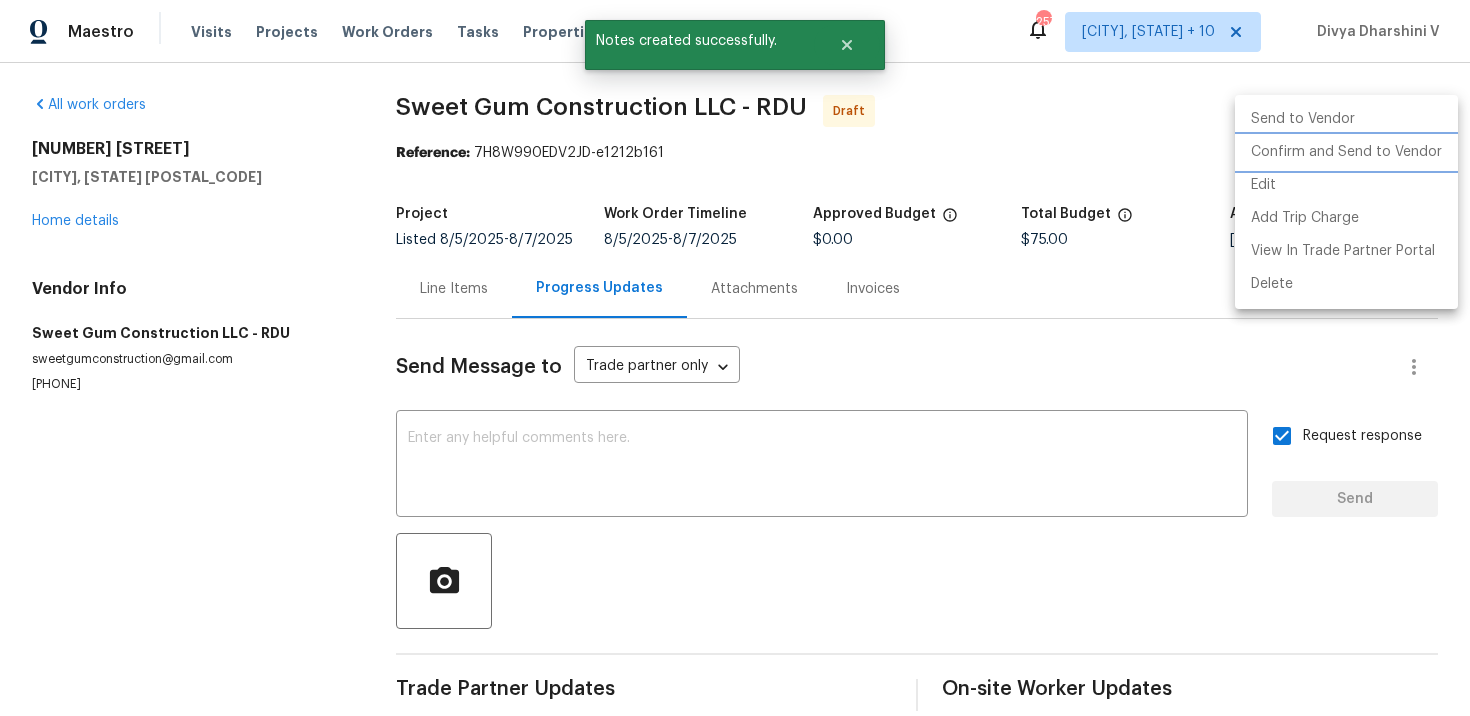 click on "Confirm and Send to Vendor" at bounding box center (1346, 152) 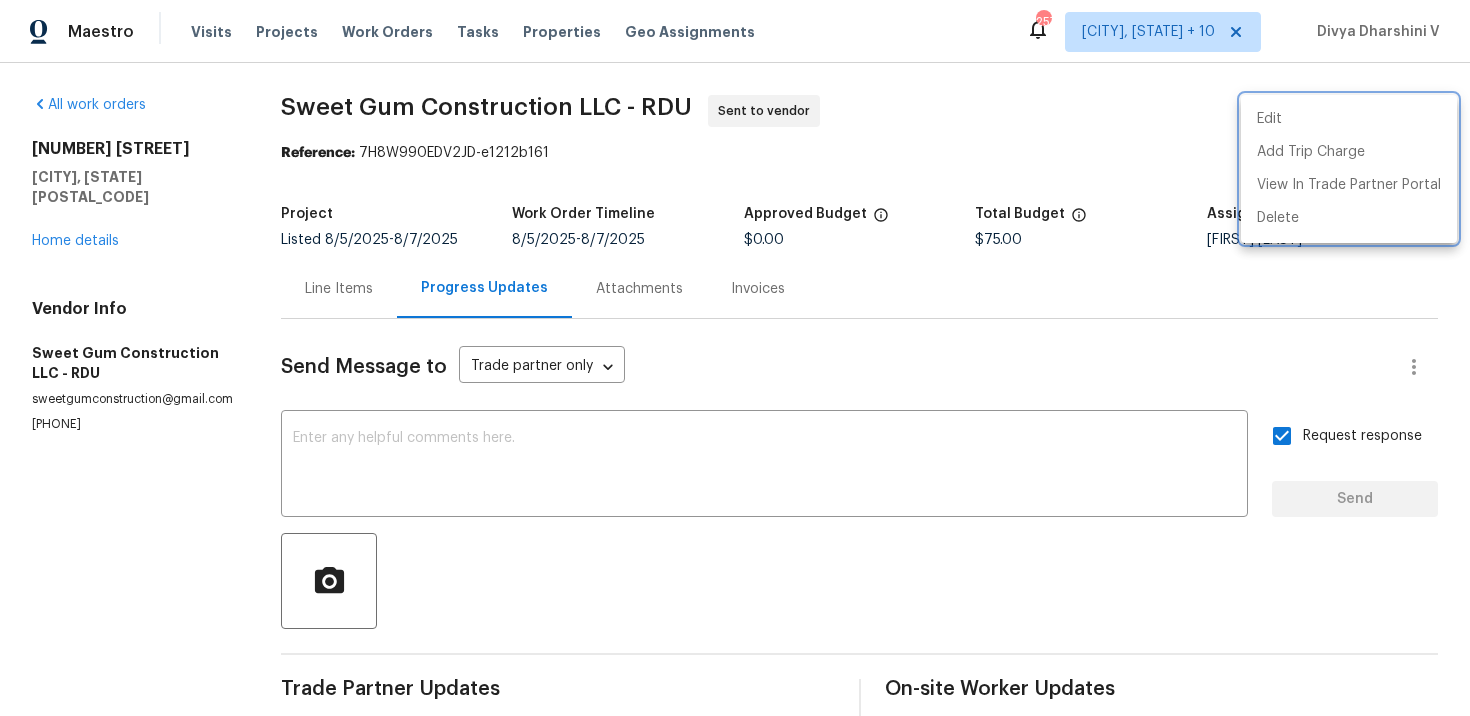drag, startPoint x: 276, startPoint y: 93, endPoint x: 592, endPoint y: 108, distance: 316.3558 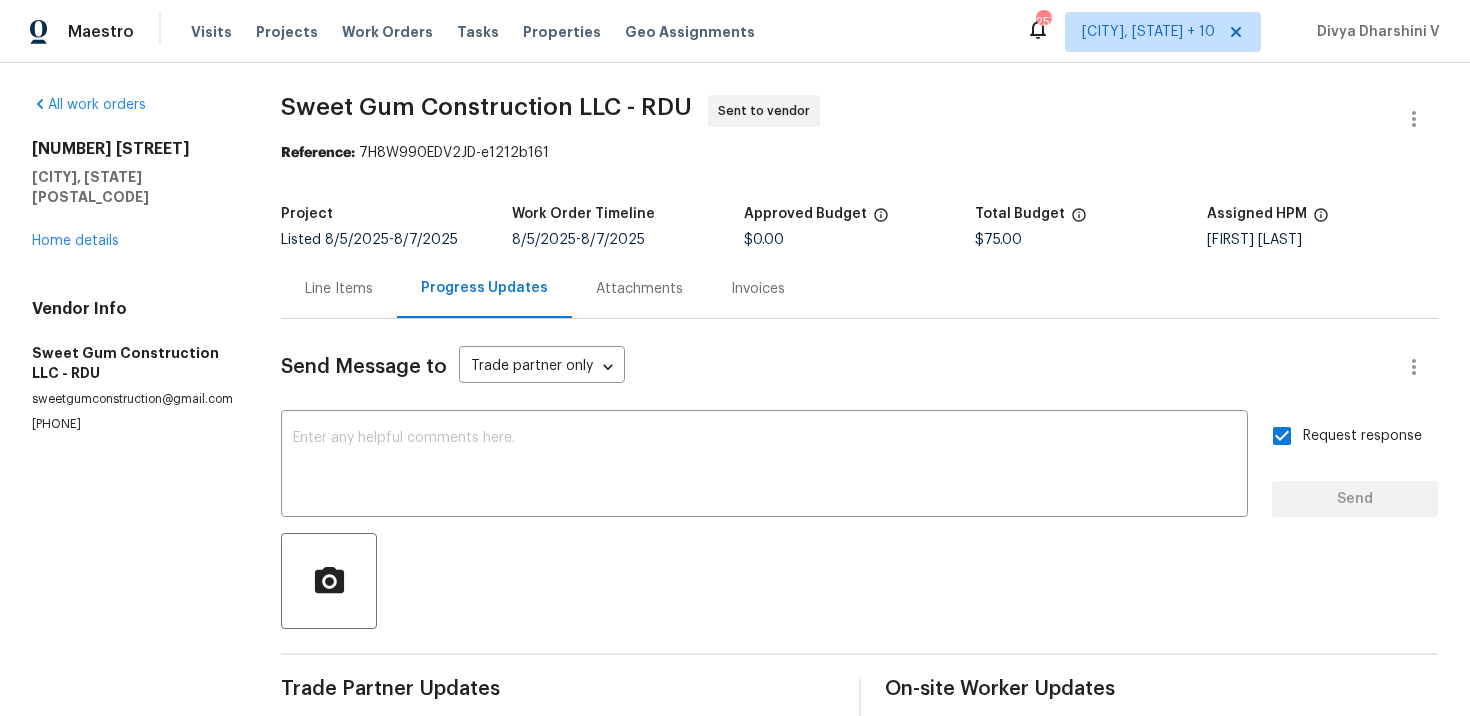 click on "All work orders [NUMBER] [STREET], [CITY], [STATE] [POSTAL_CODE] Home details Vendor Info Sweet Gum Construction LLC - RDU sweetgumconstruction@example.com [PHONE] Sweet Gum Construction LLC - RDU Sent to vendor Reference:   7H8W990EDV2JD-e1212b161 Project Listed   8/5/2025  -  8/7/2025 Work Order Timeline 8/5/2025  -  8/7/2025 Approved Budget $0.00 Total Budget $75.00 Assigned HPM [FIRST] [LAST] Line Items Progress Updates Attachments Invoices Send Message to Trade partner only Trade partner only ​ x ​ Request response Send Trade Partner Updates Divya Dharshini V 08/05/2025 1:25 PM Hi, this is Divya with Opendoor. I’m confirming you received the WO for the property at [NUMBER] [STREET], [CITY], [STATE] [POSTAL_CODE]. Please review and accept the WO within 24 hours and provide a schedule date. Please disregard the contact information for the HPM included in the WO. Our Centralised LWO Team is responsible for Listed WOs. On-site Worker Updates" at bounding box center (735, 482) 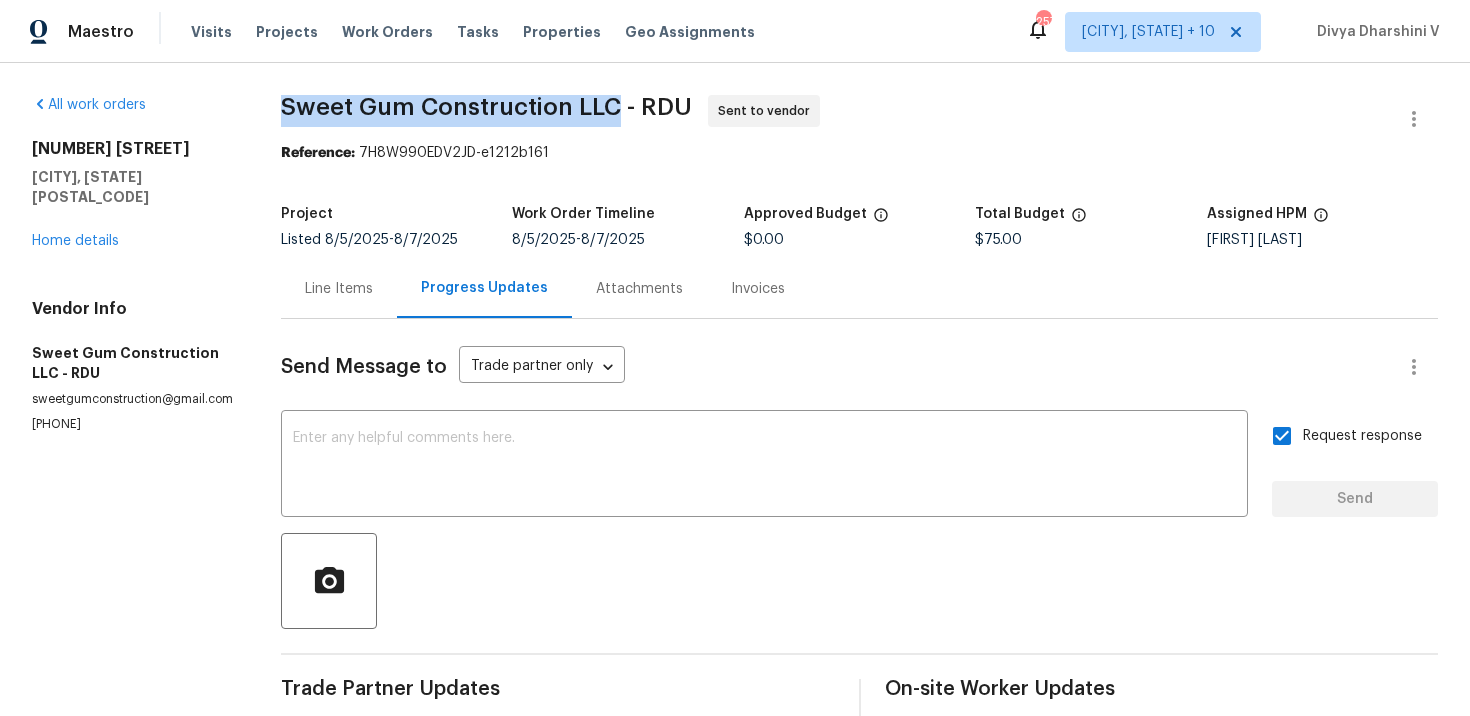 drag, startPoint x: 277, startPoint y: 108, endPoint x: 619, endPoint y: 96, distance: 342.21045 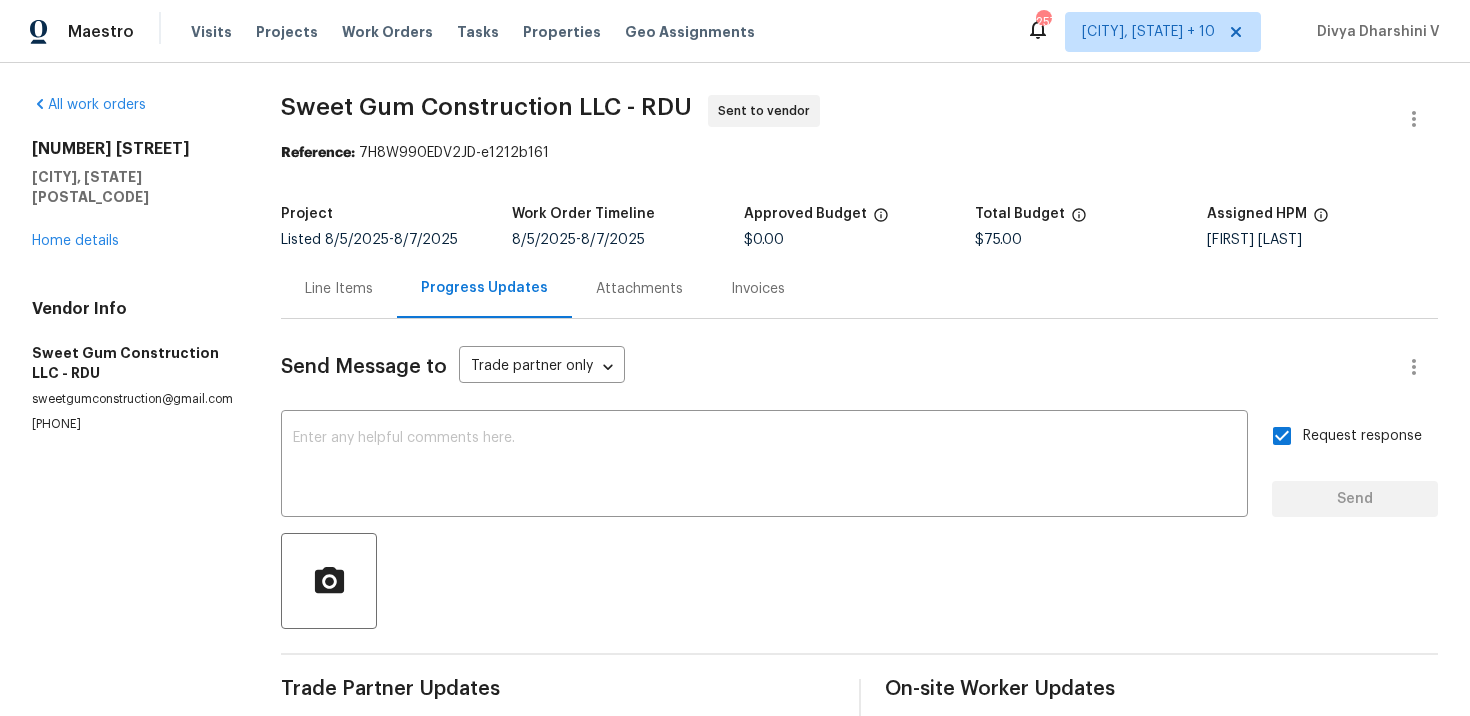 click on "Line Items" at bounding box center [339, 289] 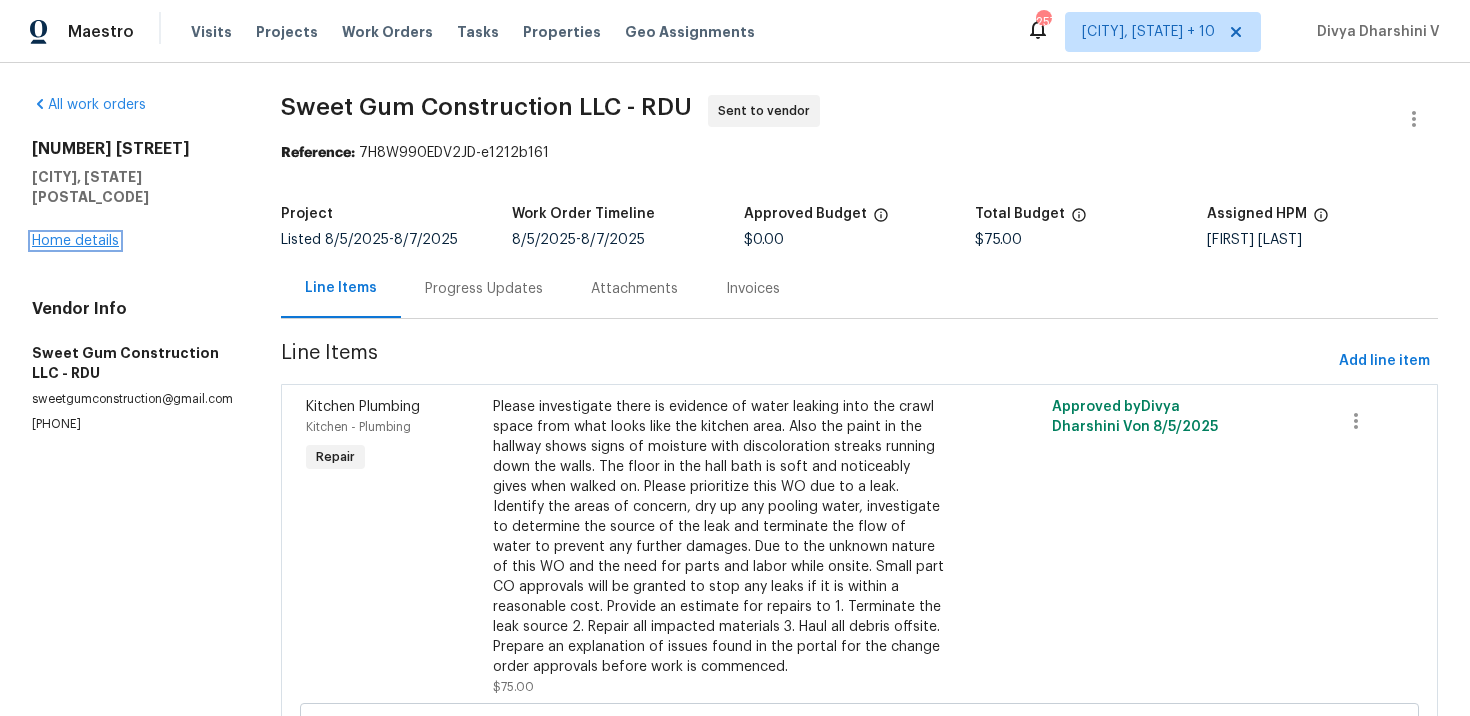 click on "Home details" at bounding box center (75, 241) 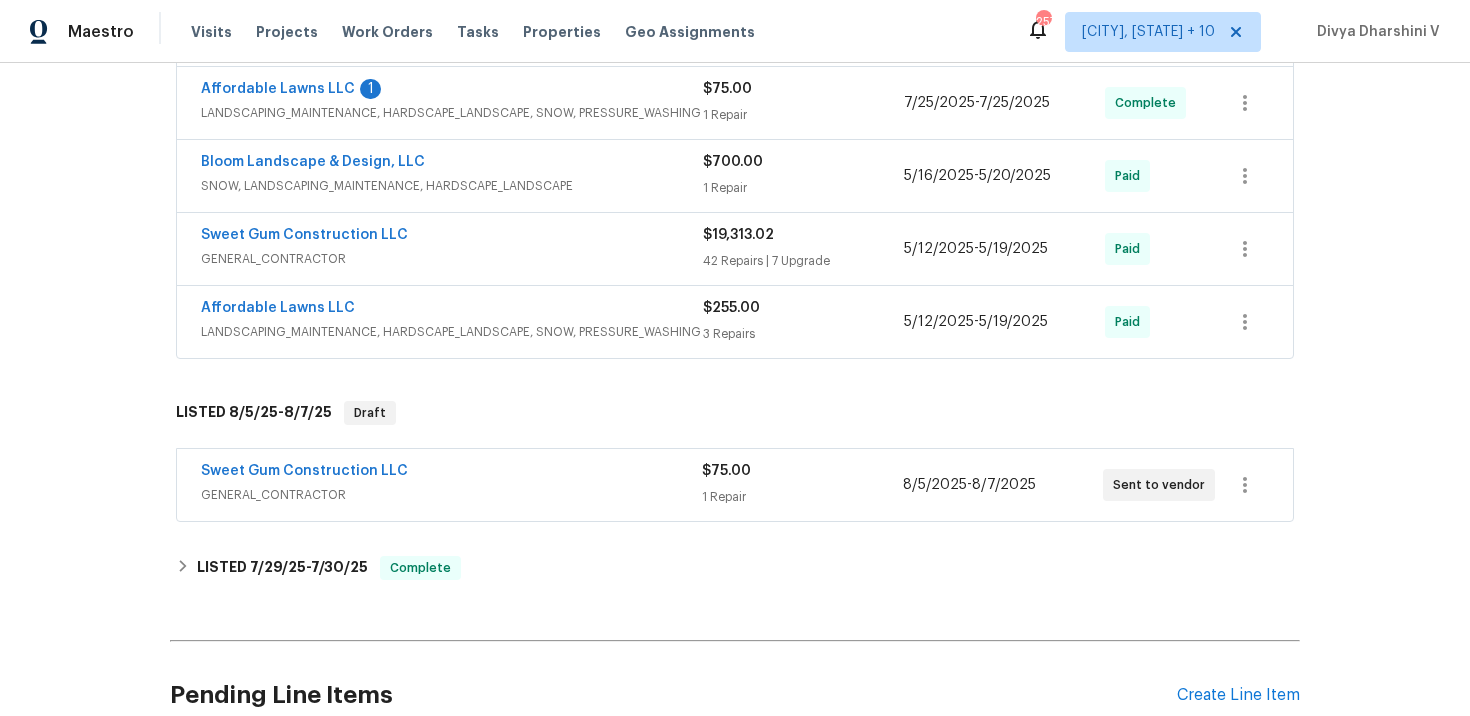 scroll, scrollTop: 957, scrollLeft: 0, axis: vertical 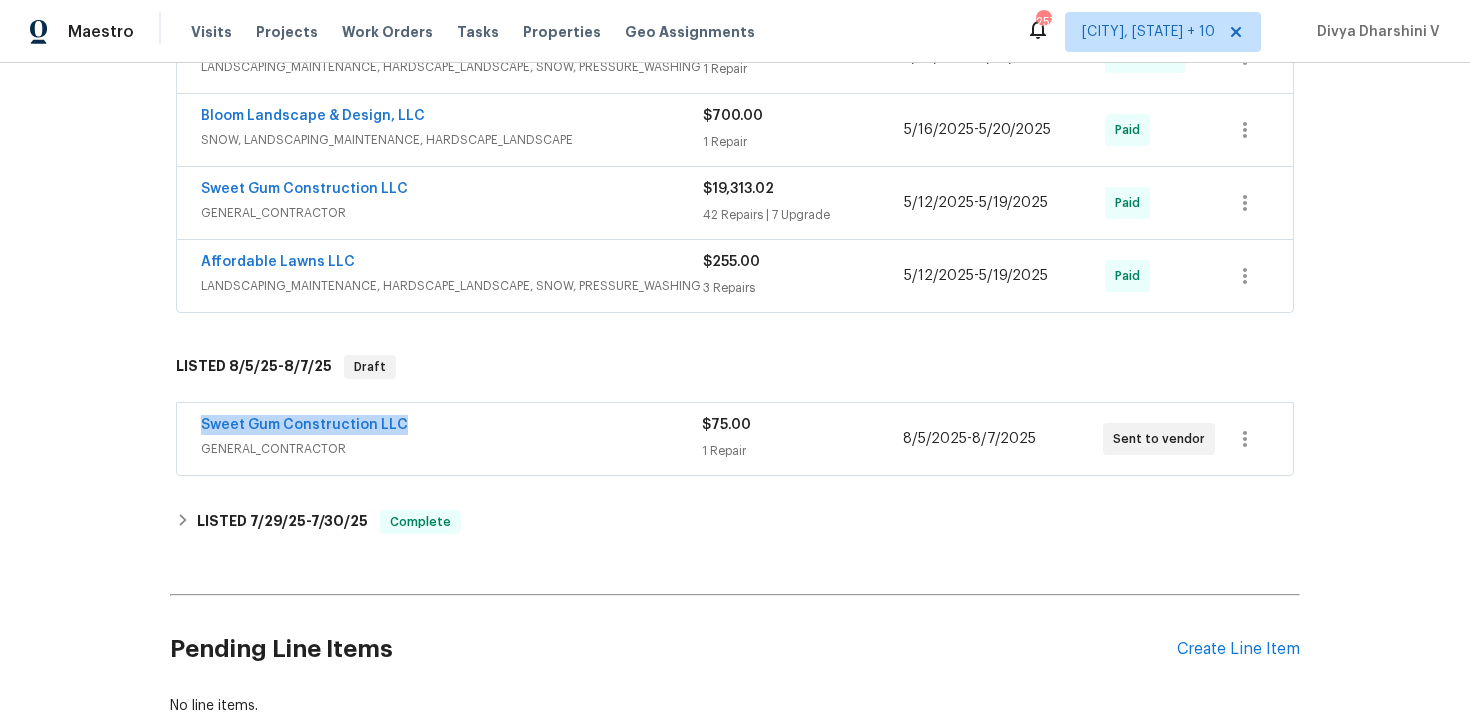 drag, startPoint x: 190, startPoint y: 407, endPoint x: 458, endPoint y: 407, distance: 268 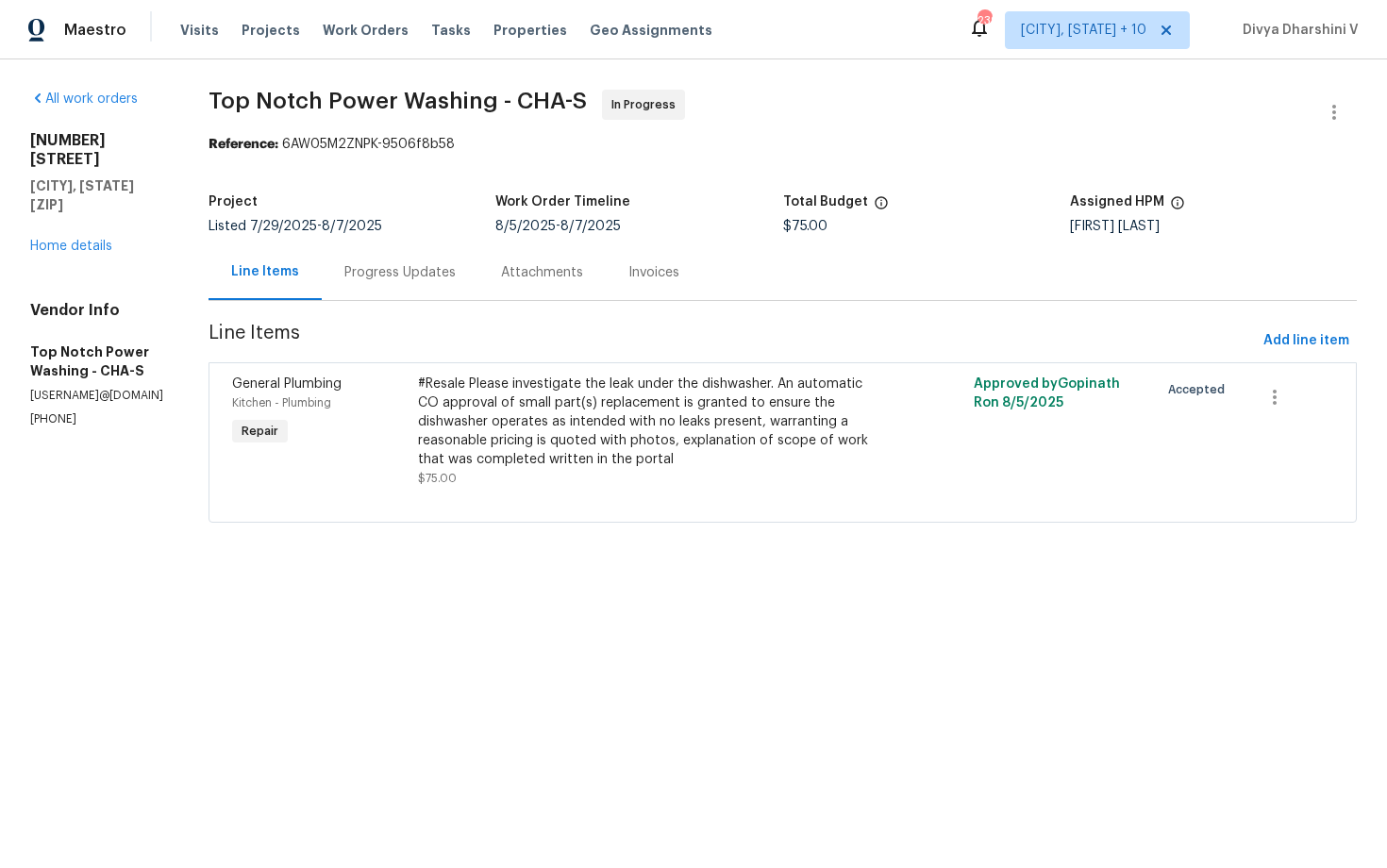 scroll, scrollTop: 0, scrollLeft: 0, axis: both 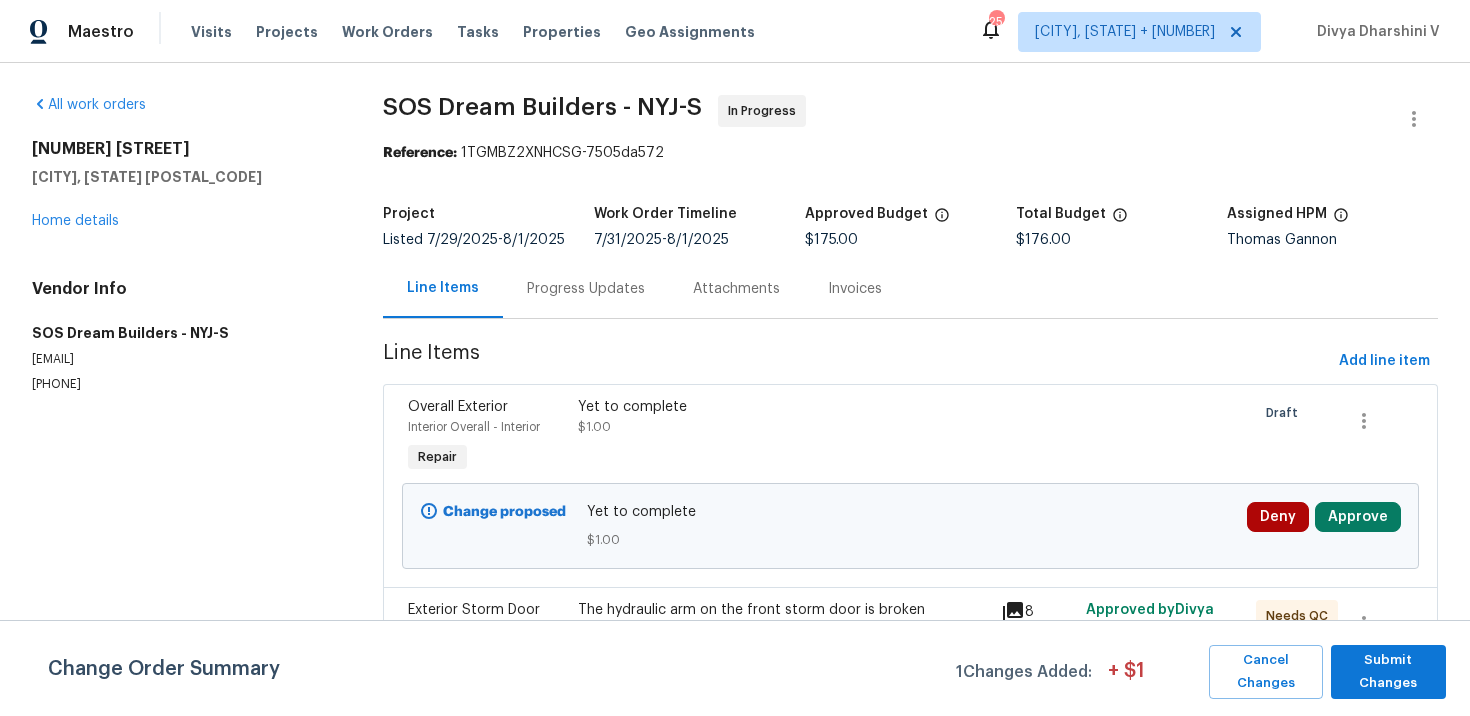 click on "Progress Updates" at bounding box center (586, 288) 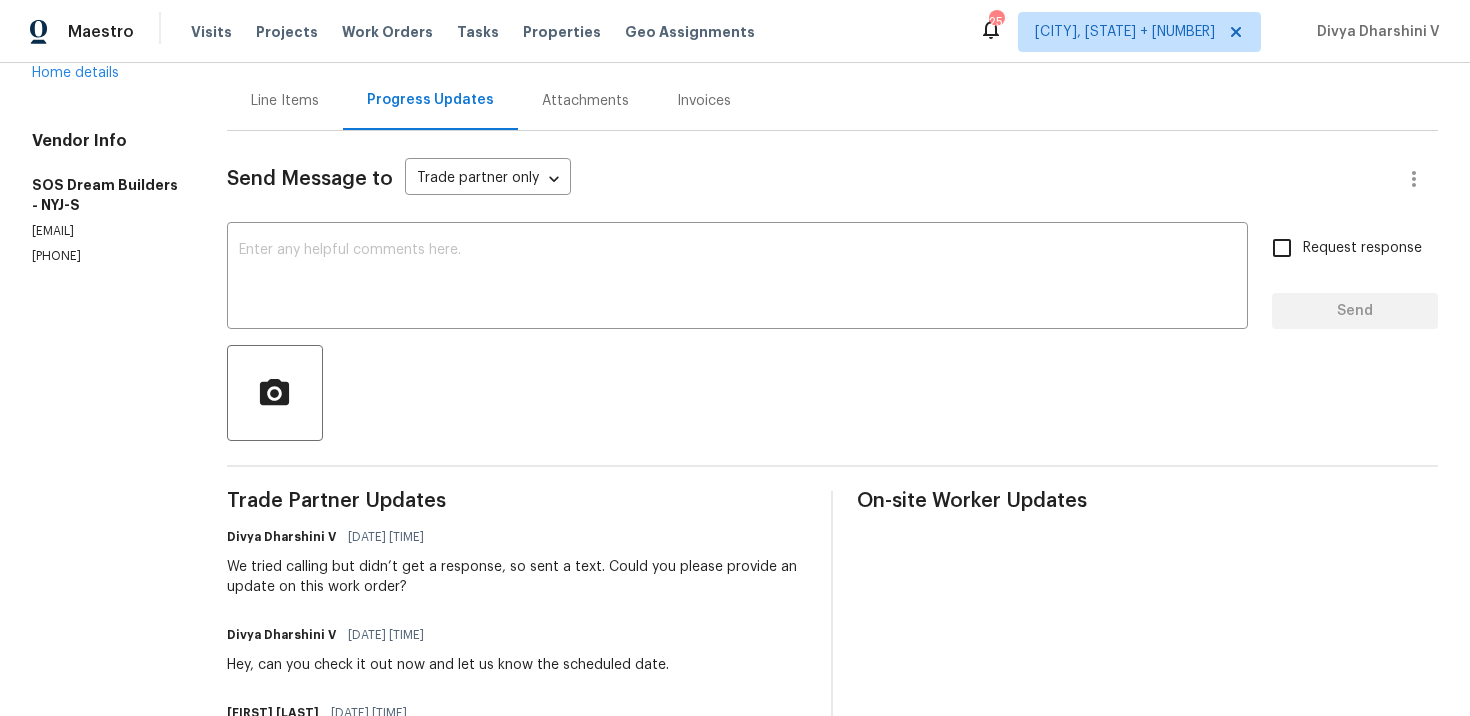 scroll, scrollTop: 213, scrollLeft: 0, axis: vertical 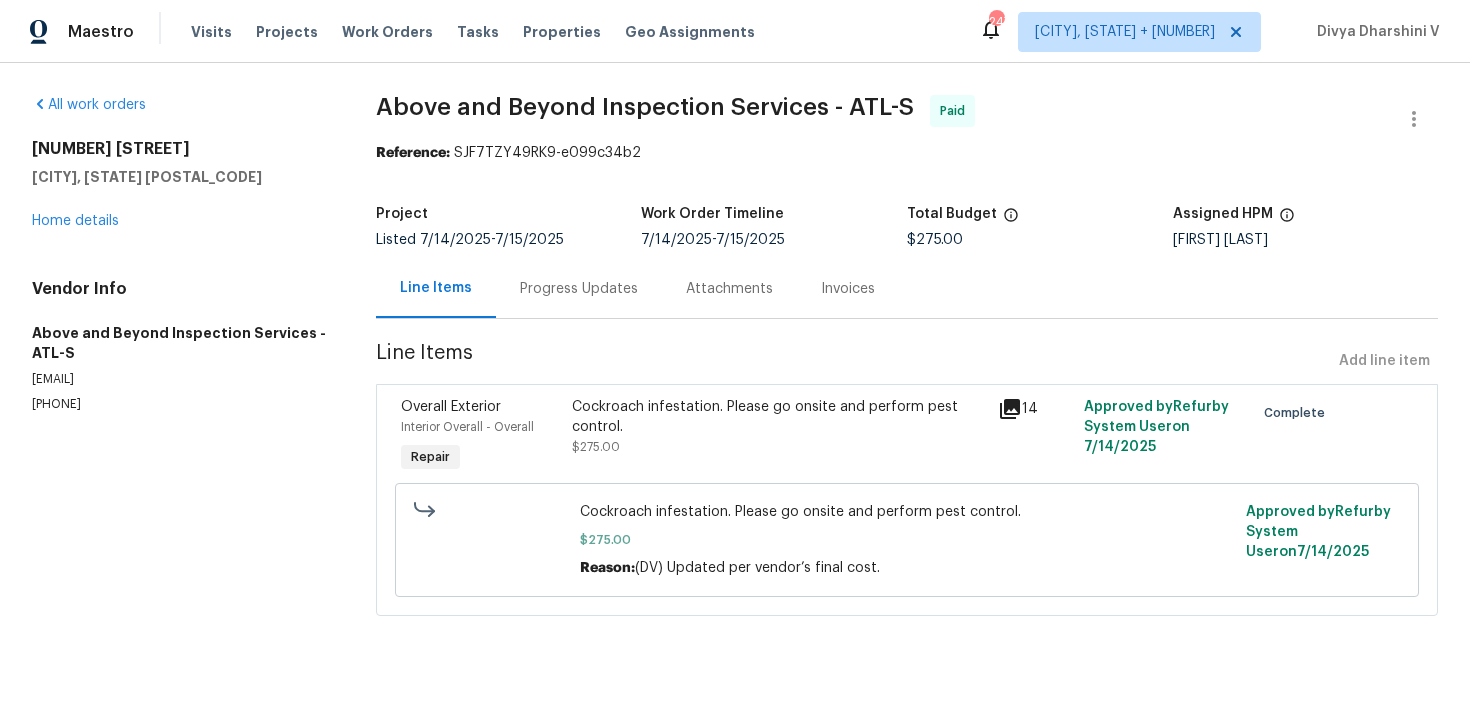 click on "[NUMBER] [STREET] [CITY], [STATE] [POSTAL_CODE] [WORD]" at bounding box center (180, 185) 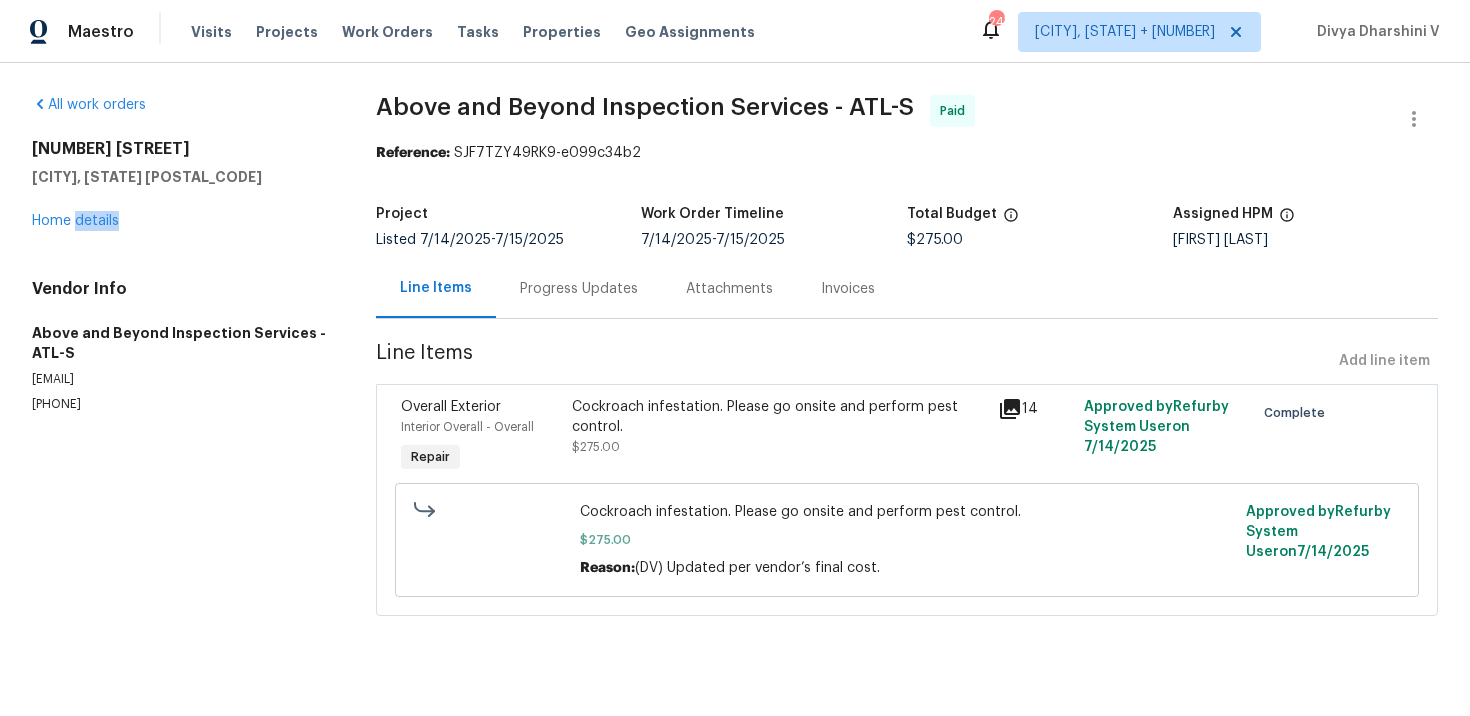 click on "[NUMBER] [STREET] [CITY], [STATE] [POSTAL_CODE] [WORD]" at bounding box center [180, 185] 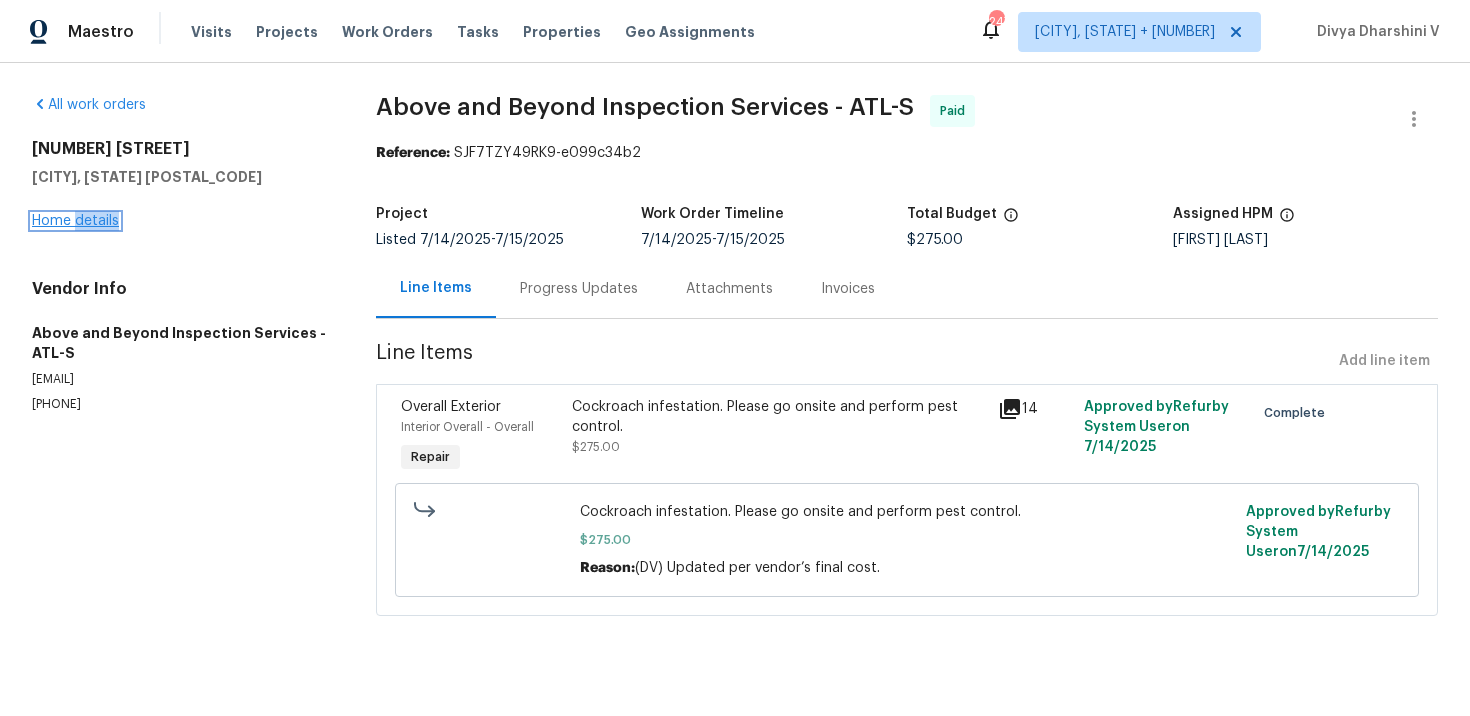 click on "Home details" at bounding box center [75, 221] 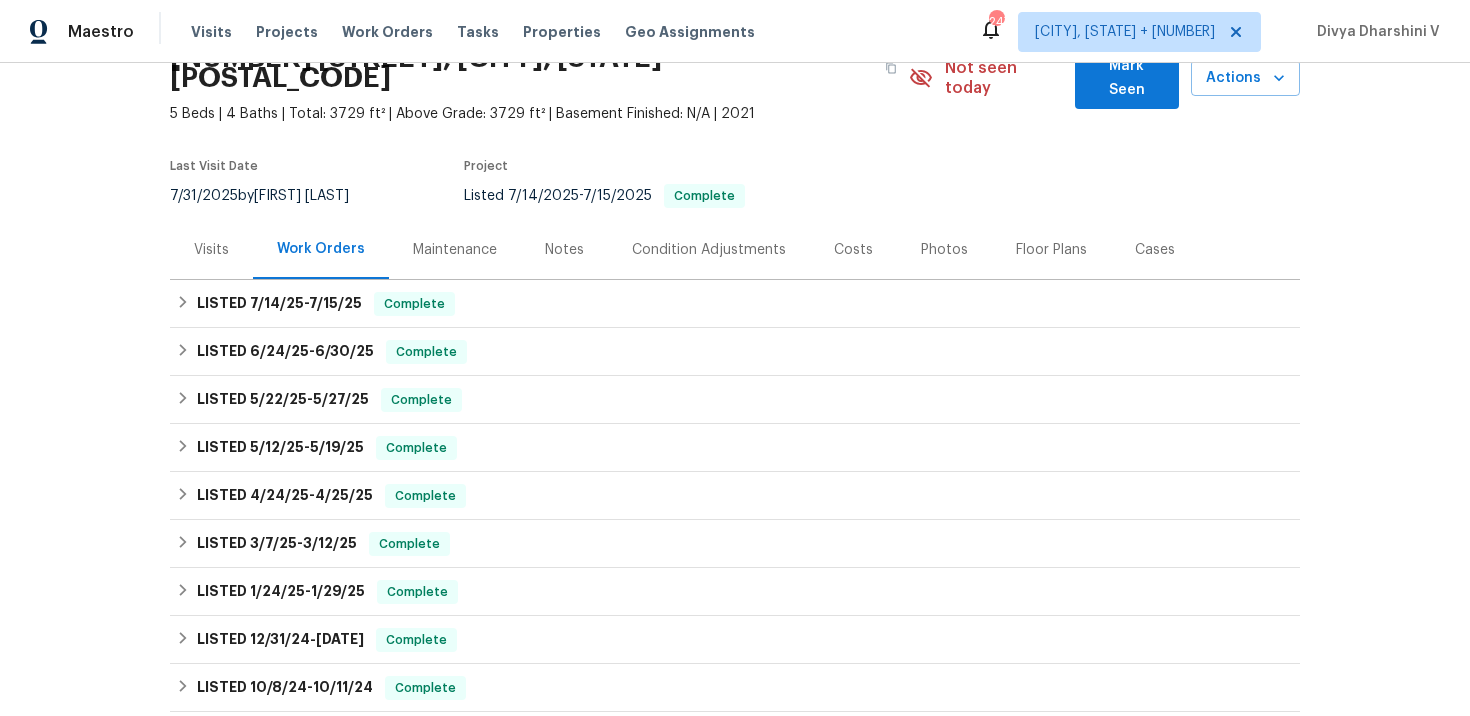 scroll, scrollTop: 286, scrollLeft: 0, axis: vertical 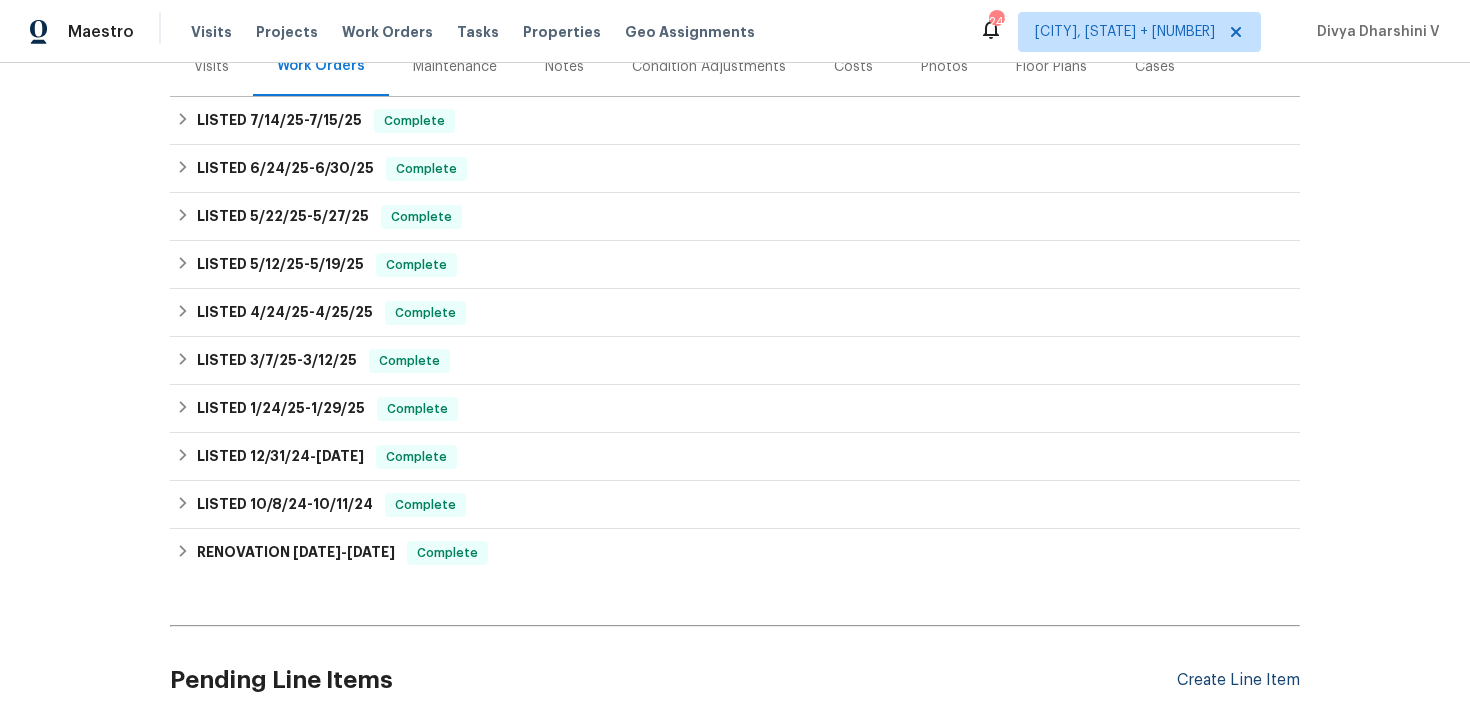 click on "Create Line Item" at bounding box center [1238, 680] 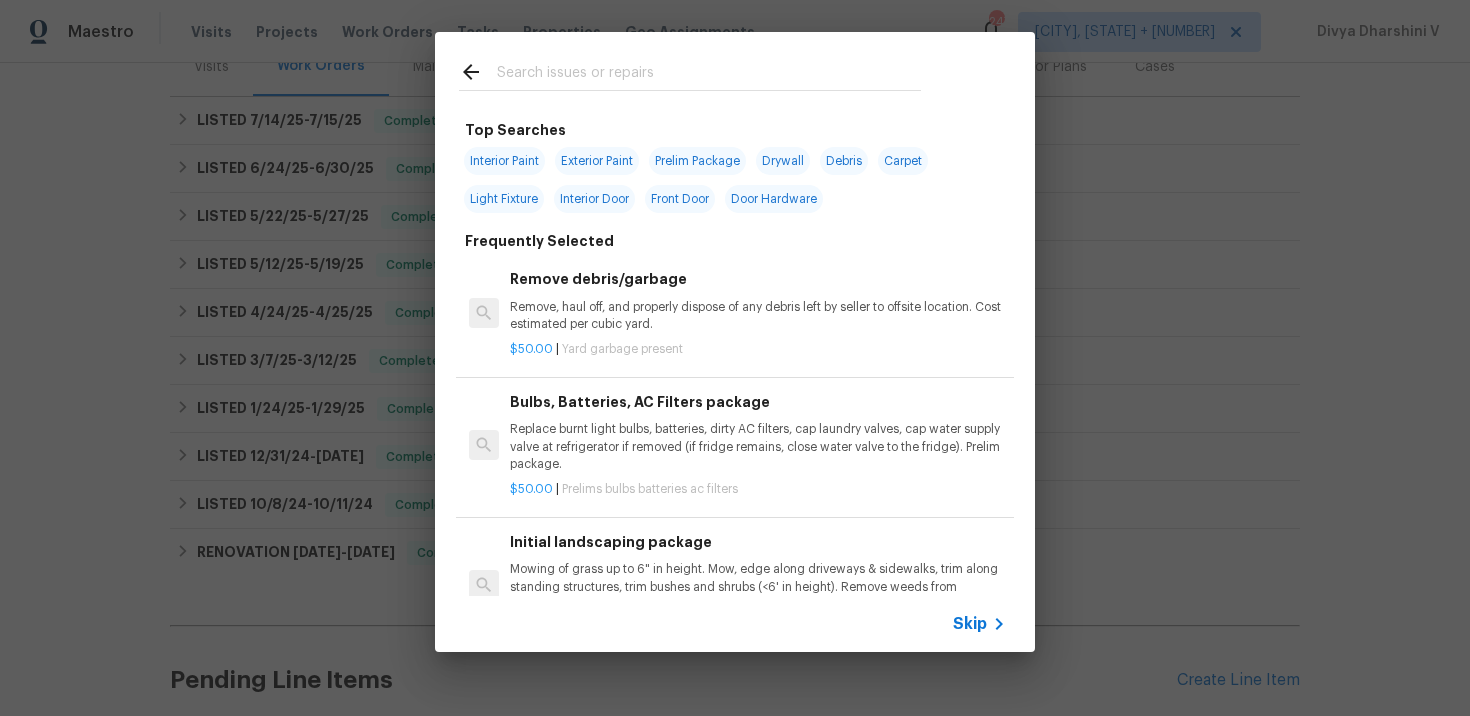 click on "Skip" at bounding box center (735, 624) 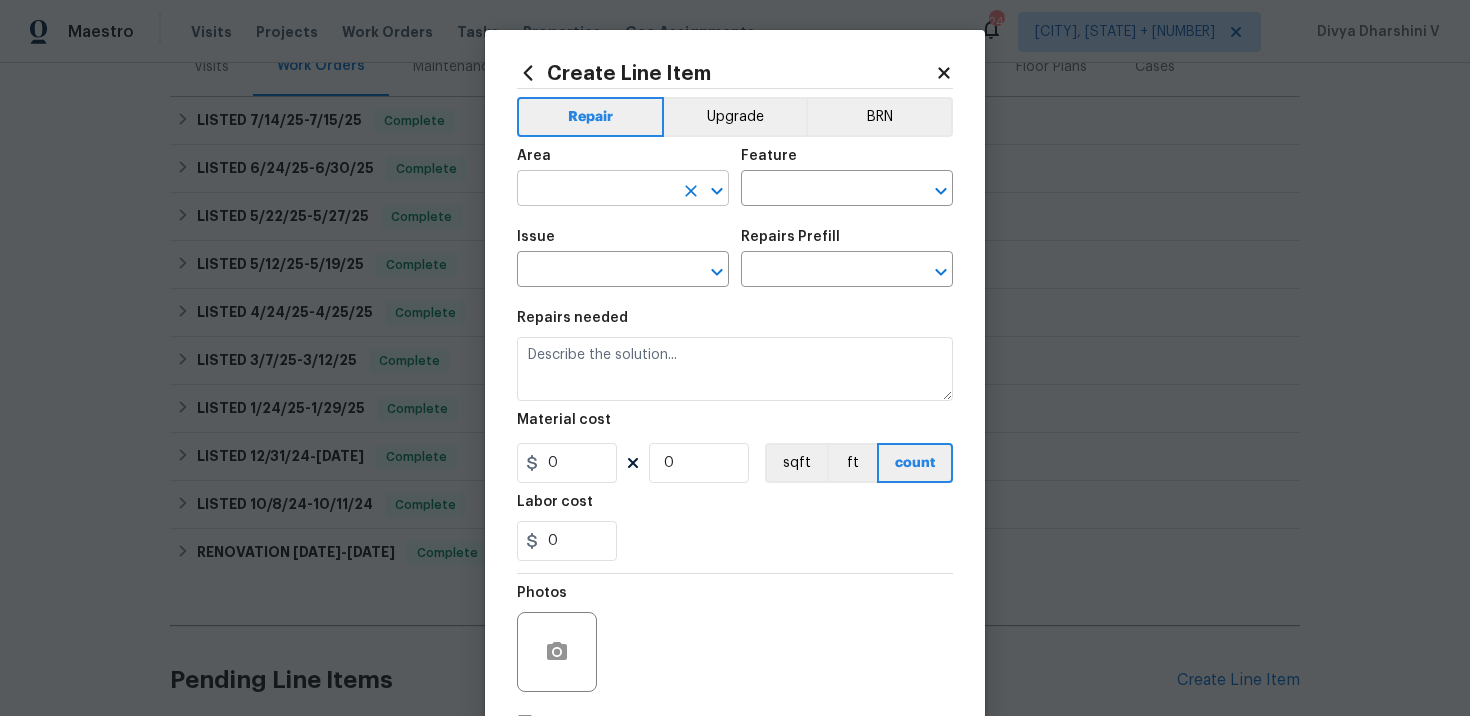 click at bounding box center (595, 190) 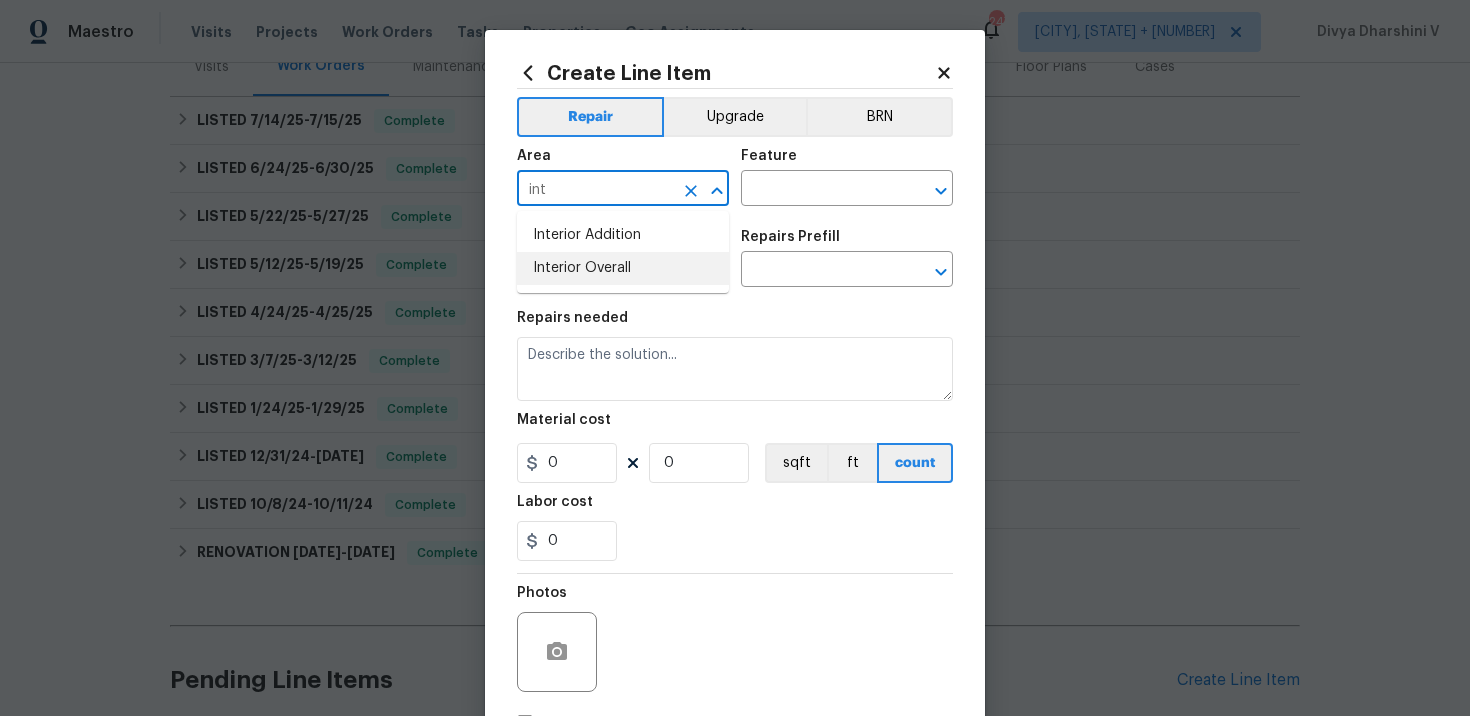 click on "Interior Overall" at bounding box center (623, 268) 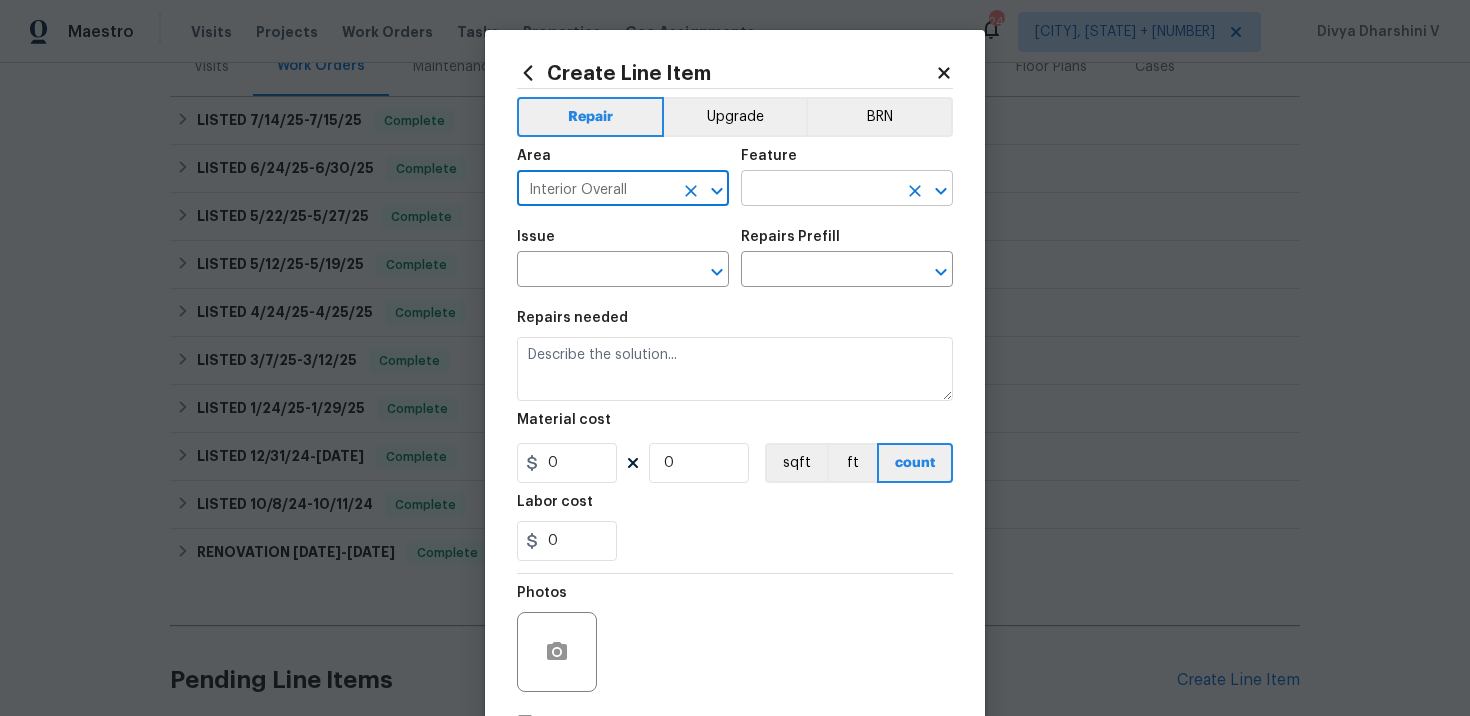 type on "Interior Overall" 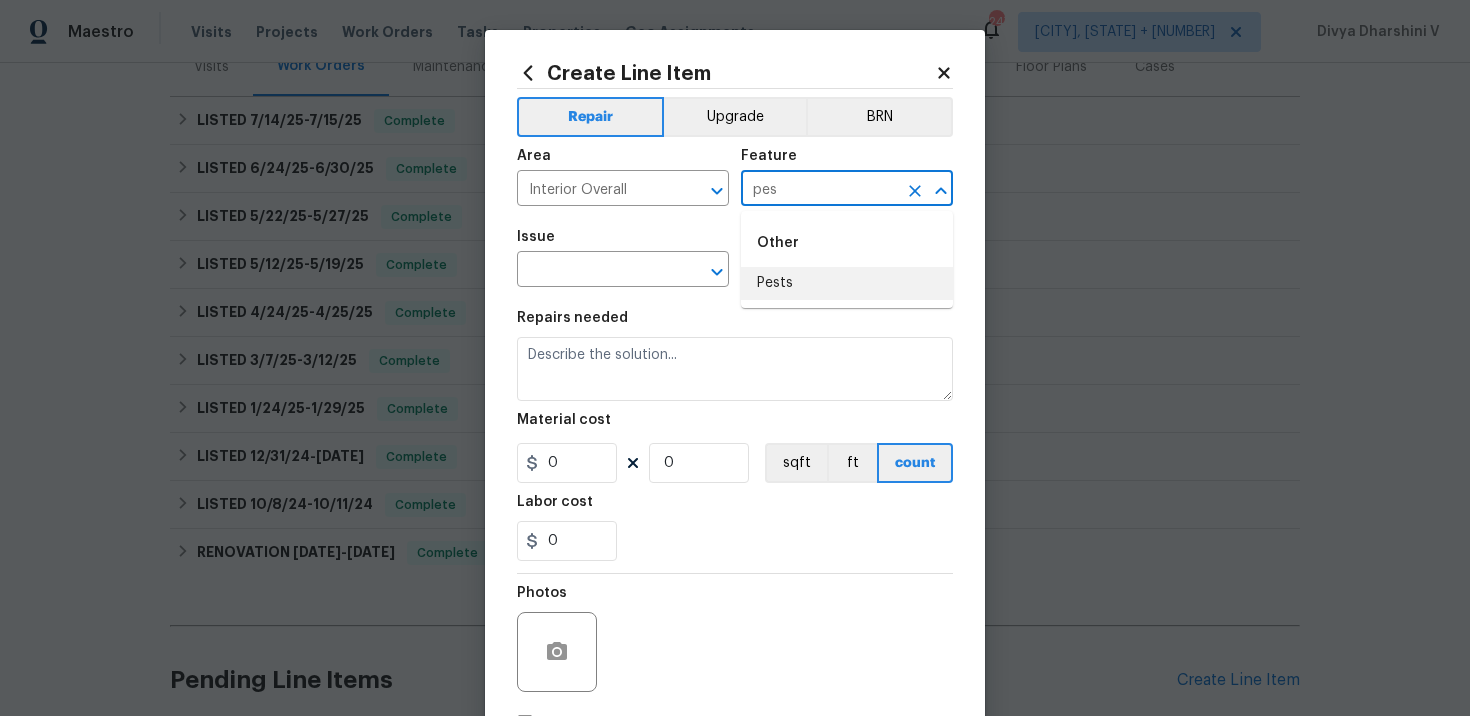 click on "Other Pests" at bounding box center (847, 259) 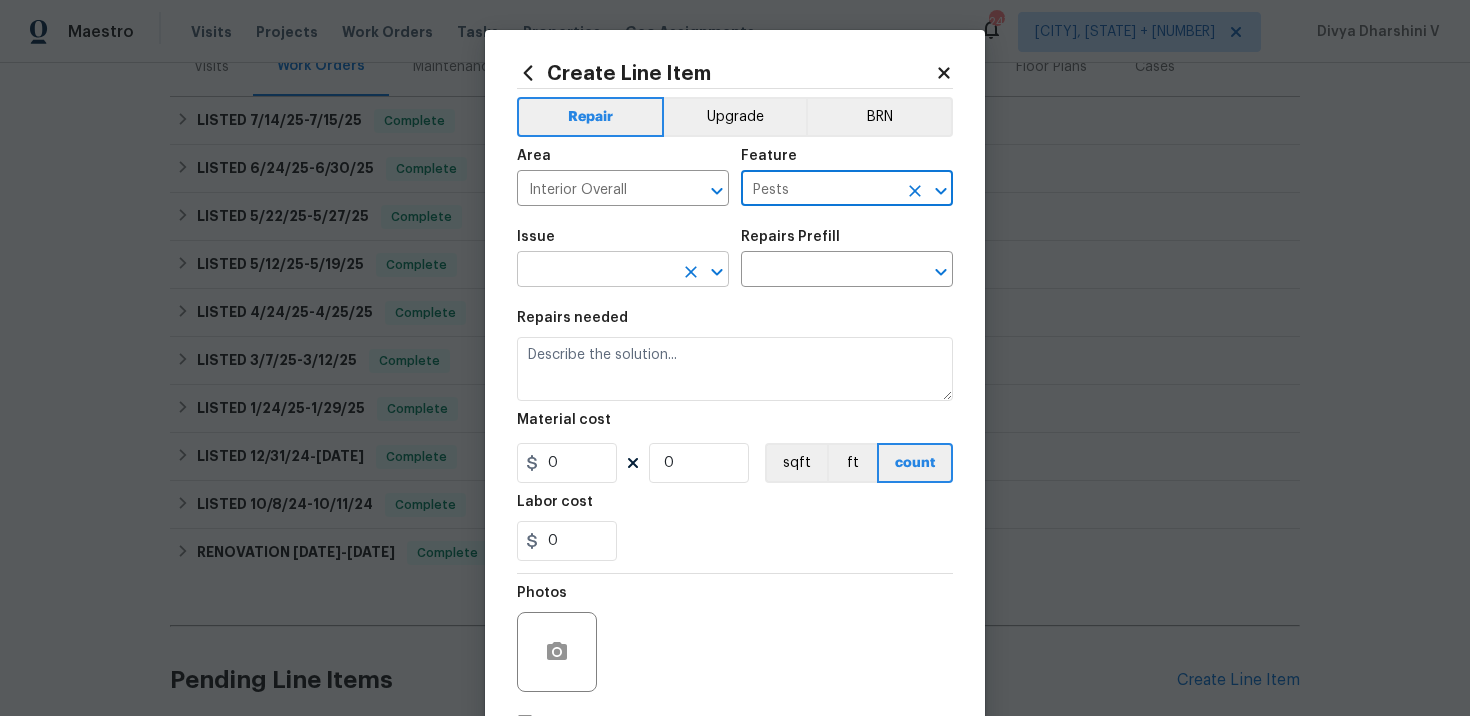type on "Pests" 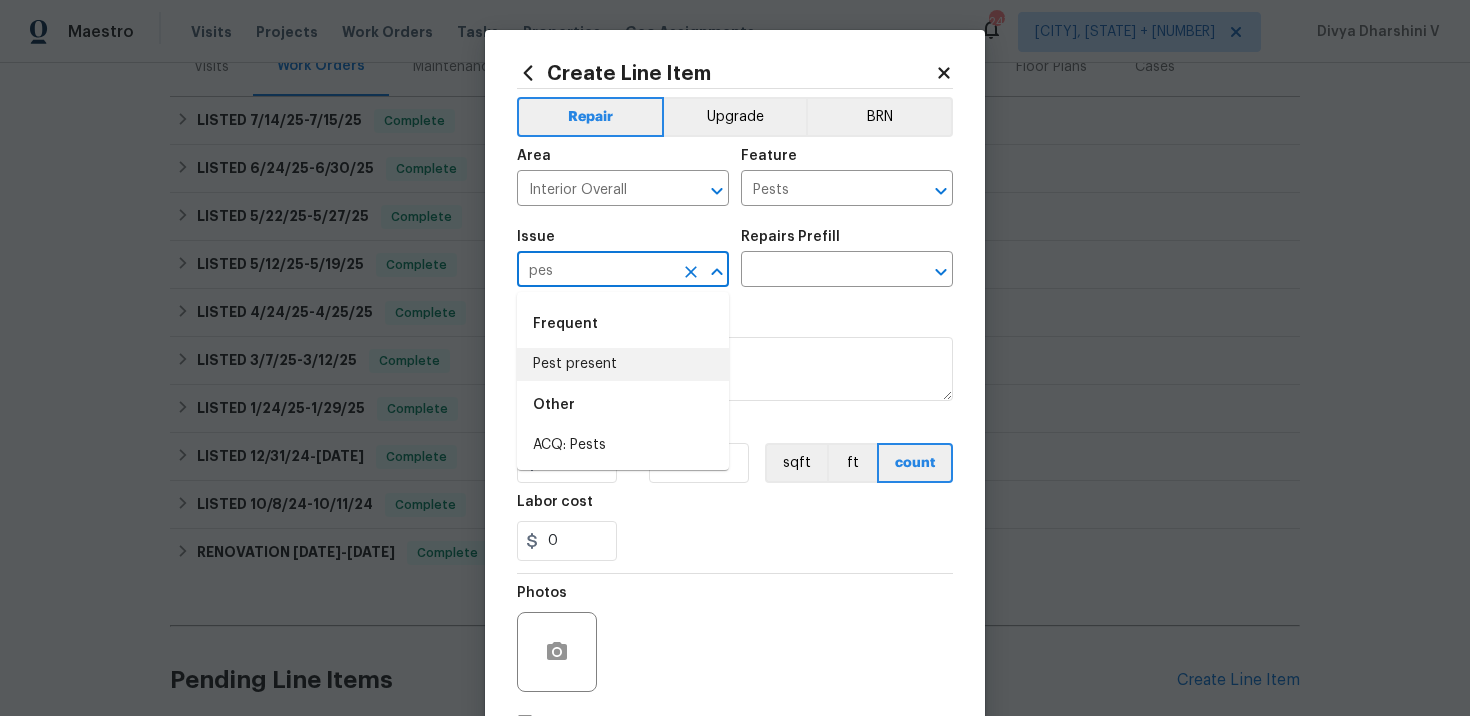 click on "Pest present" at bounding box center (623, 364) 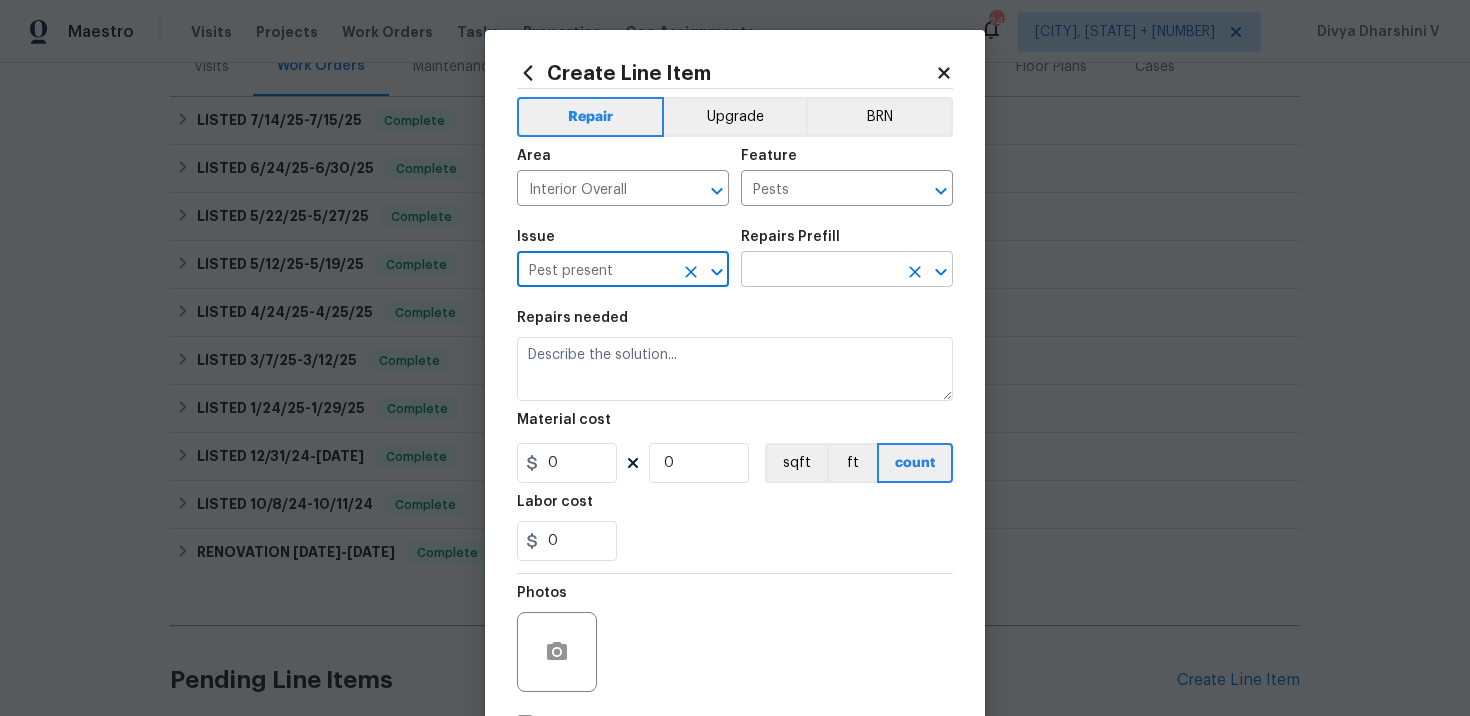 type on "Pest present" 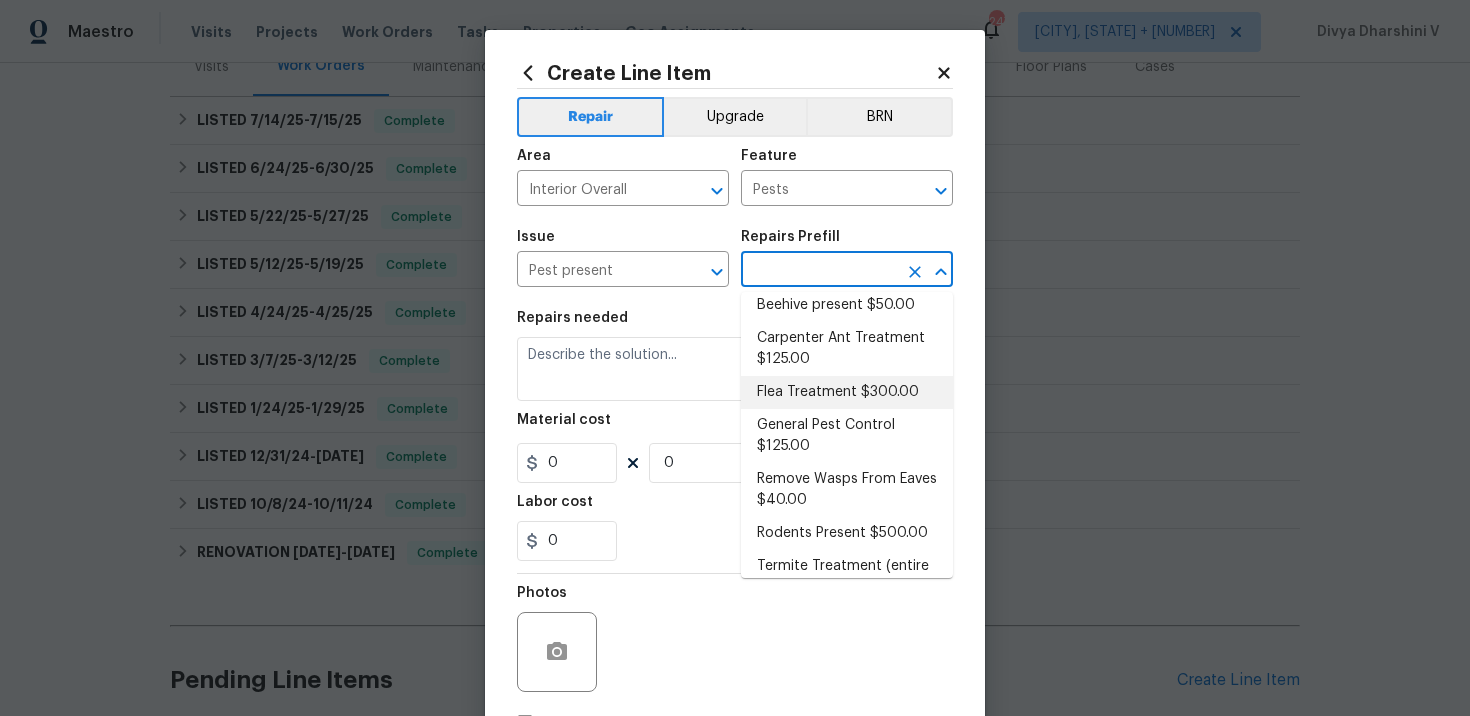 scroll, scrollTop: 16, scrollLeft: 0, axis: vertical 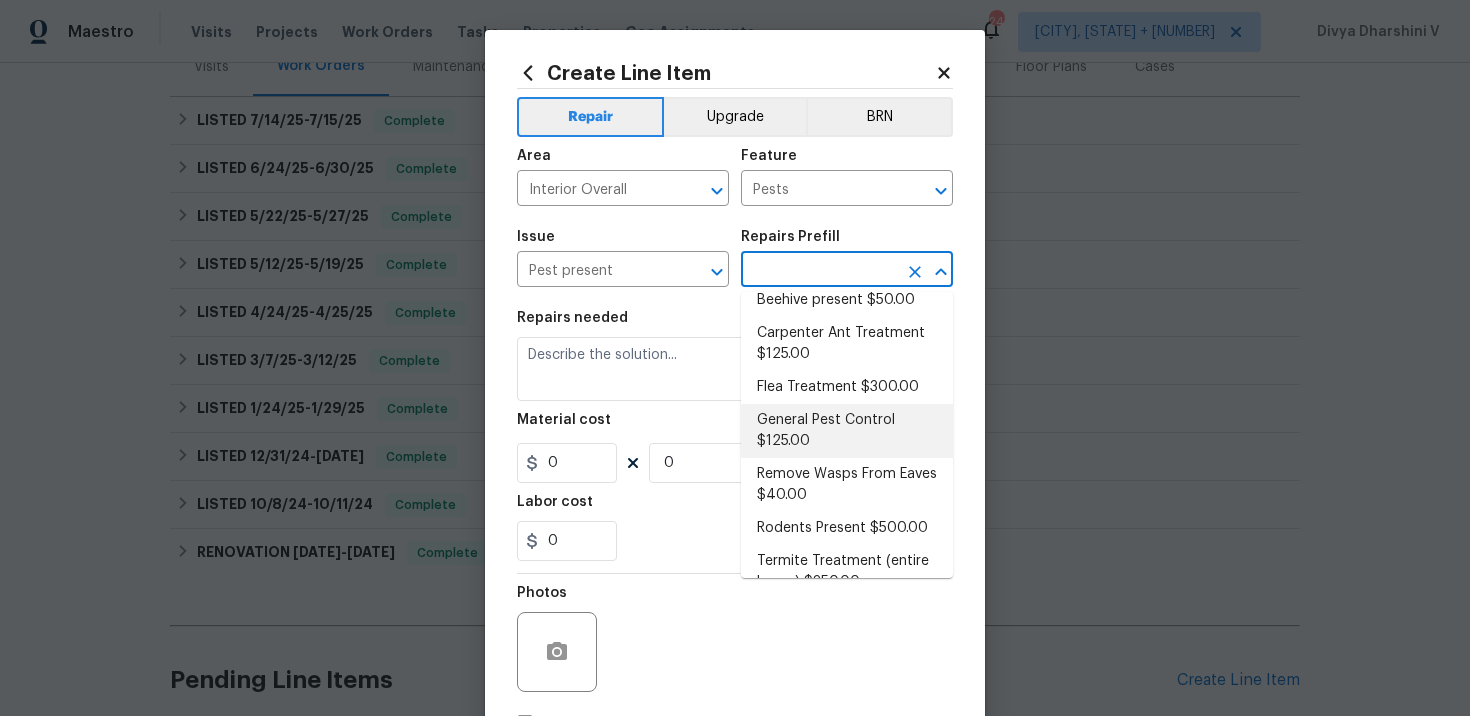 click on "General Pest Control $125.00" at bounding box center [847, 431] 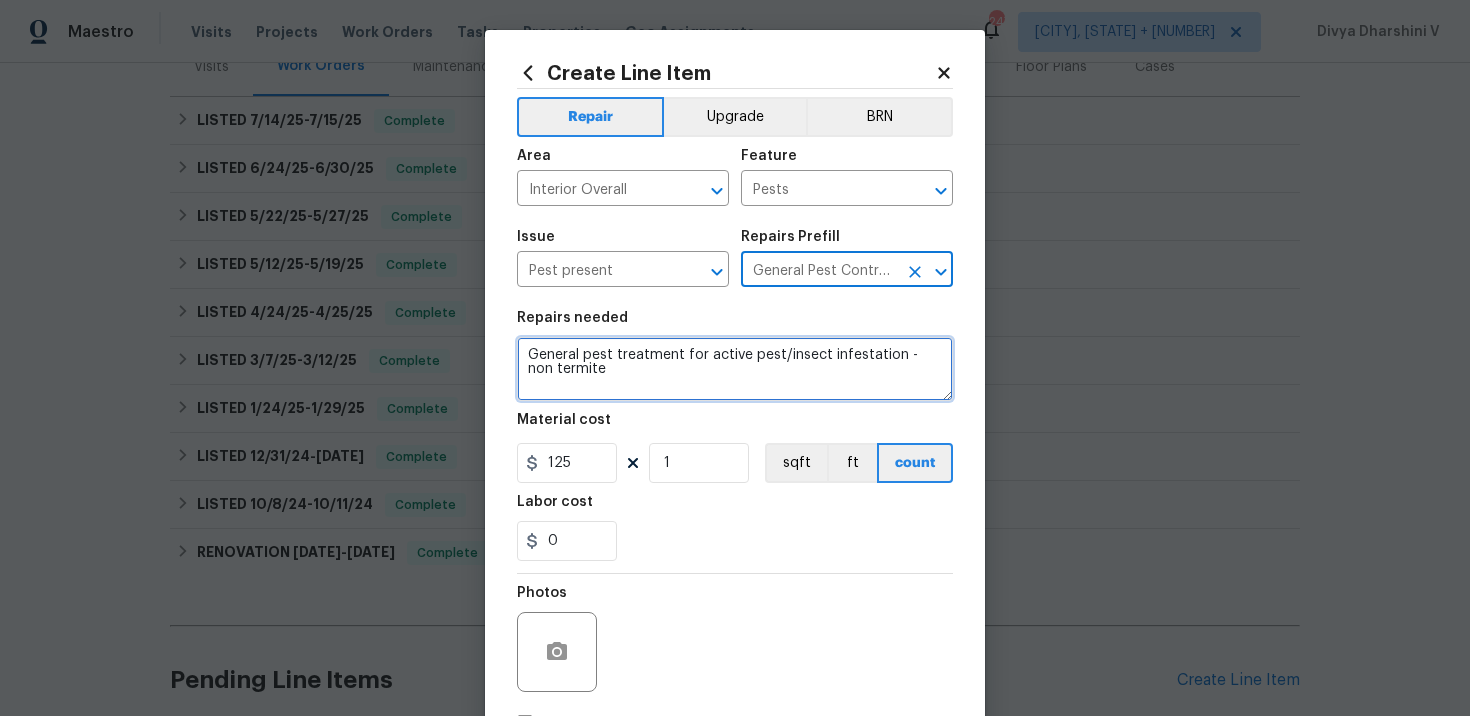 click on "General pest treatment for active pest/insect infestation - non termite" at bounding box center (735, 369) 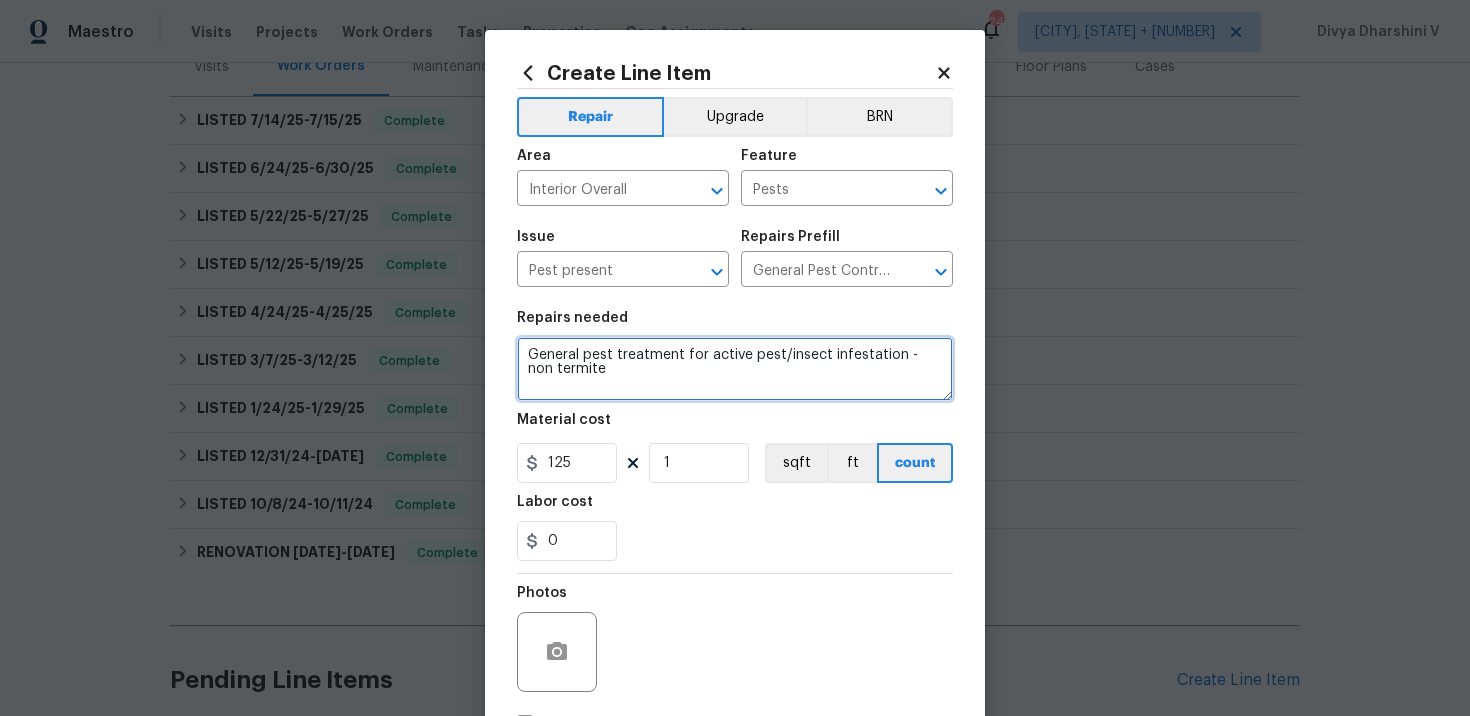 click on "General pest treatment for active pest/insect infestation - non termite" at bounding box center (735, 369) 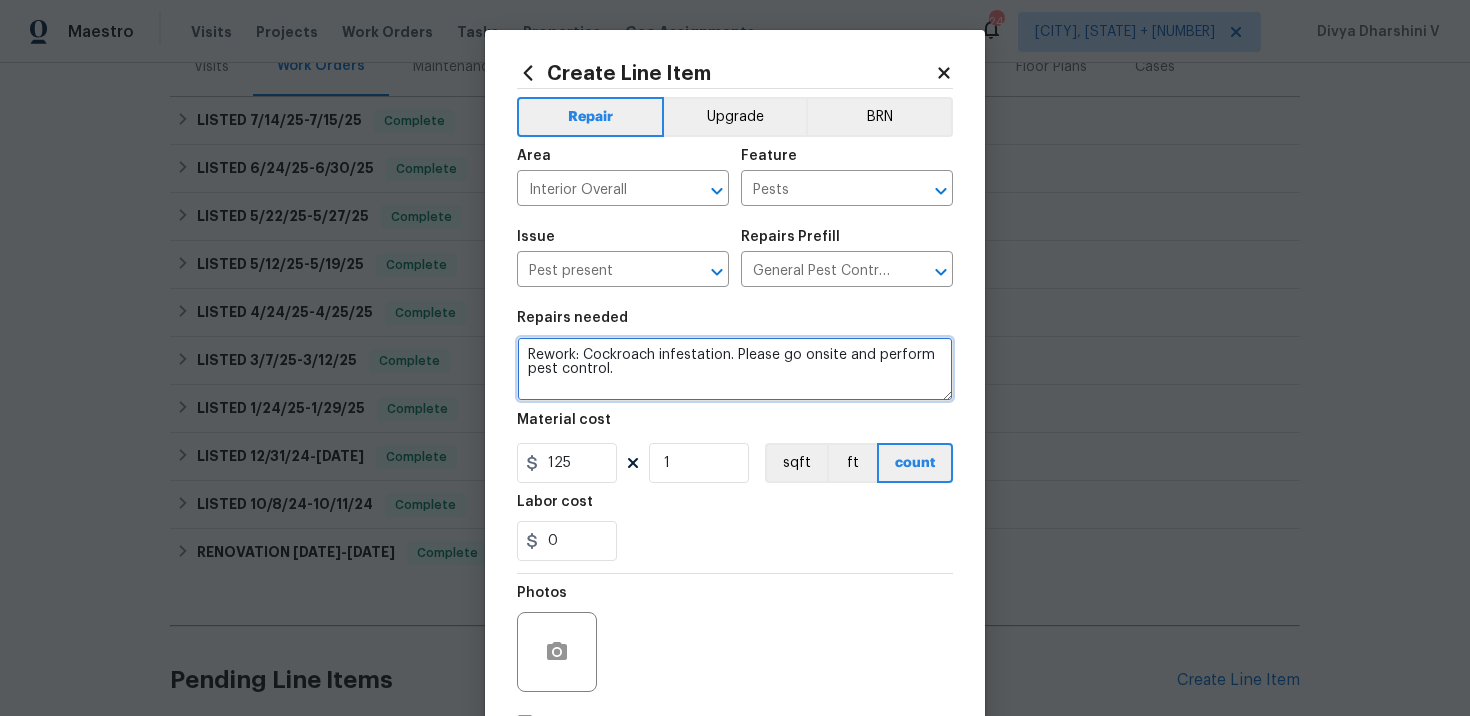 type on "Rework: Cockroach infestation. Please go onsite and perform pest control." 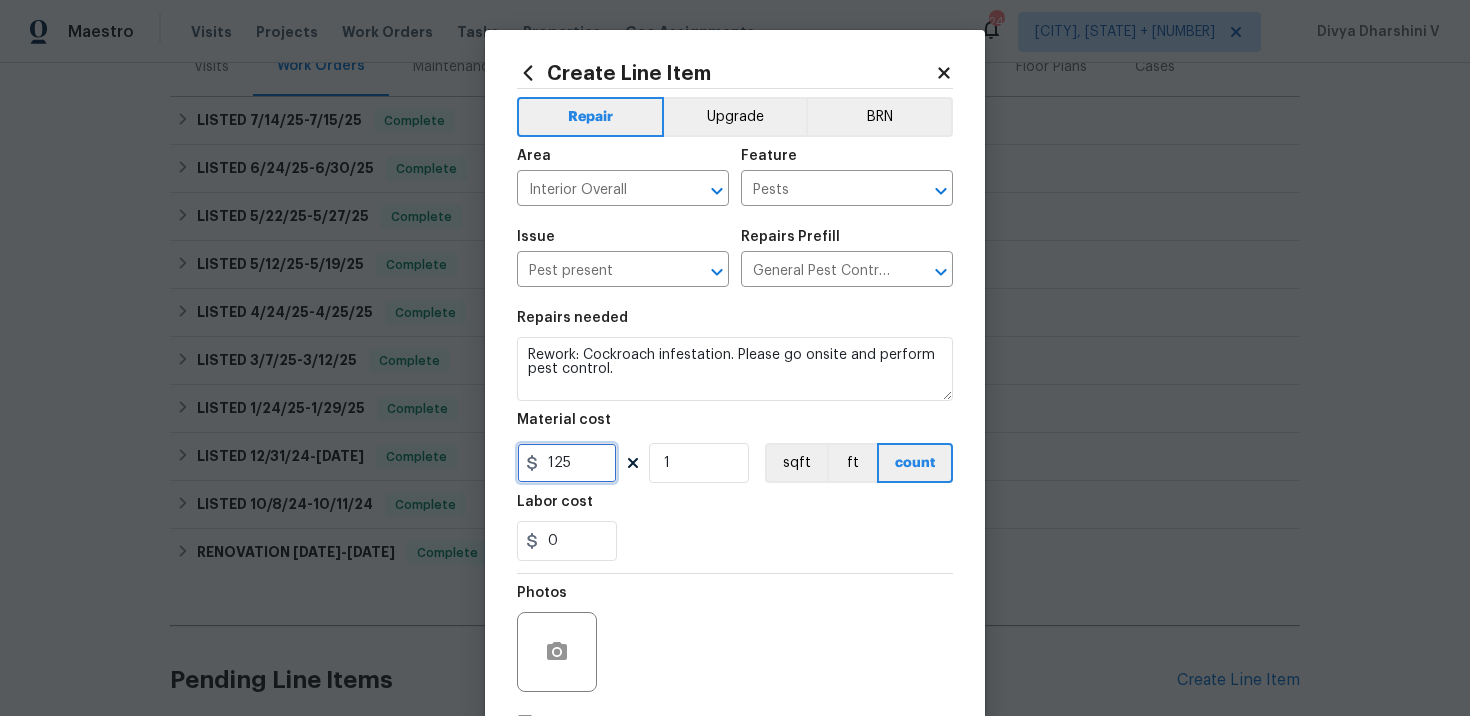 click on "125" at bounding box center [567, 463] 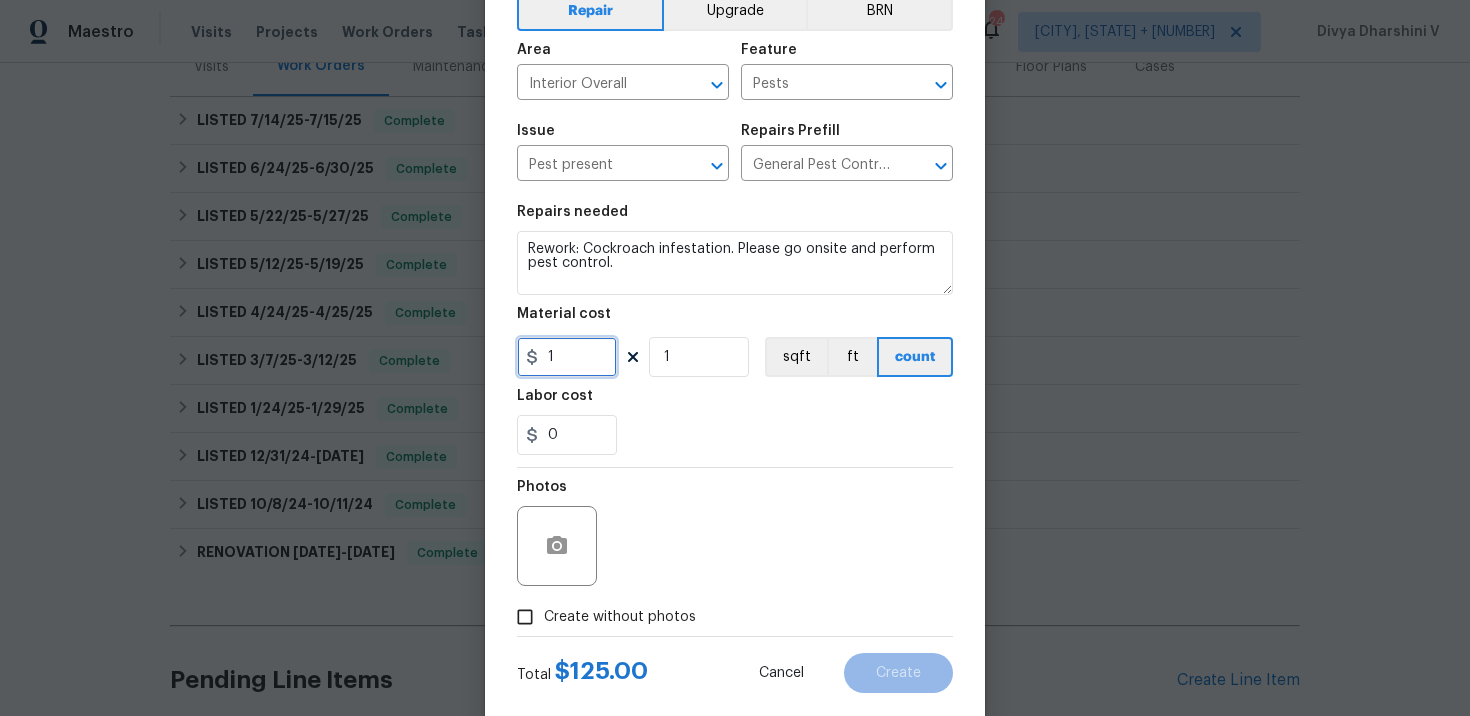 scroll, scrollTop: 125, scrollLeft: 0, axis: vertical 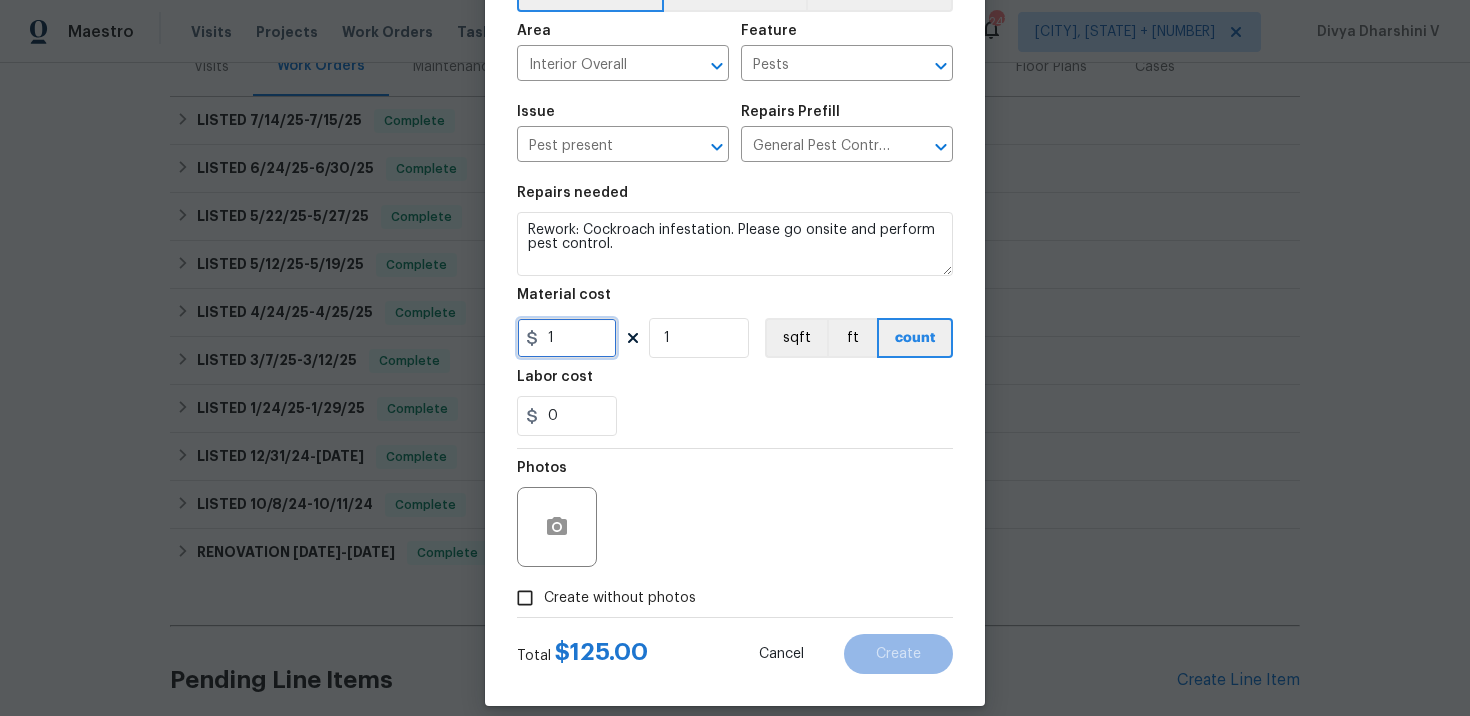type on "1" 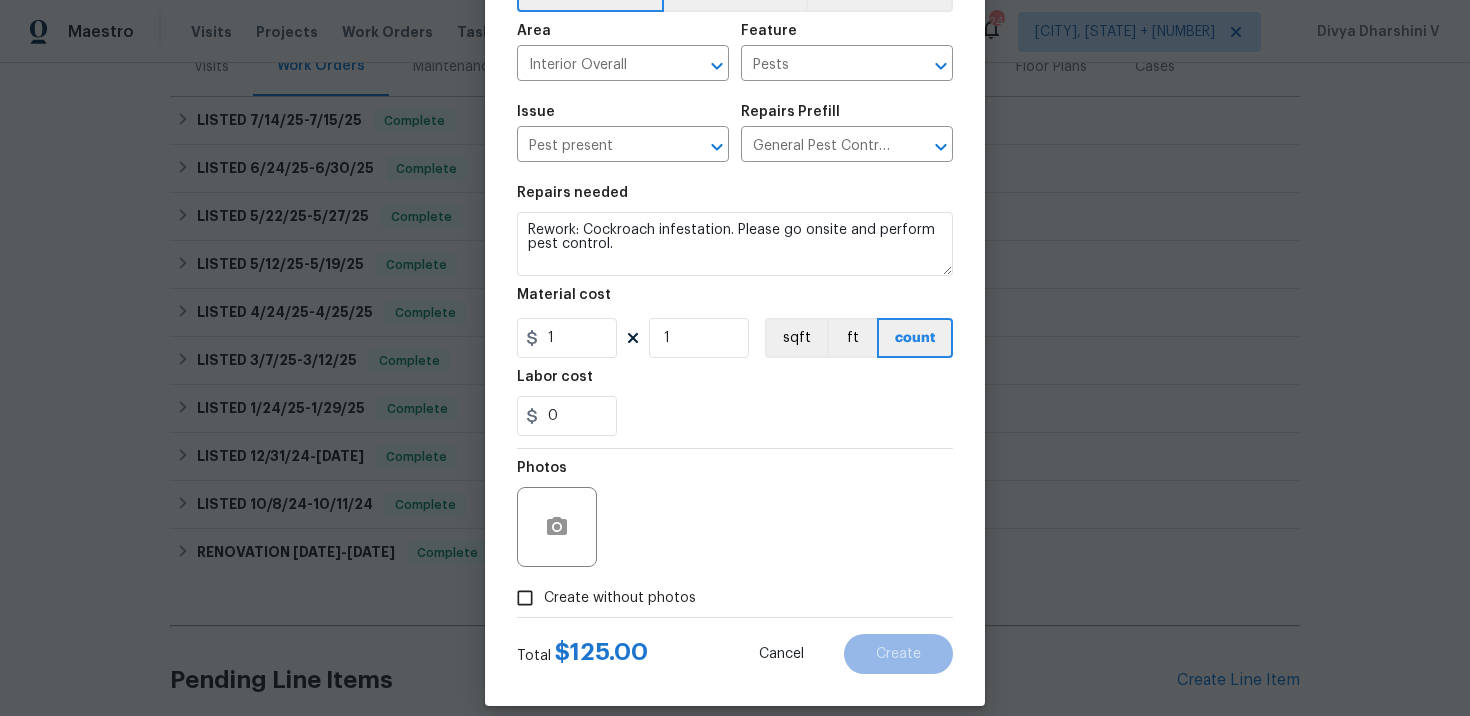 click on "Create without photos" at bounding box center [525, 598] 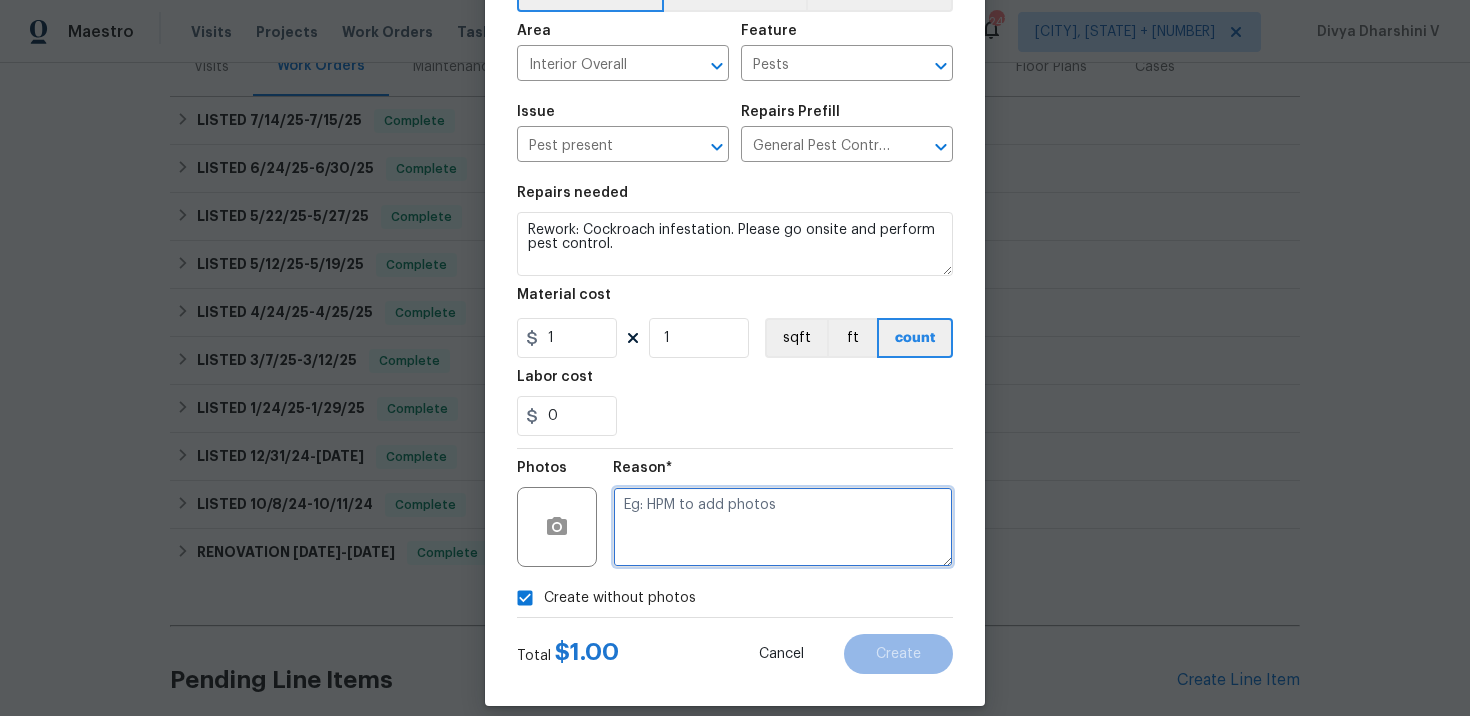click at bounding box center [783, 527] 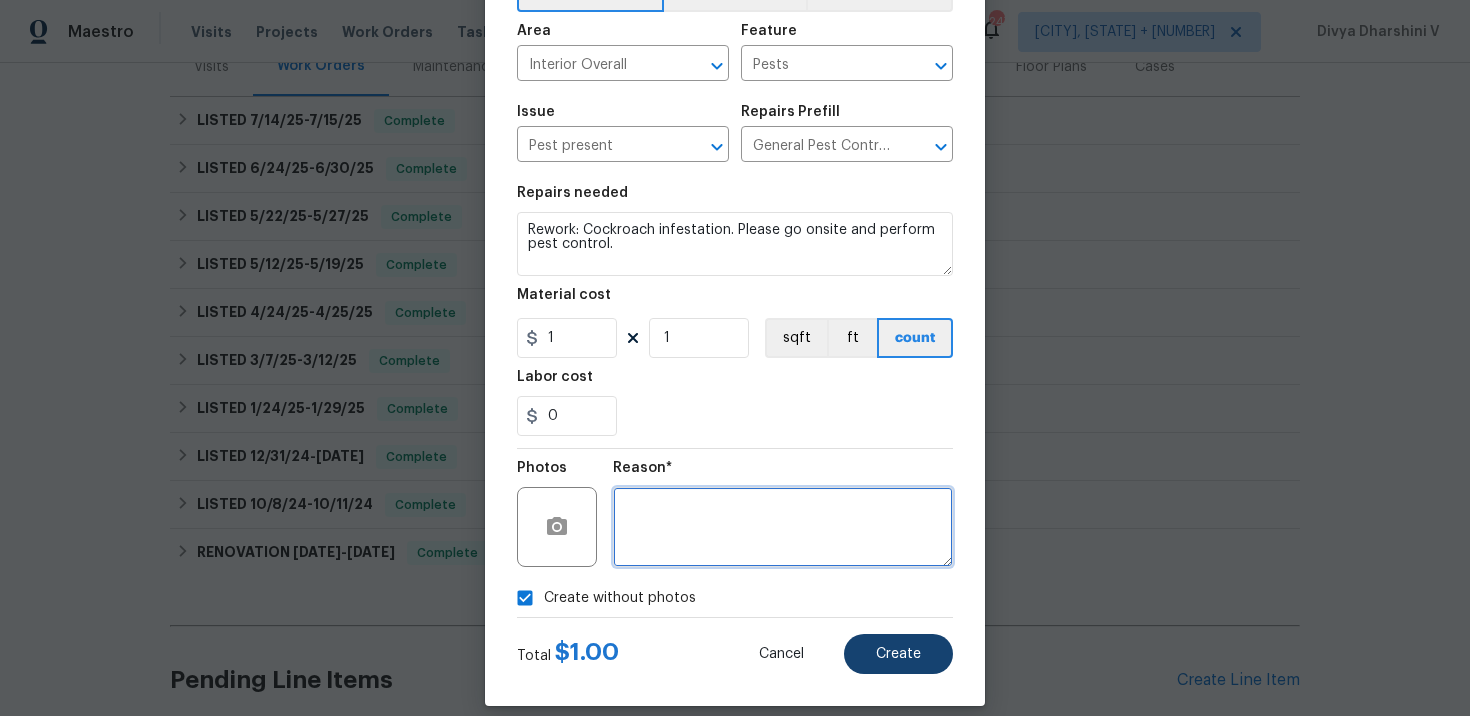 type 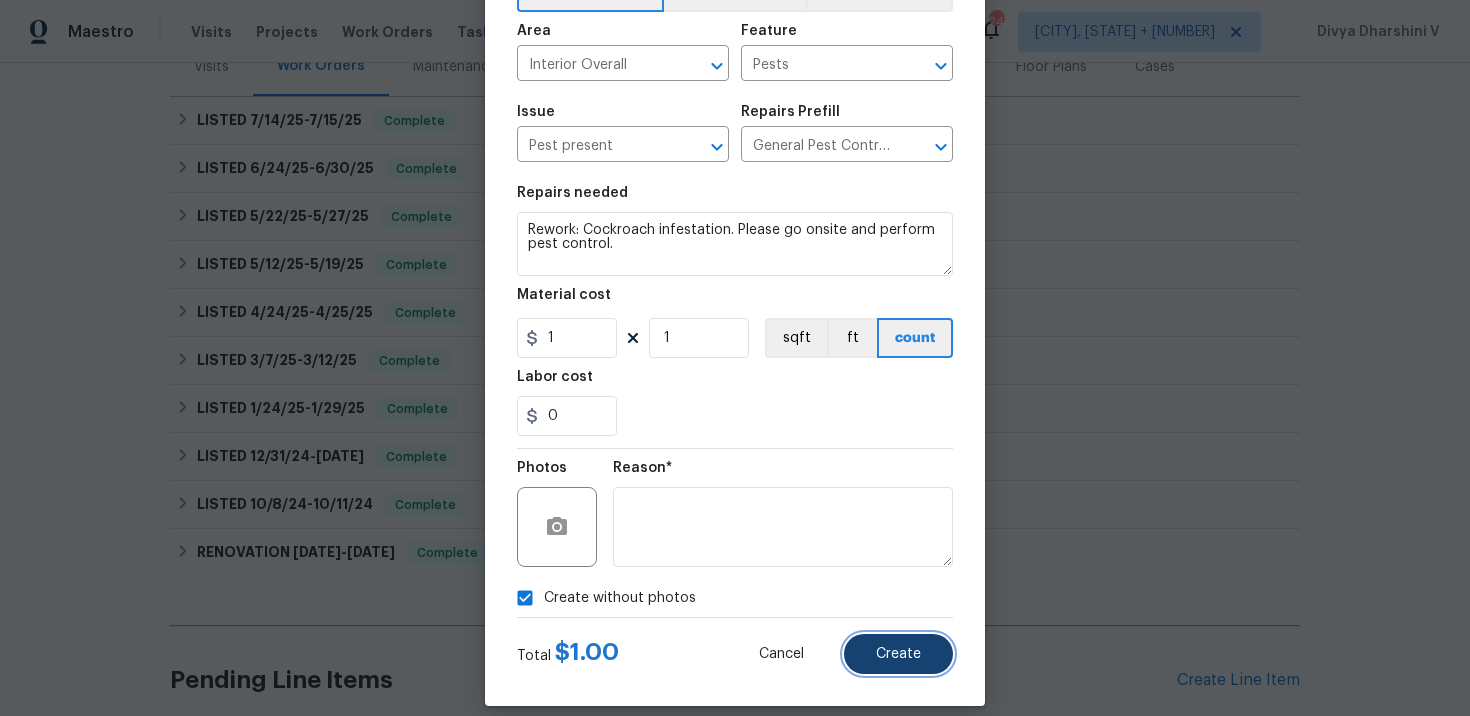 click on "Create" at bounding box center [898, 654] 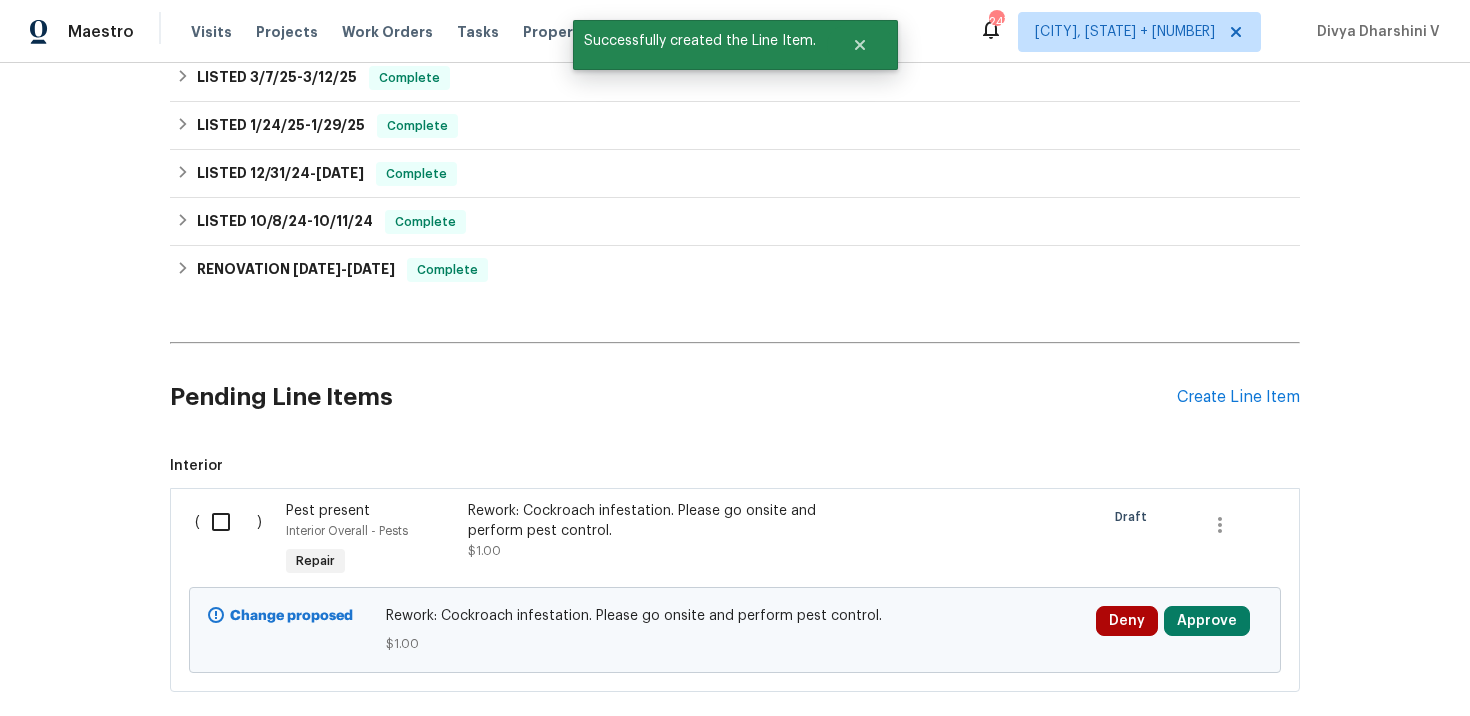 scroll, scrollTop: 661, scrollLeft: 0, axis: vertical 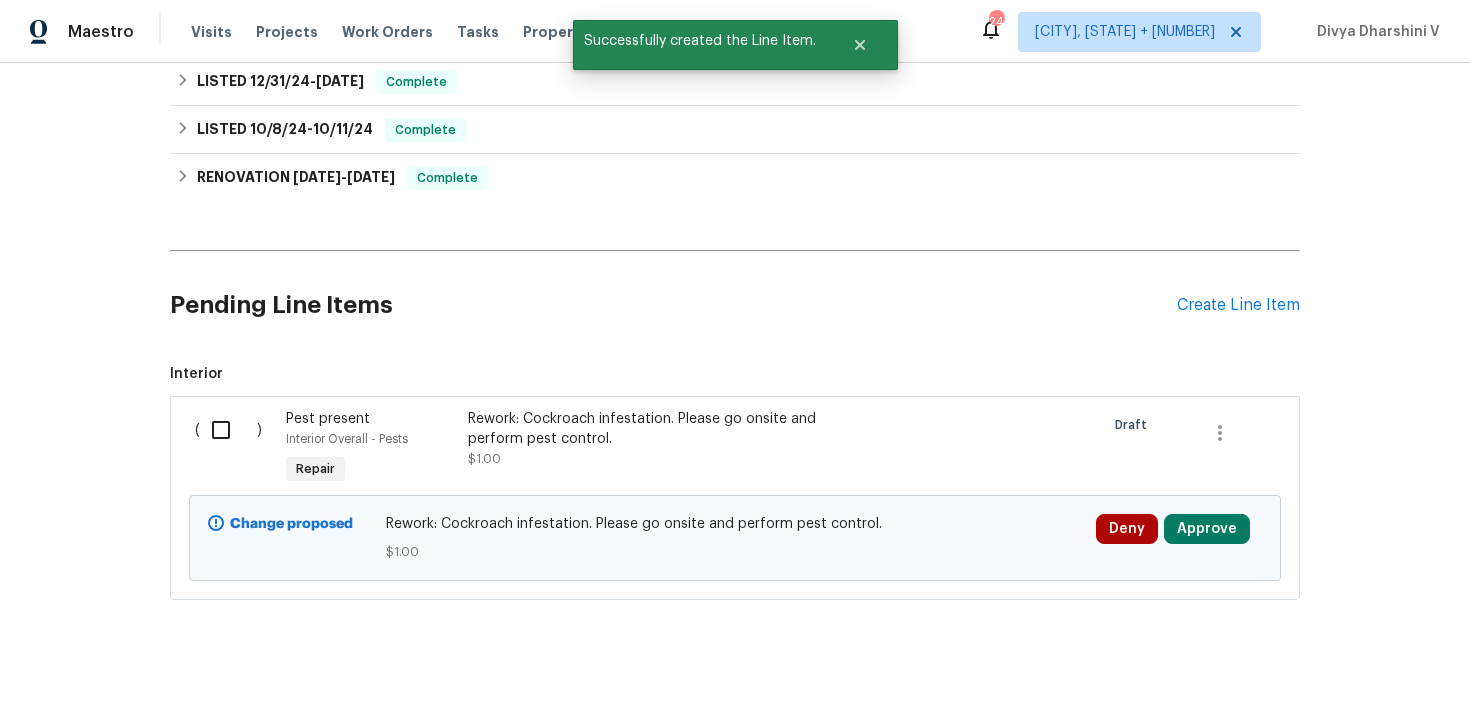 click at bounding box center (228, 430) 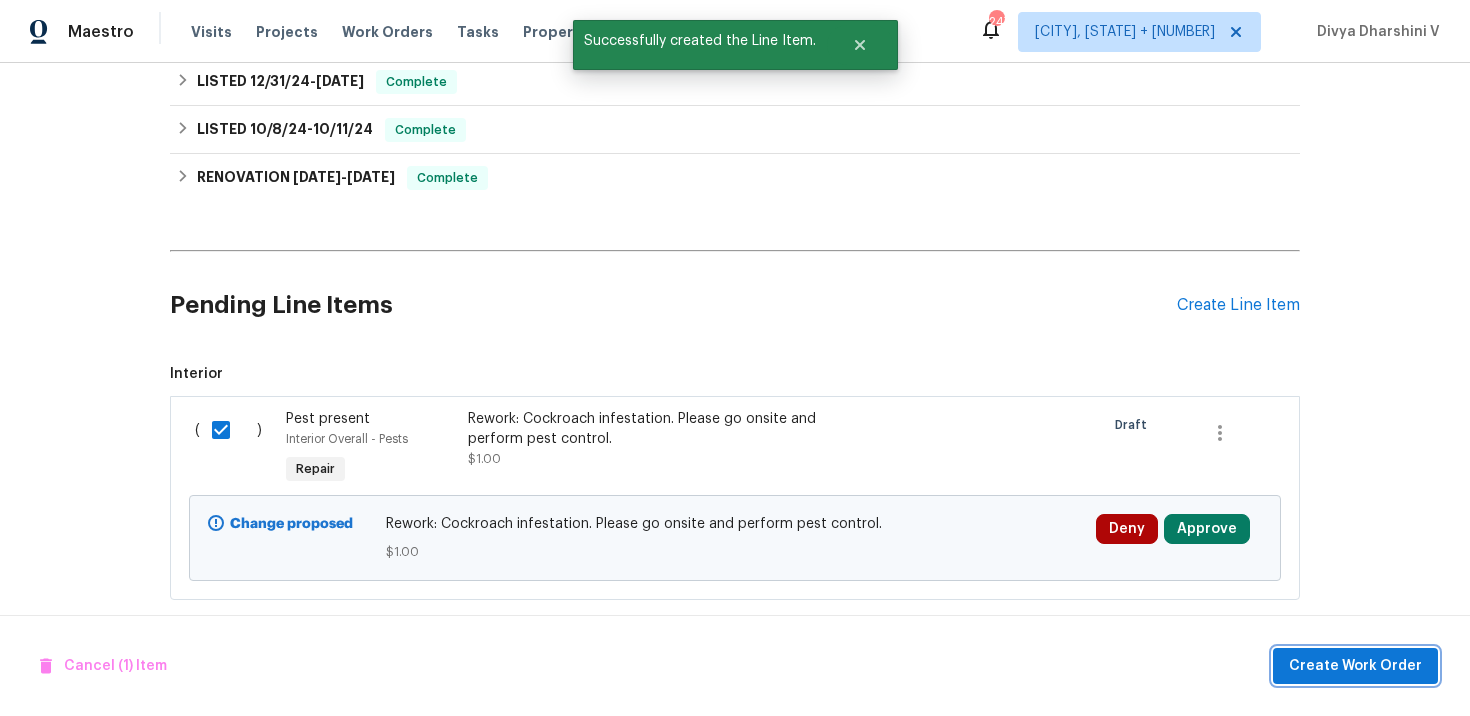 click on "Create Work Order" at bounding box center [1355, 666] 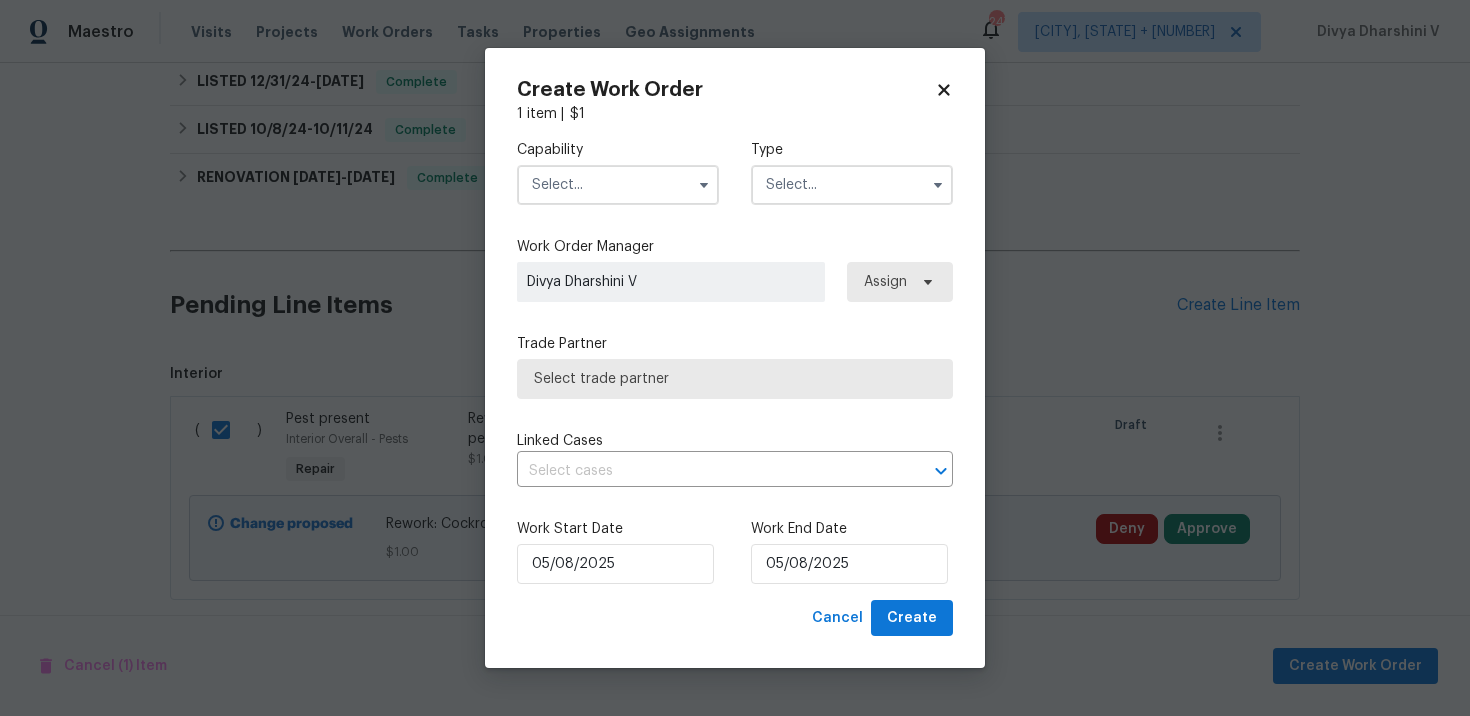 click at bounding box center [618, 185] 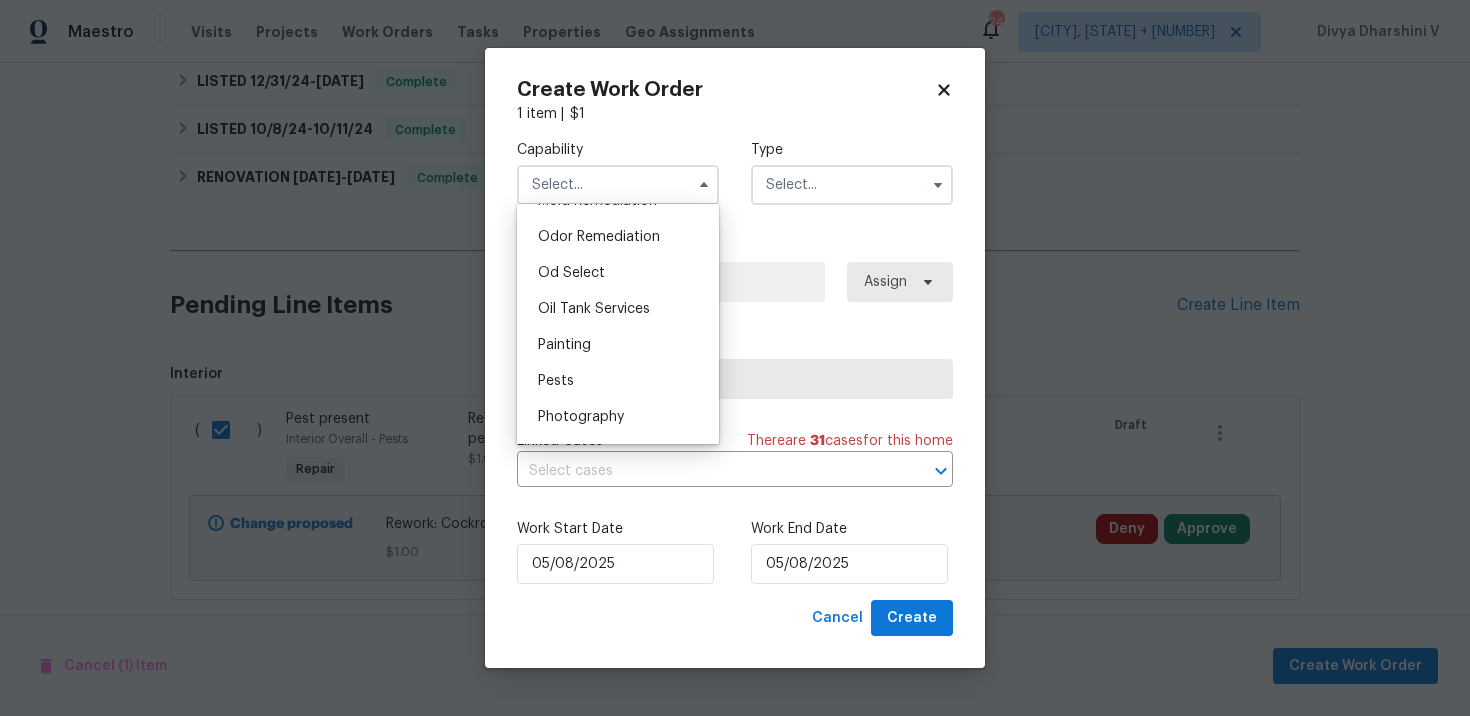 scroll, scrollTop: 1628, scrollLeft: 0, axis: vertical 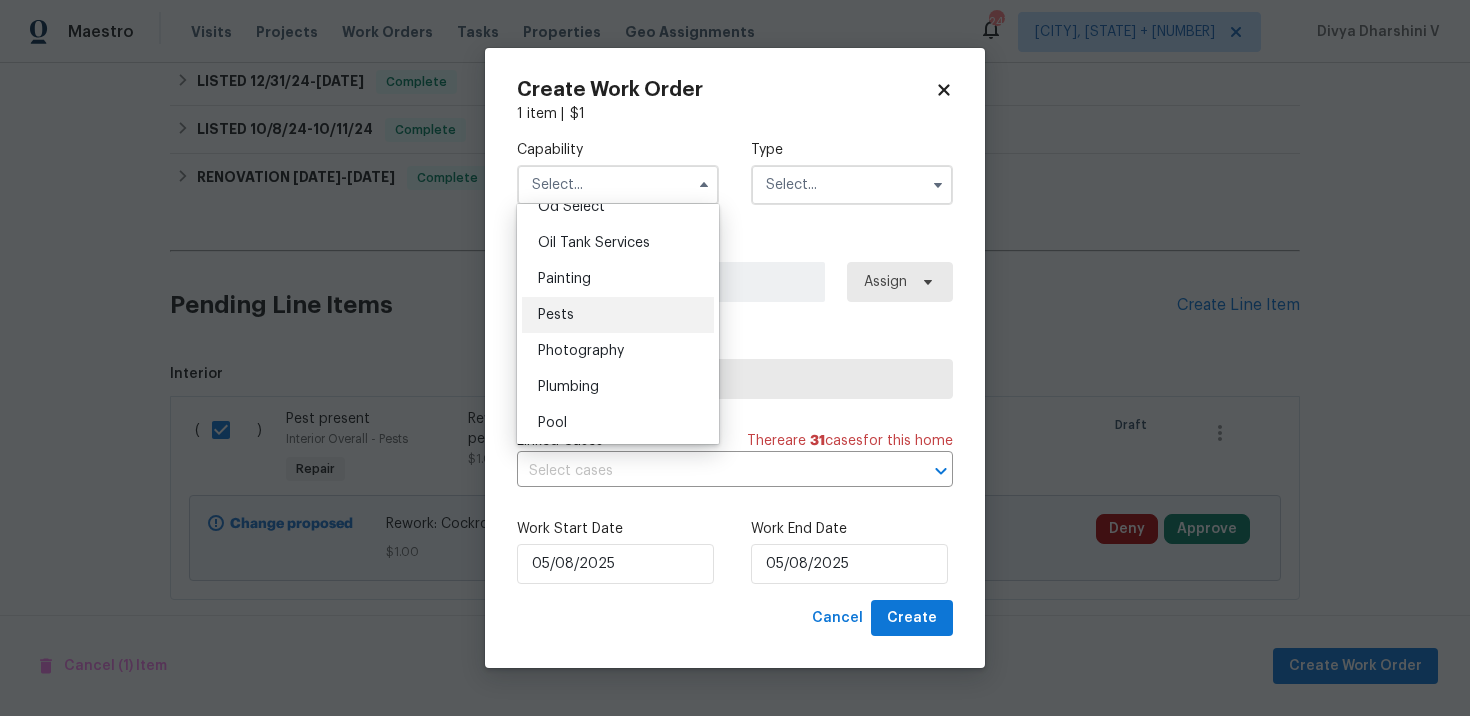 click on "Pests" at bounding box center (618, 315) 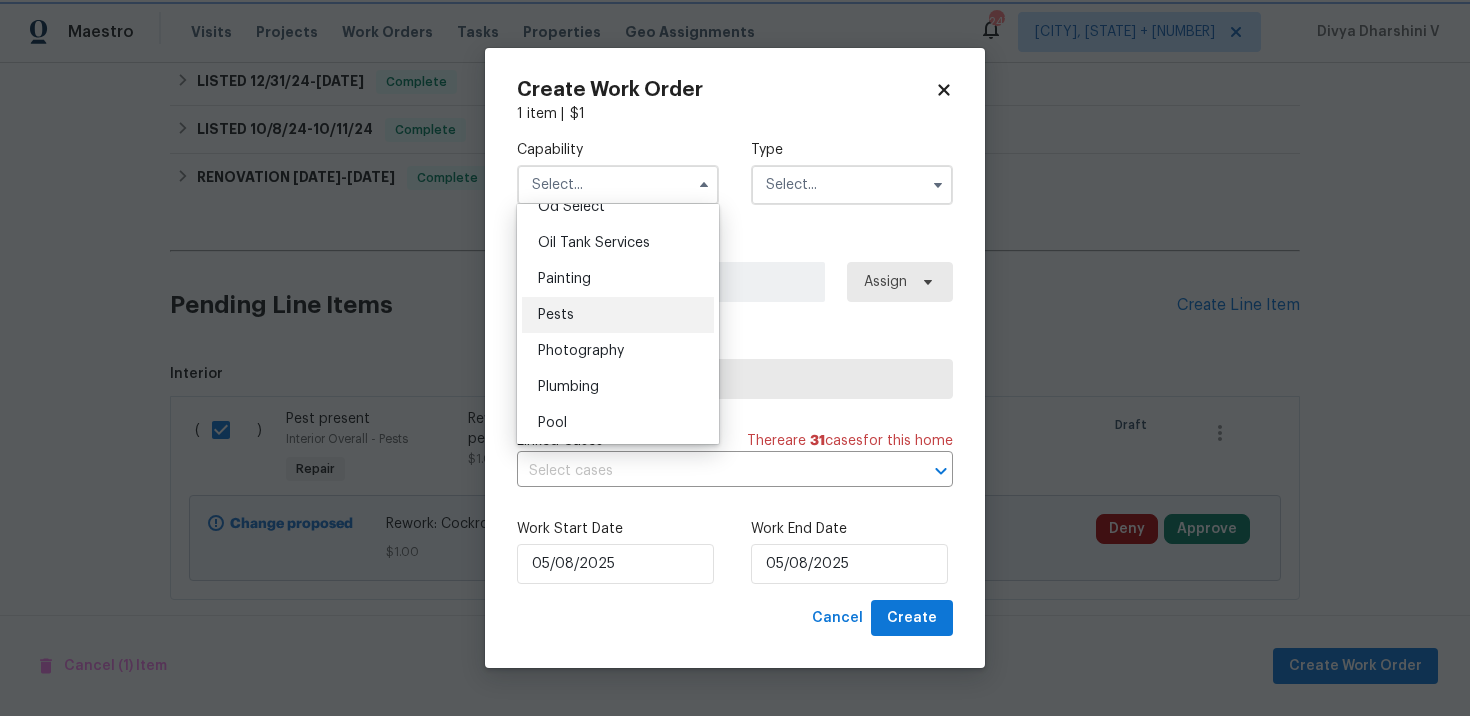 type on "Pests" 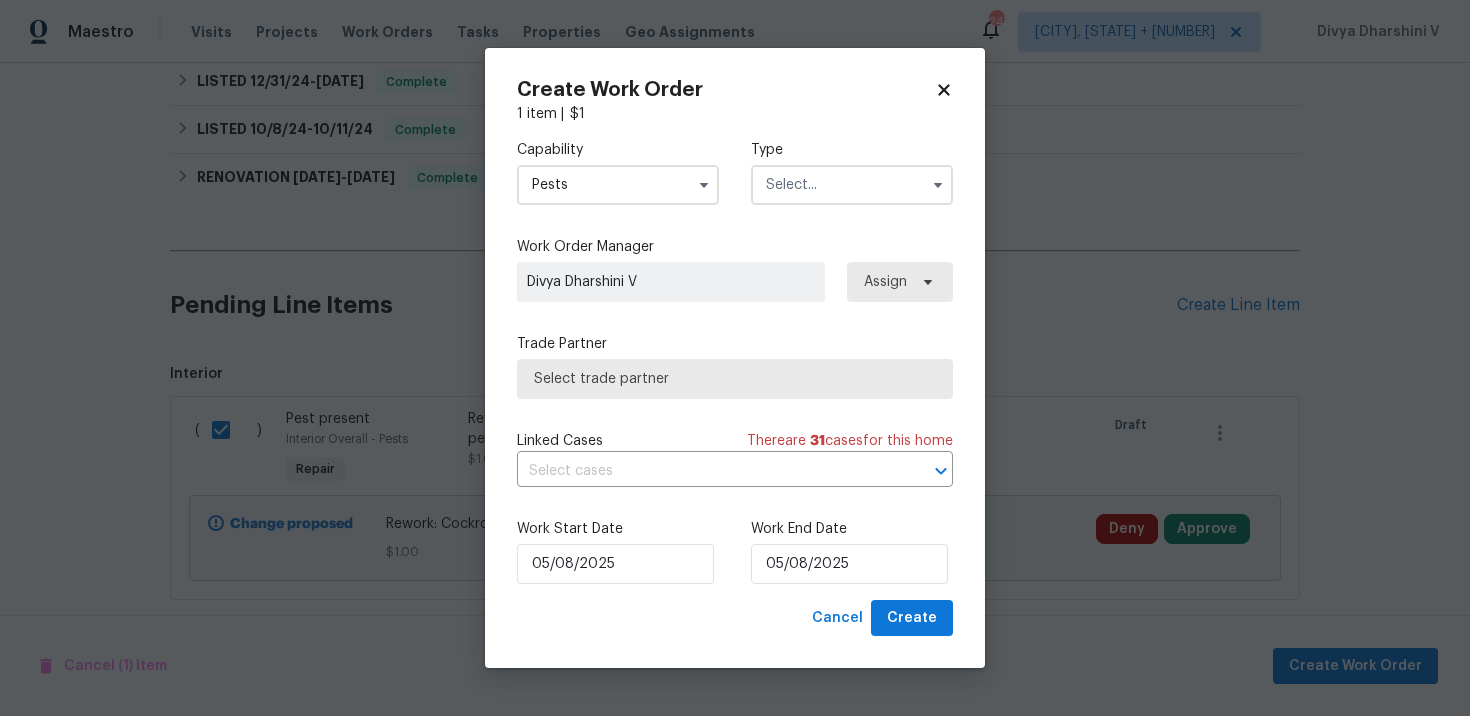 click at bounding box center (852, 185) 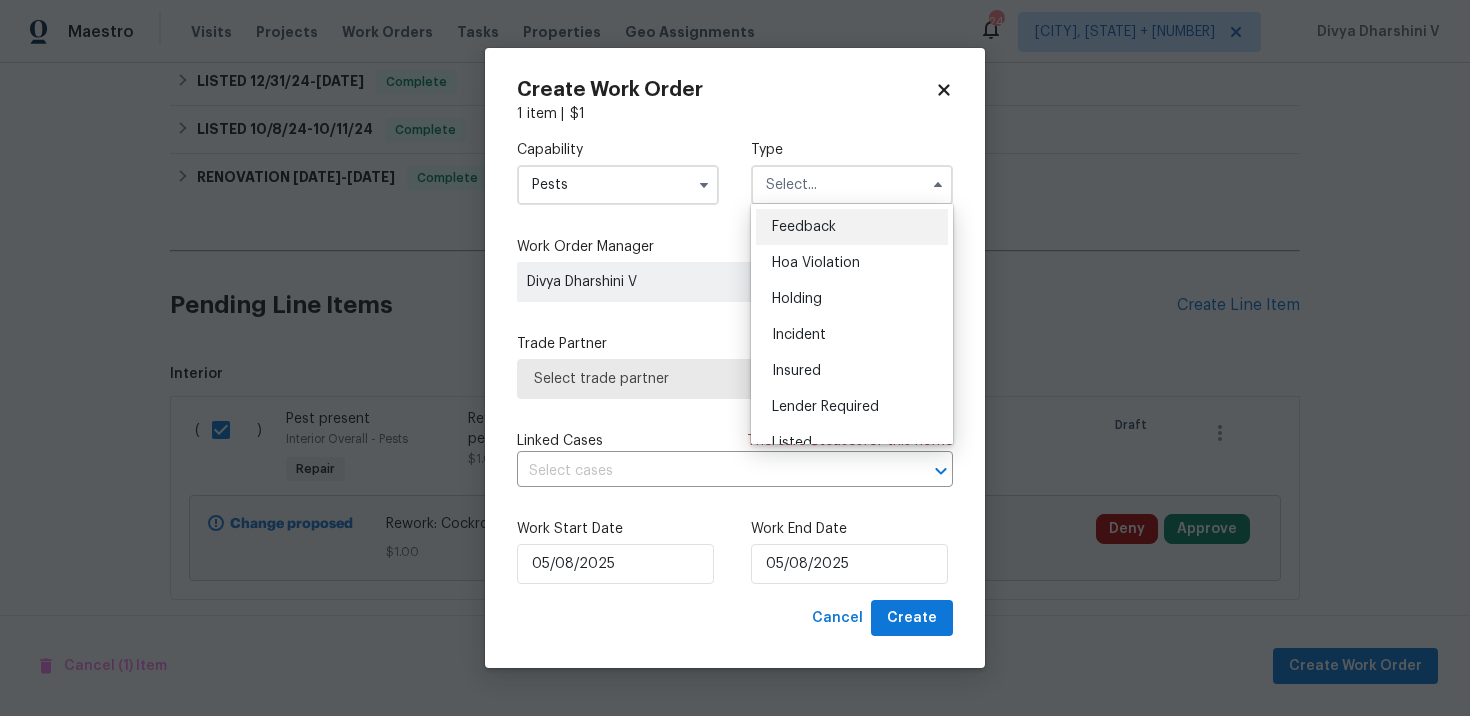 click on "Feedback" at bounding box center [804, 227] 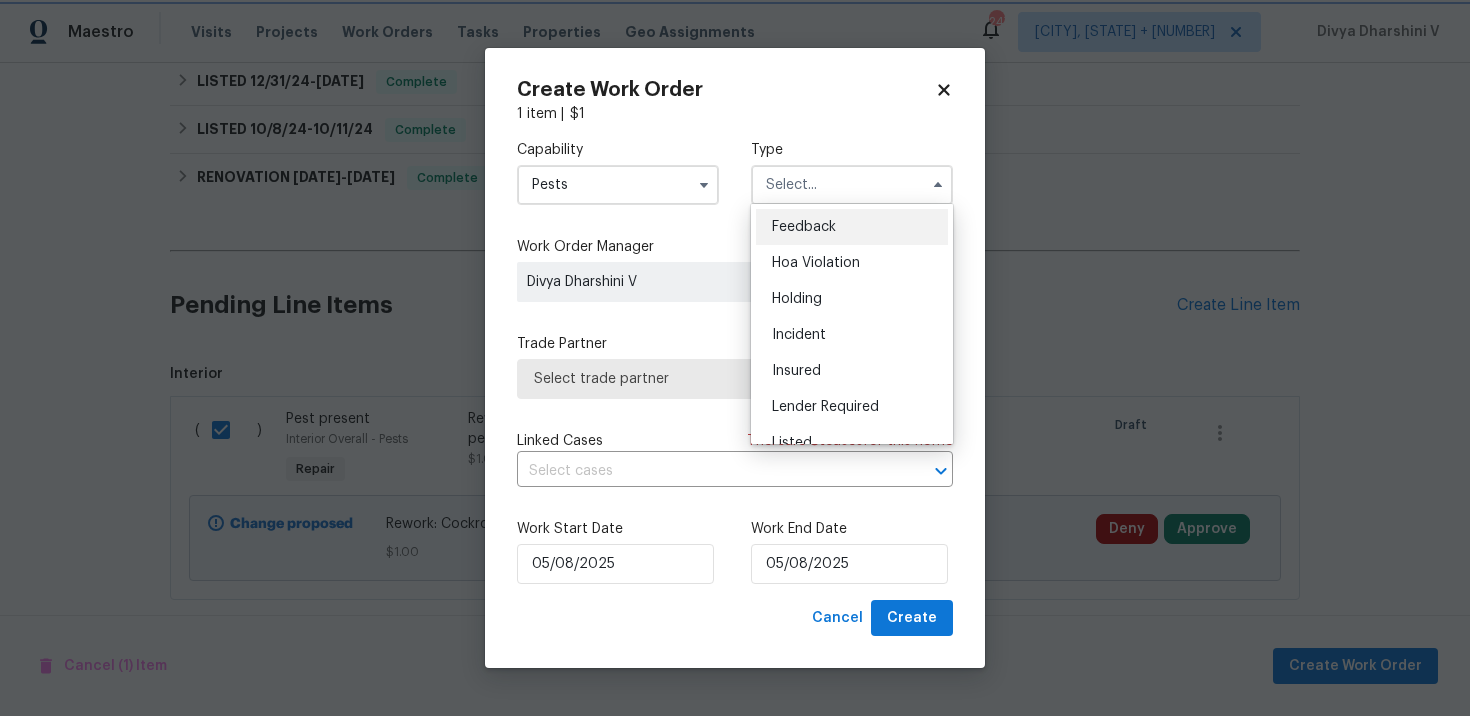 type on "Feedback" 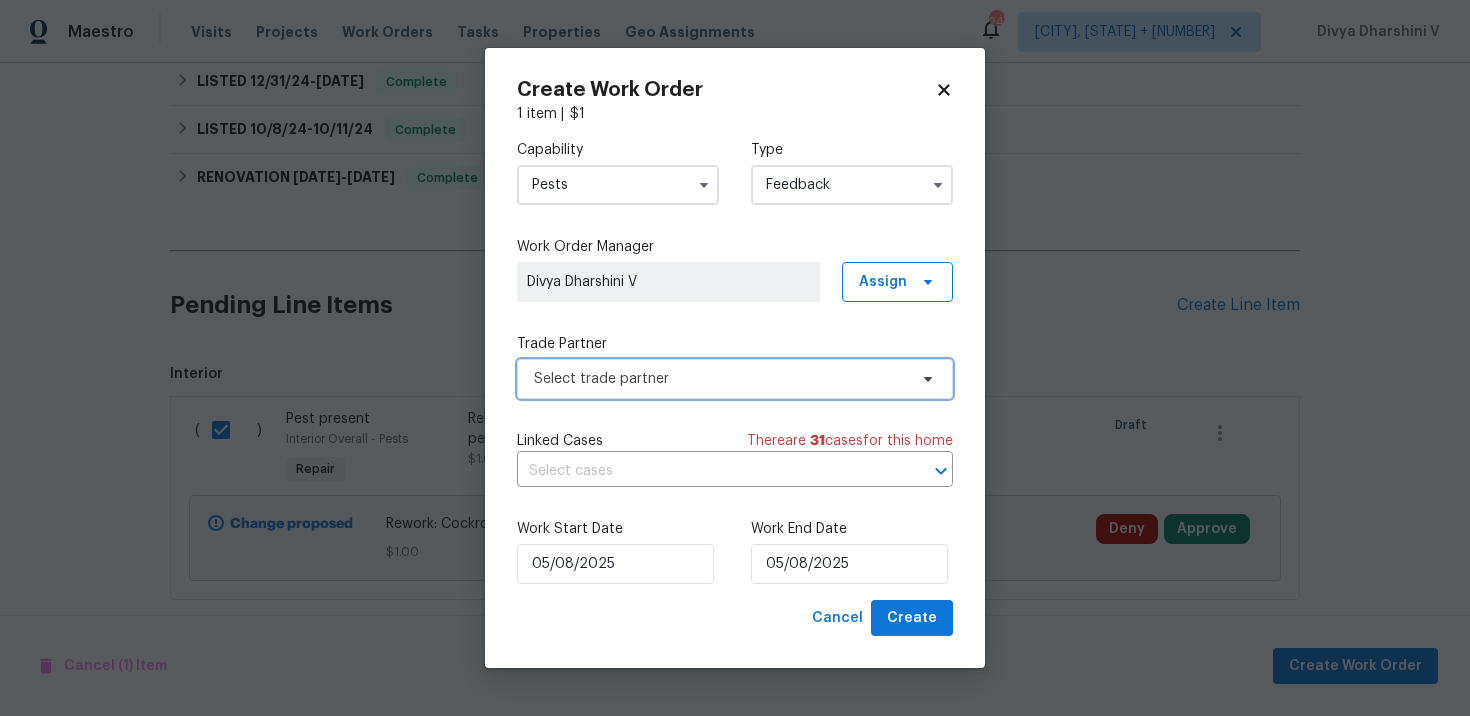 click on "Select trade partner" at bounding box center (720, 379) 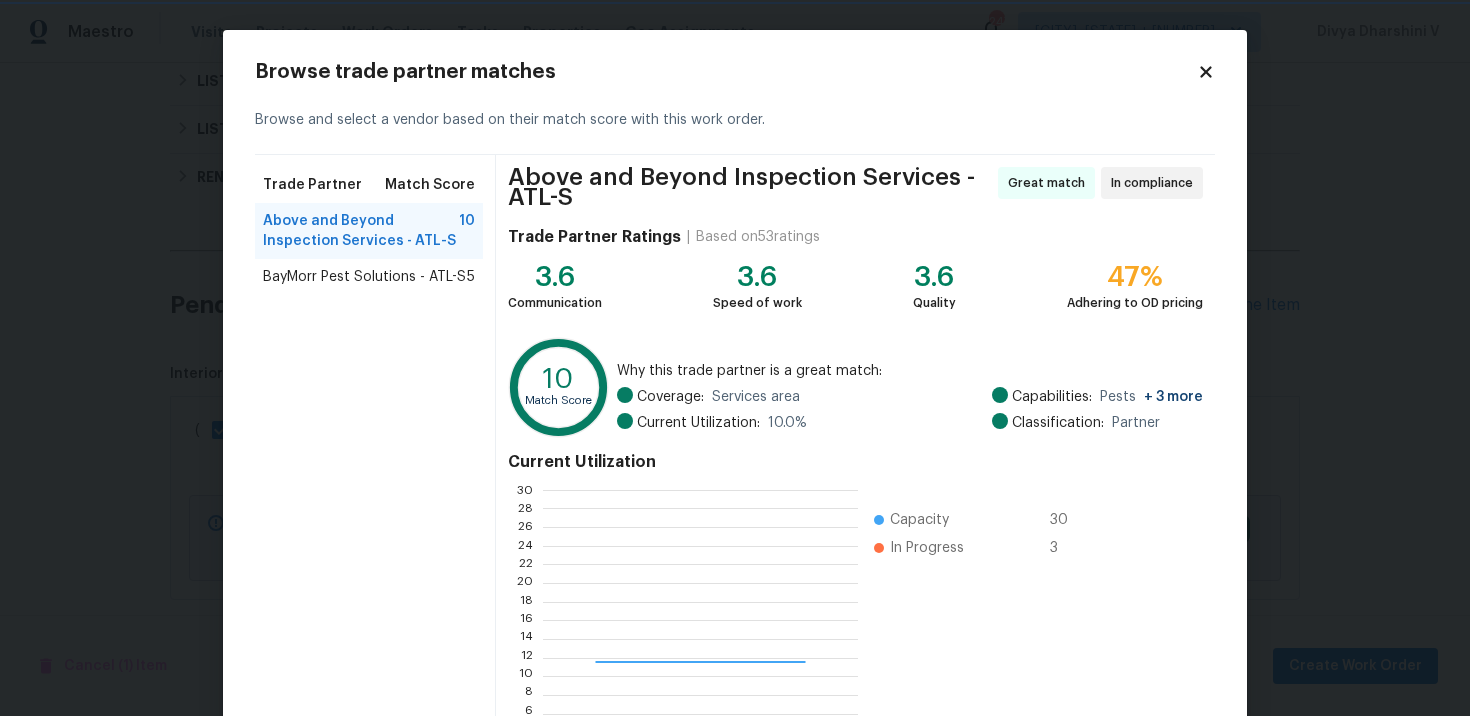 scroll, scrollTop: 2, scrollLeft: 2, axis: both 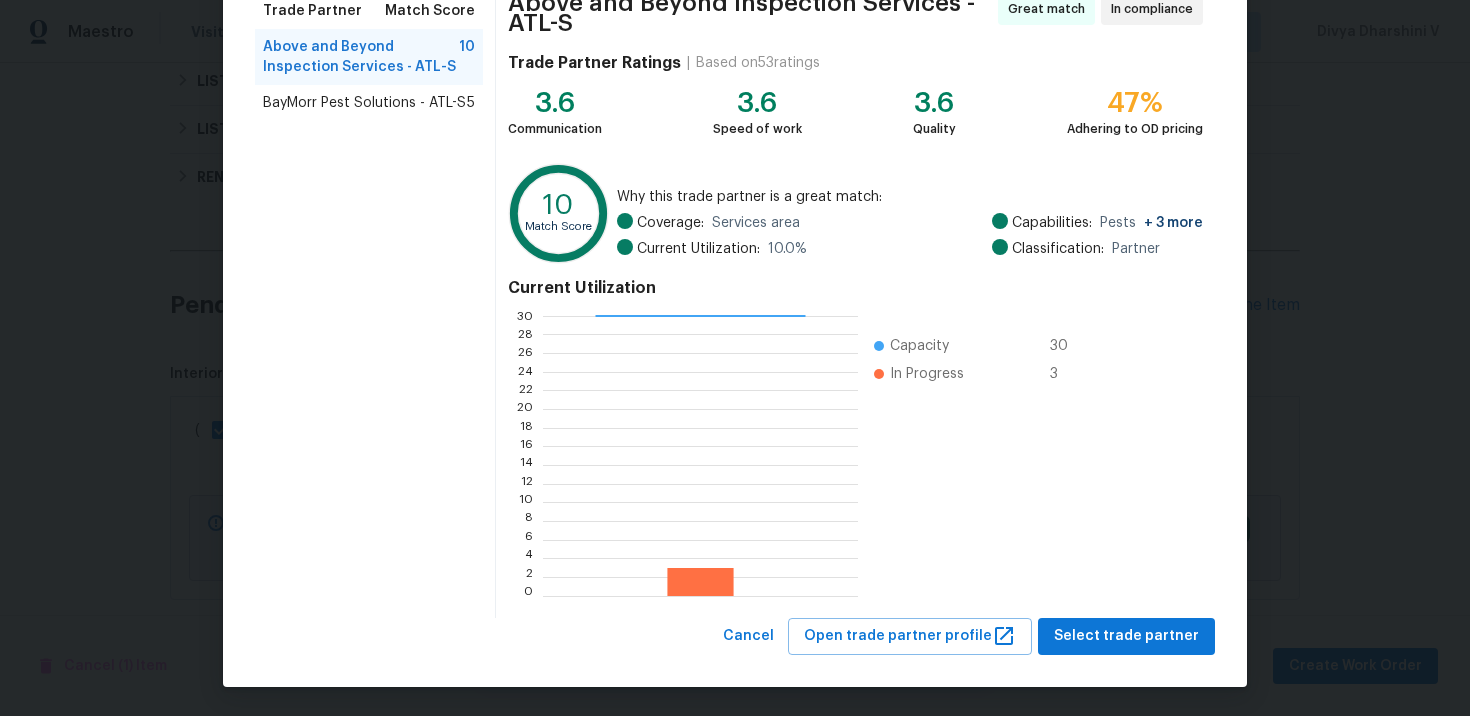 click on "Browse trade partner matches Browse and select a vendor based on their match score with this work order. Trade Partner Match Score Above and Beyond Inspection Services - ATL-S 10 BayMorr Pest Solutions - ATL-S 5 Above and Beyond Inspection Services - ATL-S Great match In compliance Trade Partner Ratings    |    Based on  53  ratings 3.6 Communication 3.6 Speed of work 3.6 Quality 47% Adhering to OD pricing 10 Match Score Why this trade partner is a great match: Coverage: Services area Current Utilization: 10.0 % Capabilities: Pests + 3 more Classification: Partner Current Utilization 0 2 4 6 8 10 12 14 16 18 20 22 24 26 28 30 Capacity 30 In Progress 3 Cancel Open trade partner profile Select trade partner" at bounding box center (735, 271) 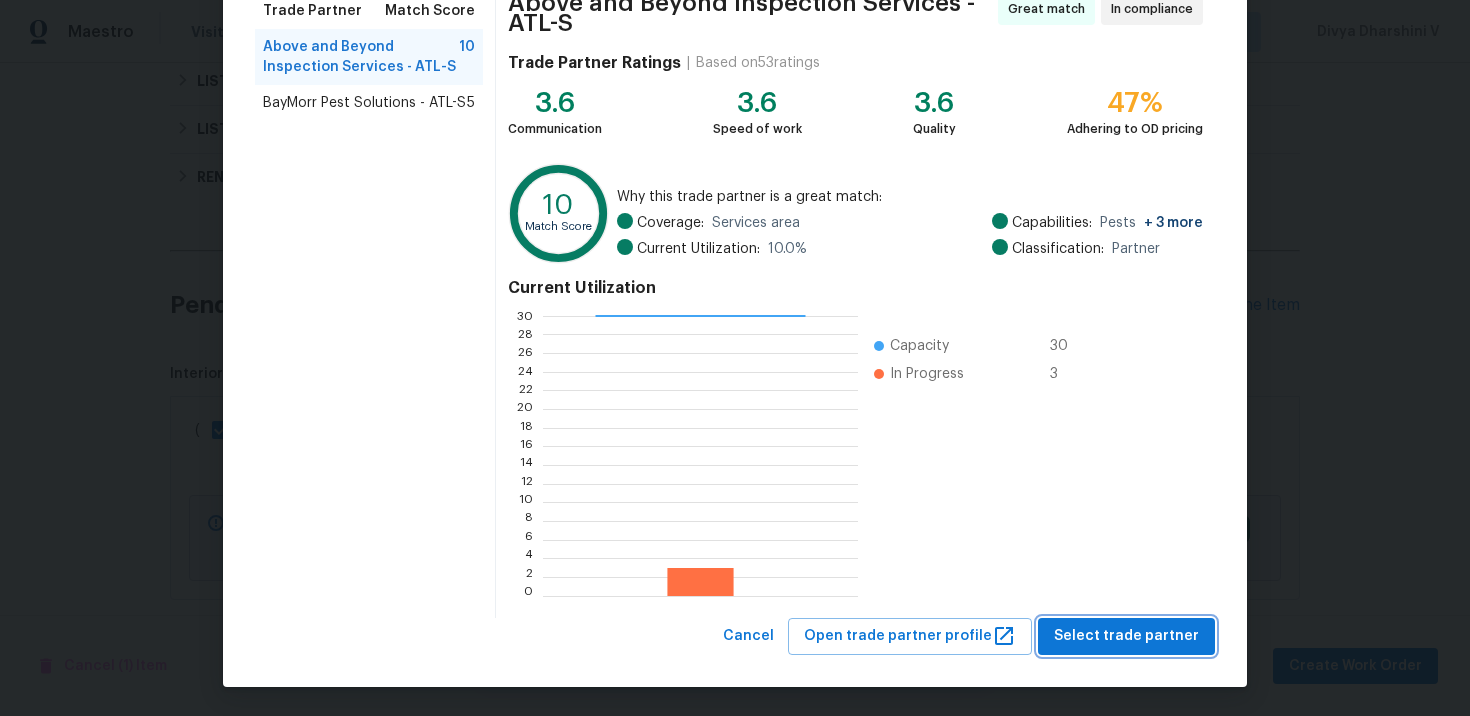 click on "Select trade partner" at bounding box center (1126, 636) 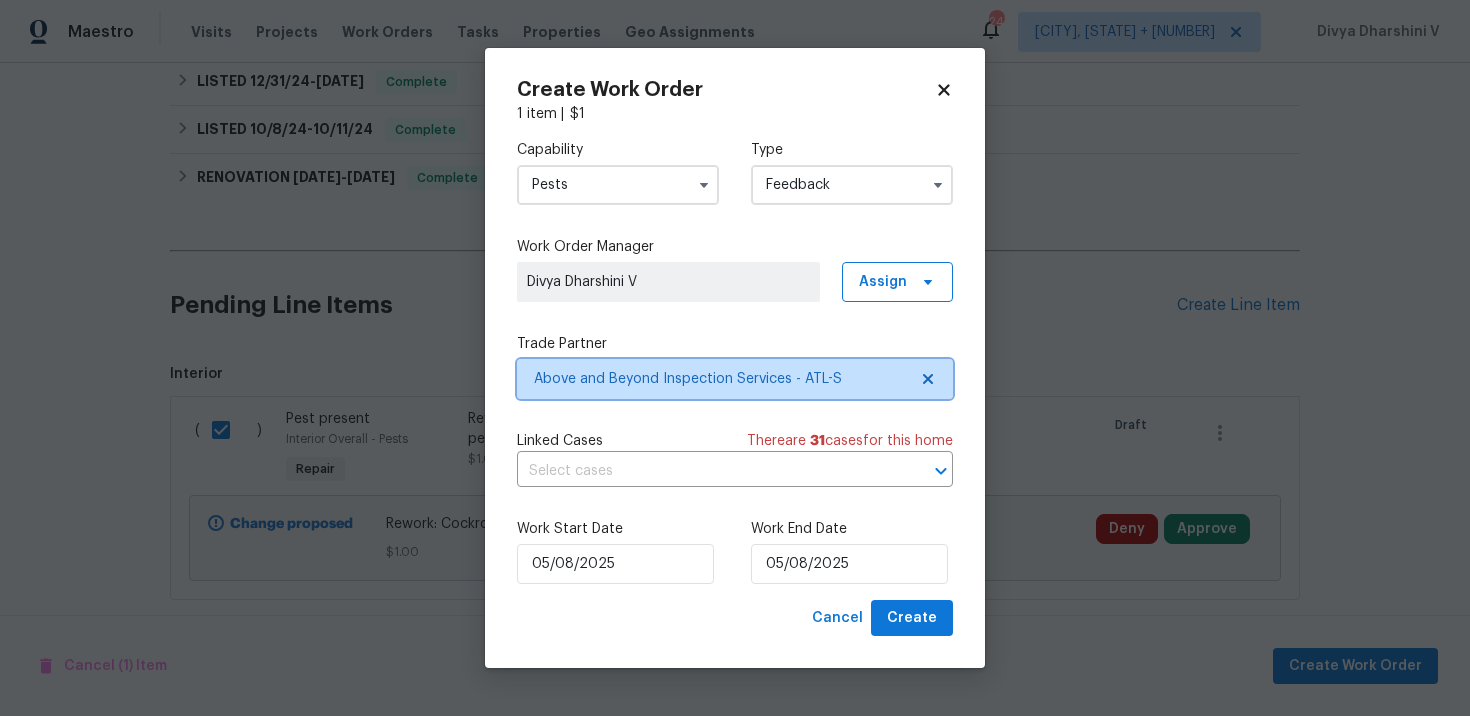 scroll, scrollTop: 0, scrollLeft: 0, axis: both 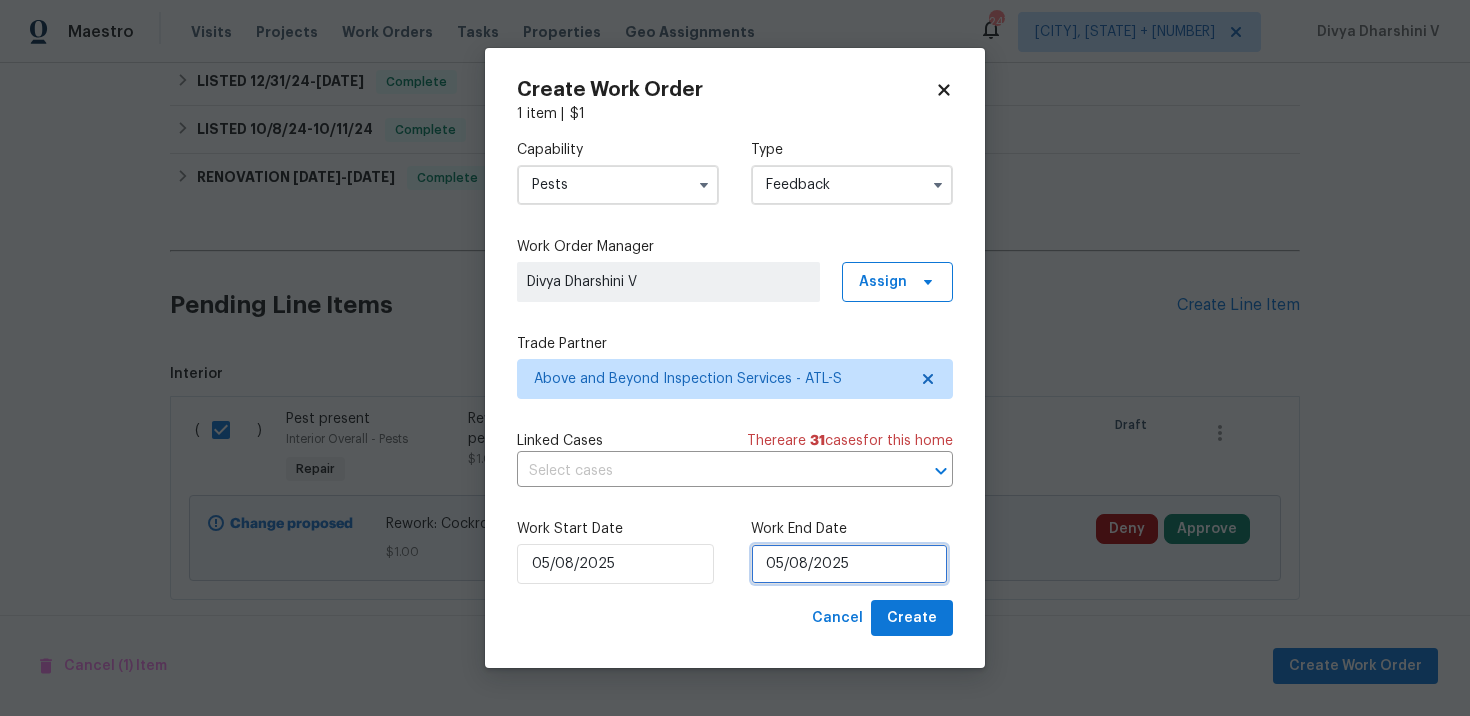 click on "05/08/2025" at bounding box center (849, 564) 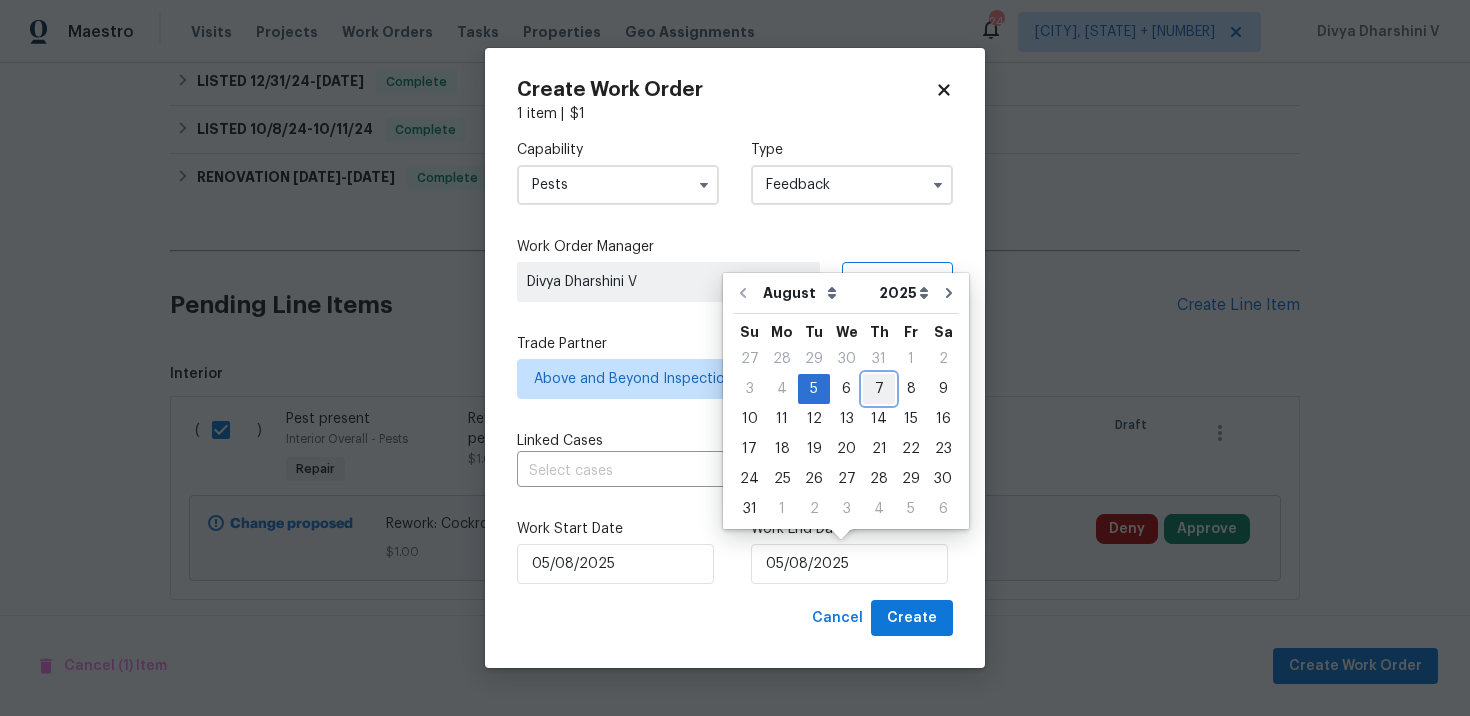 click on "7" at bounding box center (879, 389) 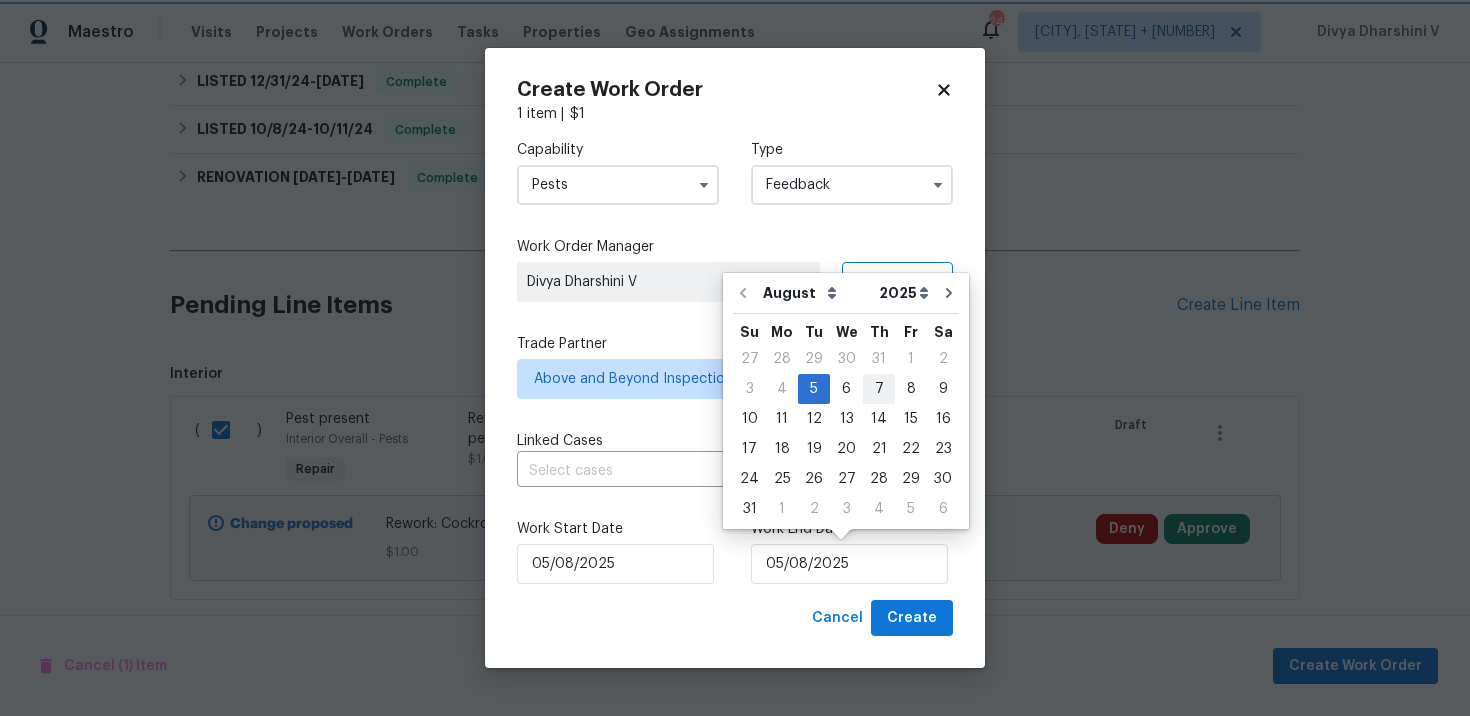 type on "07/08/2025" 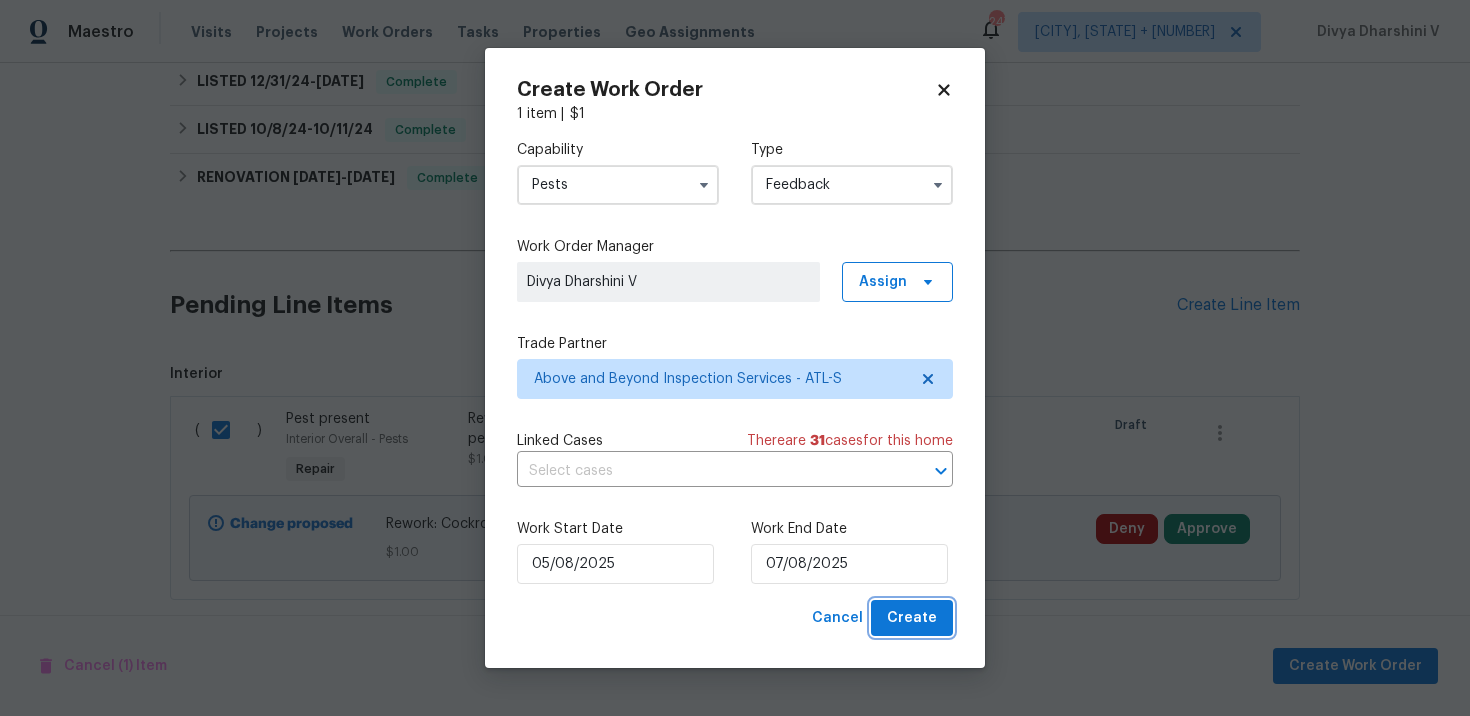 click on "Create" at bounding box center [912, 618] 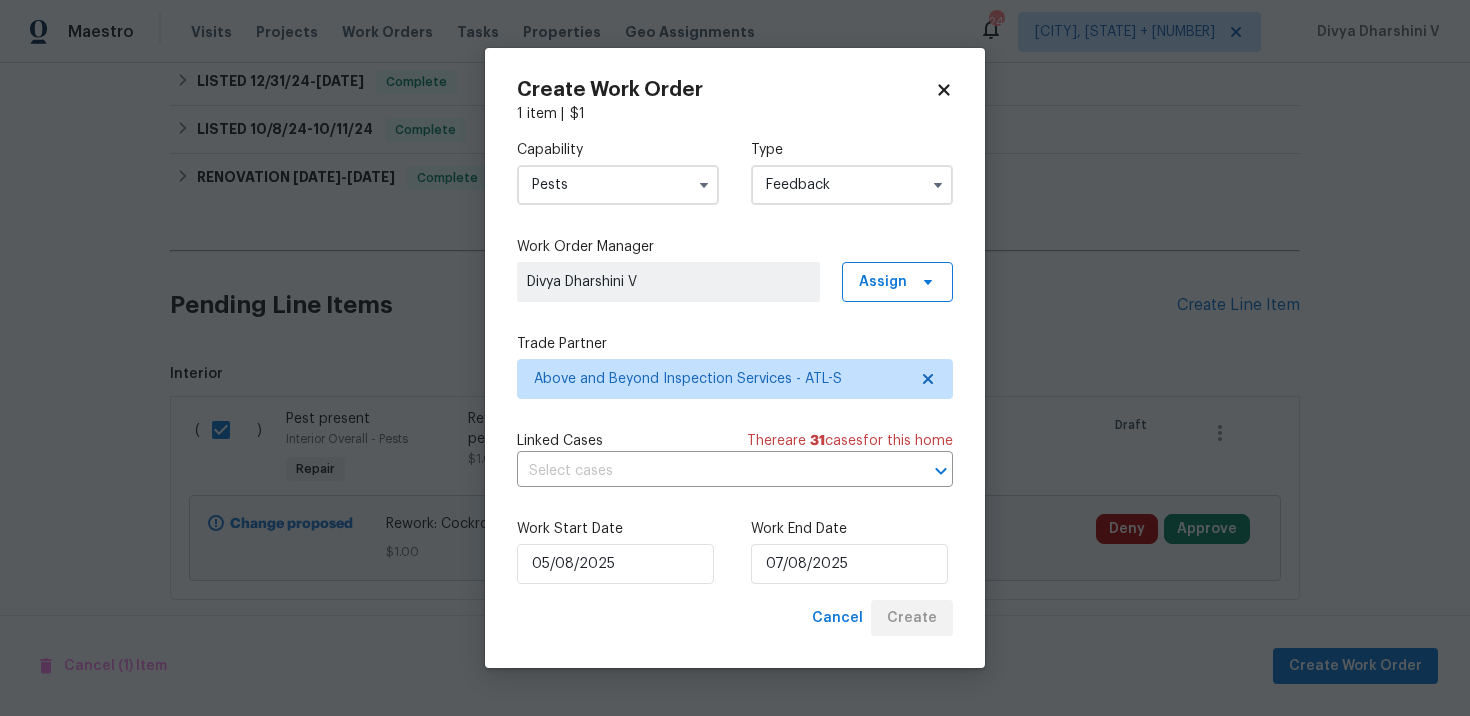 checkbox on "false" 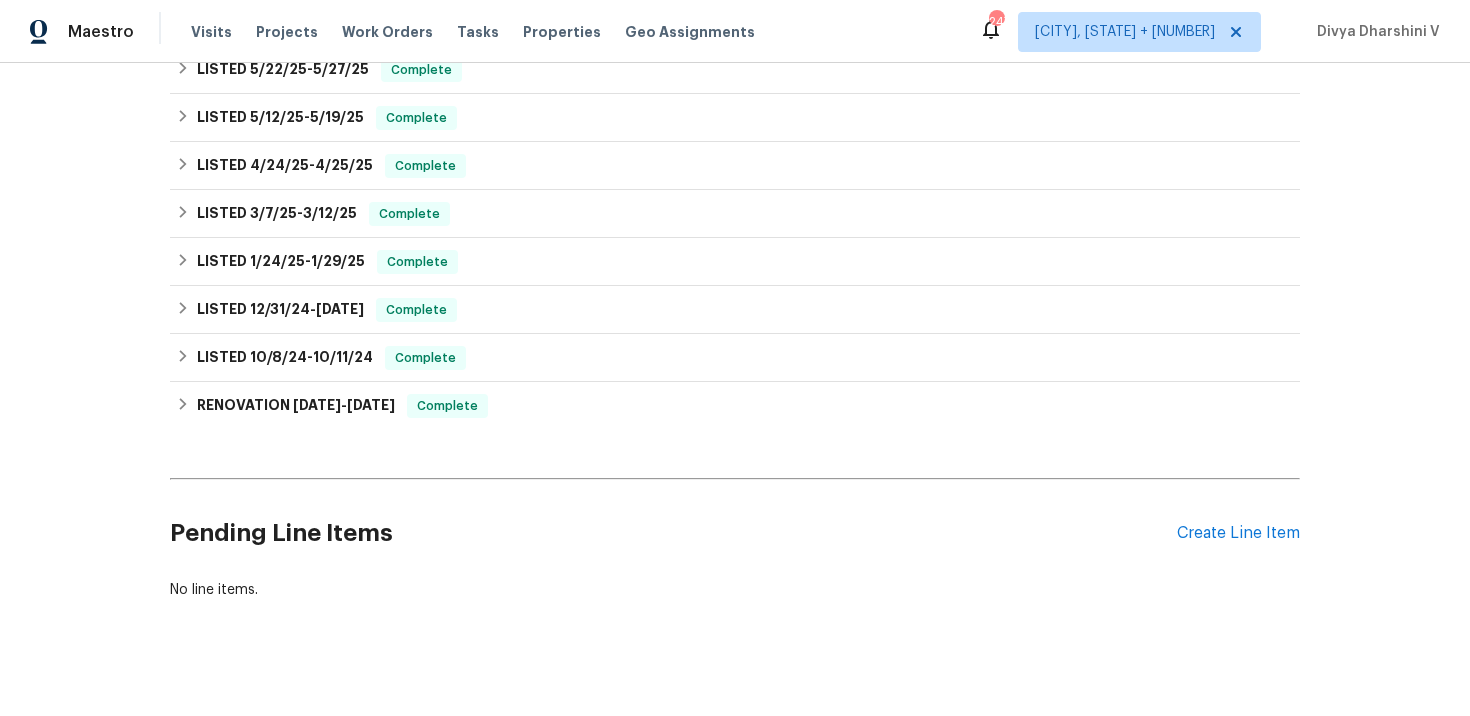 scroll, scrollTop: 0, scrollLeft: 0, axis: both 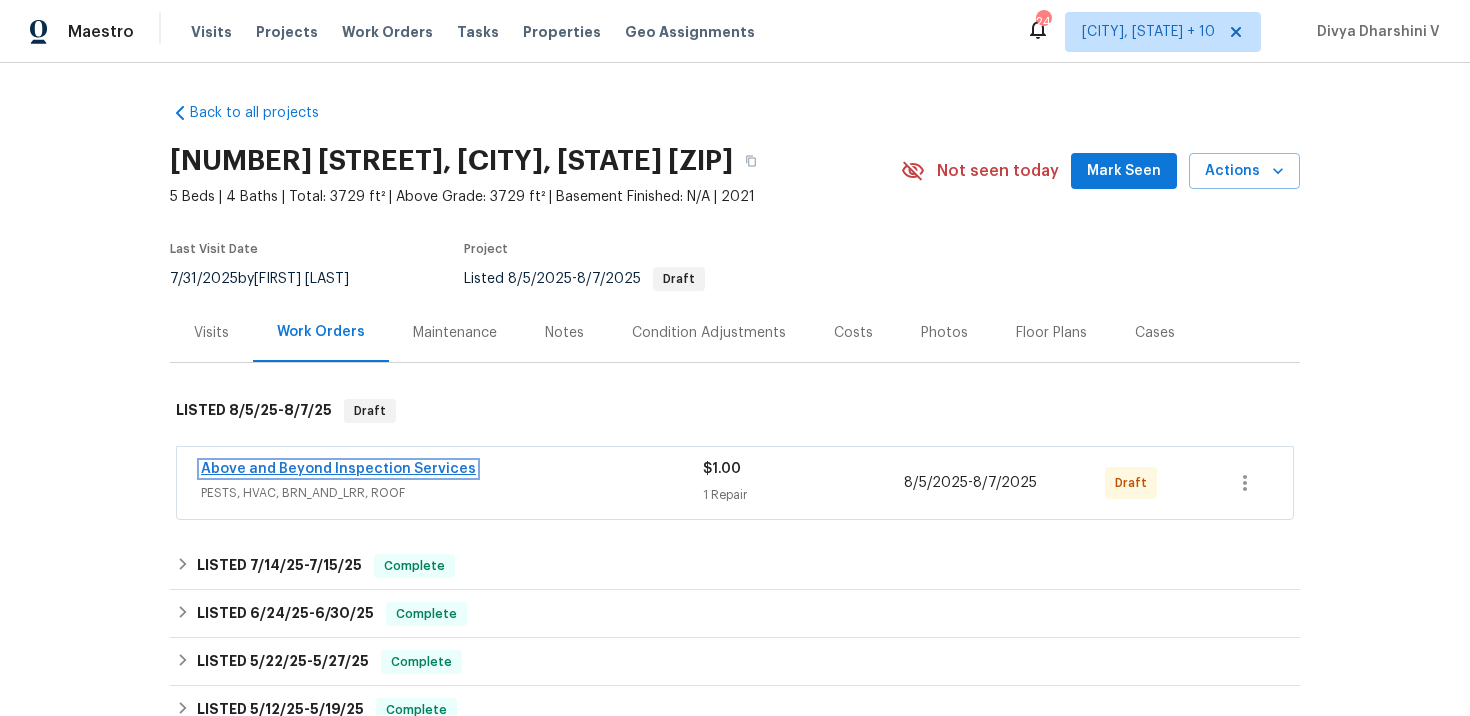 click on "Above and Beyond Inspection Services" at bounding box center [338, 469] 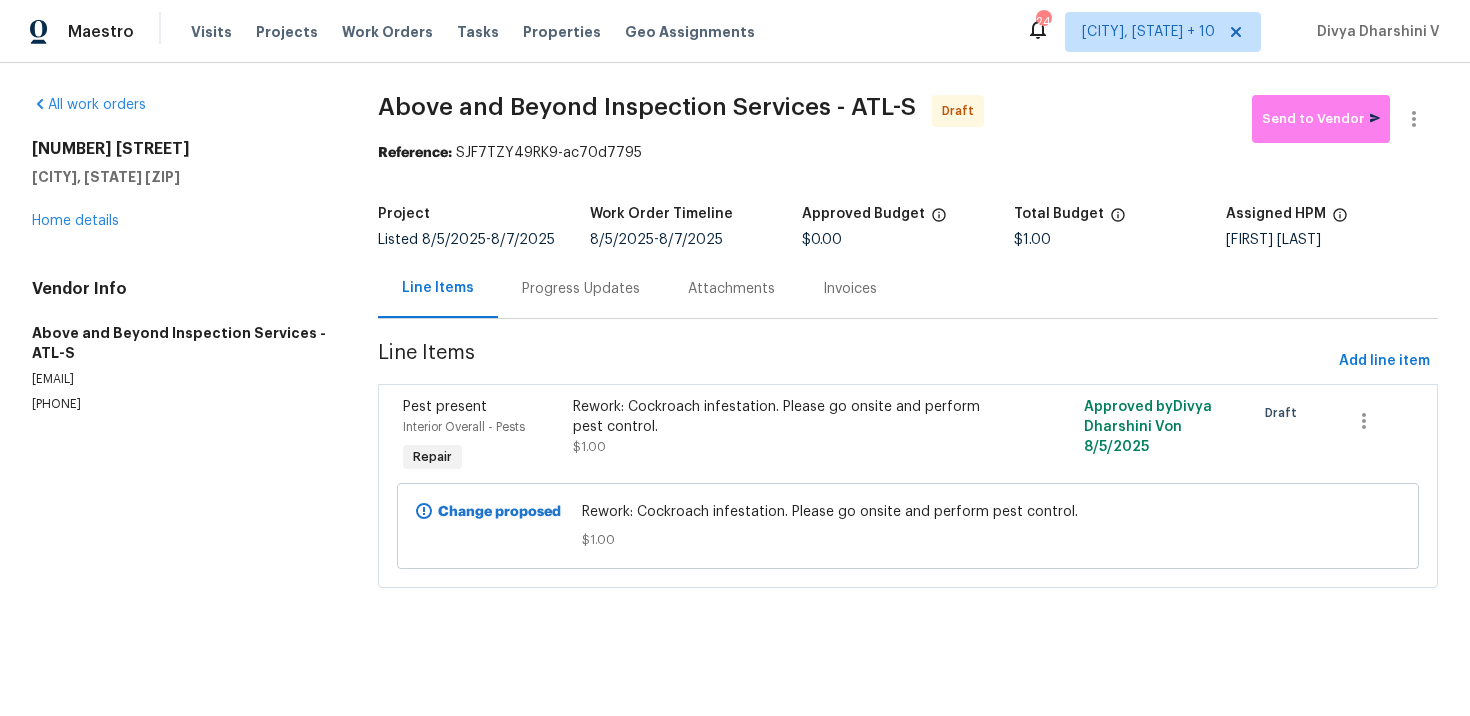 click on "Progress Updates" at bounding box center [581, 288] 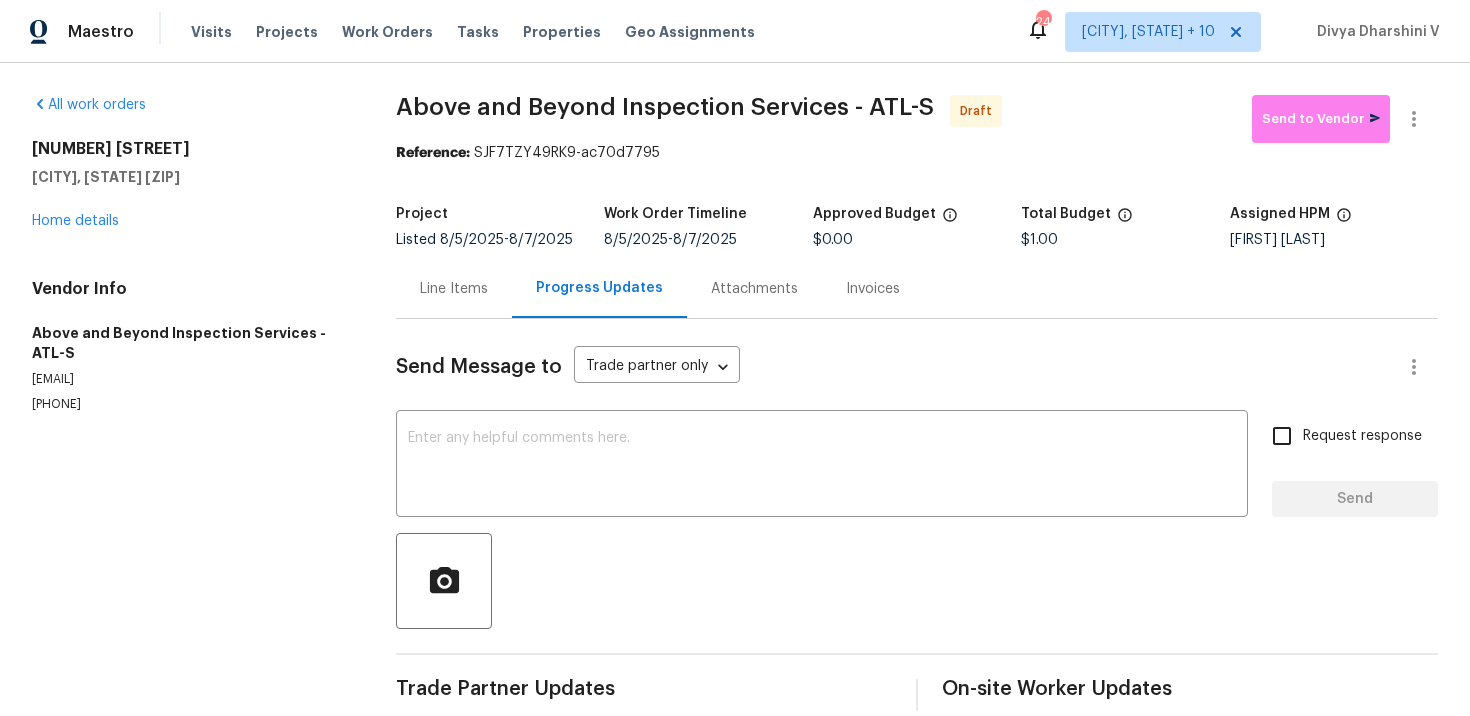 click on "Send Message to Trade partner only Trade partner only ​ x ​ Request response Send Trade Partner Updates On-site Worker Updates" at bounding box center [917, 515] 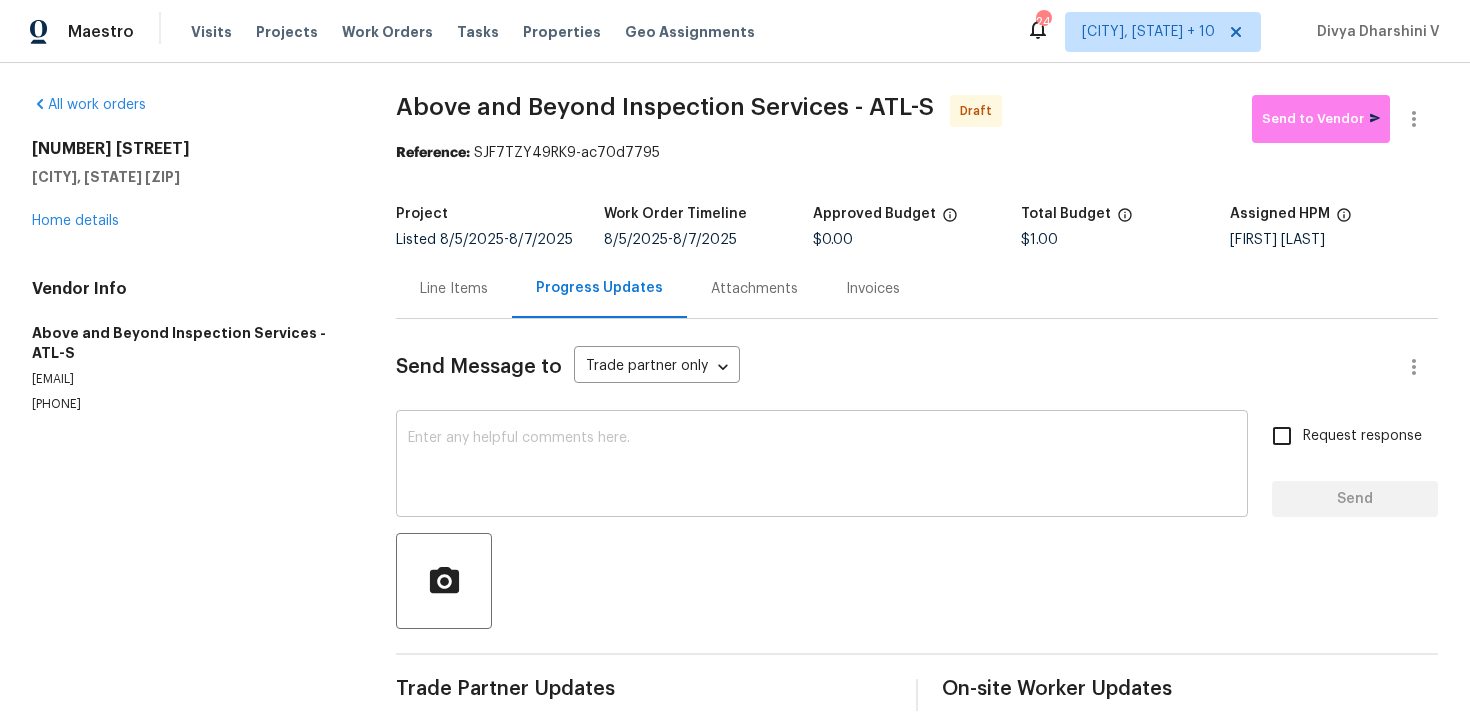 click at bounding box center (822, 466) 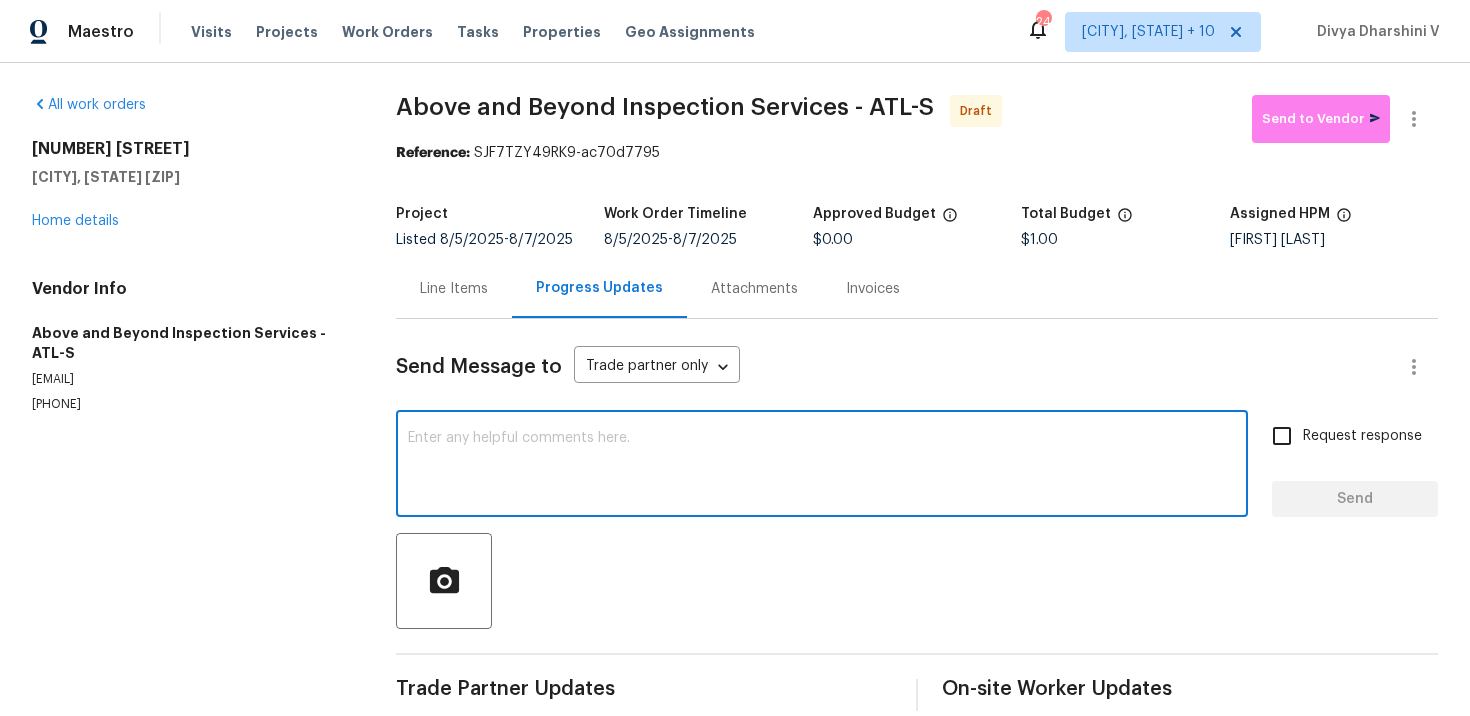 paste on "Hi, this is Divya with Opendoor. I’m confirming you received the WO for the property at . Please review and accept the WO within 24 hours and provide a schedule date. Please disregard the contact information for the HPM included in the WO. Our Centralised LWO Team is responsible for Listed WOs." 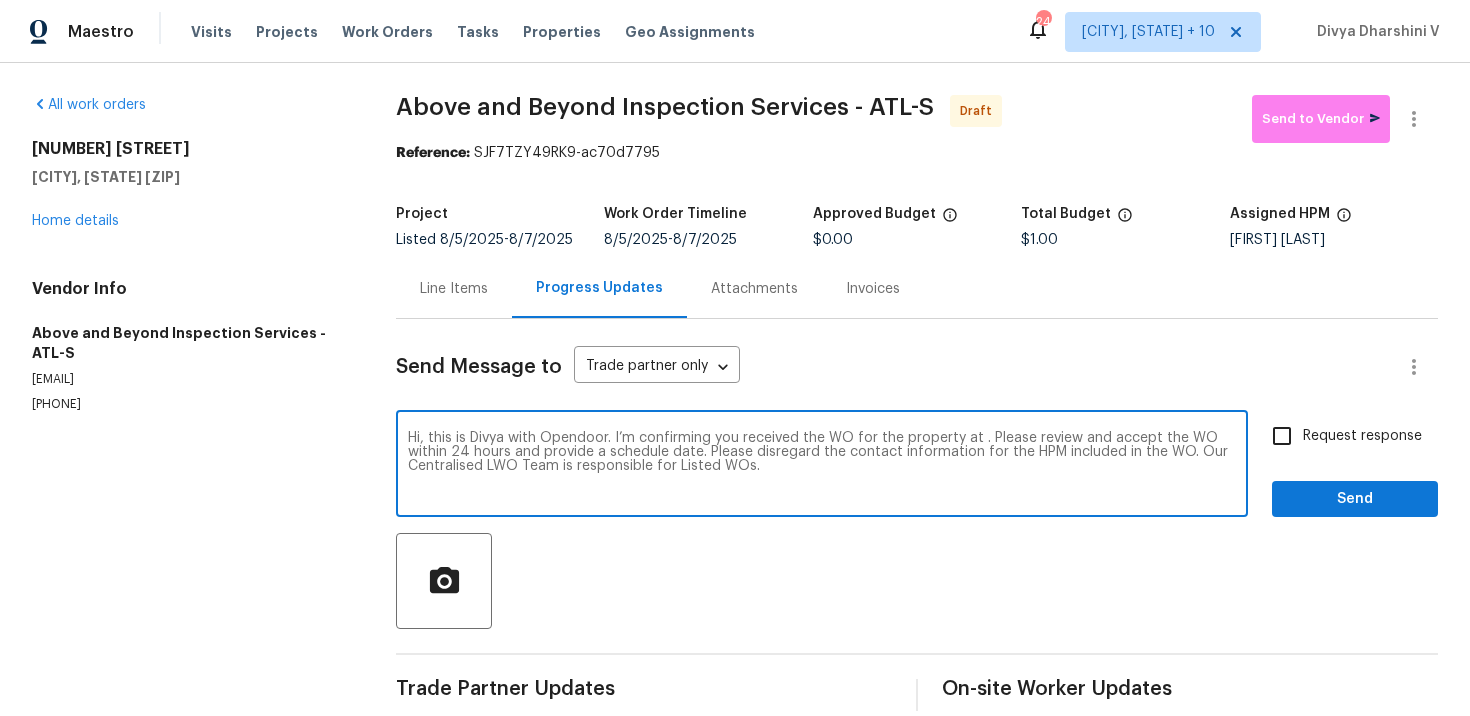 click on "Hi, this is Divya with Opendoor. I’m confirming you received the WO for the property at . Please review and accept the WO within 24 hours and provide a schedule date. Please disregard the contact information for the HPM included in the WO. Our Centralised LWO Team is responsible for Listed WOs." at bounding box center (822, 466) 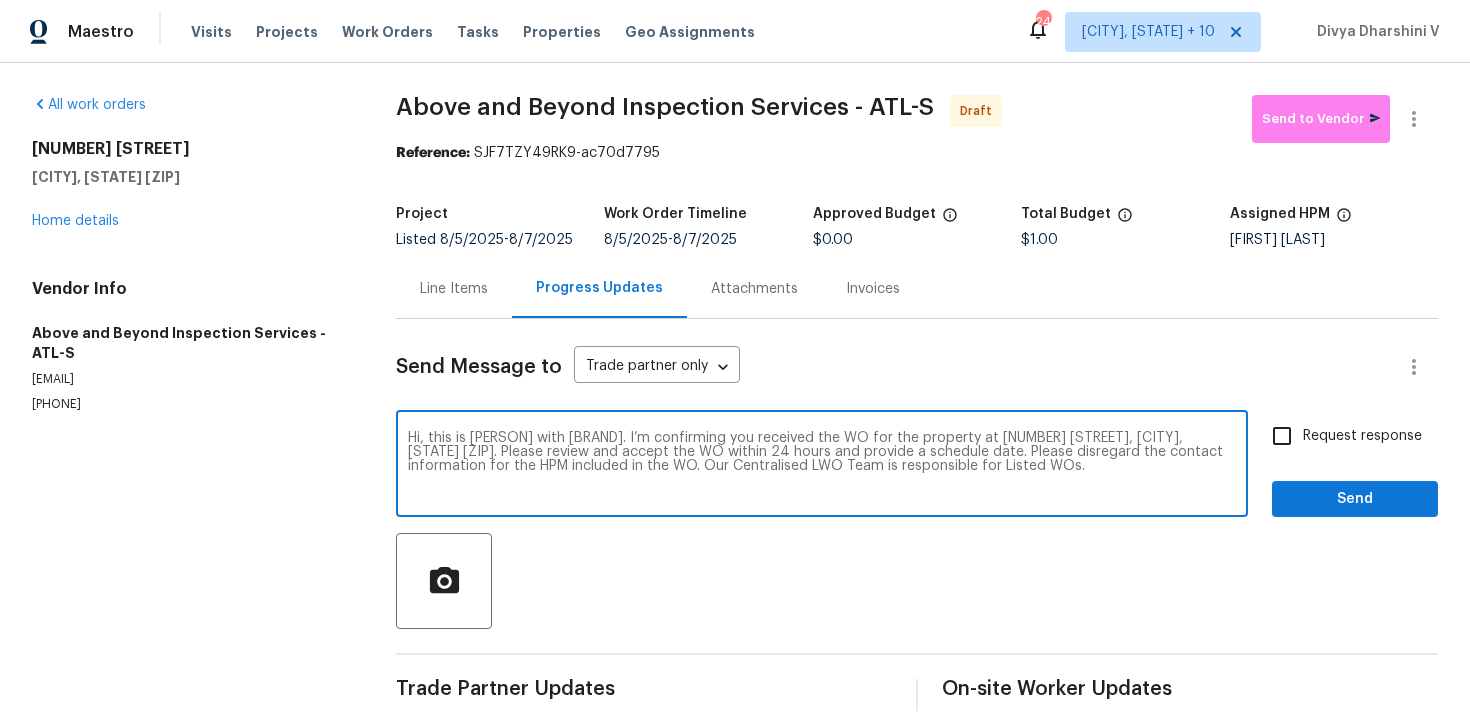 type on "Hi, this is Divya with Opendoor. I’m confirming you received the WO for the property at 3650 Lindsy Brooke Ct, Douglasville, GA 30135. Please review and accept the WO within 24 hours and provide a schedule date. Please disregard the contact information for the HPM included in the WO. Our Centralised LWO Team is responsible for Listed WOs." 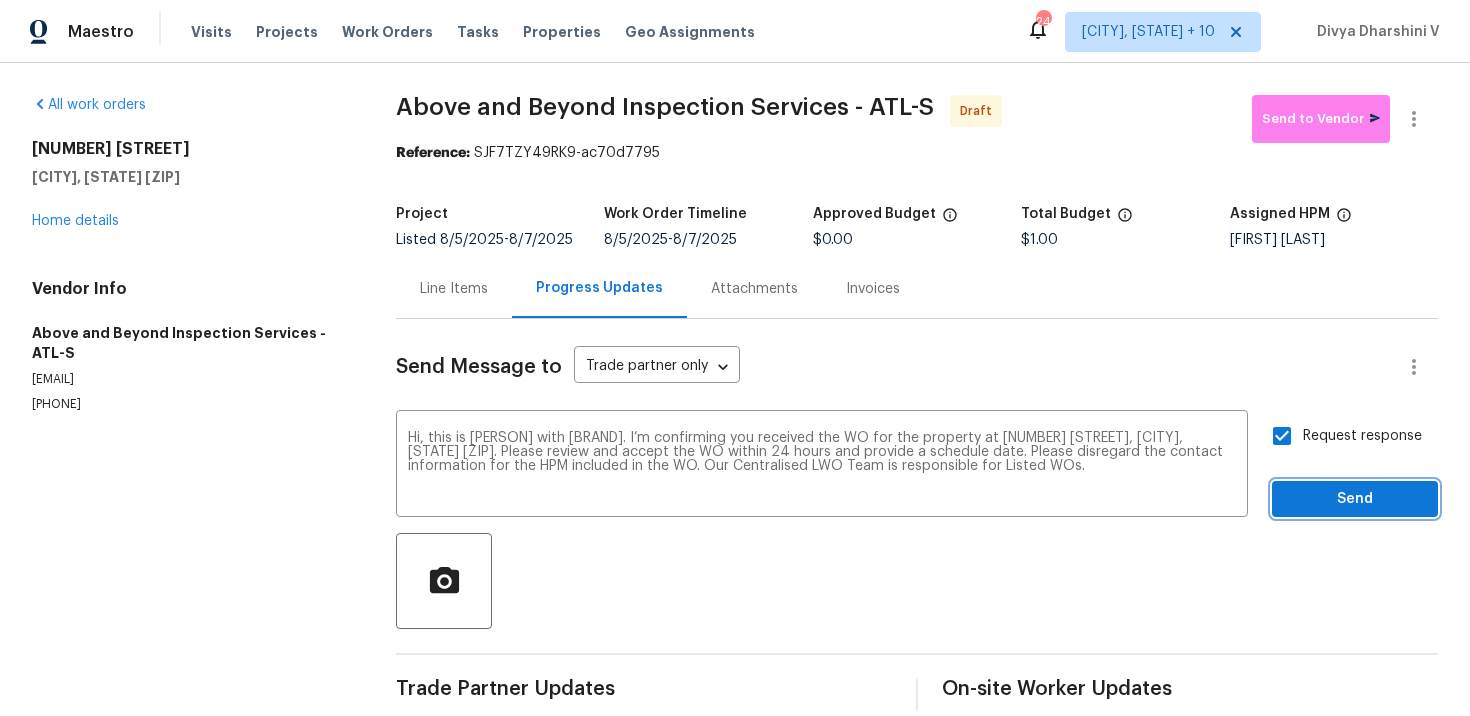 click on "Send" at bounding box center (1355, 499) 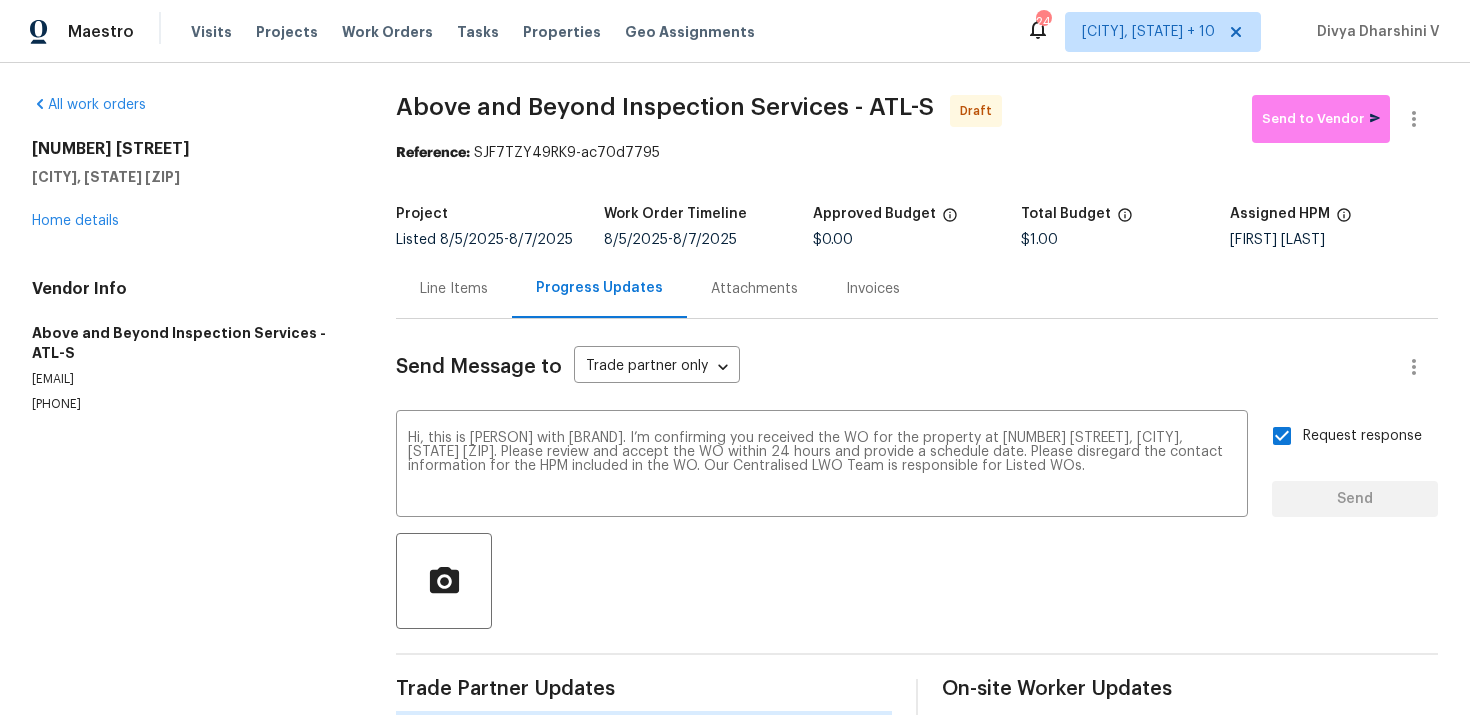 type 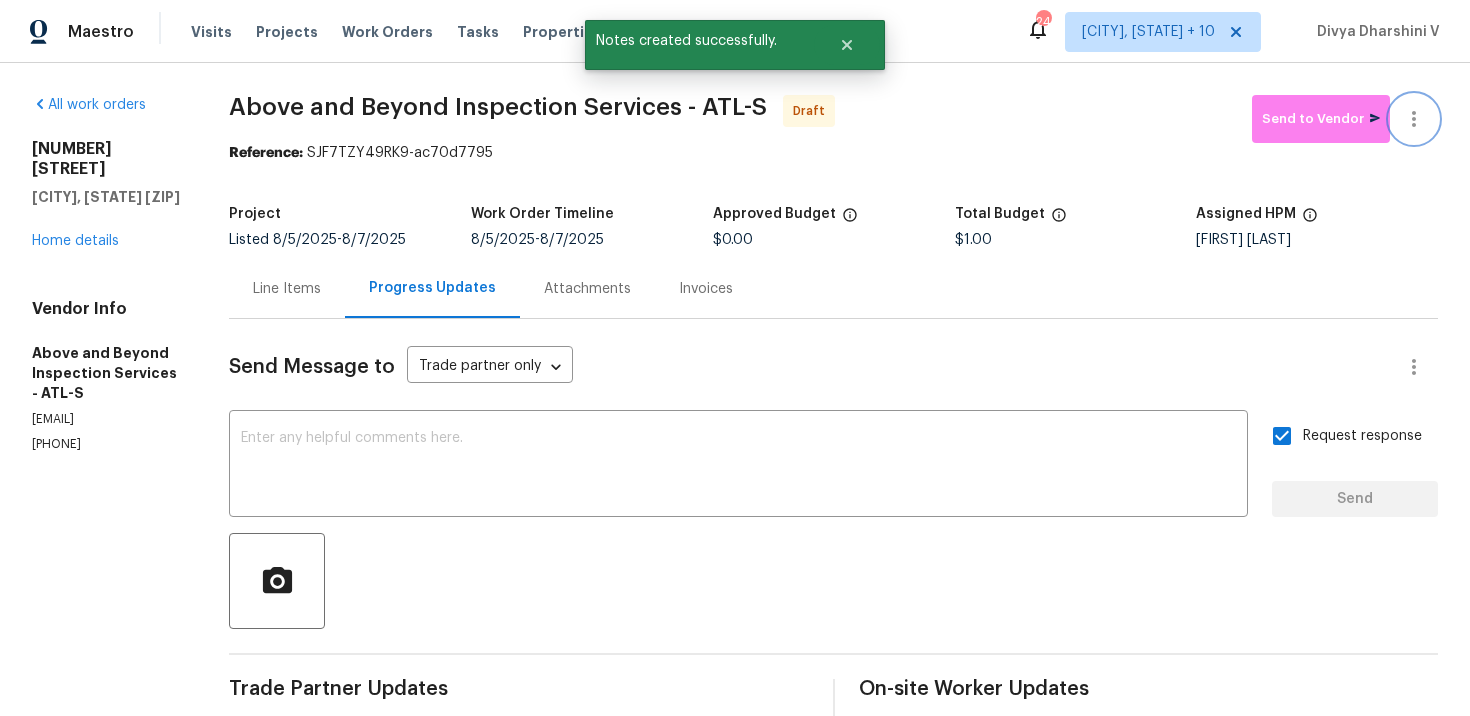 click at bounding box center [1414, 119] 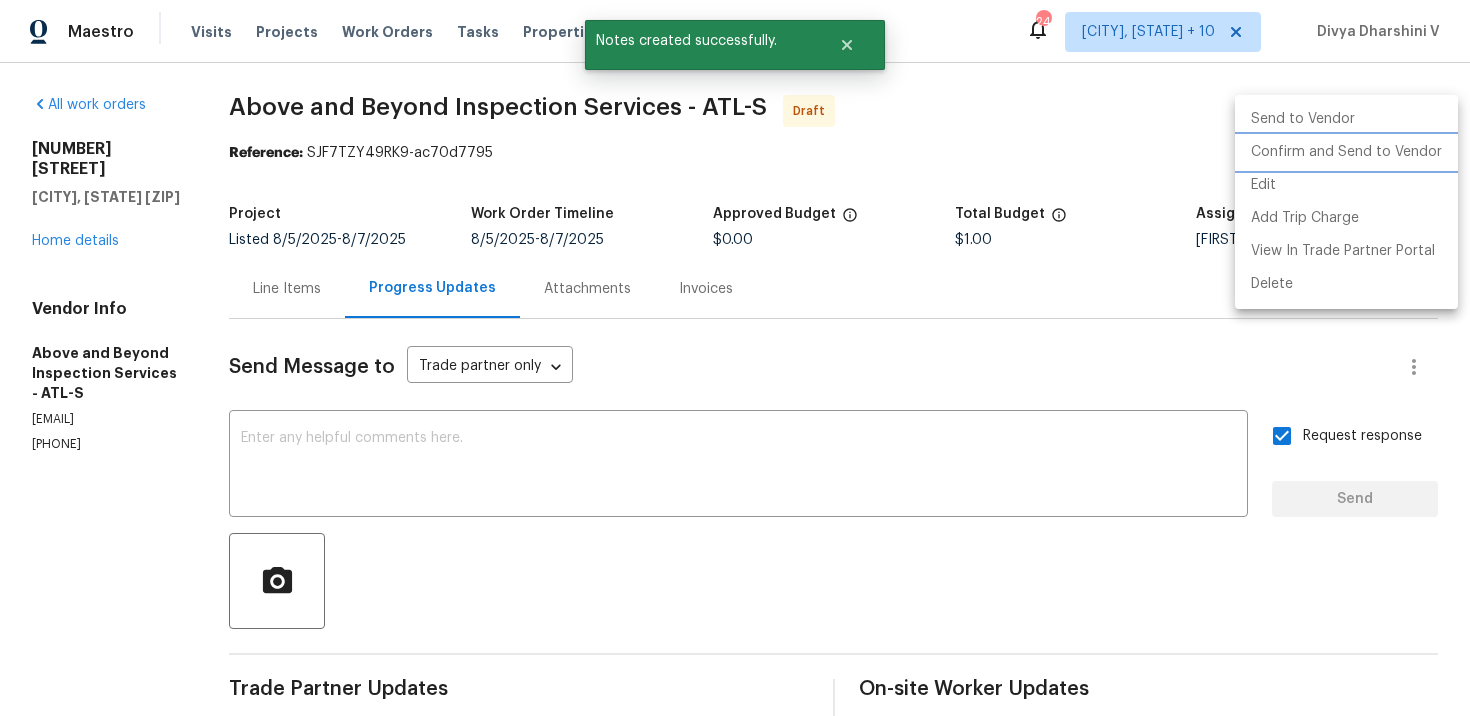 click on "Confirm and Send to Vendor" at bounding box center [1346, 152] 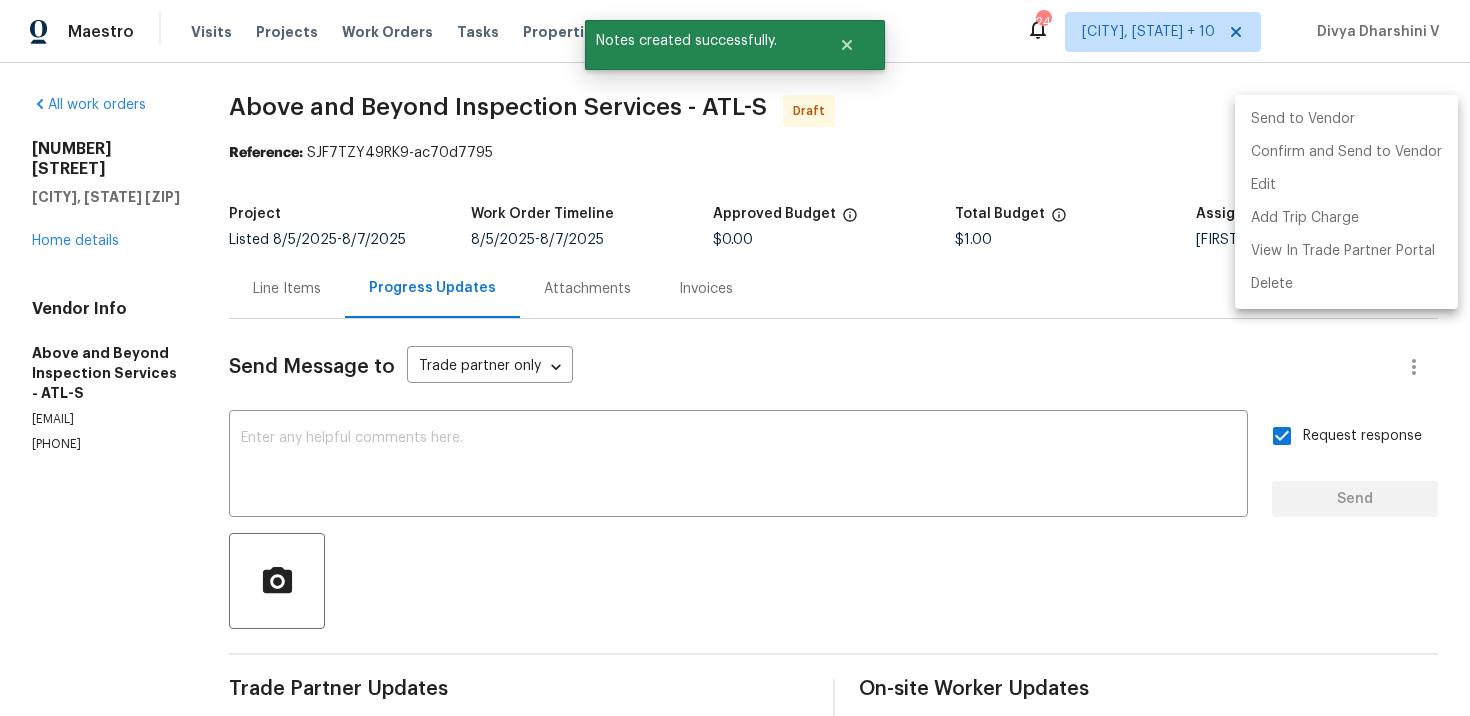 click at bounding box center [735, 358] 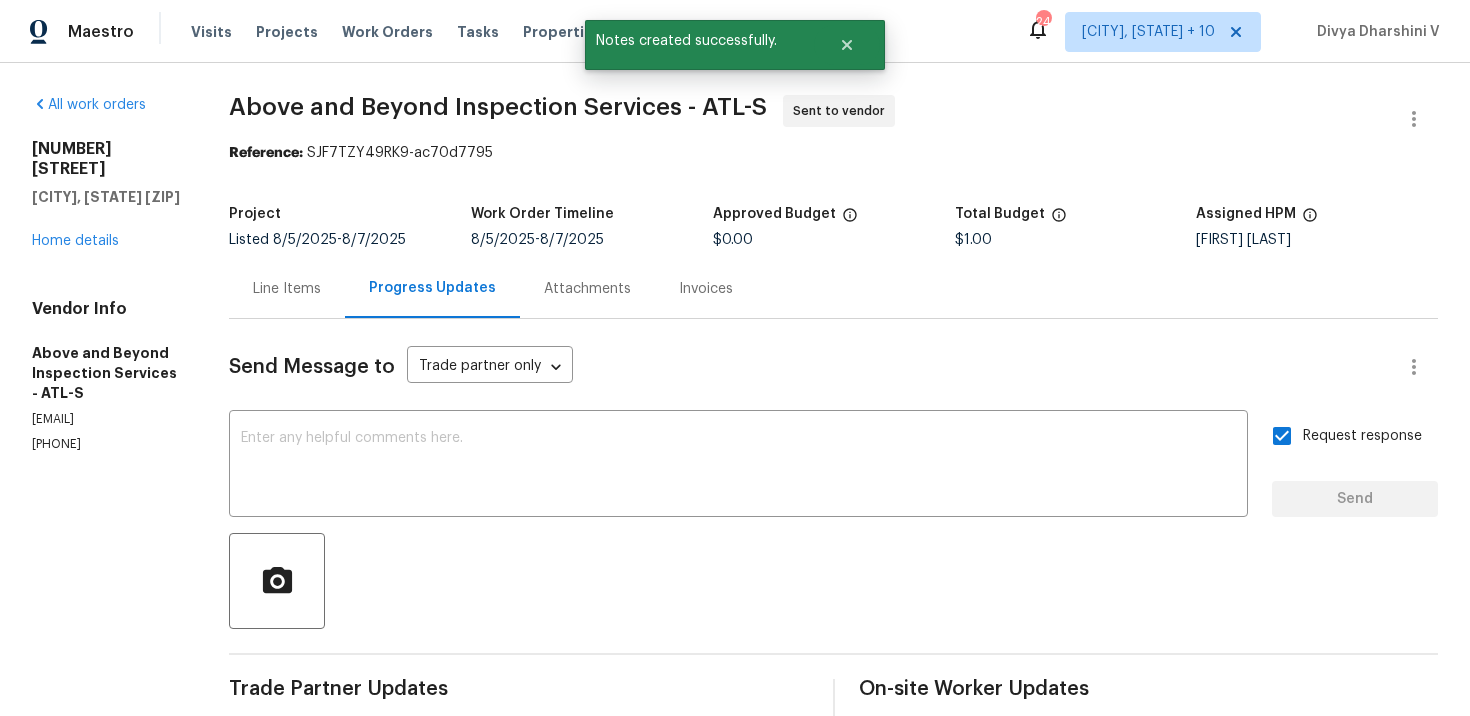 drag, startPoint x: 384, startPoint y: 157, endPoint x: 665, endPoint y: 157, distance: 281 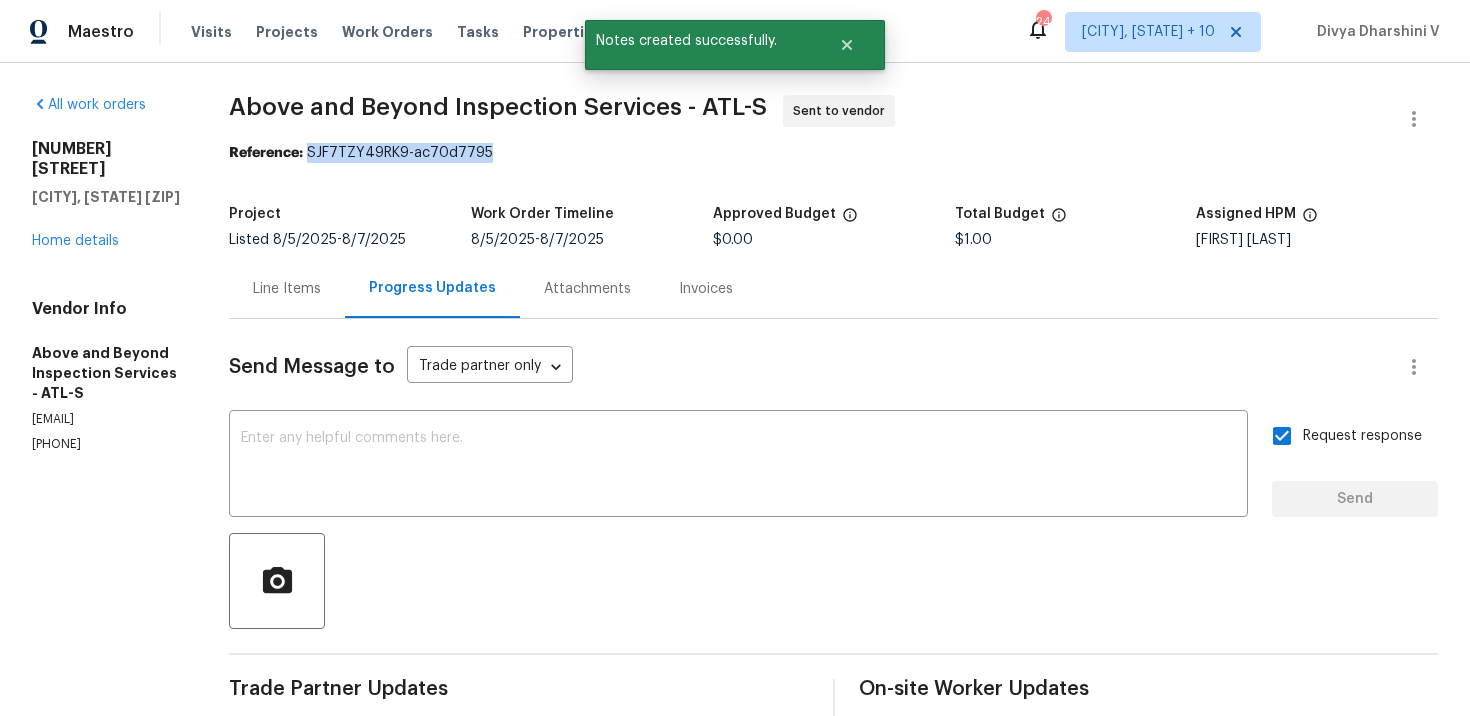 drag, startPoint x: 385, startPoint y: 148, endPoint x: 605, endPoint y: 147, distance: 220.00227 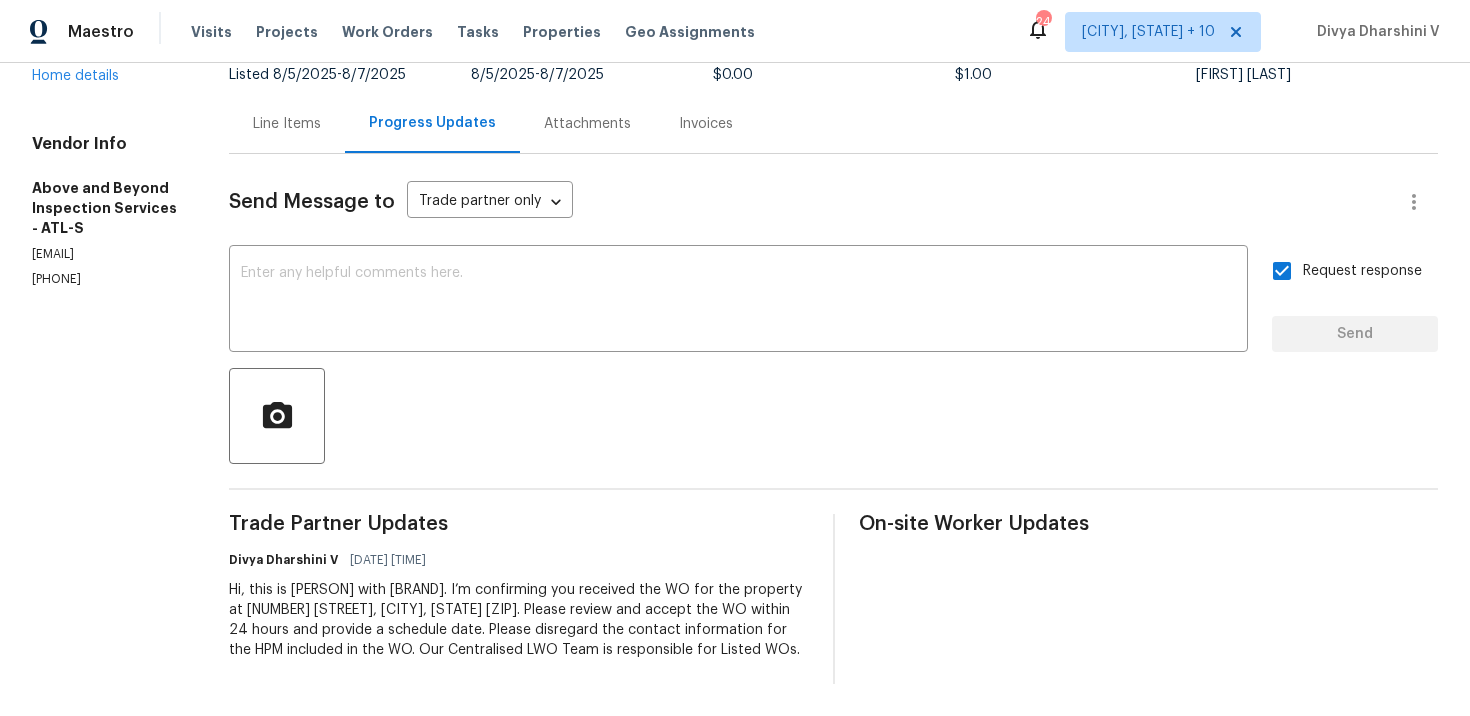 scroll, scrollTop: 0, scrollLeft: 0, axis: both 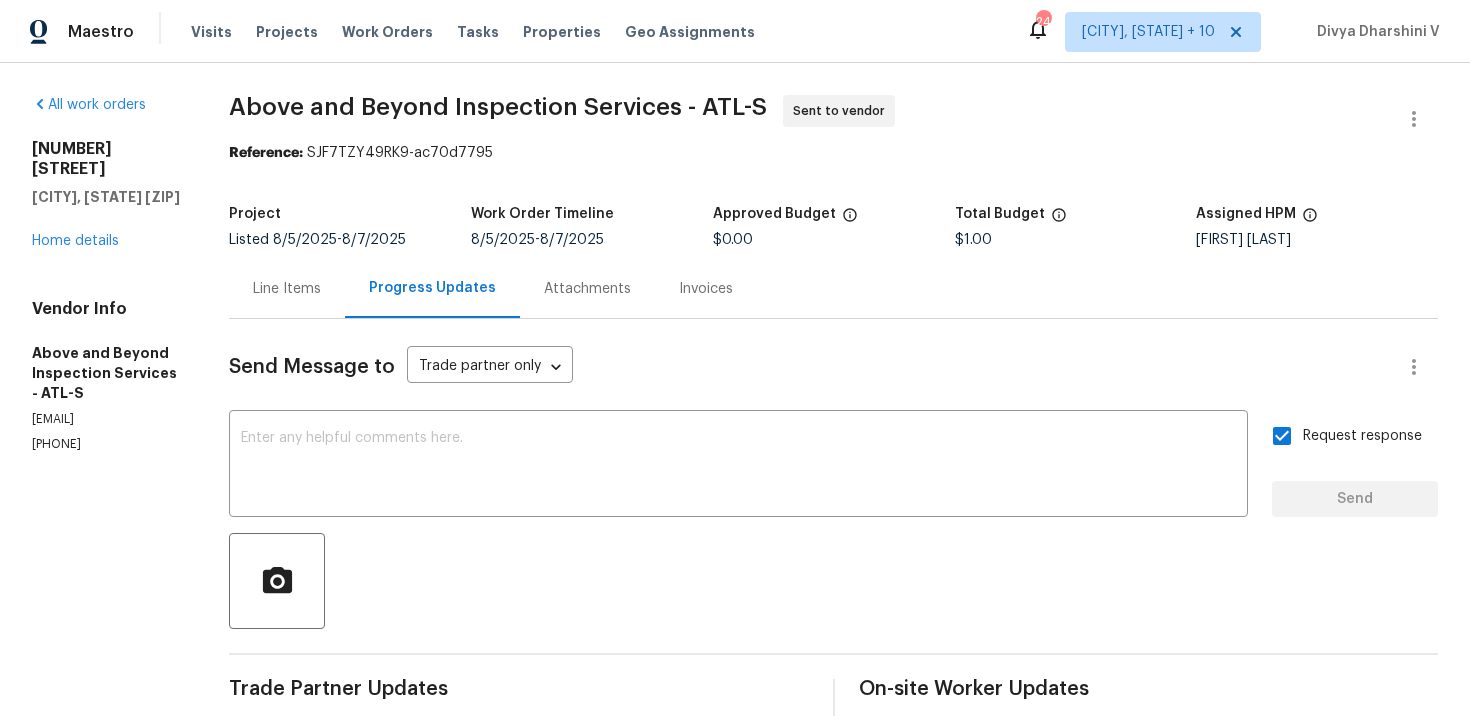 click on "3650 Lindsy Brooke Ct Douglasville, GA 30135 Home details" at bounding box center [106, 195] 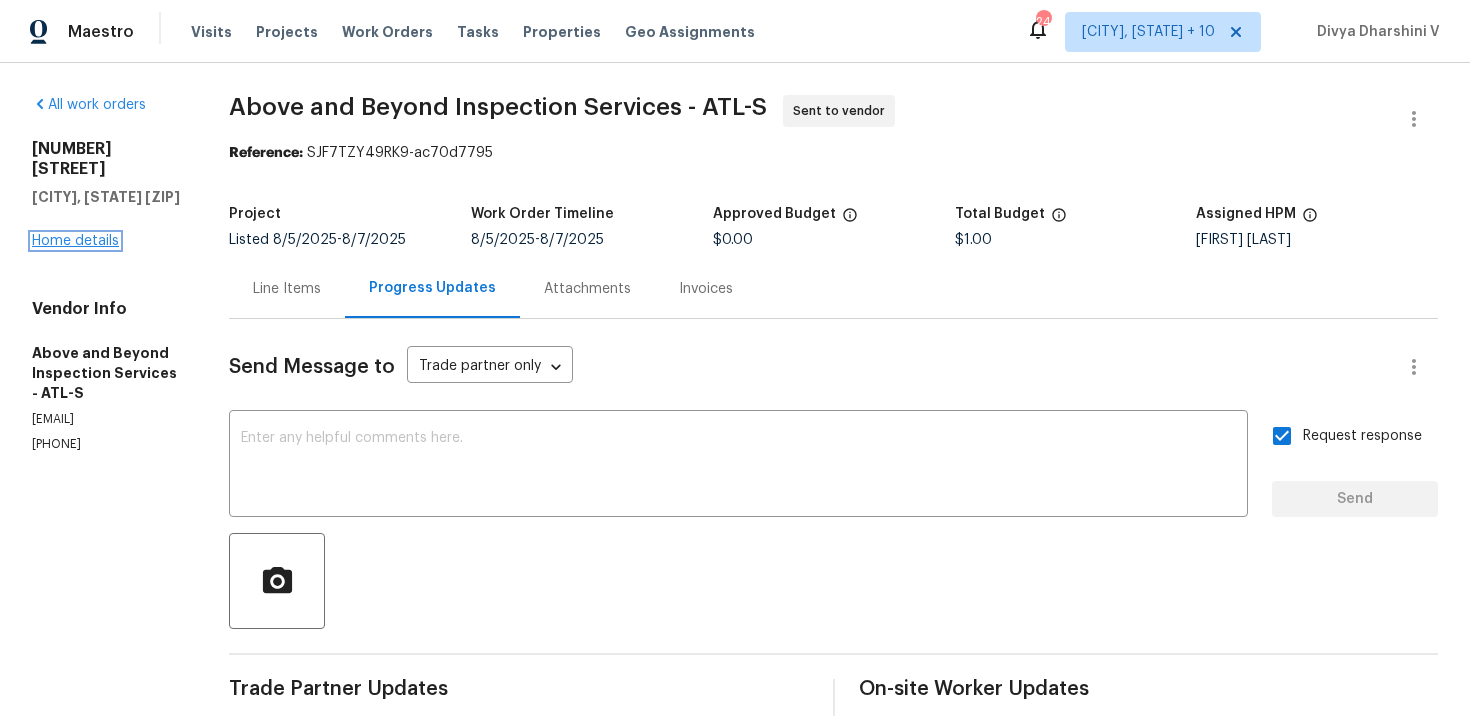 click on "Home details" at bounding box center [75, 241] 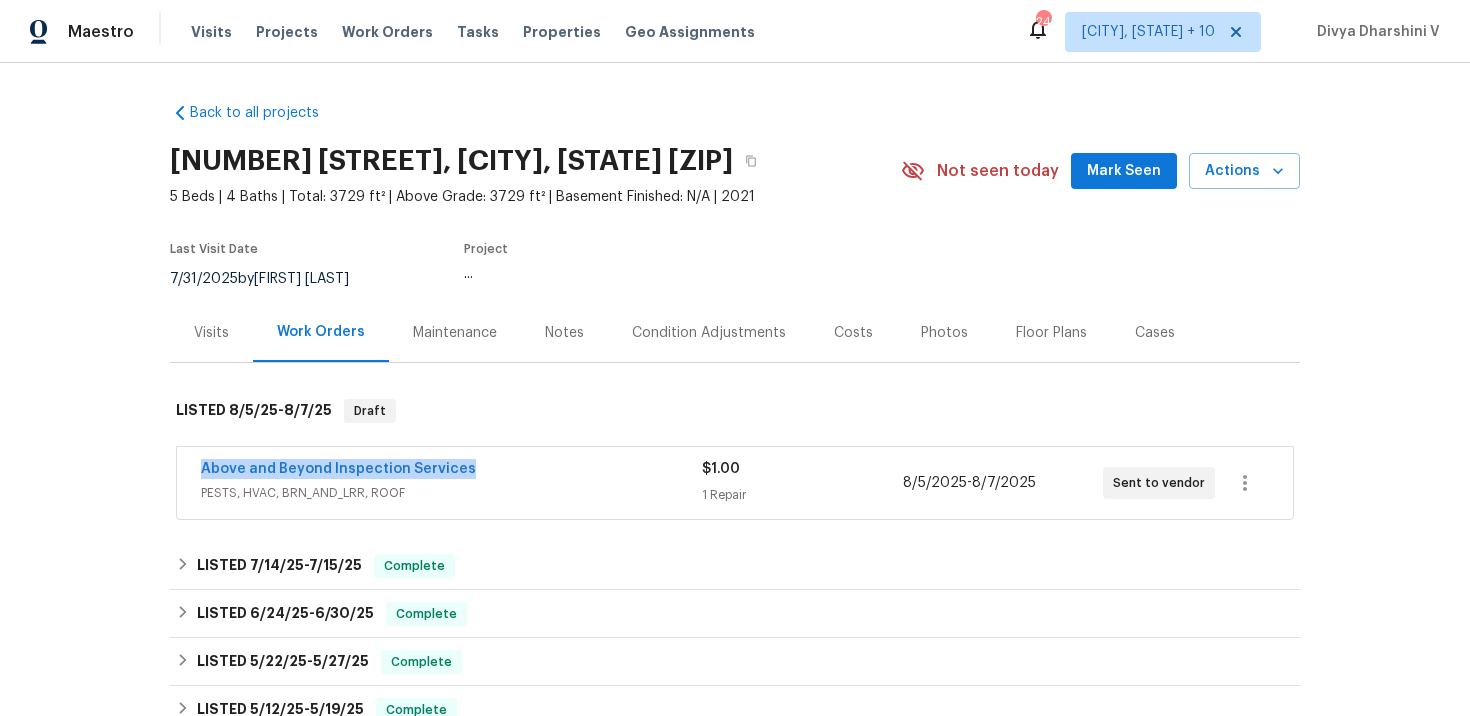 drag, startPoint x: 166, startPoint y: 477, endPoint x: 650, endPoint y: 470, distance: 484.05063 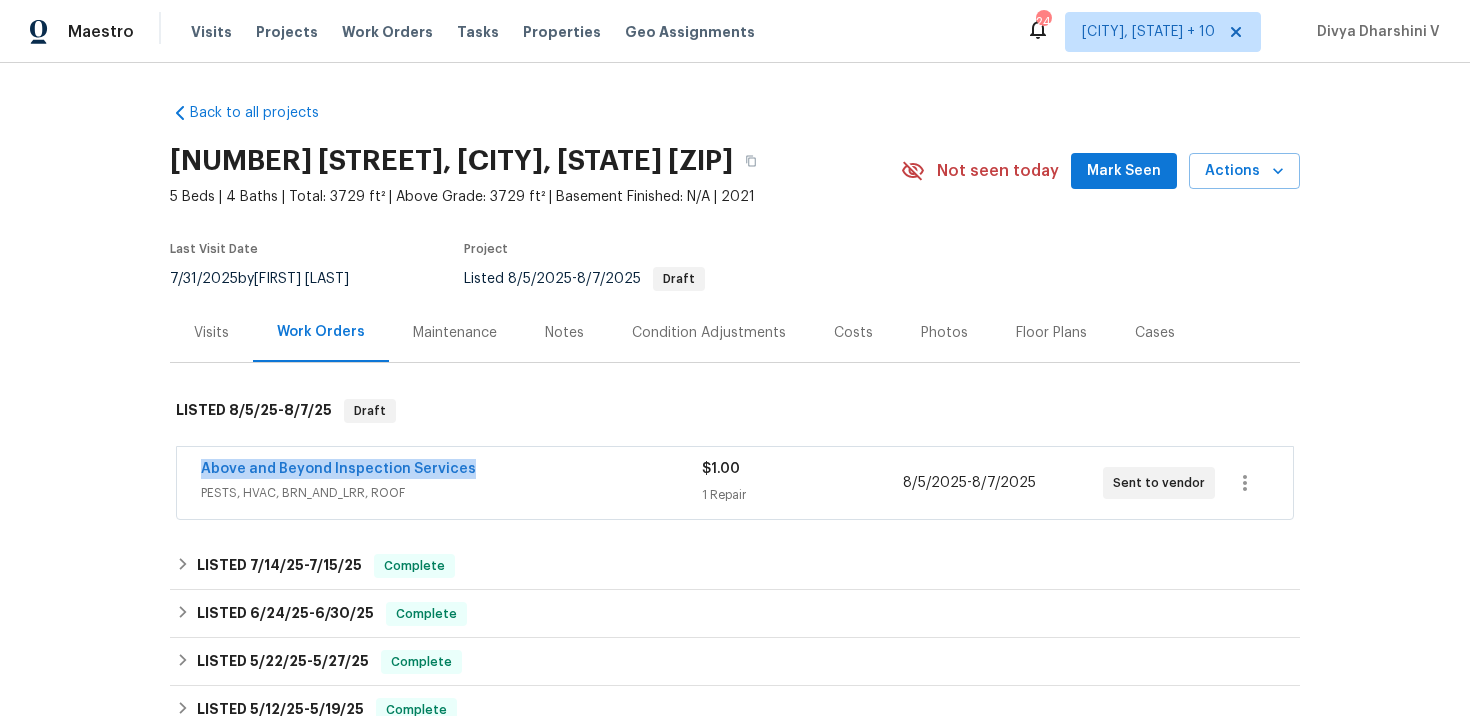 copy on "Above and Beyond Inspection Services" 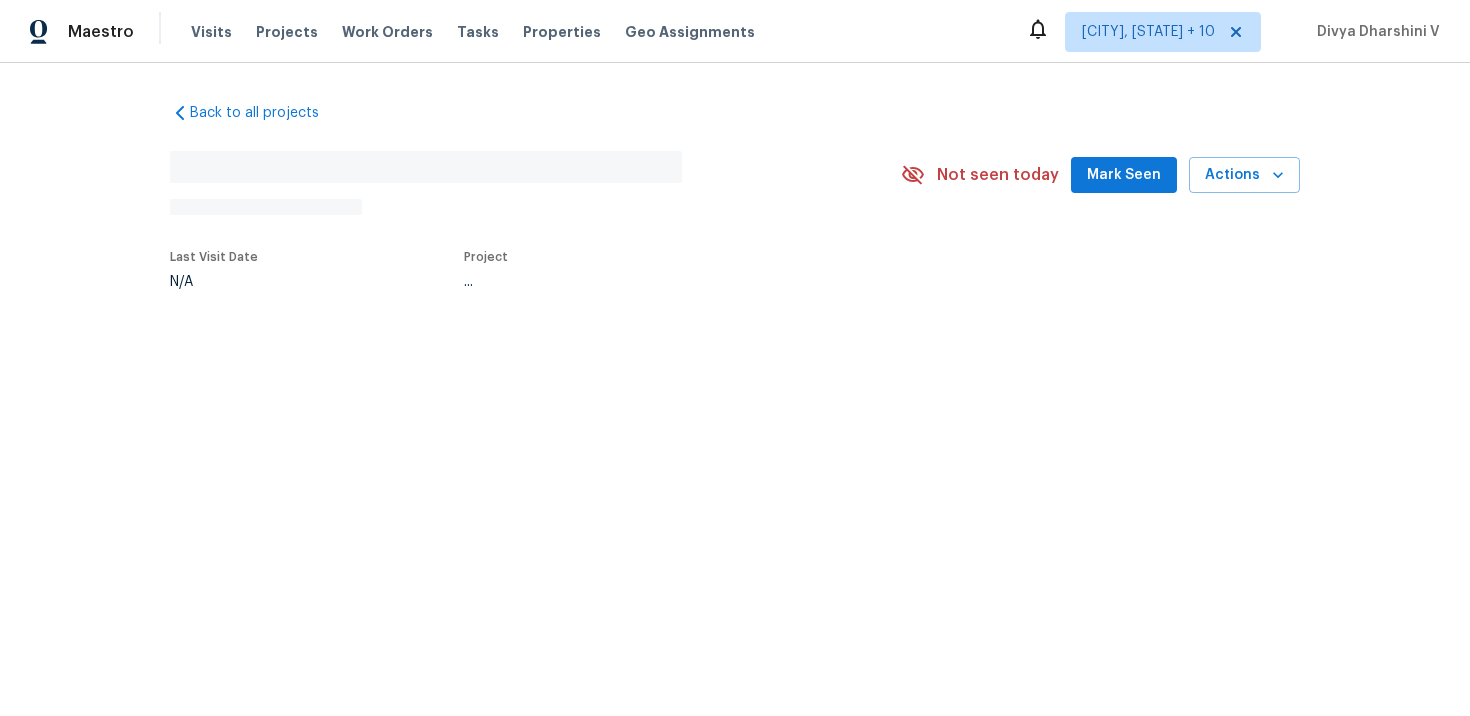 scroll, scrollTop: 0, scrollLeft: 0, axis: both 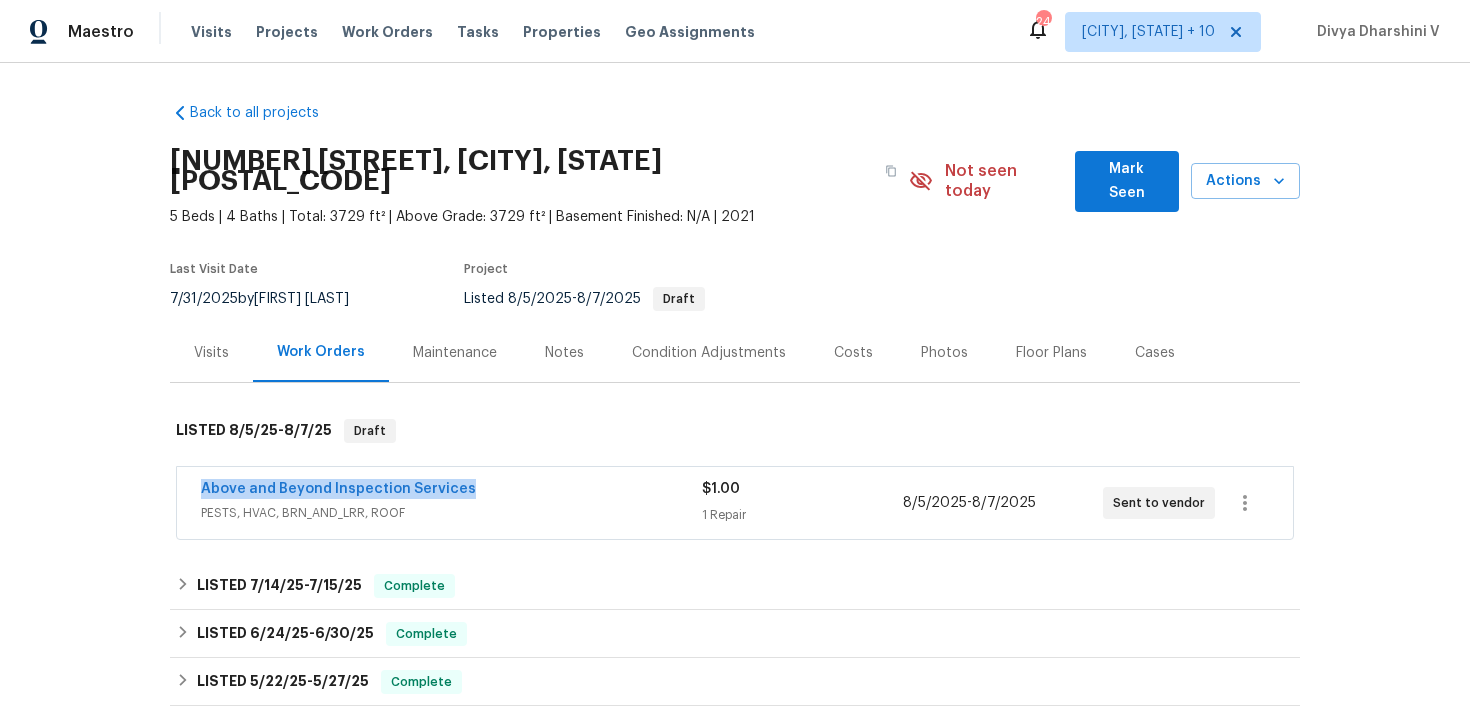drag, startPoint x: 193, startPoint y: 476, endPoint x: 657, endPoint y: 475, distance: 464.00107 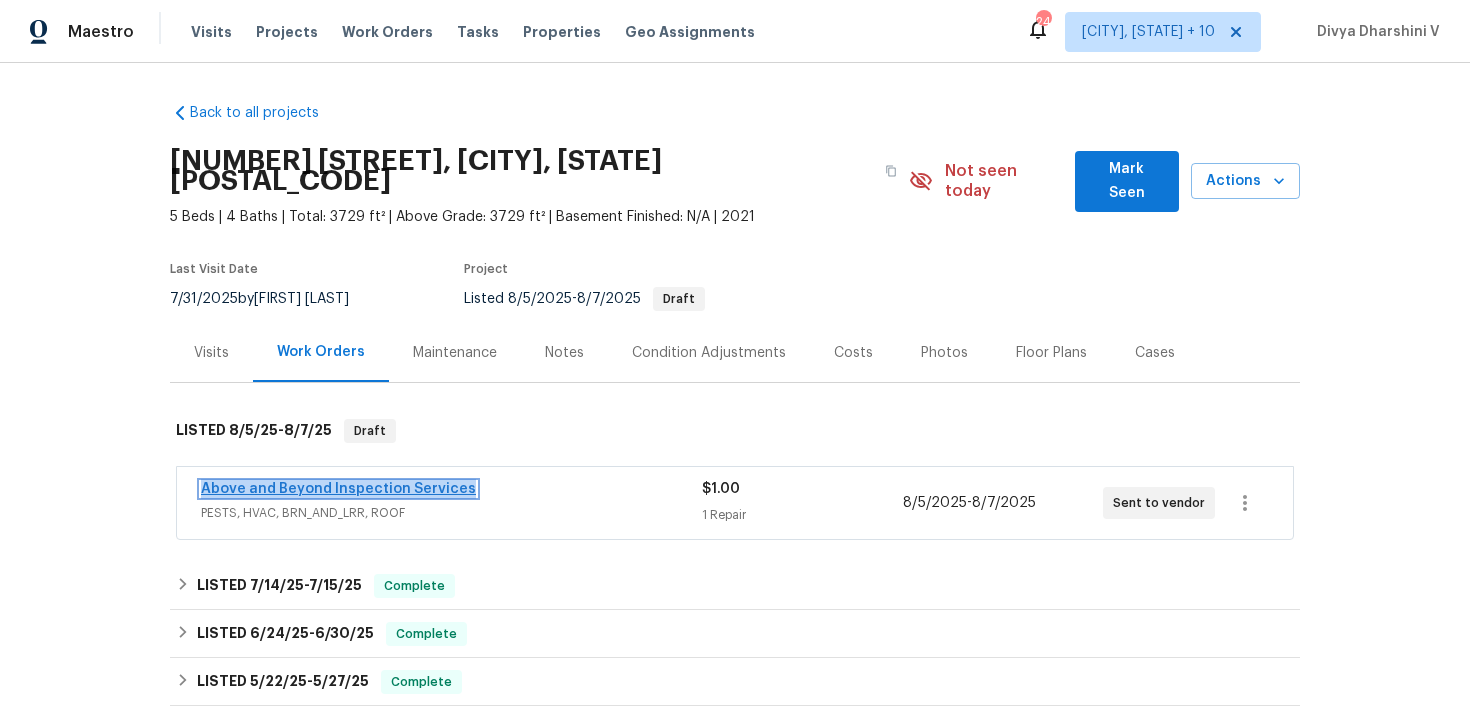 click on "Above and Beyond Inspection Services" at bounding box center (338, 489) 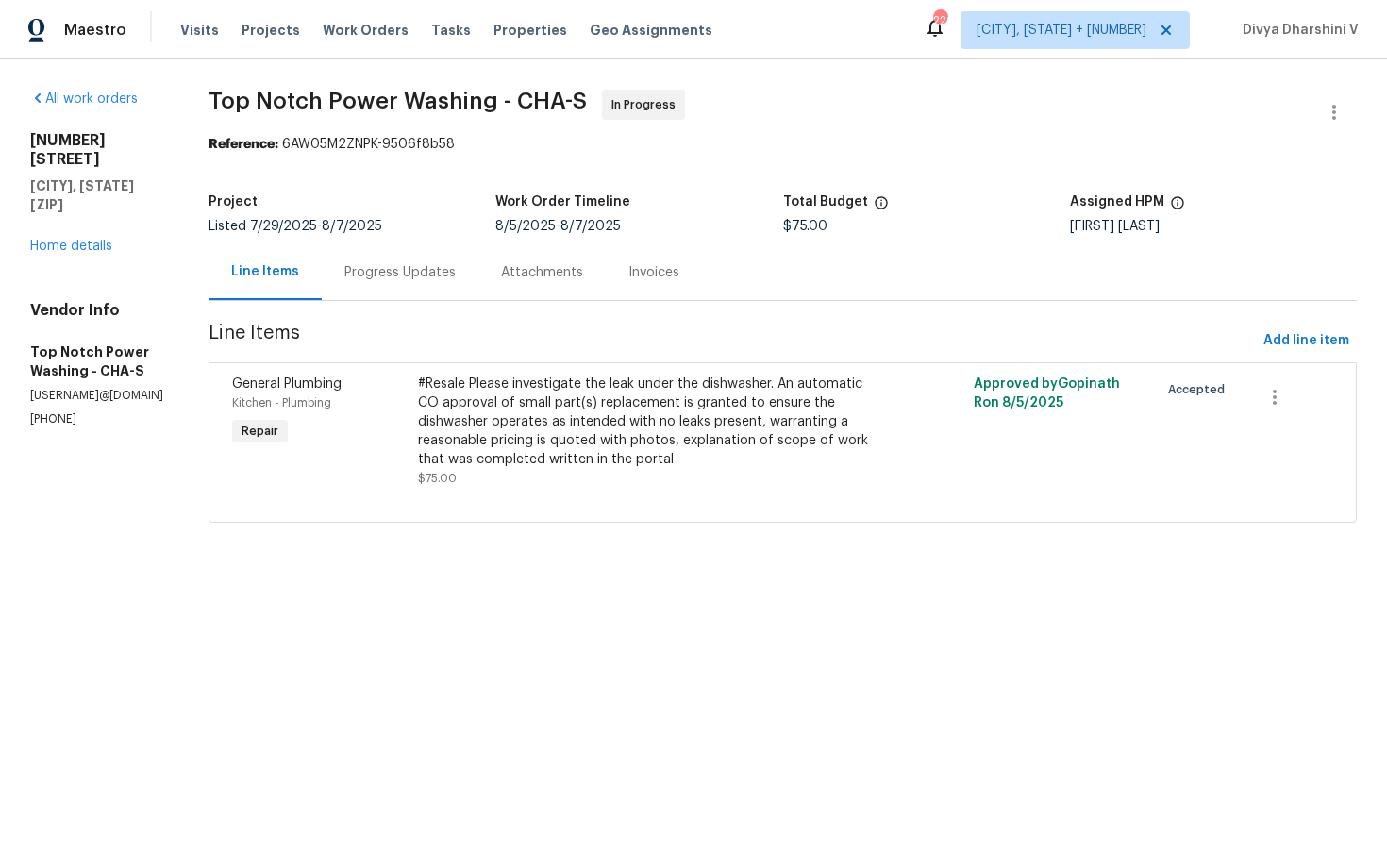 scroll, scrollTop: 0, scrollLeft: 0, axis: both 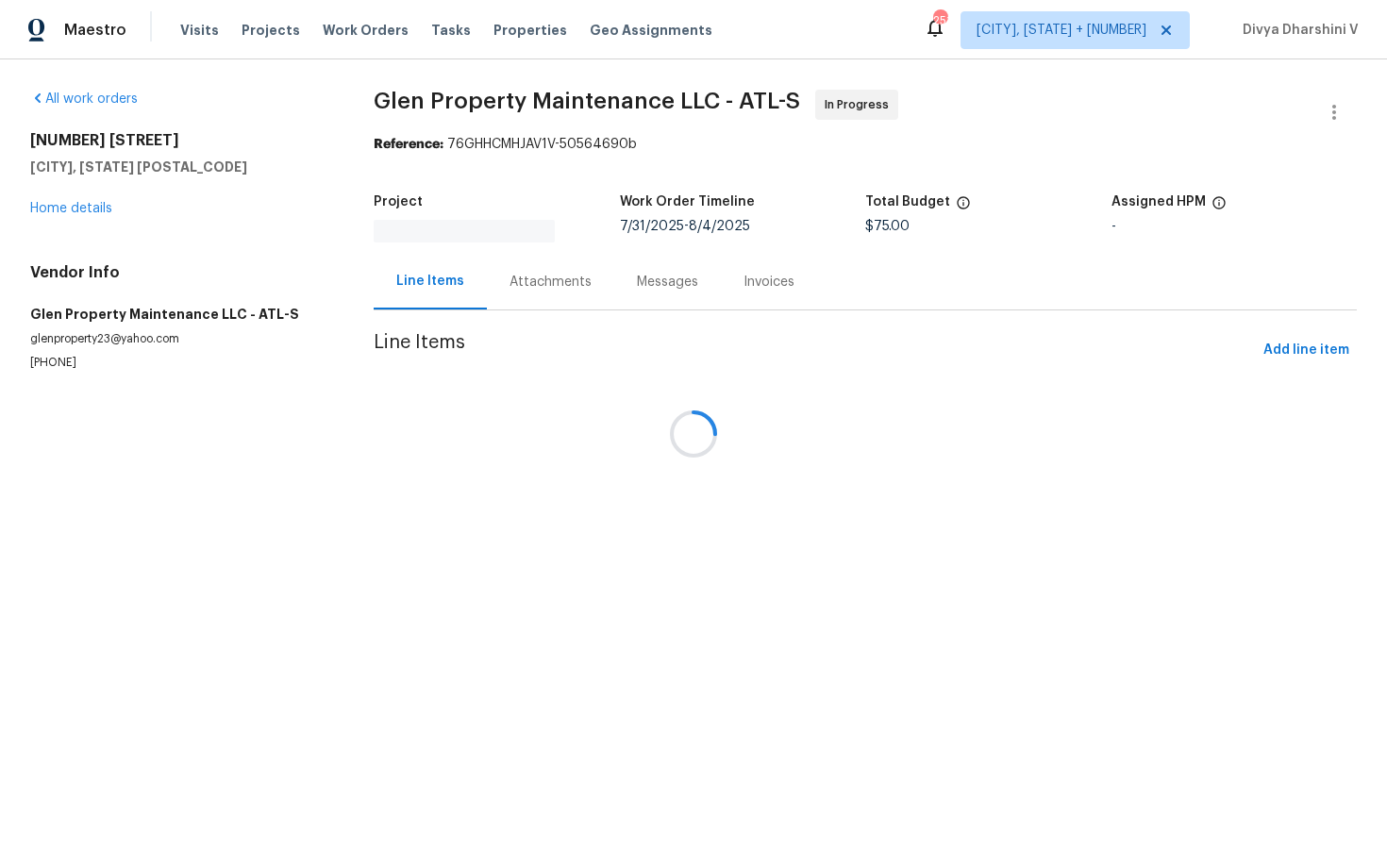 click at bounding box center [694, 434] 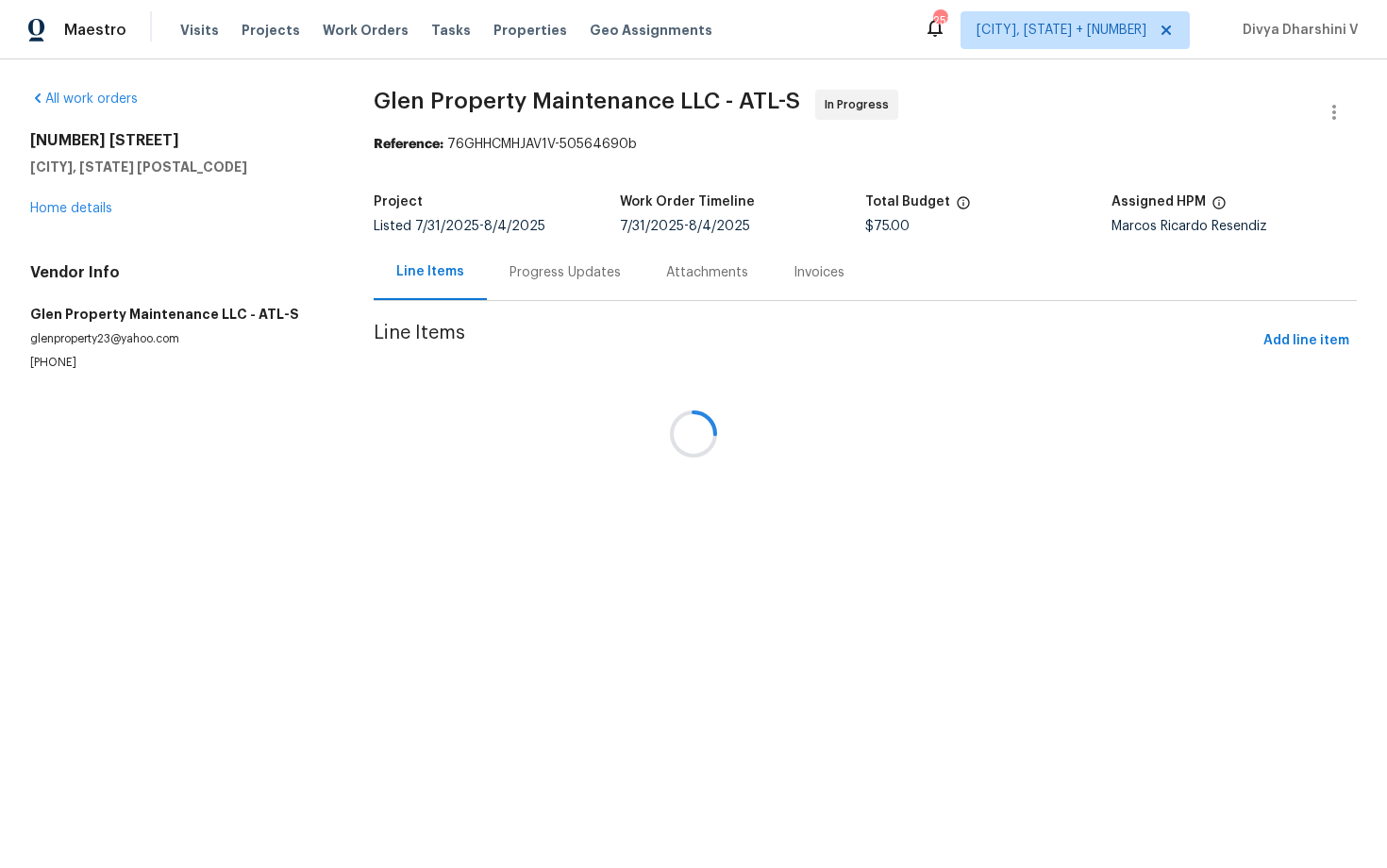 click at bounding box center (694, 434) 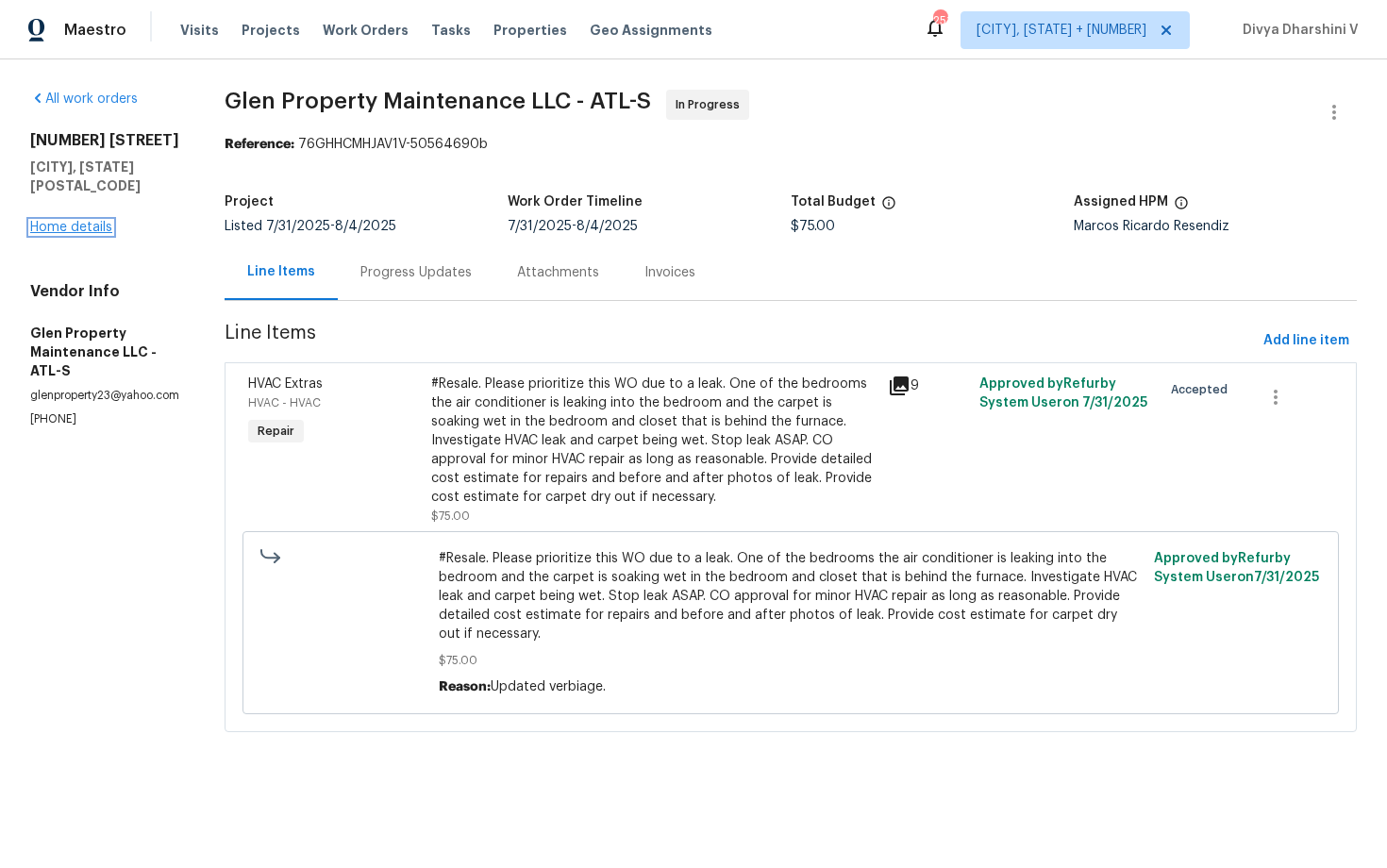 click on "Home details" at bounding box center [71, 227] 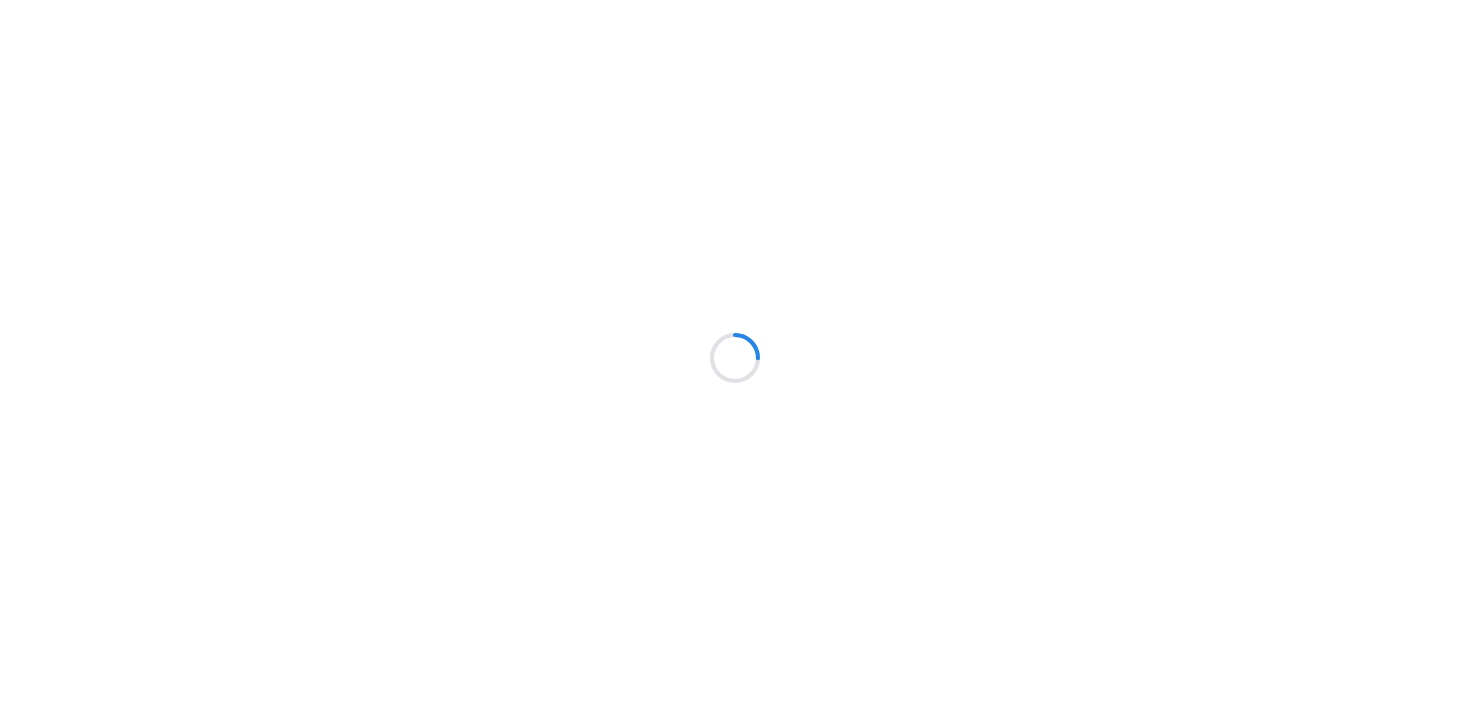 scroll, scrollTop: 0, scrollLeft: 0, axis: both 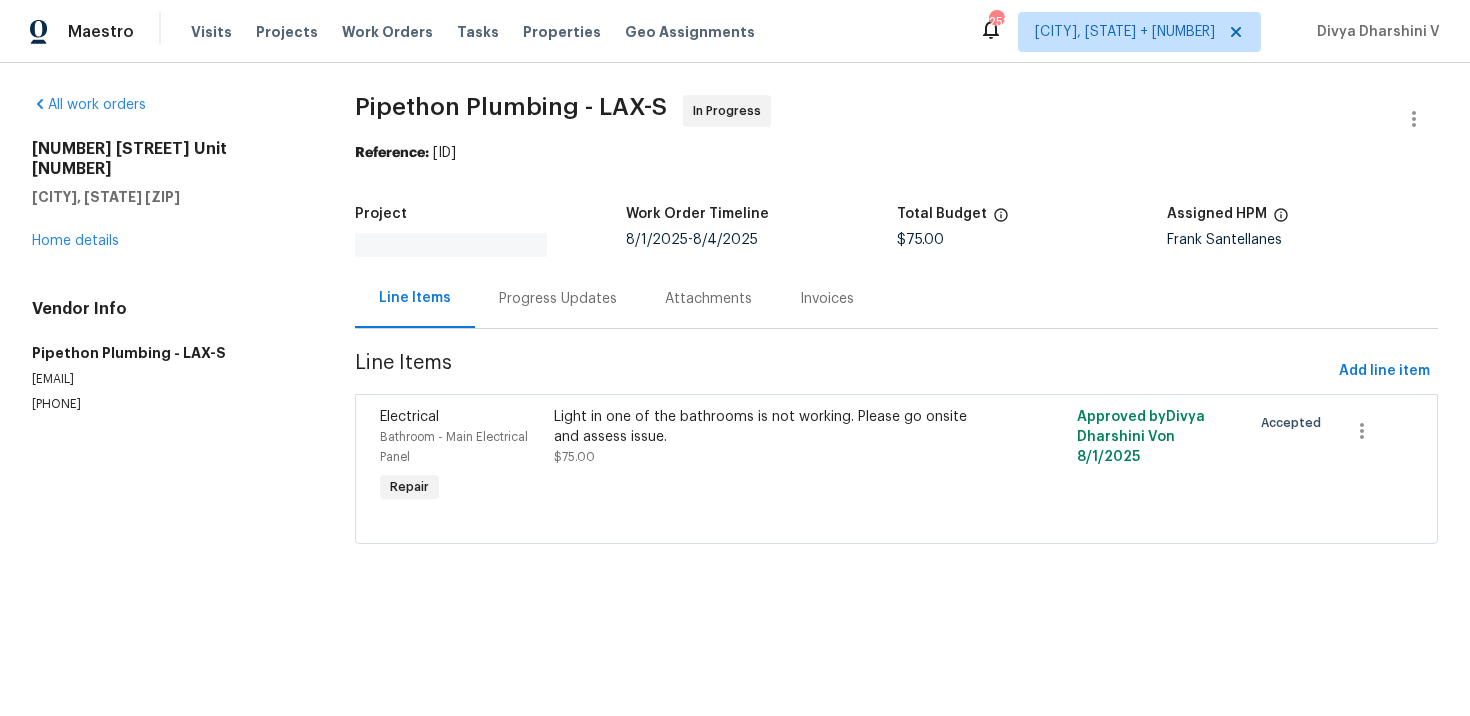 click on "Progress Updates" at bounding box center (558, 298) 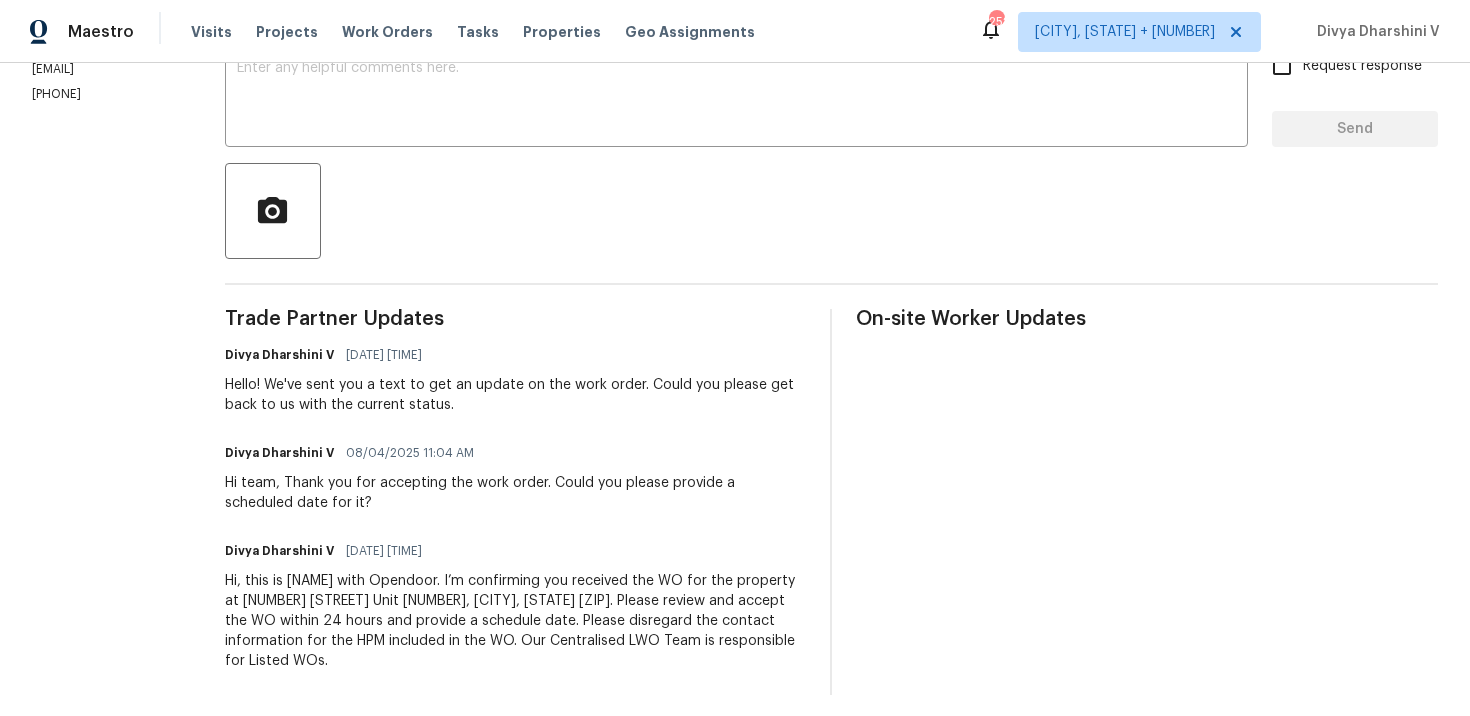 scroll, scrollTop: 381, scrollLeft: 0, axis: vertical 